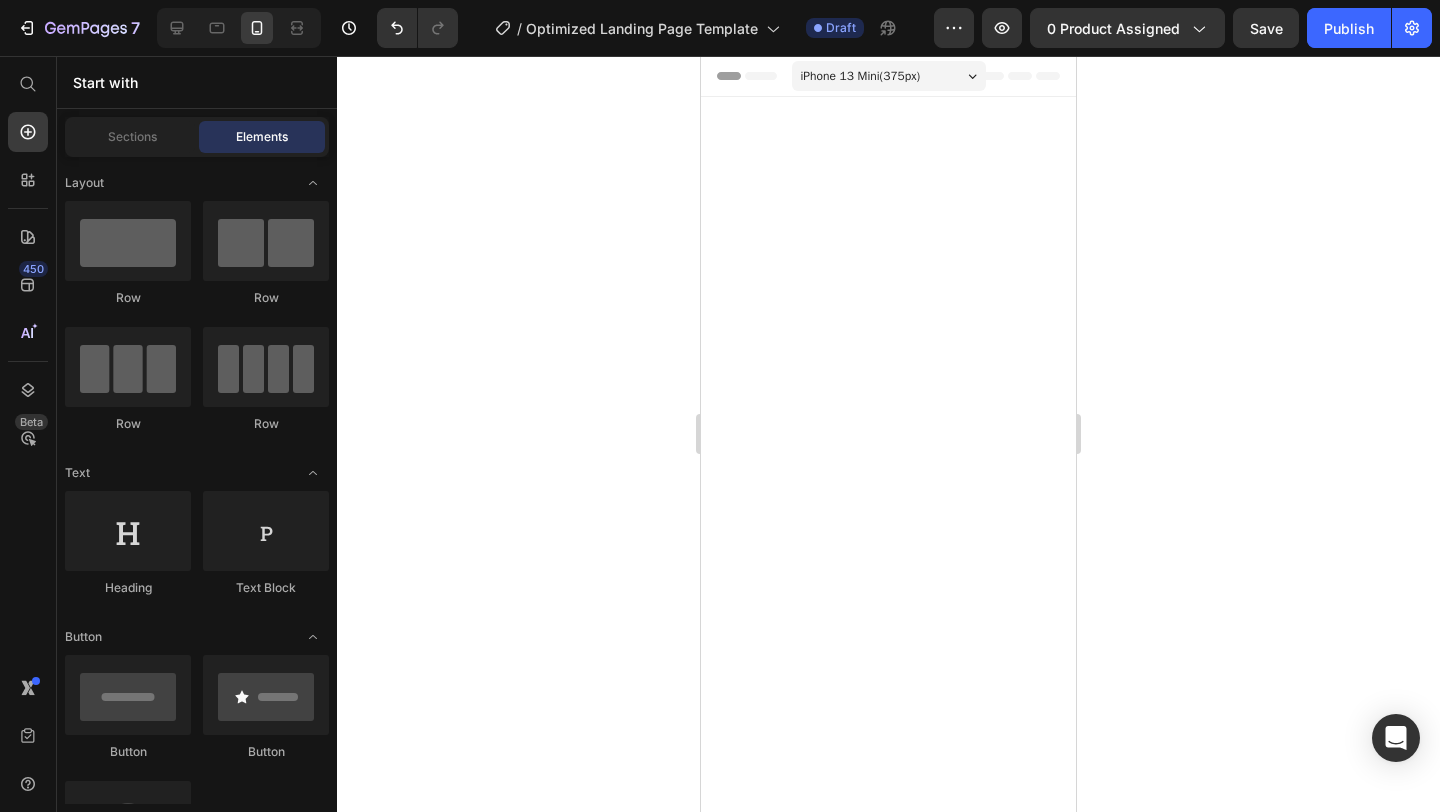 scroll, scrollTop: 4985, scrollLeft: 0, axis: vertical 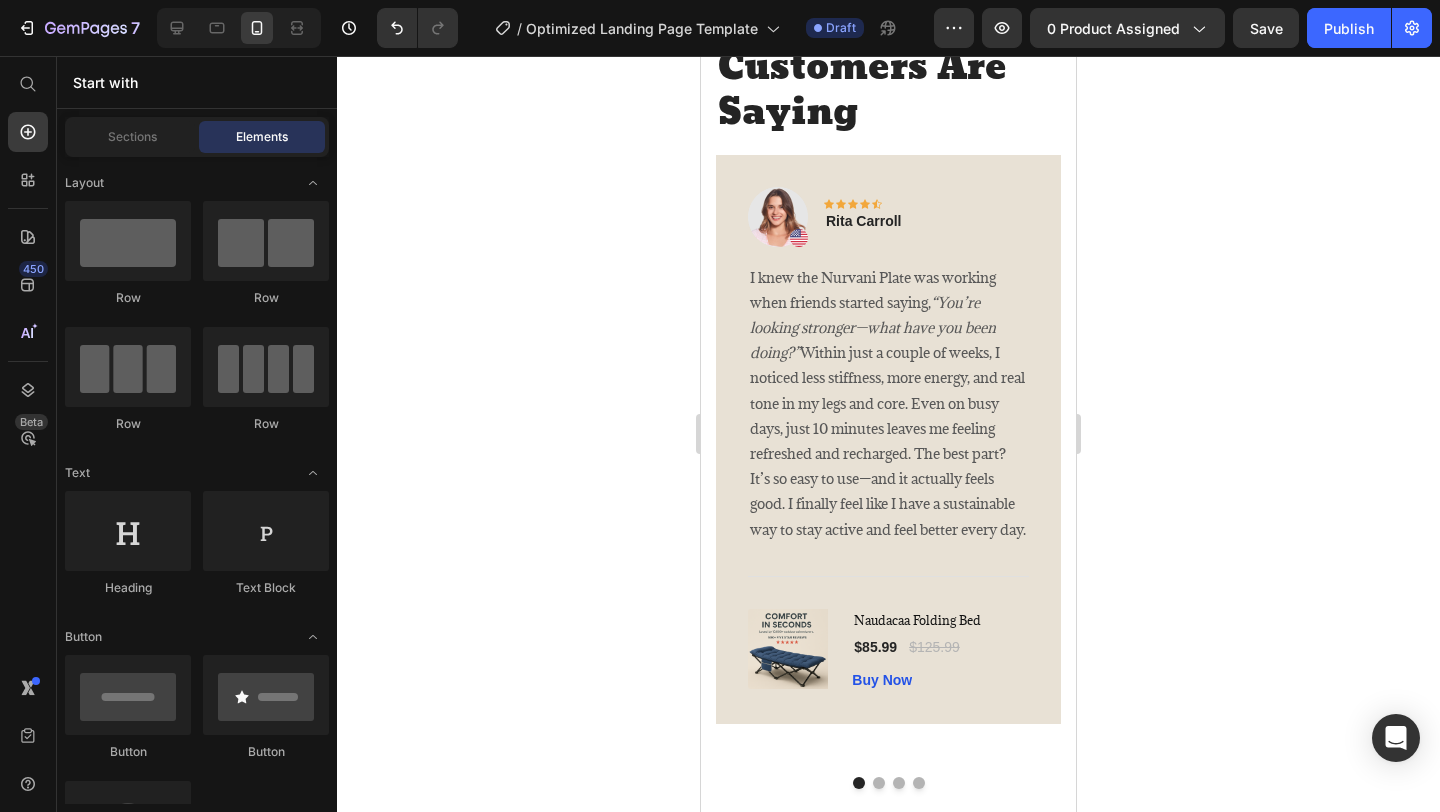 click at bounding box center (888, -72) 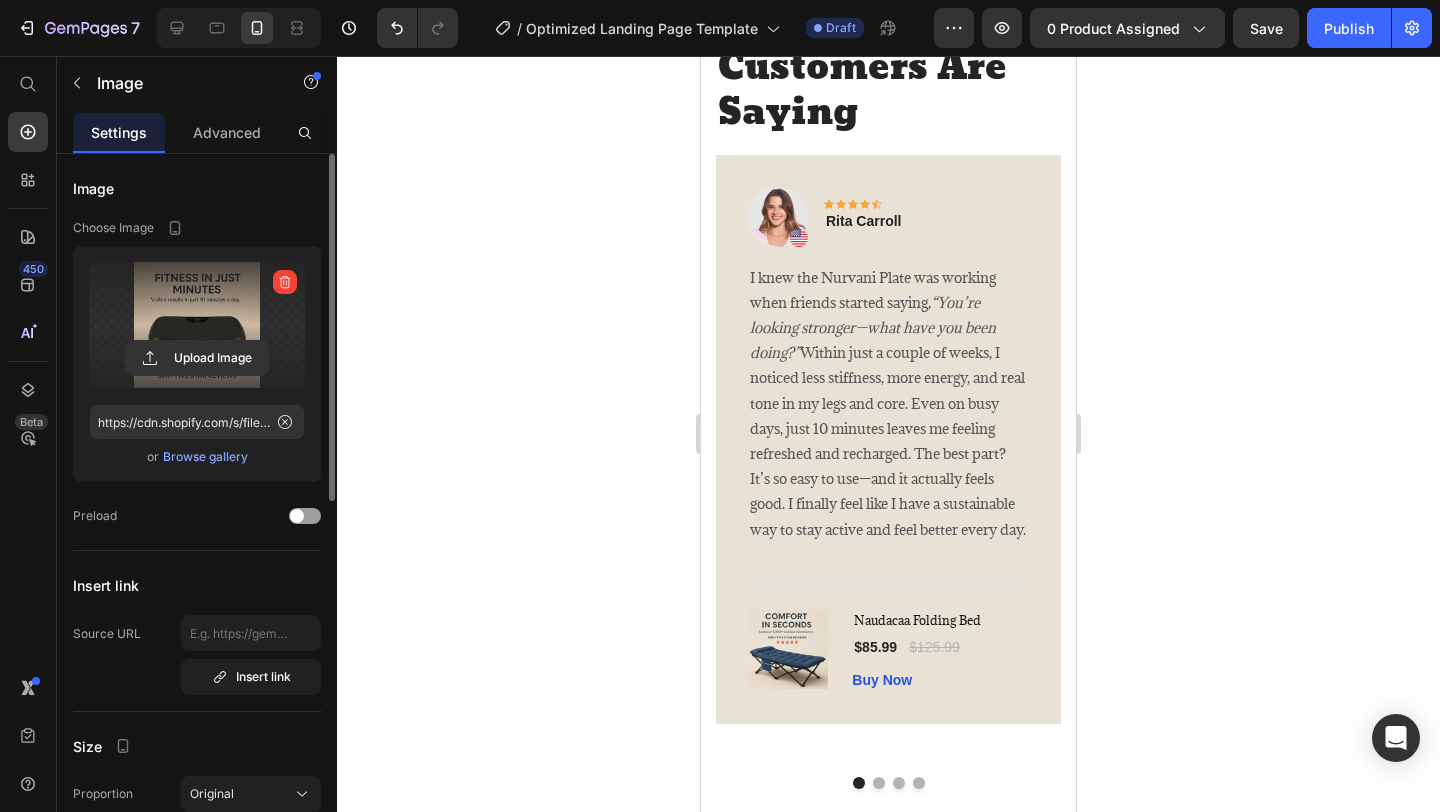 click at bounding box center (197, 325) 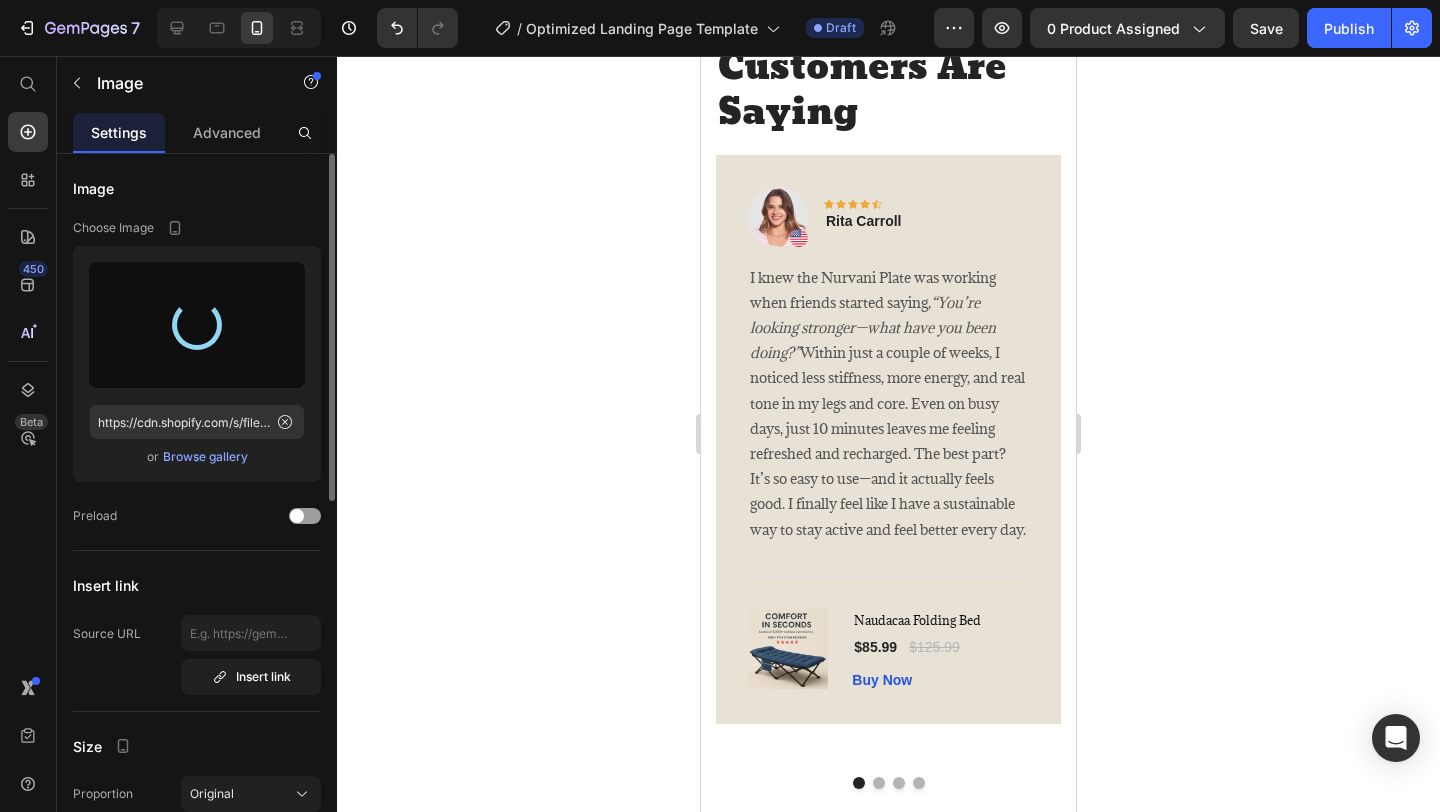 type on "https://cdn.shopify.com/s/files/1/0643/4167/2020/files/gempages_575031405239600240-3a881bd7-5e37-48c2-80a6-a975f0520128.png" 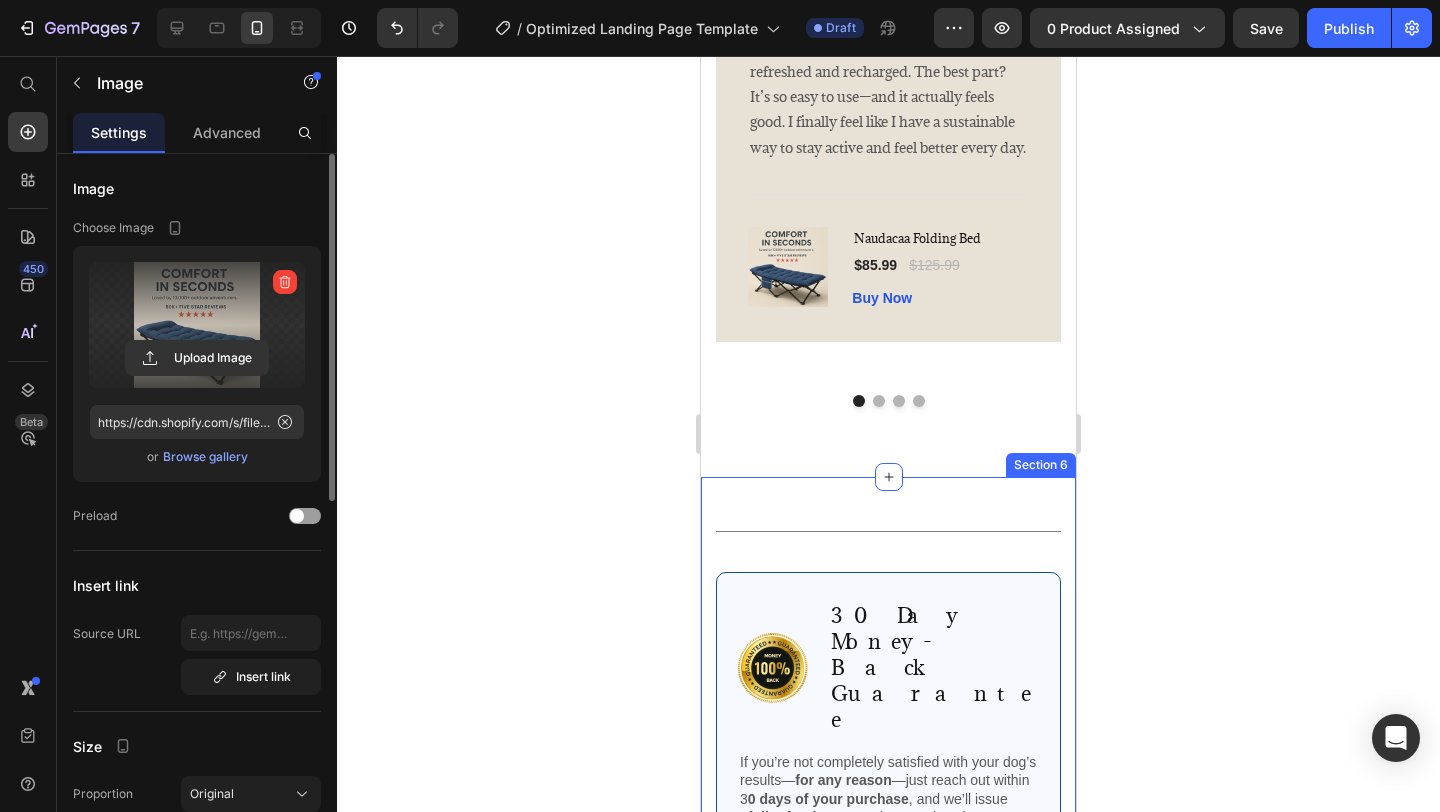 scroll, scrollTop: 3800, scrollLeft: 0, axis: vertical 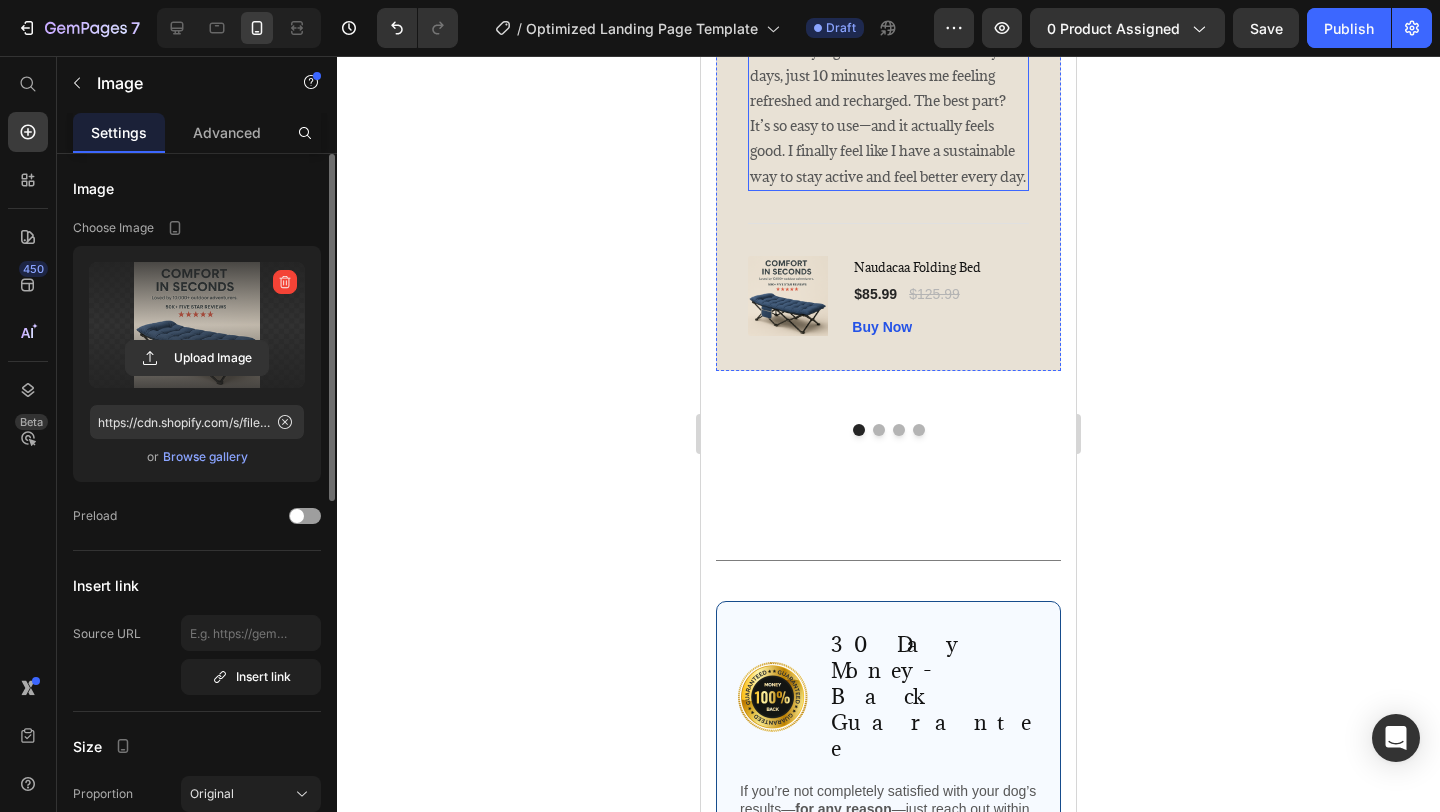 click on "I knew the Nurvani Plate was working when friends started saying,  “You’re looking stronger—what have you been doing?”  Within just a couple of weeks, I noticed less stiffness, more energy, and real tone in my legs and core. Even on busy days, just 10 minutes leaves me feeling refreshed and recharged. The best part? It’s so easy to use—and it actually feels good. I finally feel like I have a sustainable way to stay active and feel better every day." at bounding box center (888, 50) 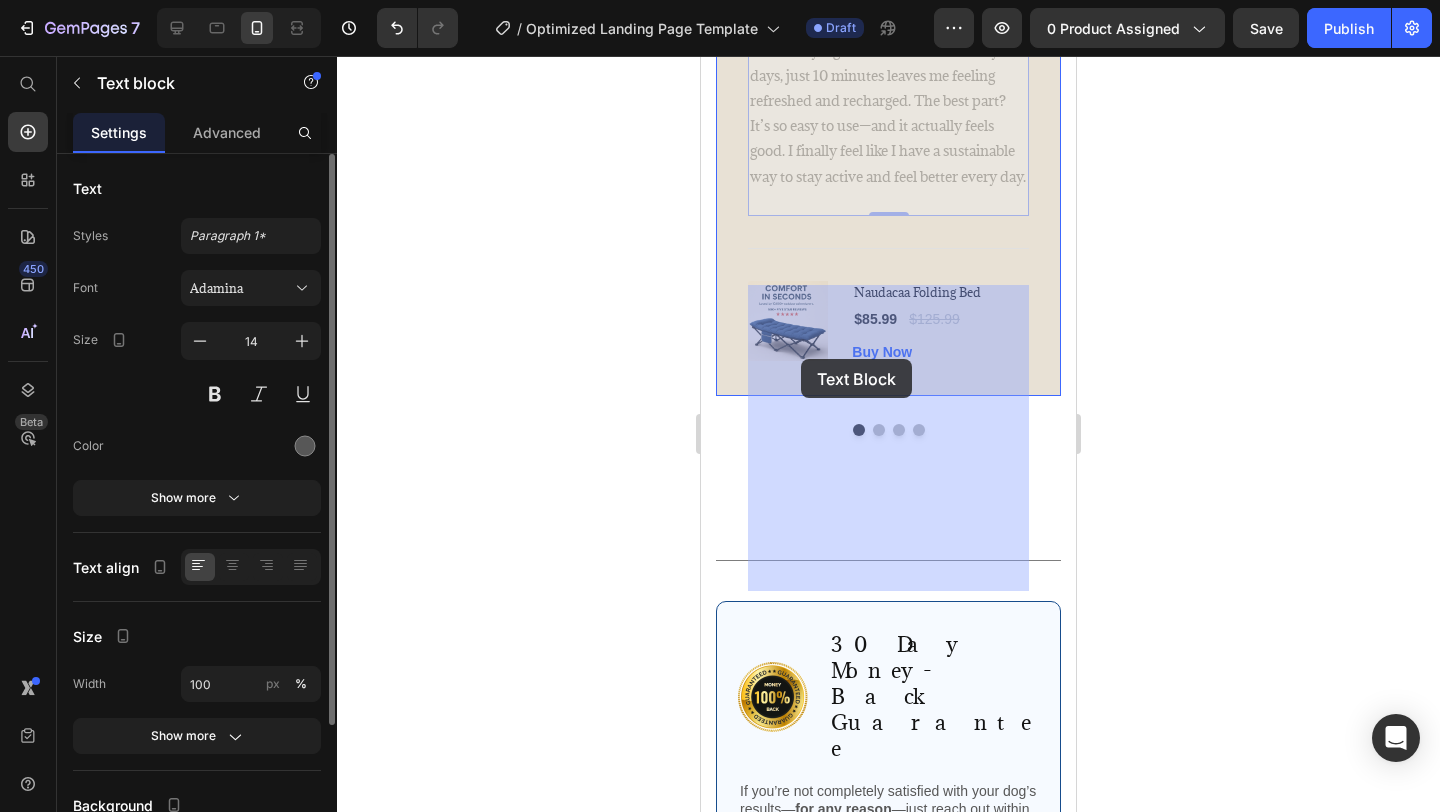 drag, startPoint x: 753, startPoint y: 289, endPoint x: 801, endPoint y: 359, distance: 84.87638 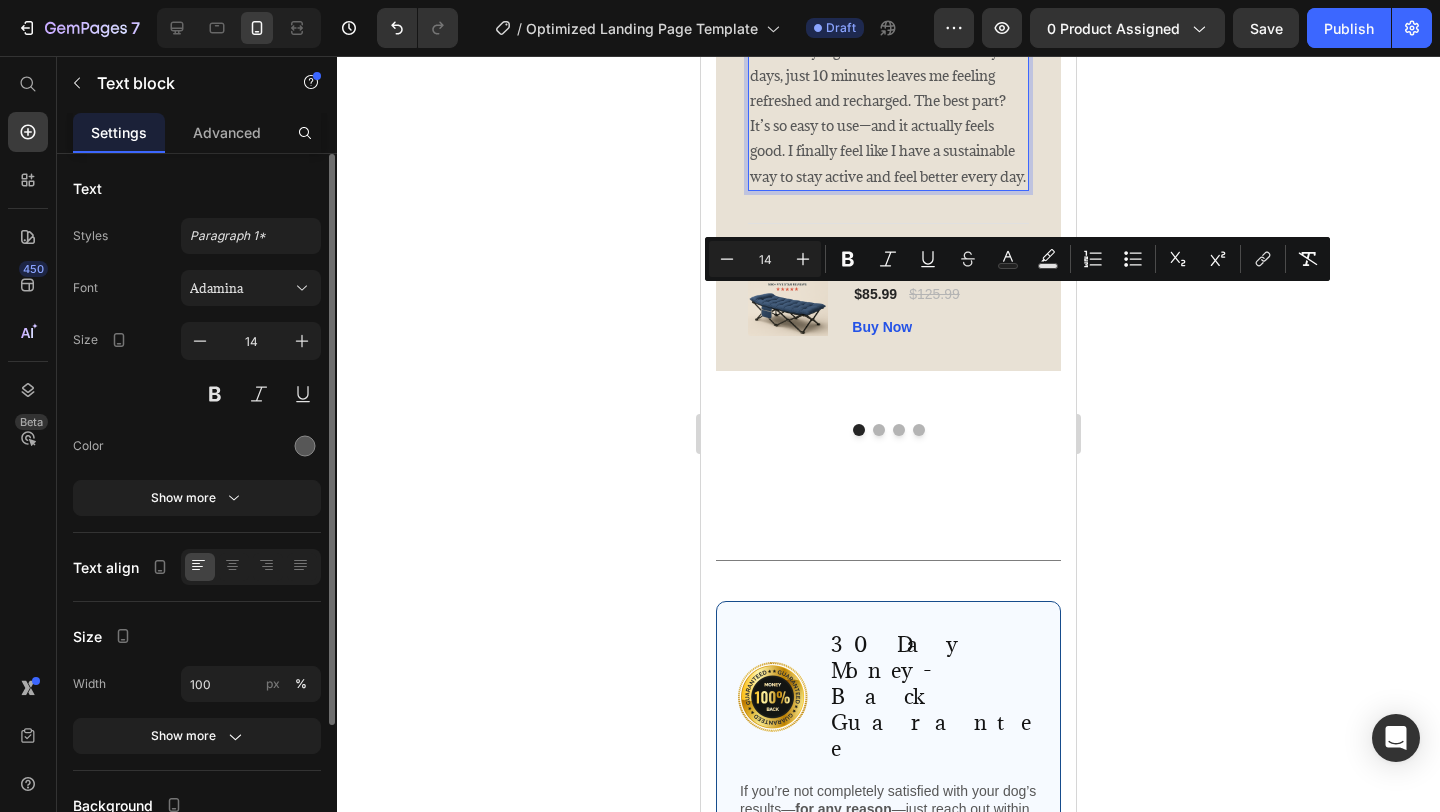 drag, startPoint x: 752, startPoint y: 296, endPoint x: 896, endPoint y: 577, distance: 315.74832 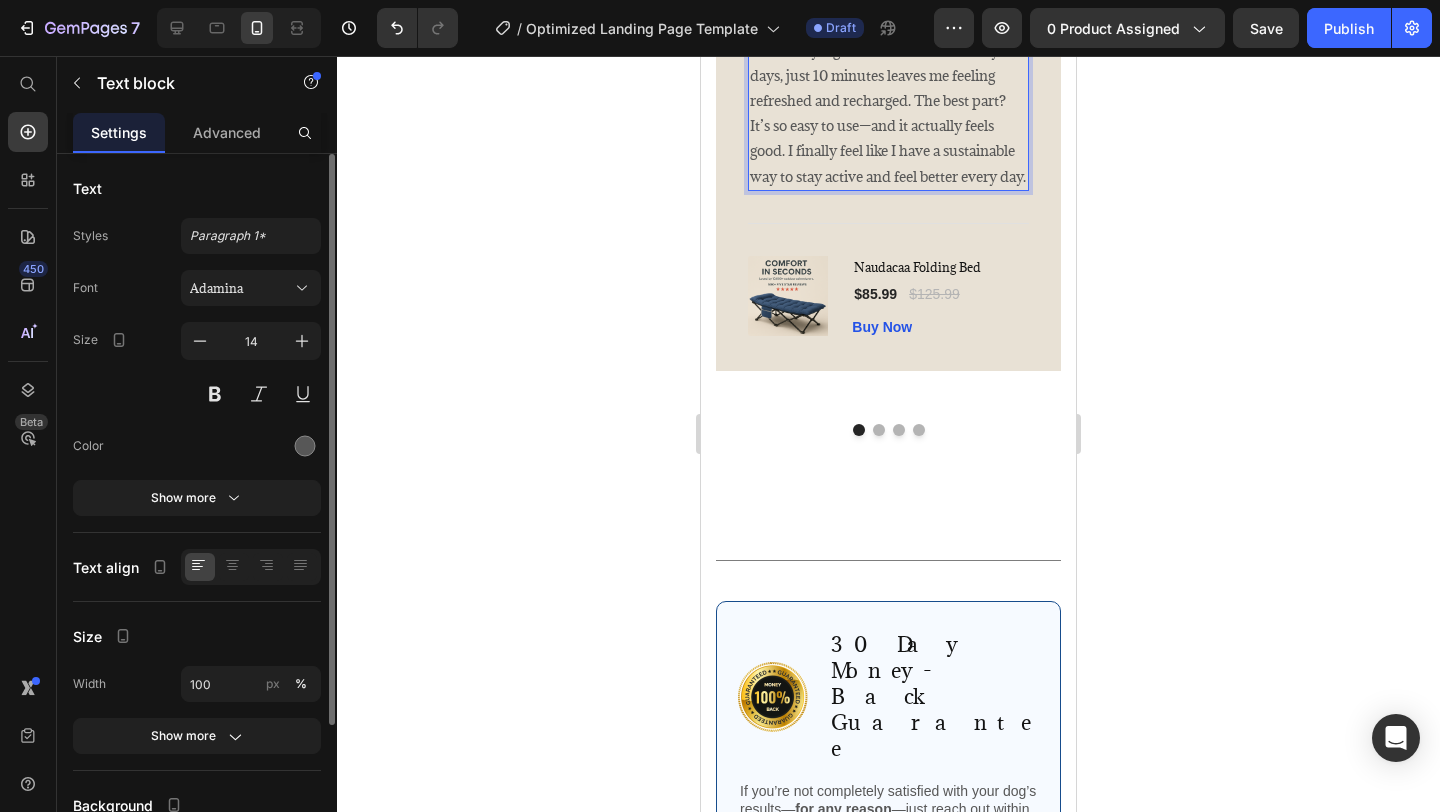 click on "I knew the Nurvani Plate was working when friends started saying,  “You’re looking stronger—what have you been doing?”  Within just a couple of weeks, I noticed less stiffness, more energy, and real tone in my legs and core. Even on busy days, just 10 minutes leaves me feeling refreshed and recharged. The best part? It’s so easy to use—and it actually feels good. I finally feel like I have a sustainable way to stay active and feel better every day." at bounding box center [888, 50] 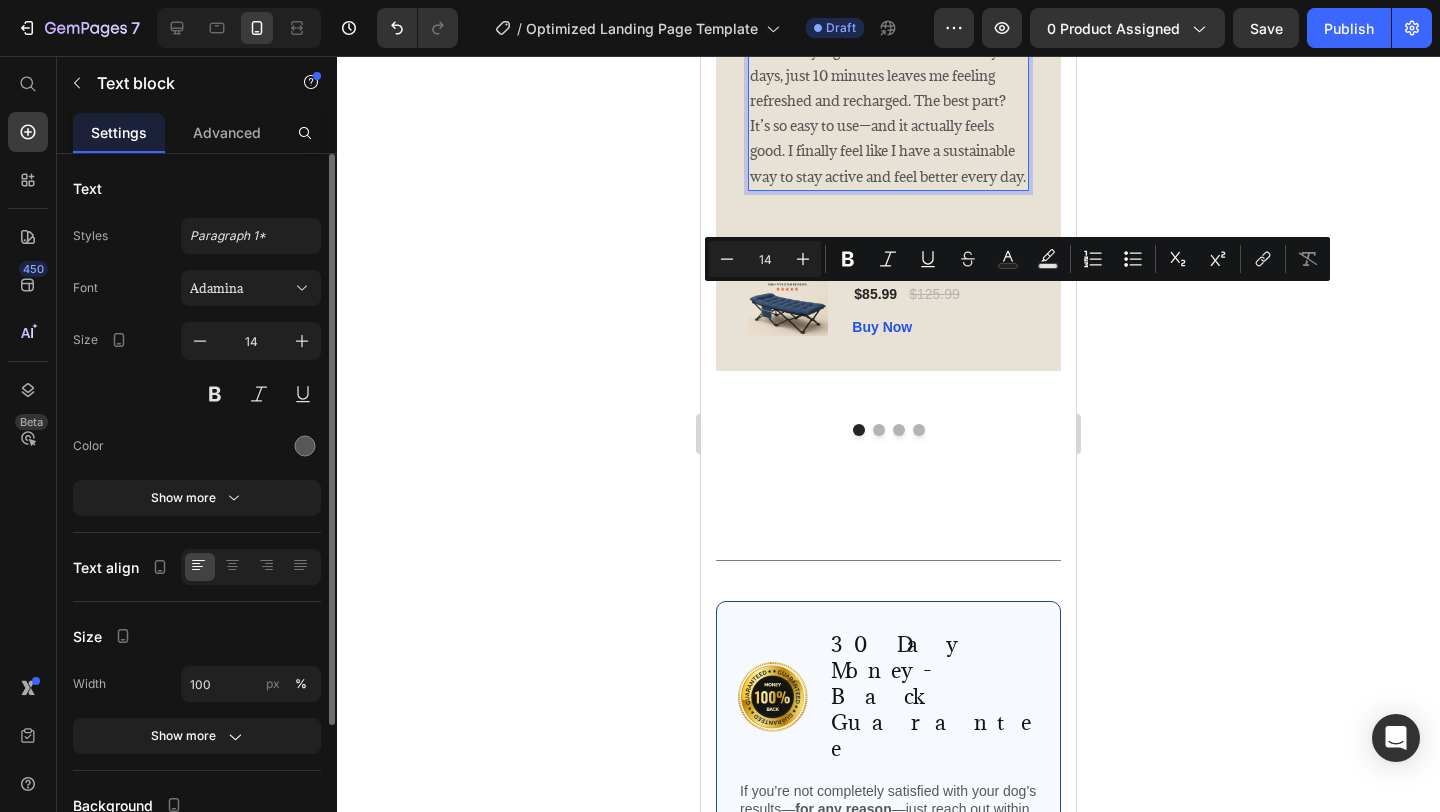 scroll, scrollTop: 3799, scrollLeft: 0, axis: vertical 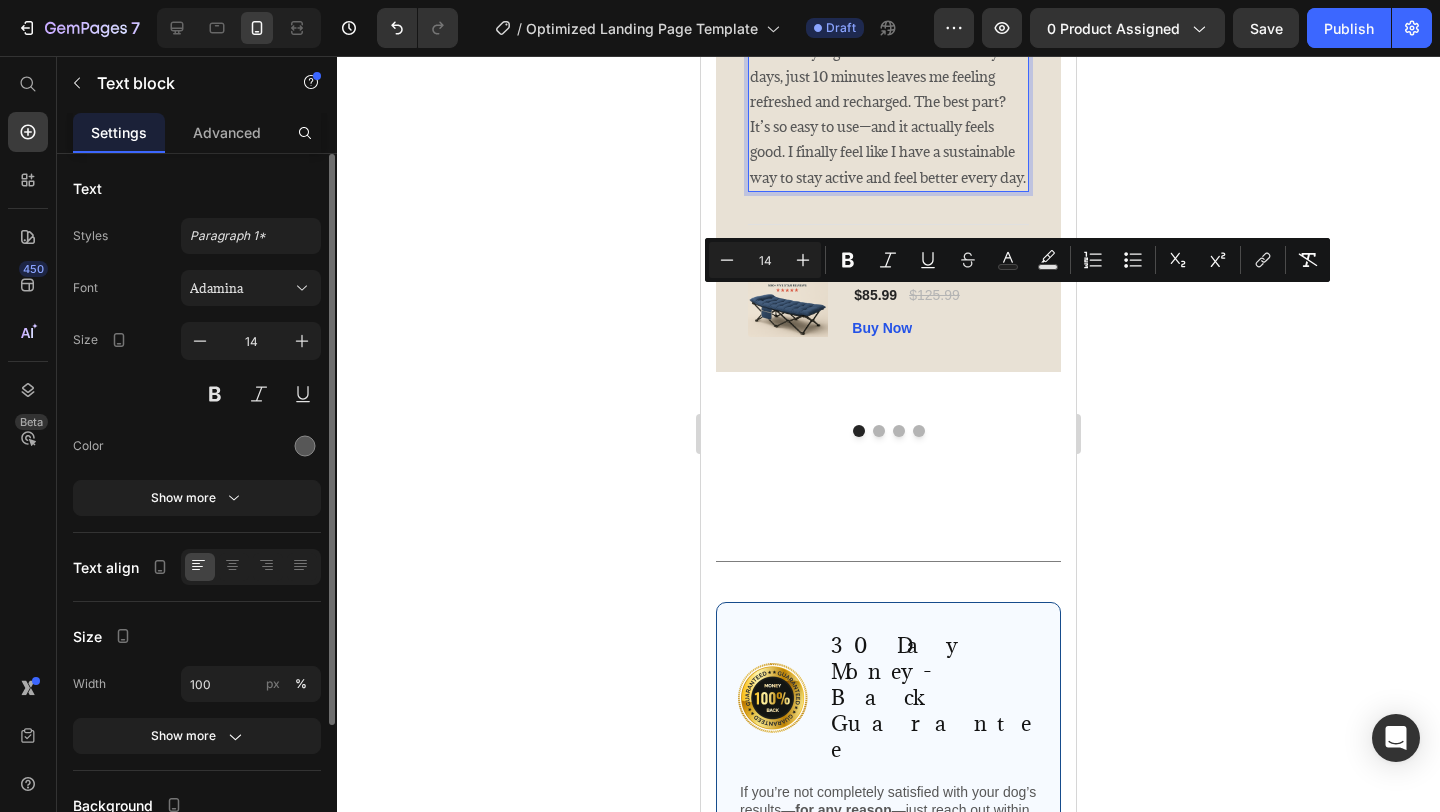 drag, startPoint x: 749, startPoint y: 298, endPoint x: 867, endPoint y: 570, distance: 296.49283 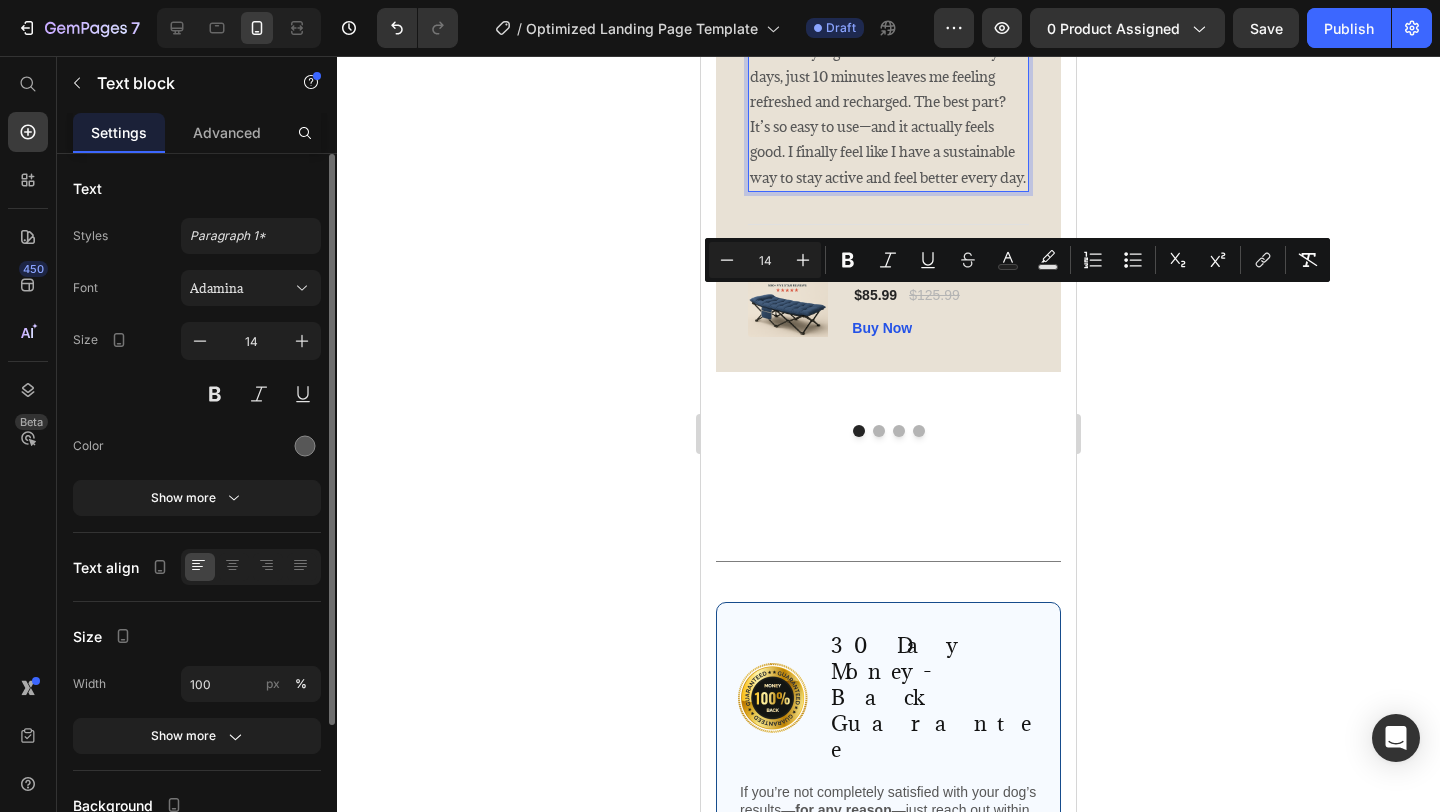 copy on "I knew the Nurvani Plate was working when friends started saying,  “You’re looking stronger—what have you been doing?”  Within just a couple of weeks, I noticed less stiffness, more energy, and real tone in my legs and core. Even on busy days, just 10 minutes leaves me feeling refreshed and recharged. The best part? It’s so easy to use—and it actually feels good. I finally feel like I have a sustainable way to stay active and feel better every day." 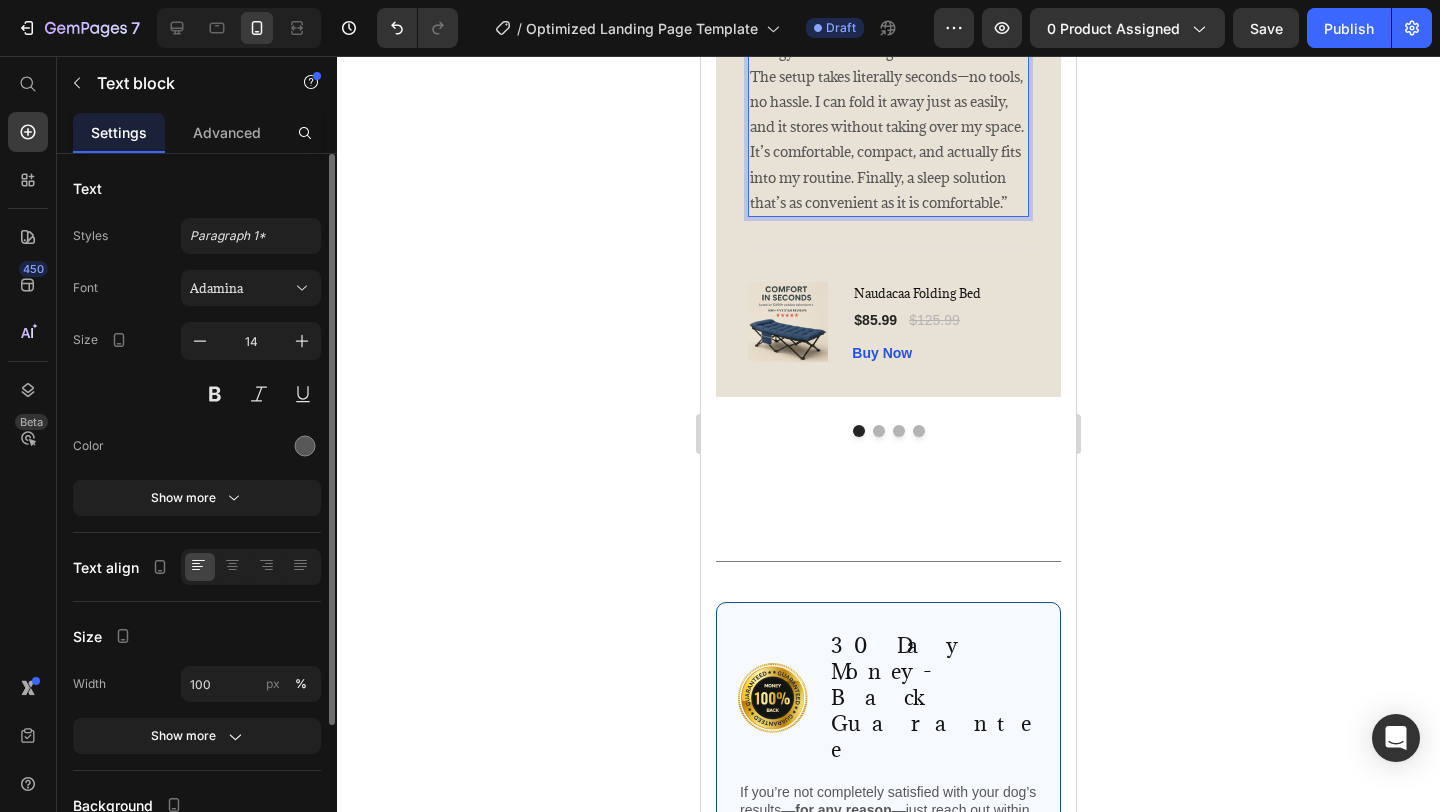 click on "“I knew  Noliva  was a game-changer when friends started saying, ‘You look so rested—what’s your secret?’ Within just a few nights, I noticed less stiffness, deeper sleep, and way more energy in the mornings. The setup takes literally seconds—no tools, no hassle. I can fold it away just as easily, and it stores without taking over my space. It’s comfortable, compact, and actually fits into my routine. Finally, a sleep solution that’s as convenient as it is comfortable.”" at bounding box center (888, 64) 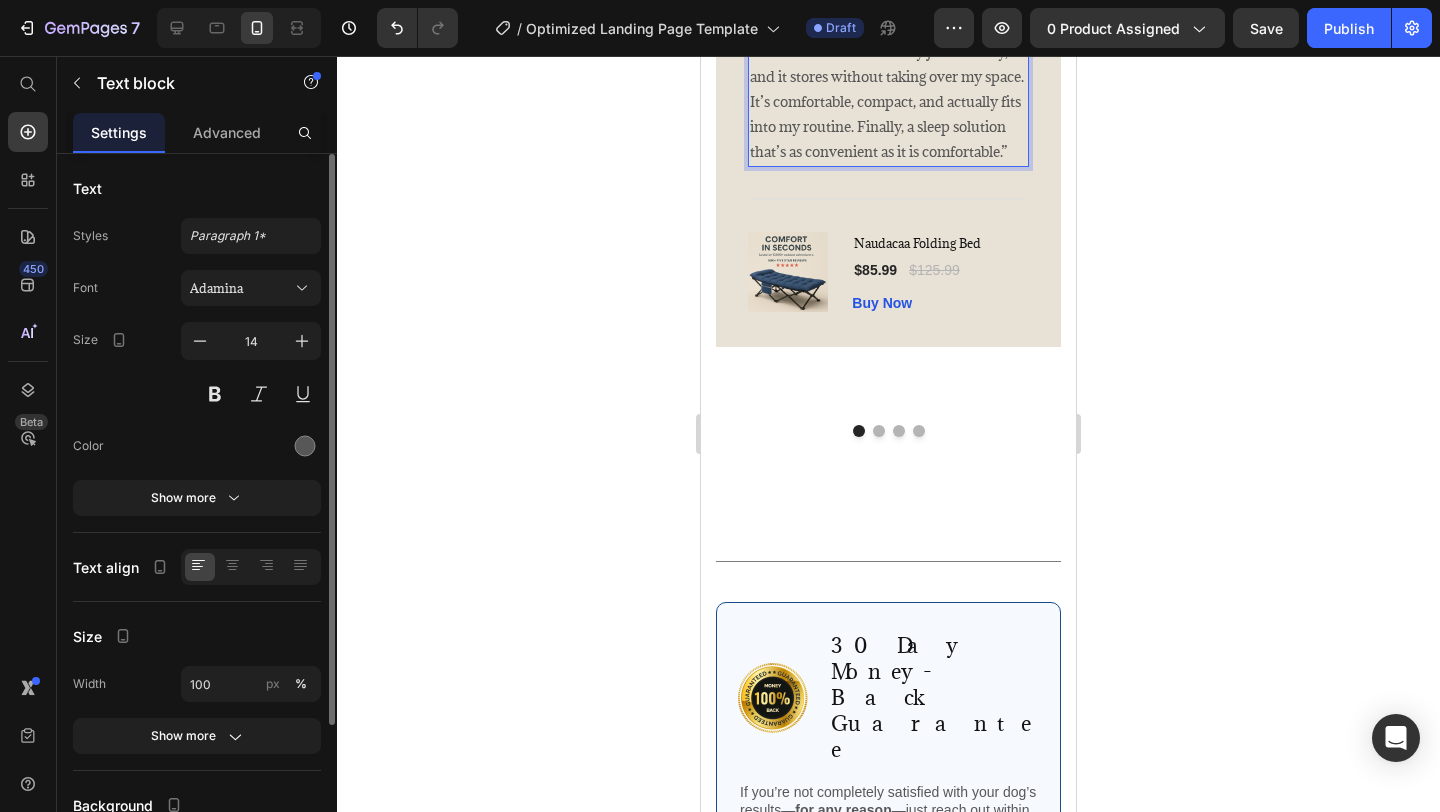 click on "“I knew  Noliva  was a game-changer when friends started saying, ‘You look so rested—what’s your secret?’ . The setup takes literally seconds—no tools, no hassle. I can fold it away just as easily, and it stores without taking over my space. It’s comfortable, compact, and actually fits into my routine. Finally, a sleep solution that’s as convenient as it is comfortable.”" at bounding box center (888, 39) 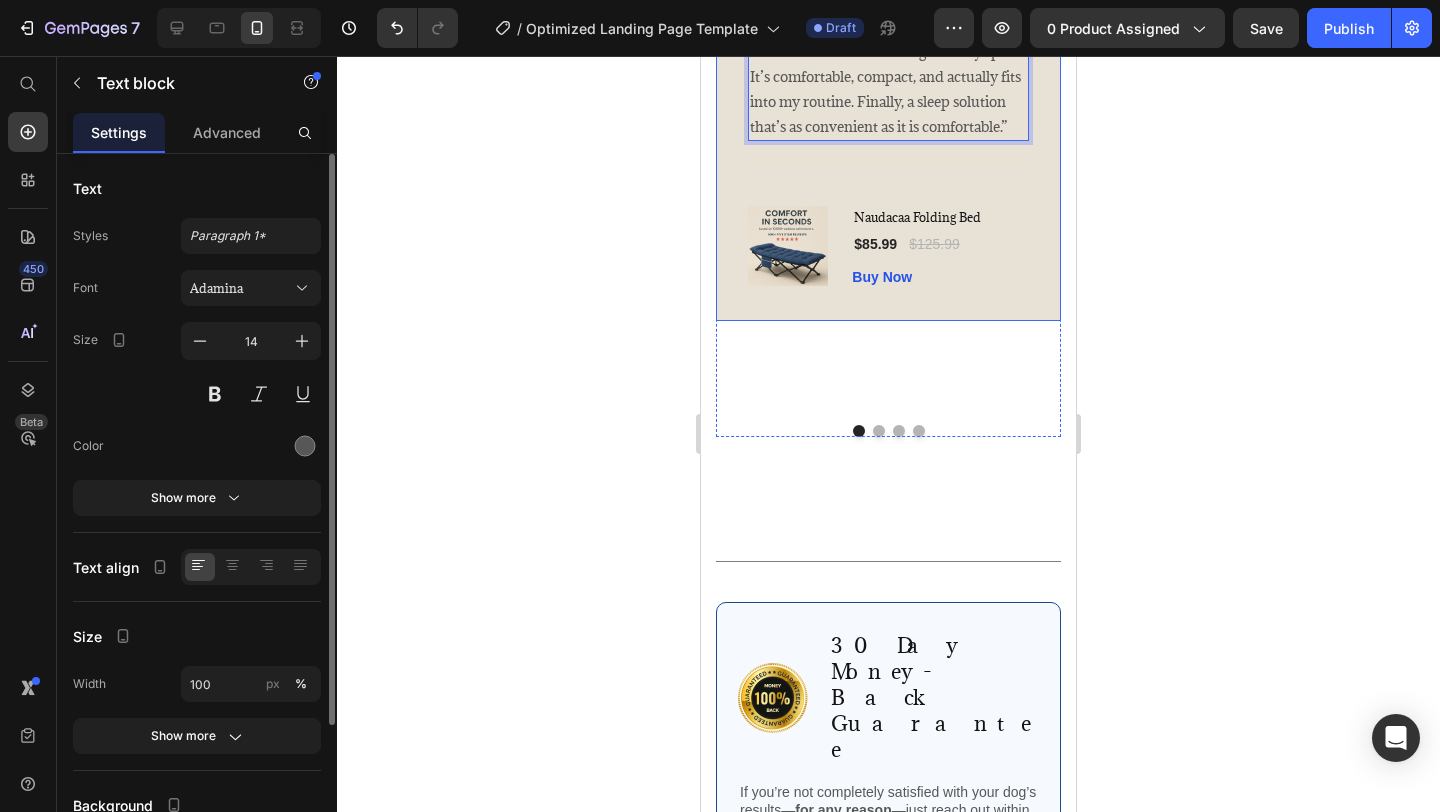 click 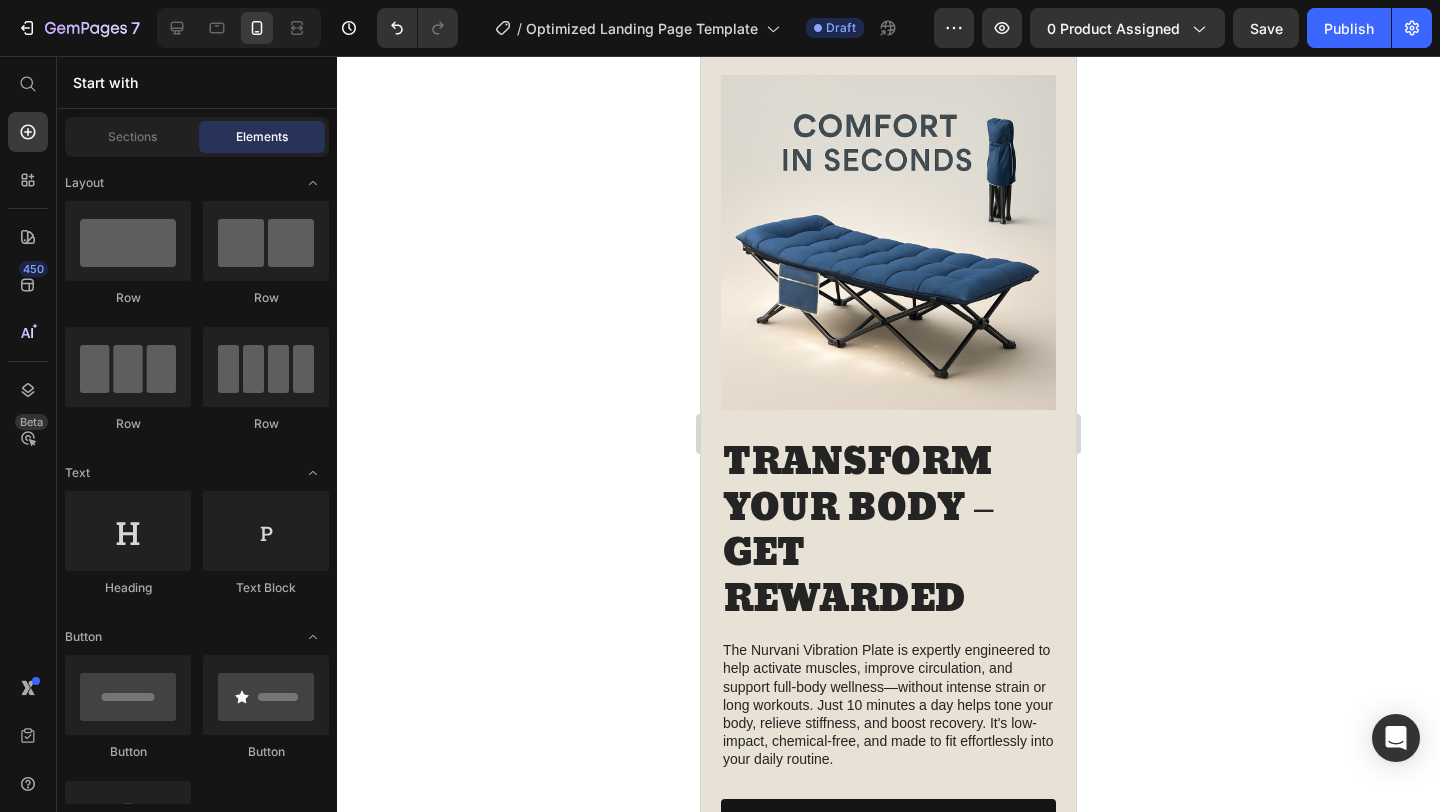 scroll, scrollTop: 1967, scrollLeft: 0, axis: vertical 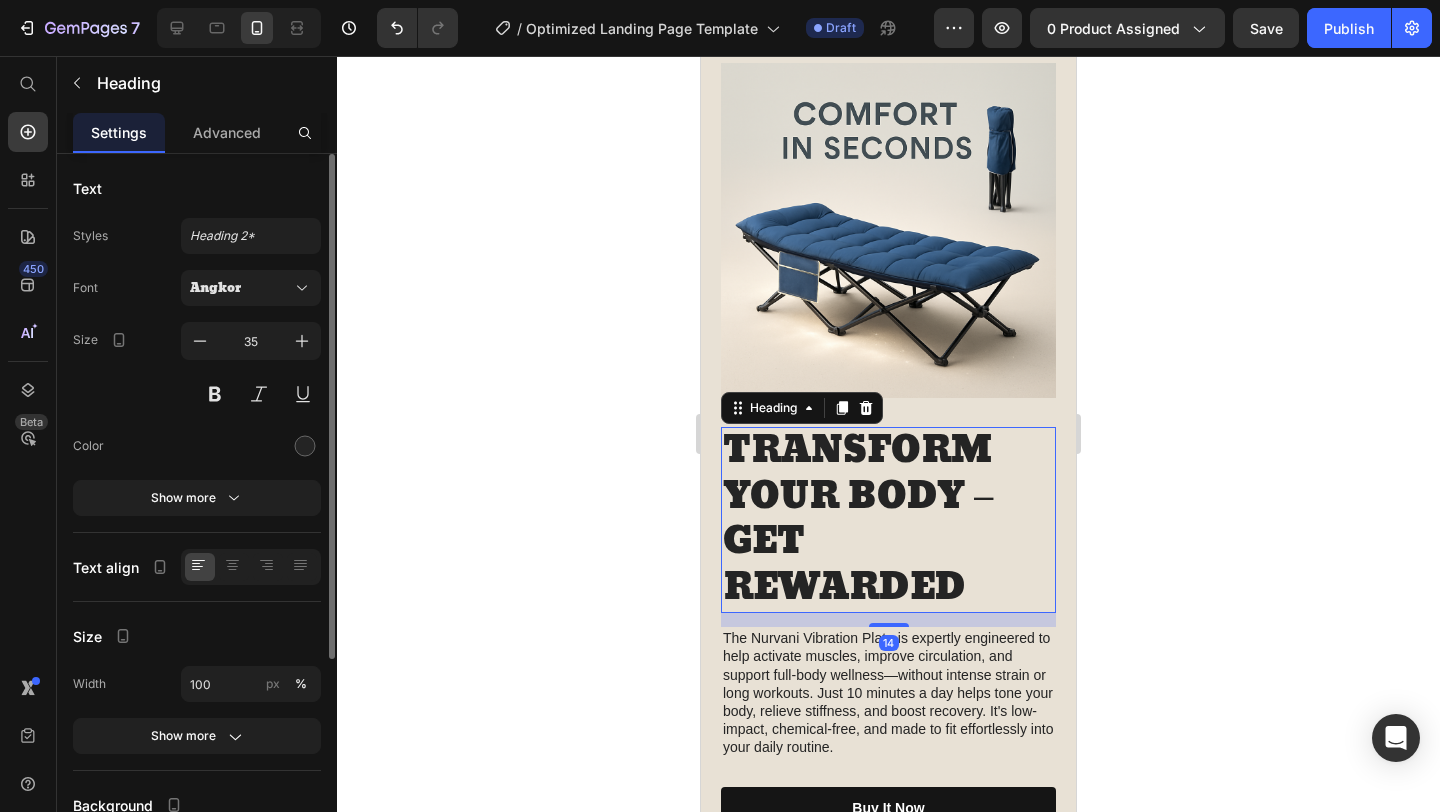 click on "TRANSFORM YOUR BODY –  GET REWARDED" at bounding box center [888, 520] 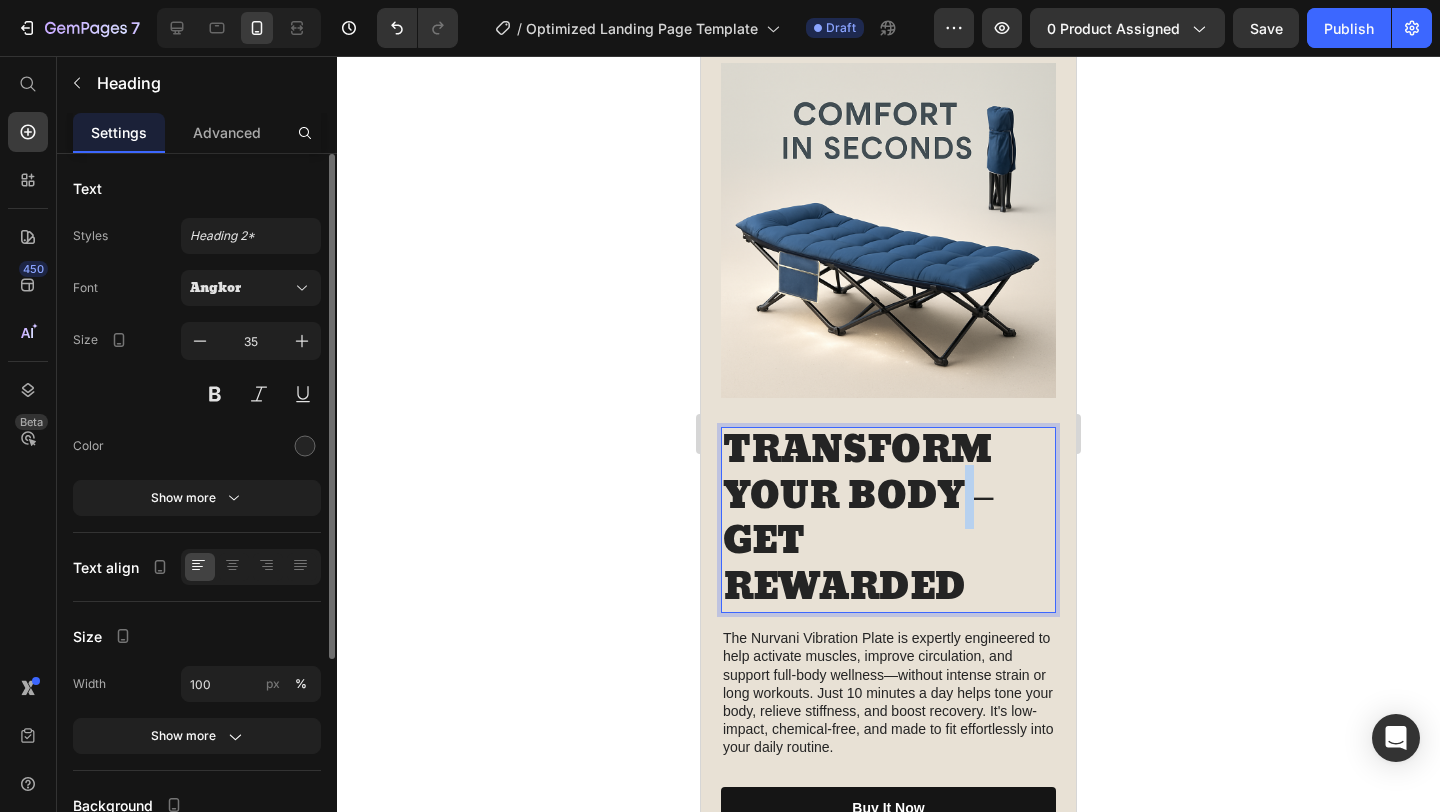 click on "TRANSFORM YOUR BODY –  GET REWARDED" at bounding box center [888, 520] 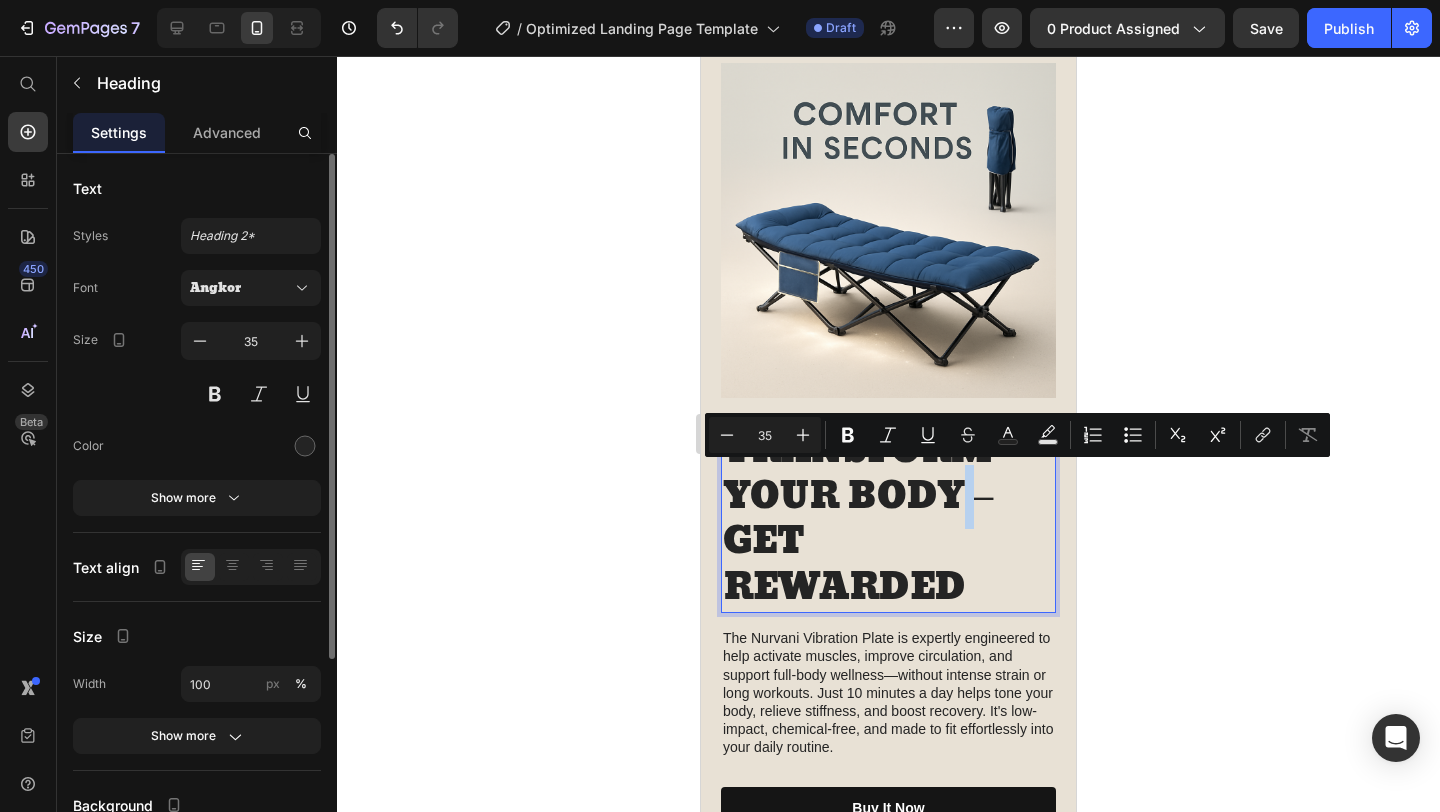 click on "TRANSFORM YOUR BODY –  GET REWARDED" at bounding box center [888, 520] 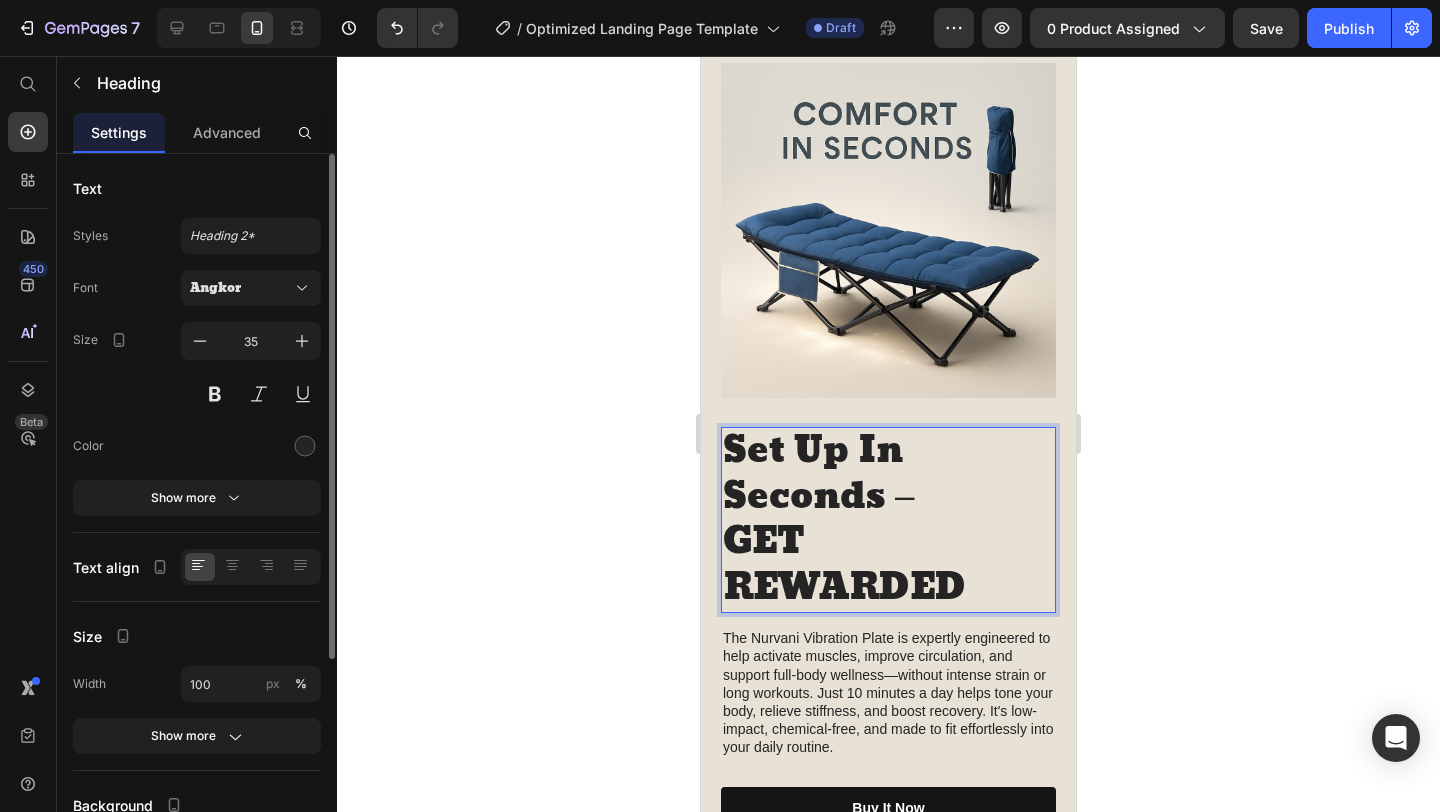 click on "Set Up In Seconds –  GET REWARDED" at bounding box center [888, 520] 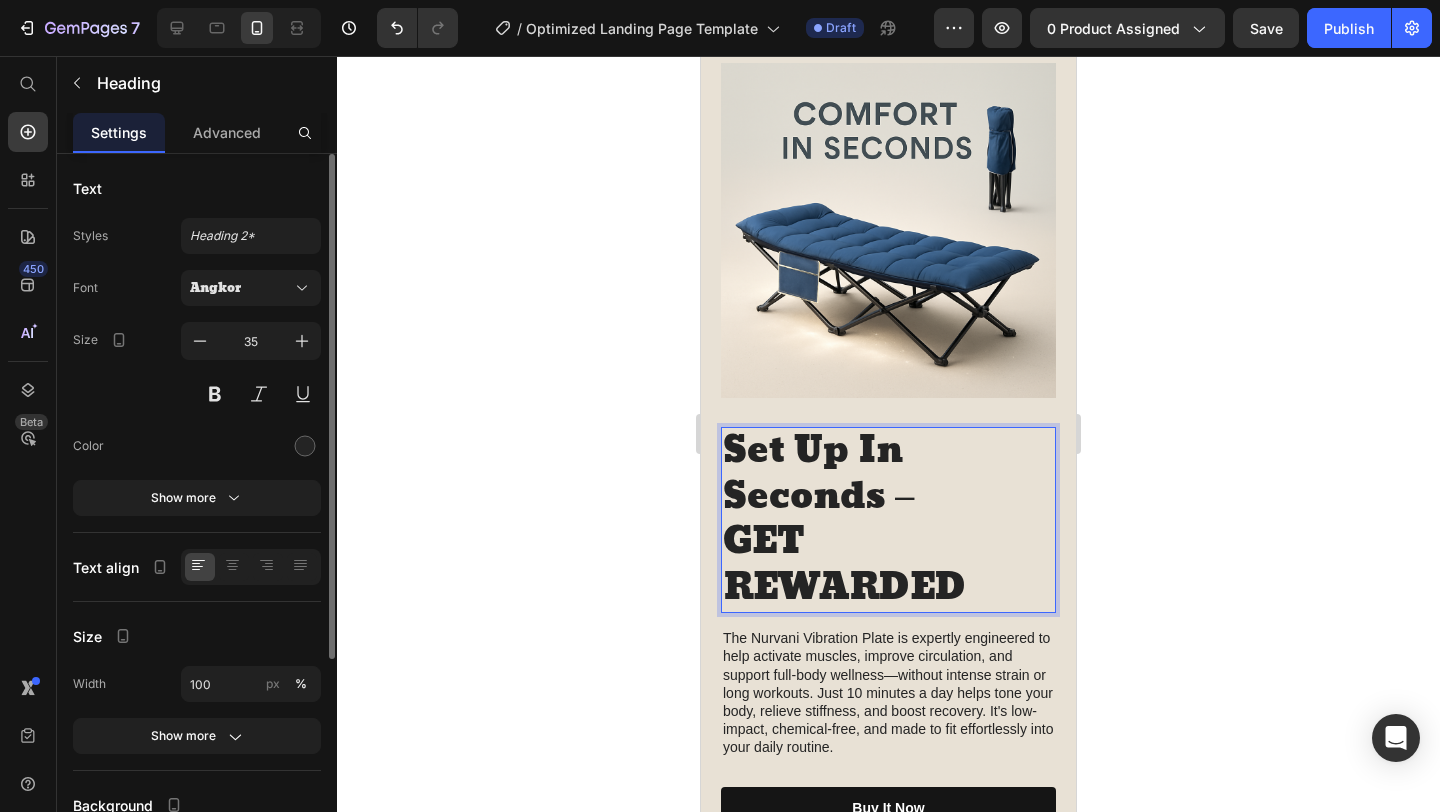 click on "Set Up In Seconds –           GET REWARDED" at bounding box center (888, 520) 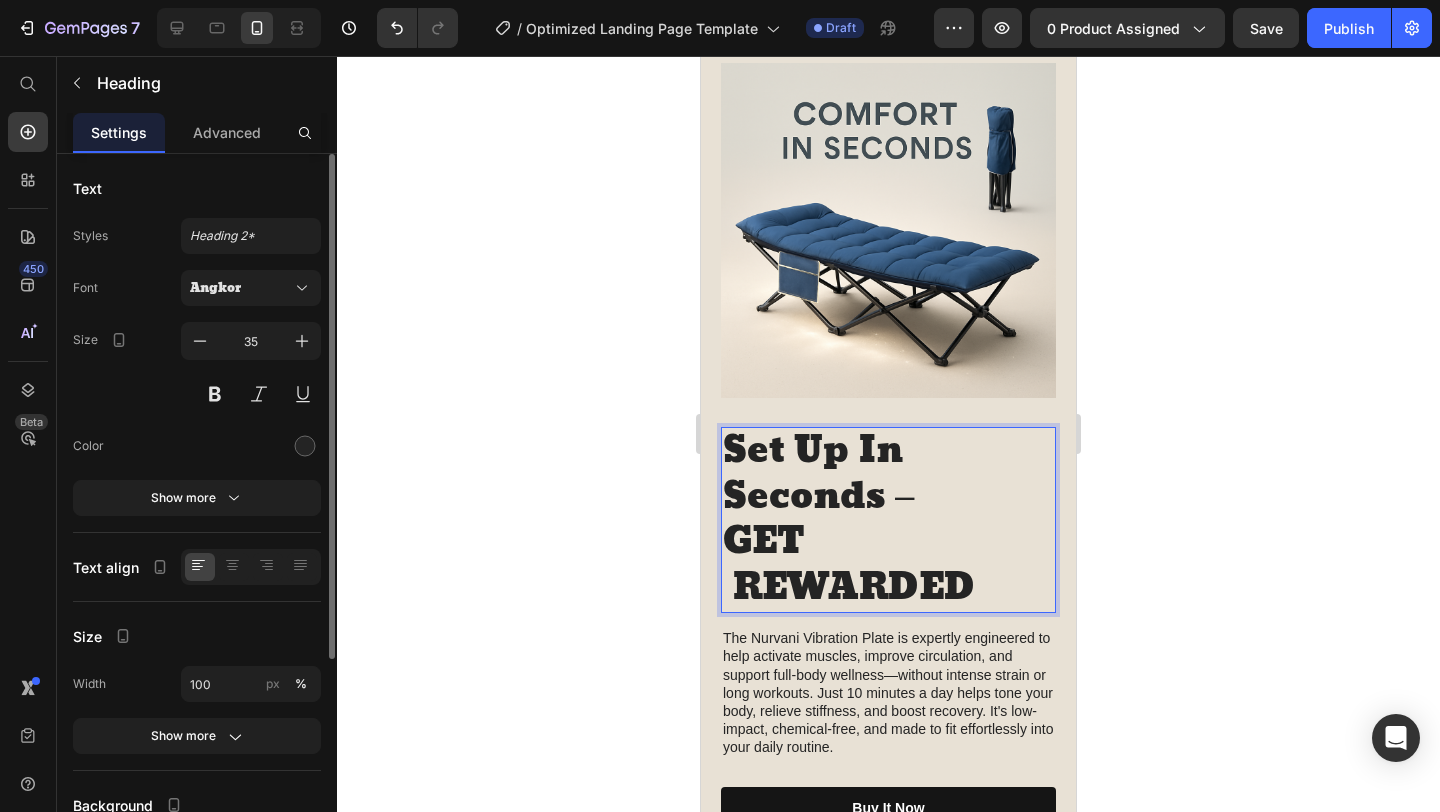 click on "Set Up In Seconds –           GET  REWARDED" at bounding box center (888, 520) 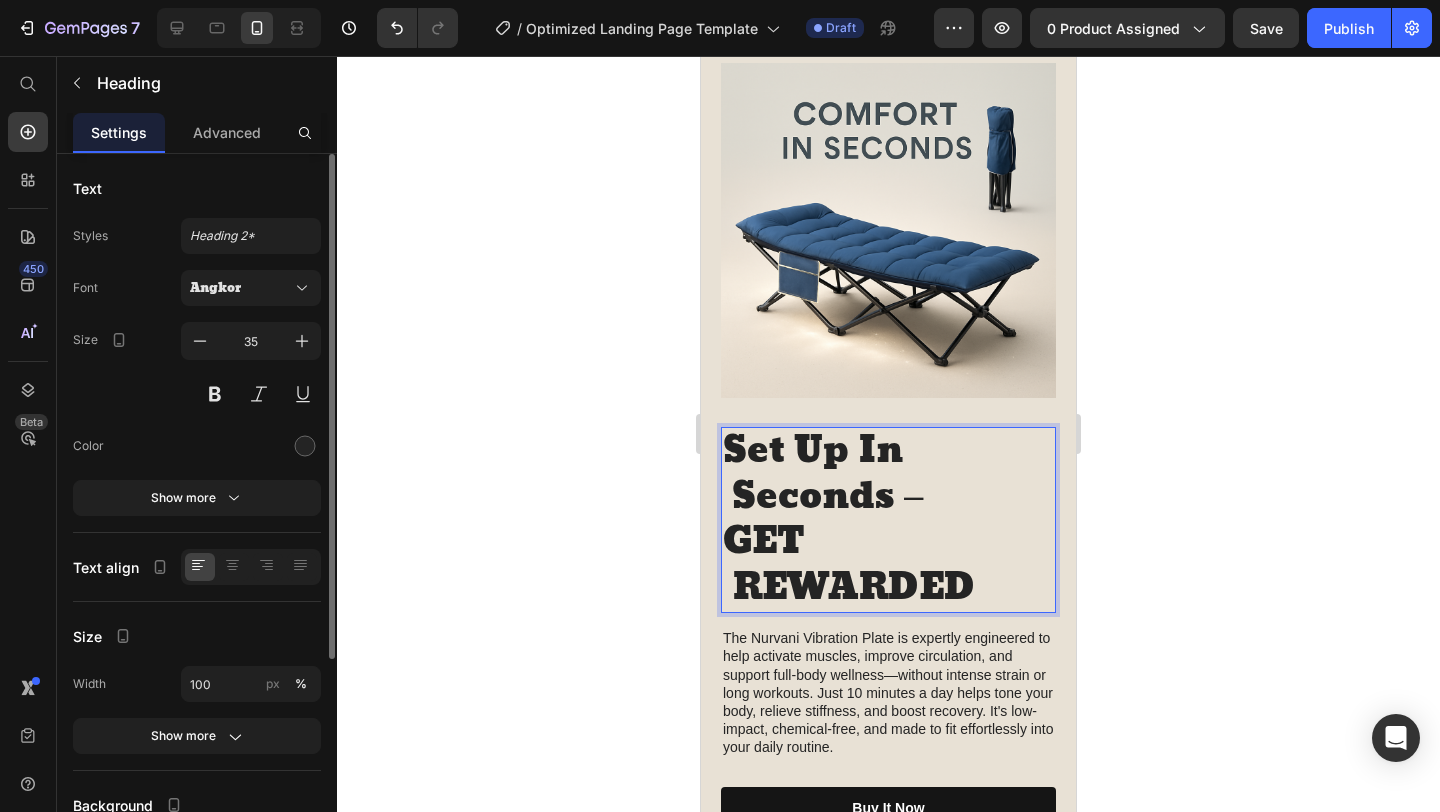 click on "Set Up In    Seconds –           GET  REWARDED" at bounding box center (888, 520) 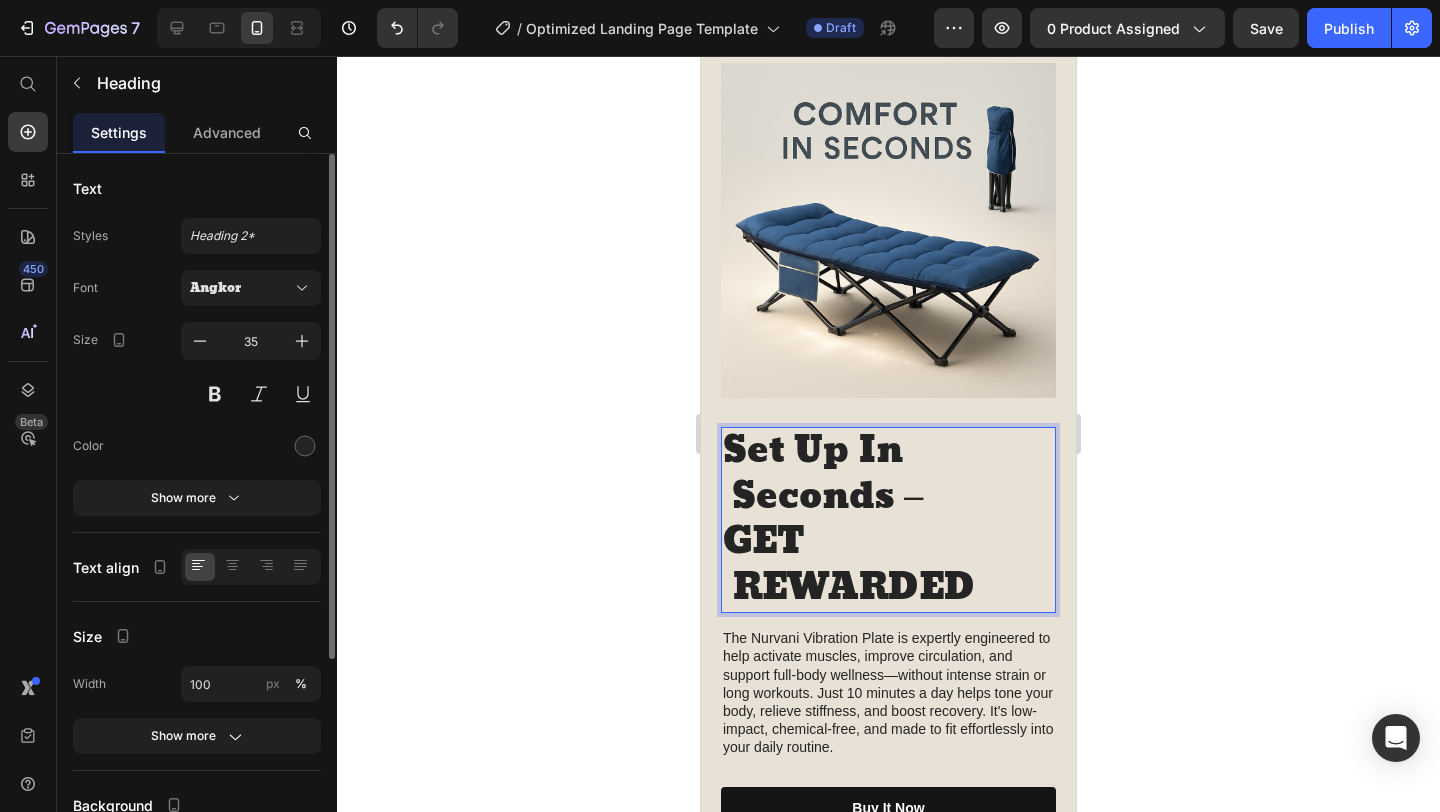 click on "Set Up In    Seconds –           GET  REWARDED" at bounding box center (888, 520) 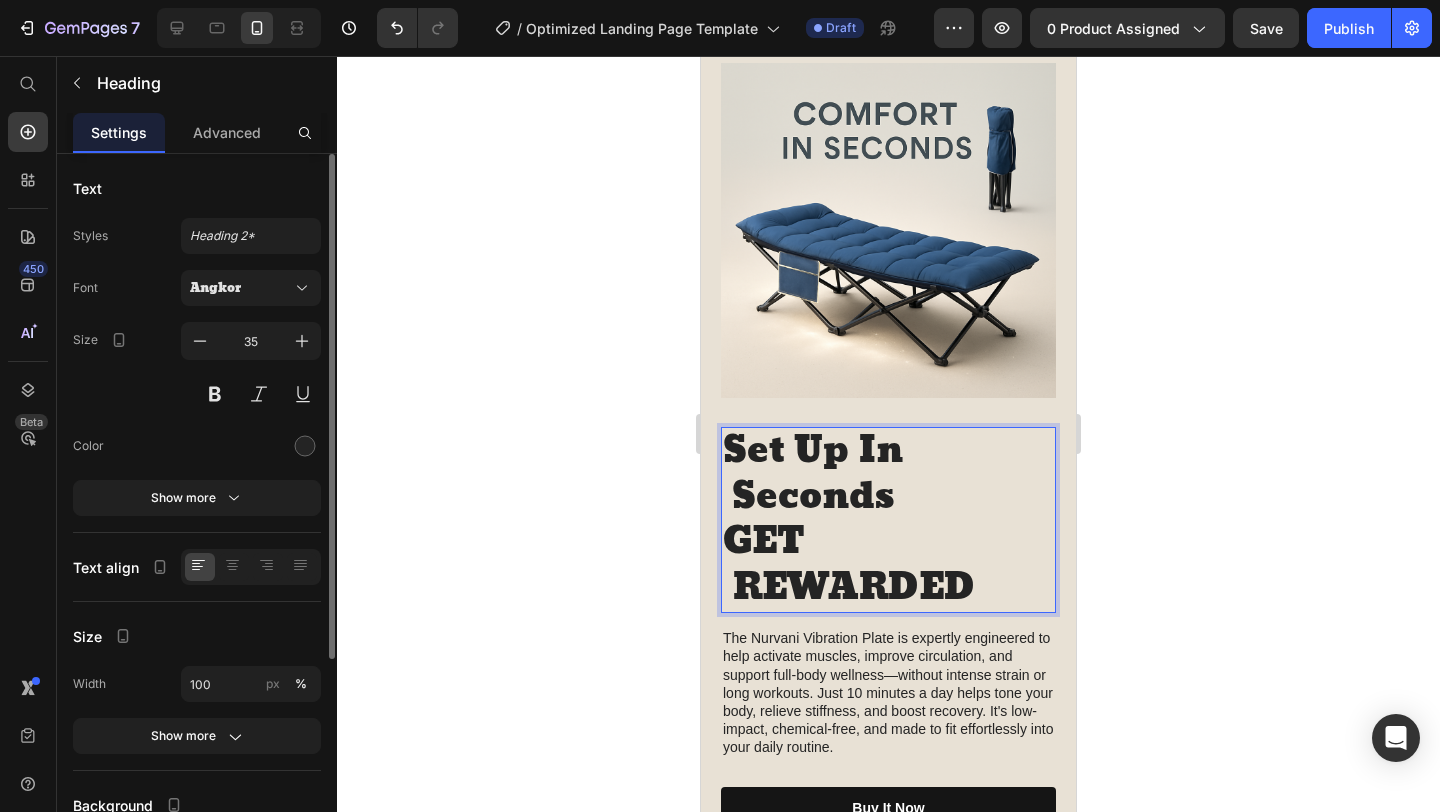 click on "Set Up In    Seconds            GET  REWARDED" at bounding box center [888, 520] 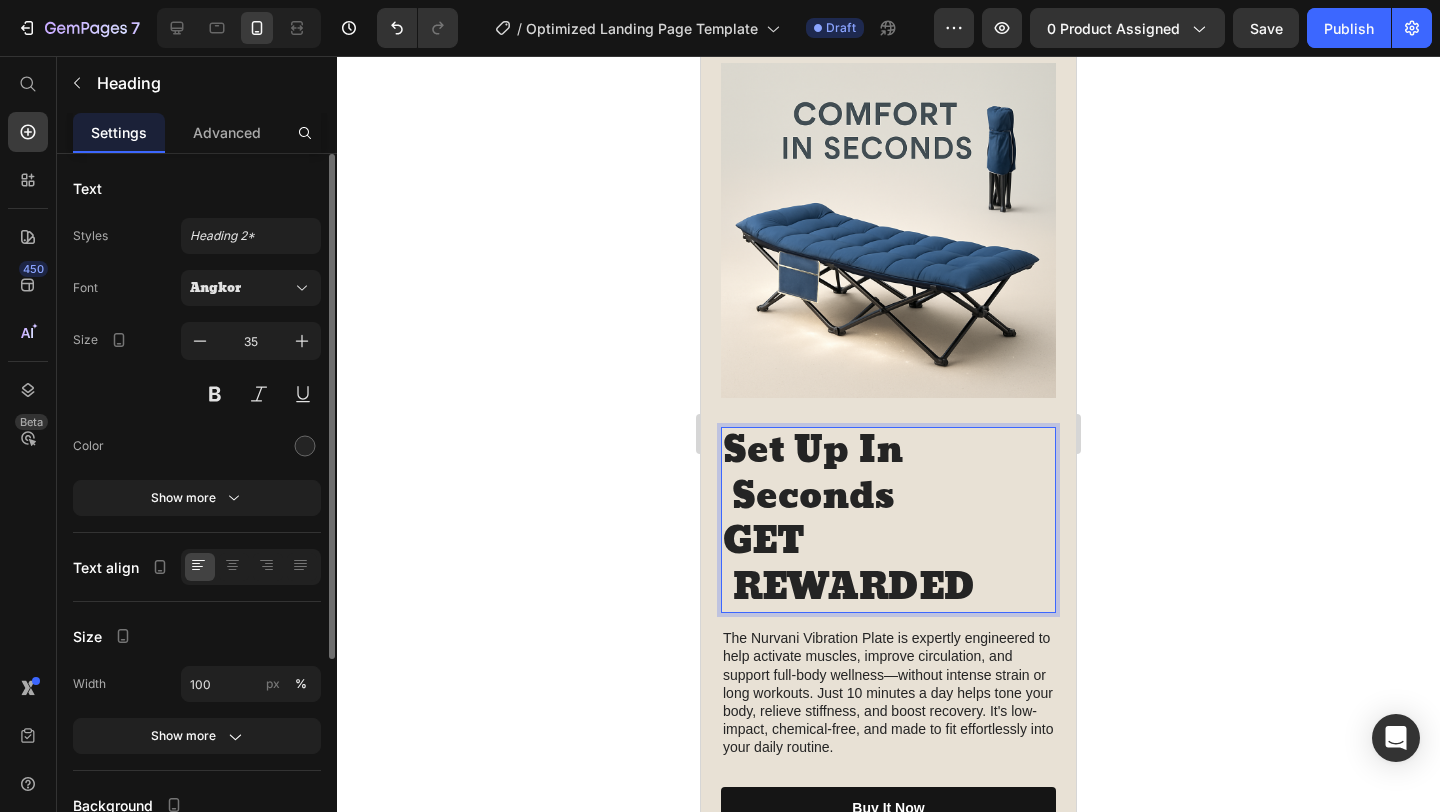 click on "Set Up In        Seconds            GET  REWARDED" at bounding box center (888, 520) 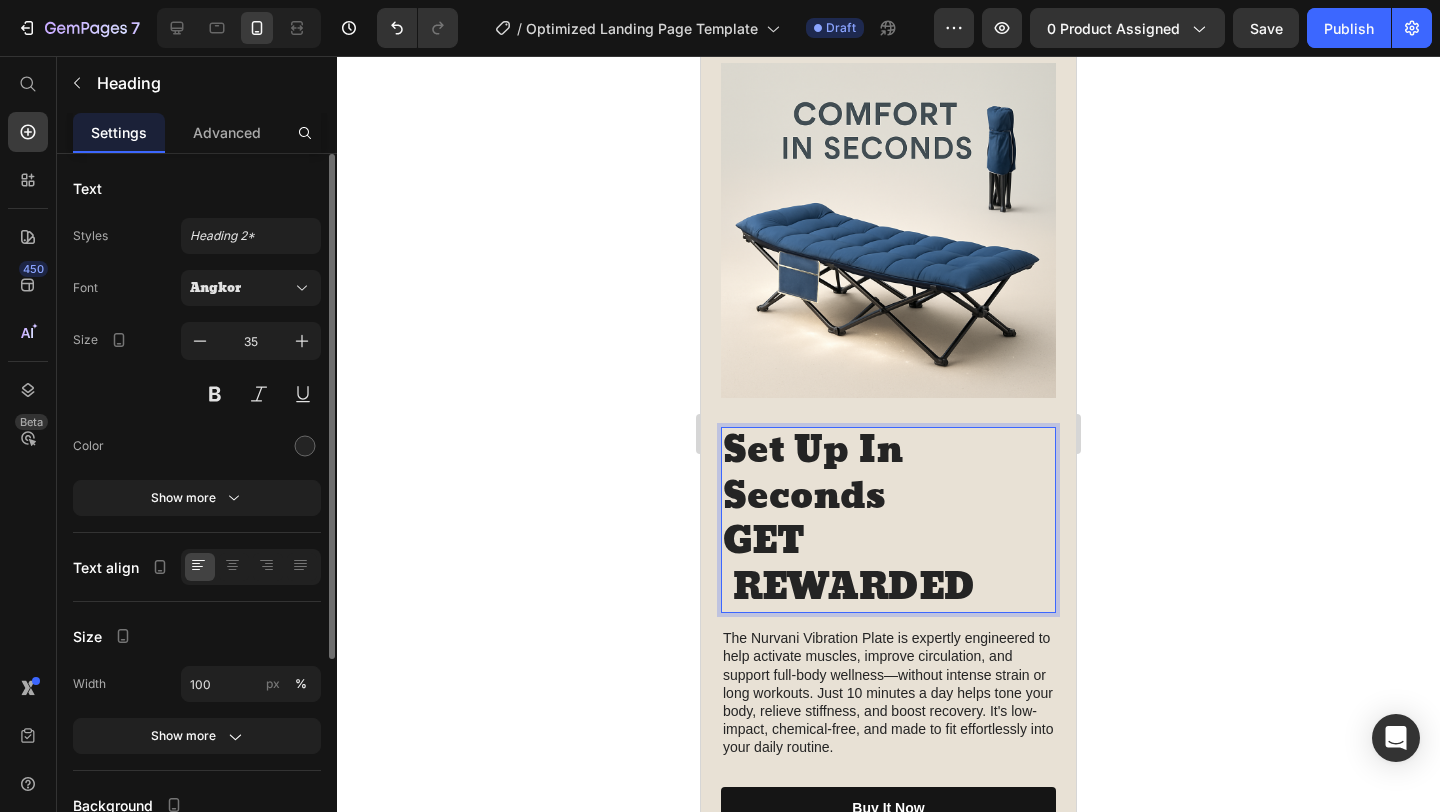 click on "Set Up In           Seconds          GET  REWARDED" at bounding box center [888, 520] 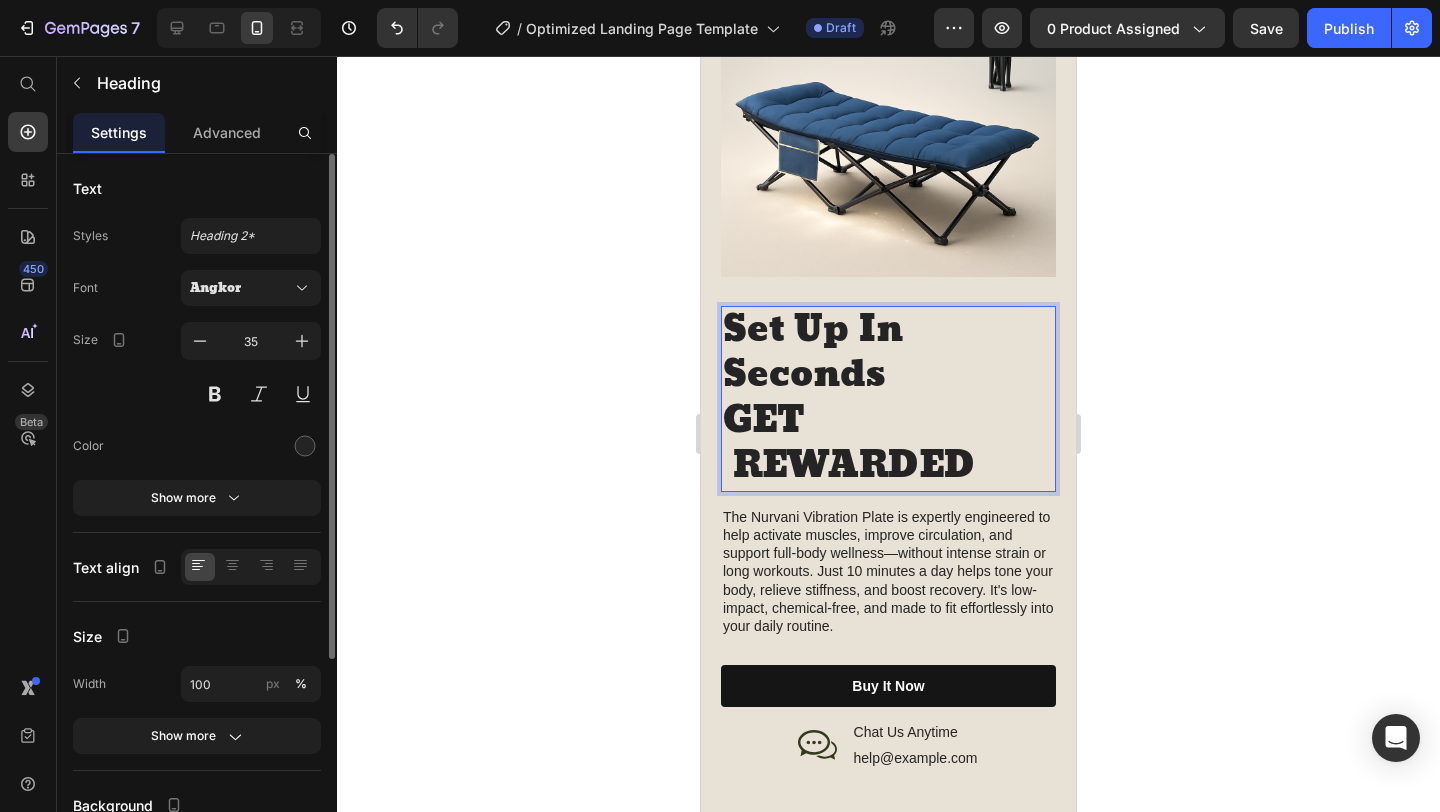 scroll, scrollTop: 2095, scrollLeft: 0, axis: vertical 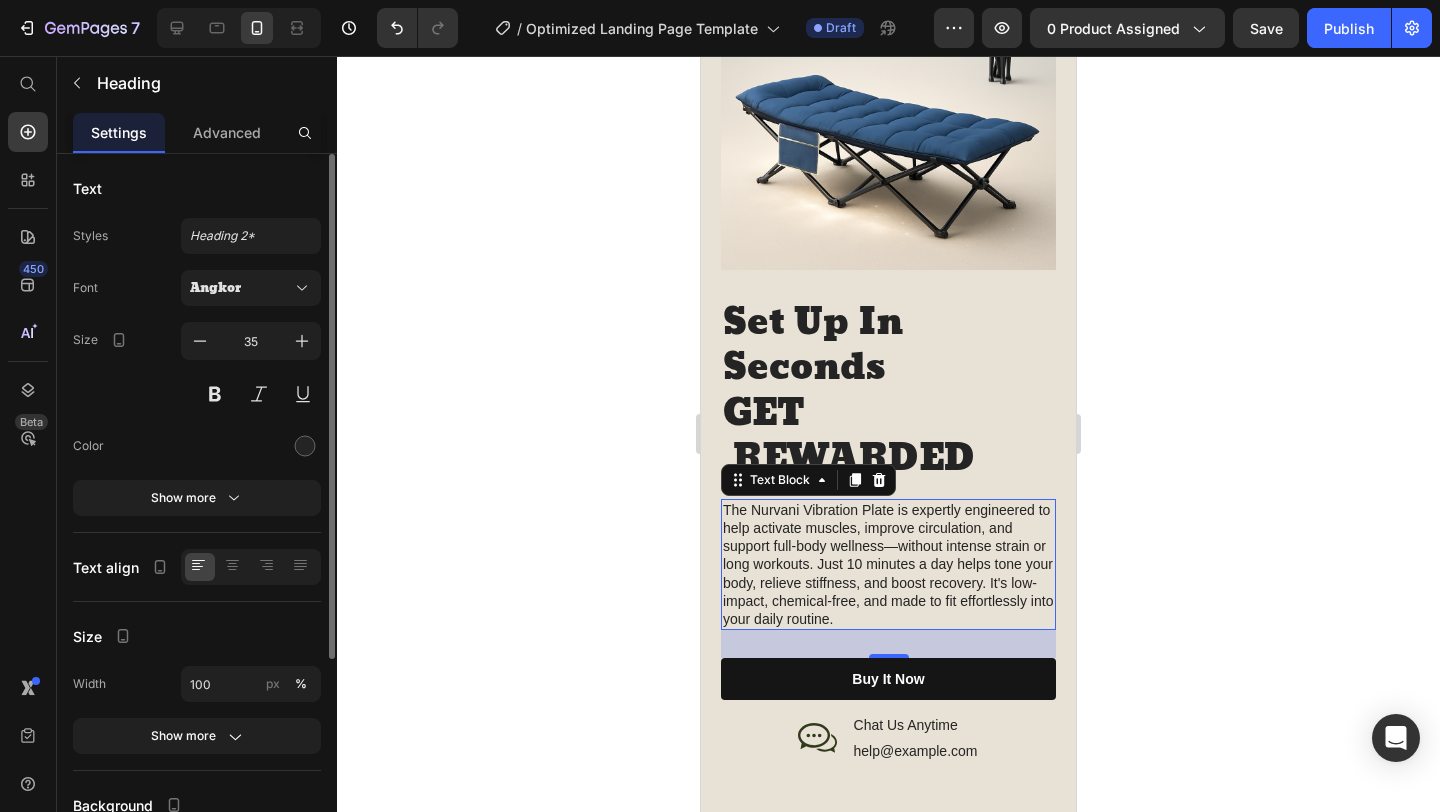 click on "The Nurvani Vibration Plate is expertly engineered to help activate muscles, improve circulation, and support full-body wellness—without intense strain or long workouts. Just 10 minutes a day helps tone your body, relieve stiffness, and boost recovery. It's low-impact, chemical-free, and made to fit effortlessly into your daily routine." at bounding box center [888, 564] 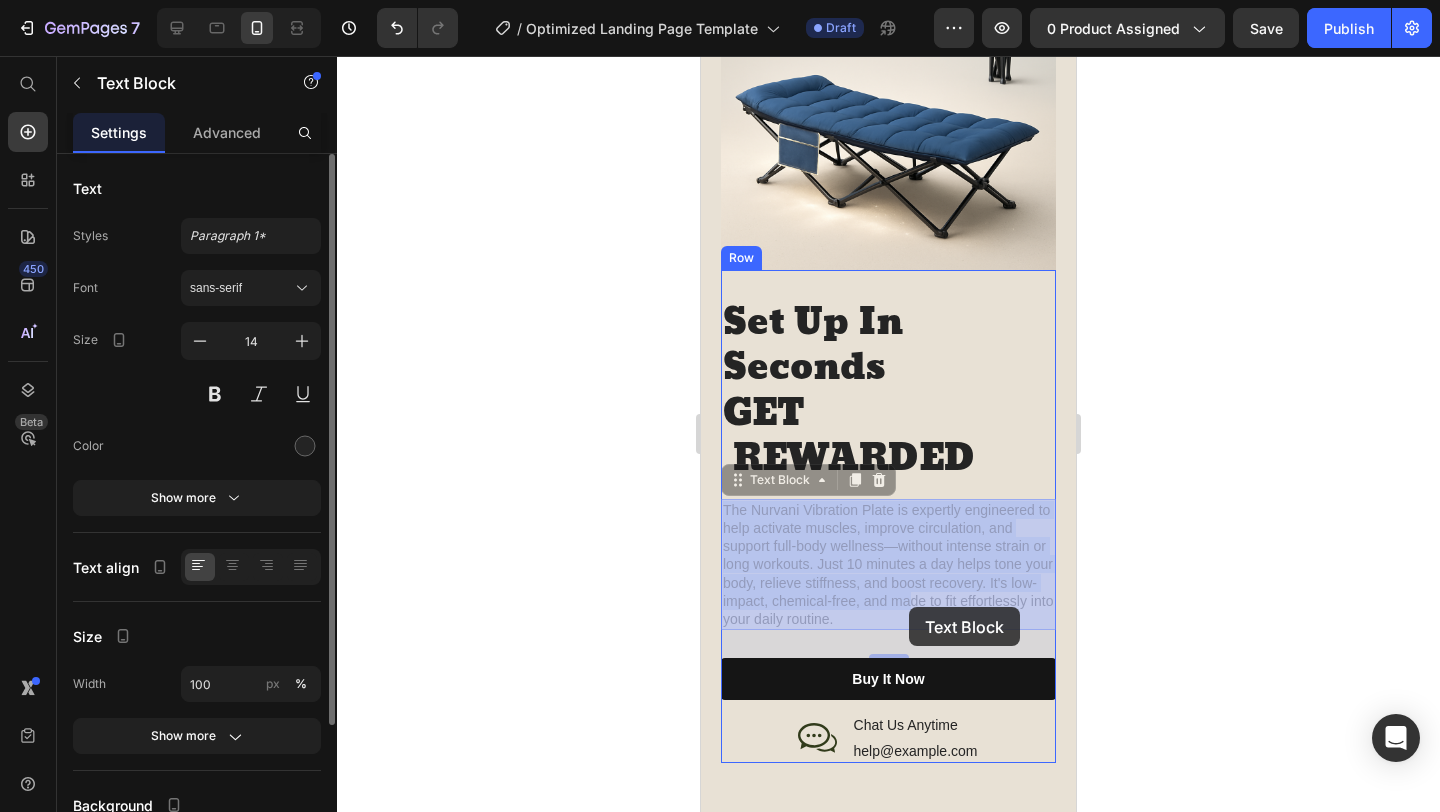 drag, startPoint x: 724, startPoint y: 504, endPoint x: 907, endPoint y: 606, distance: 209.50656 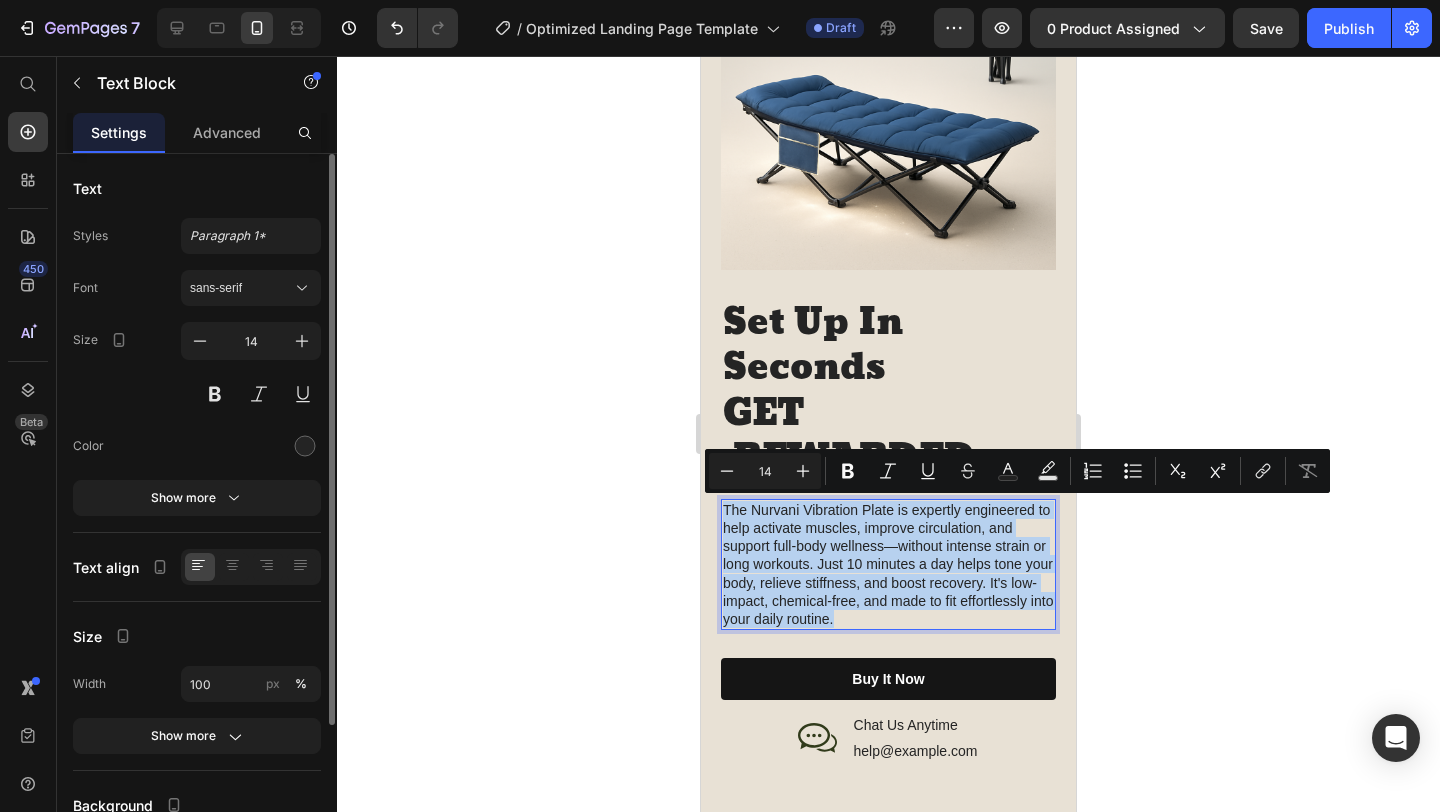 drag, startPoint x: 722, startPoint y: 510, endPoint x: 843, endPoint y: 614, distance: 159.5525 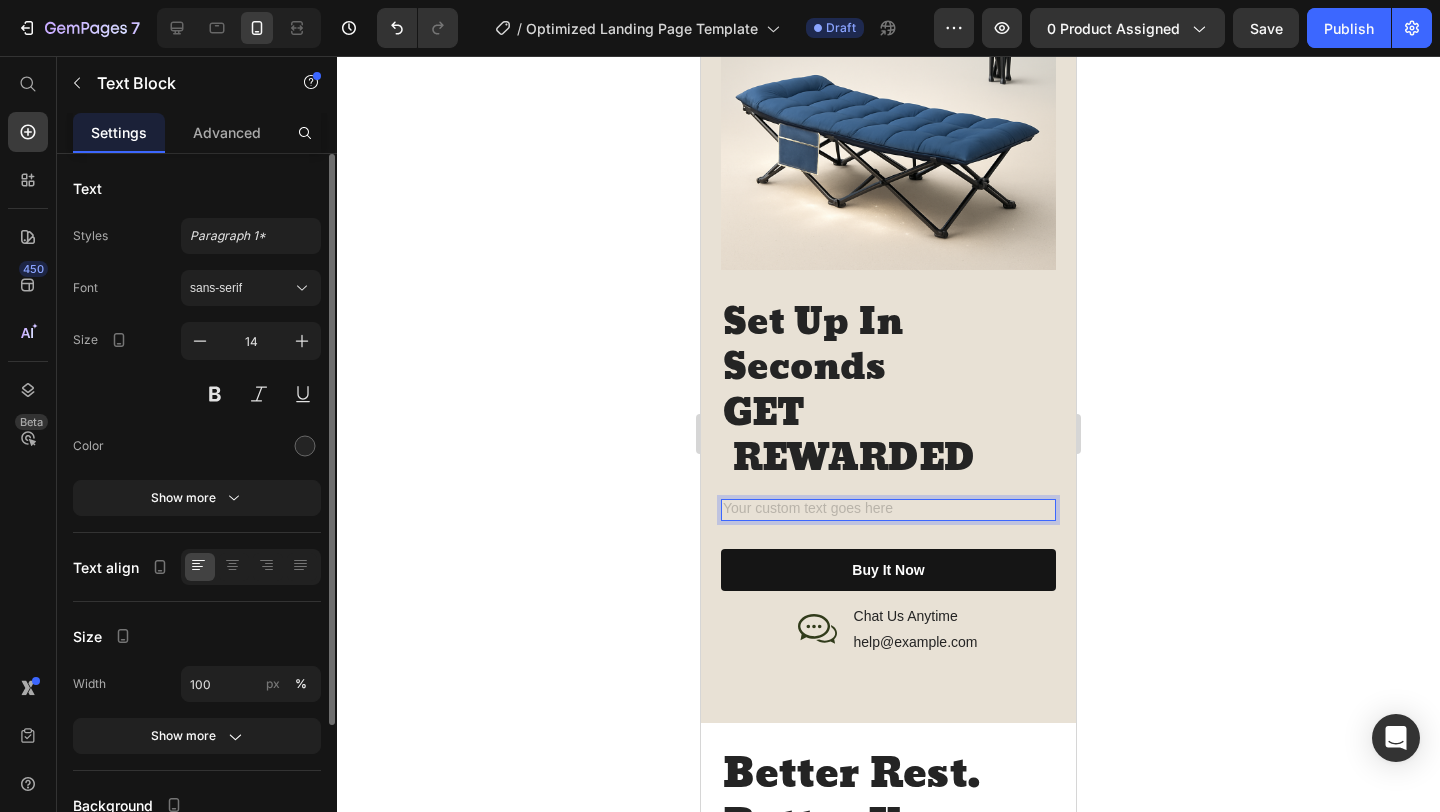 click at bounding box center [888, 510] 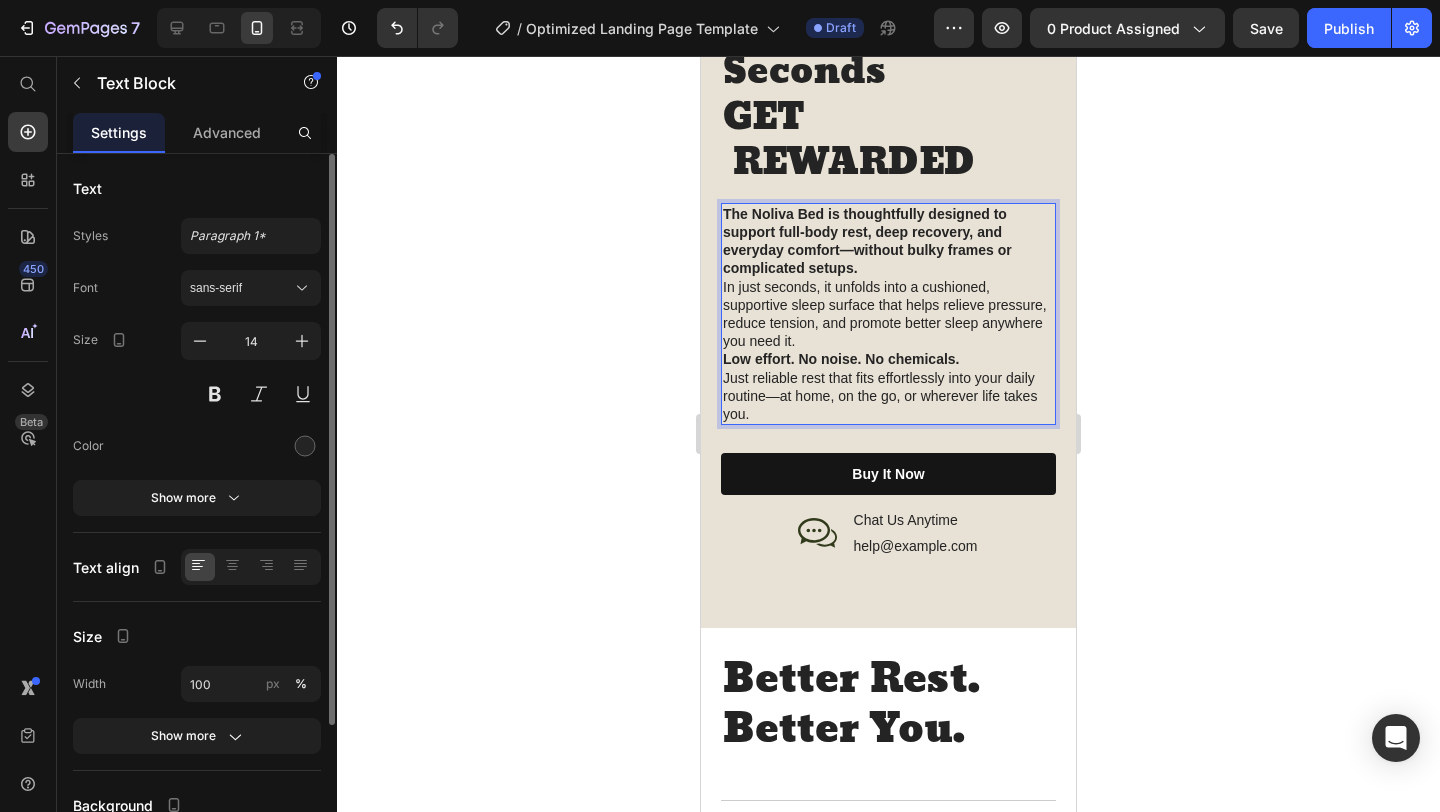scroll, scrollTop: 2423, scrollLeft: 0, axis: vertical 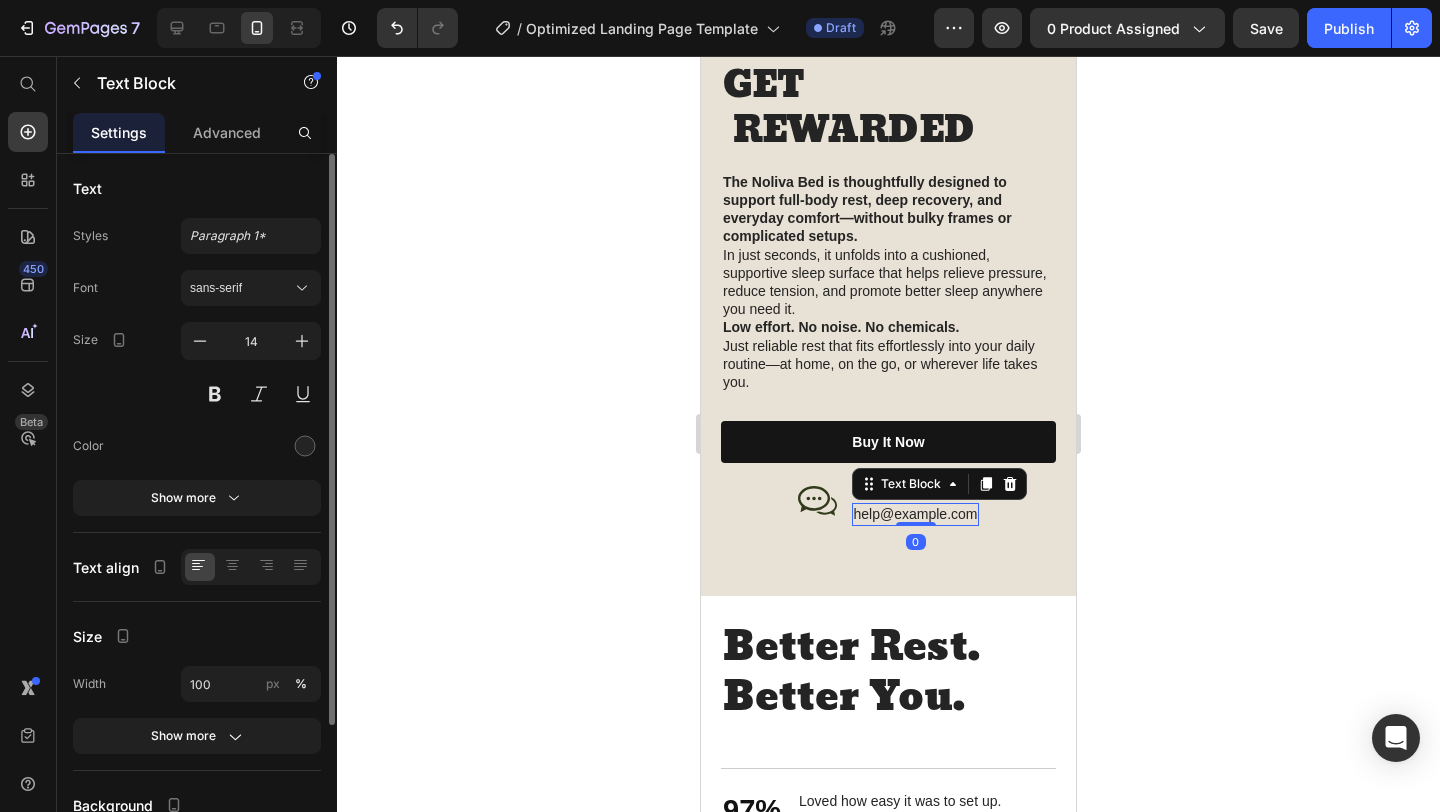 click on "help@trynurvani.co" at bounding box center (916, 514) 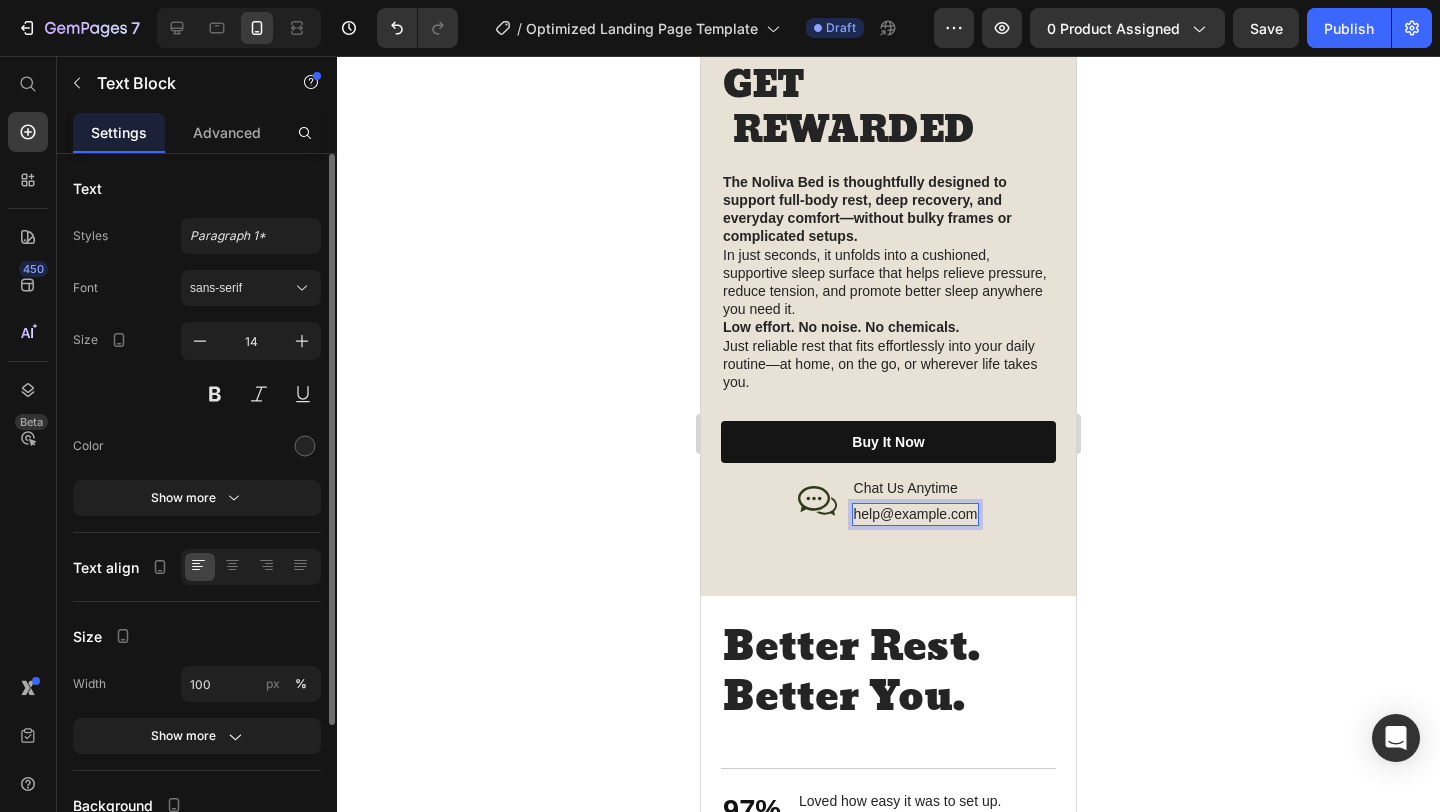 click on "help@trynurvani.co" at bounding box center [916, 514] 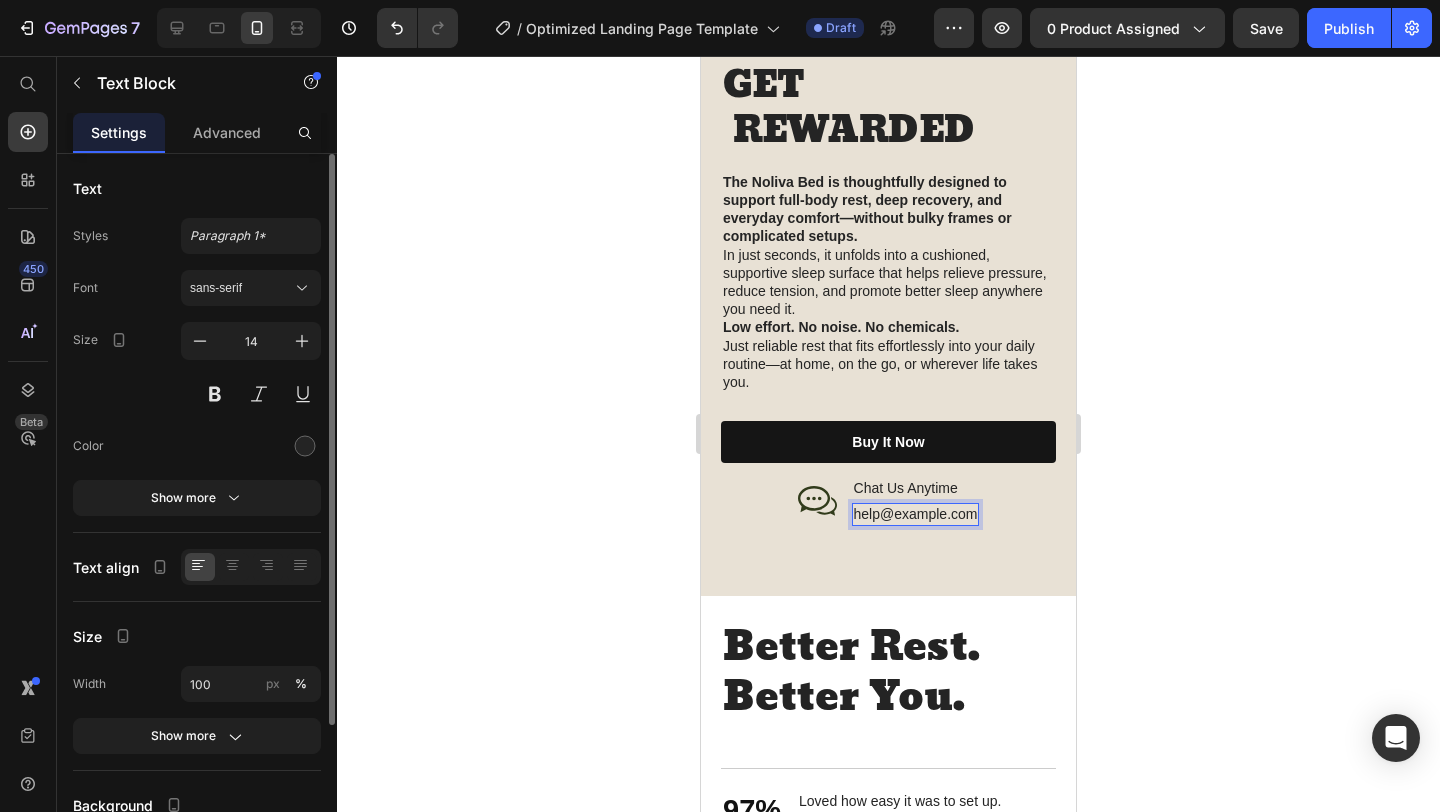 click 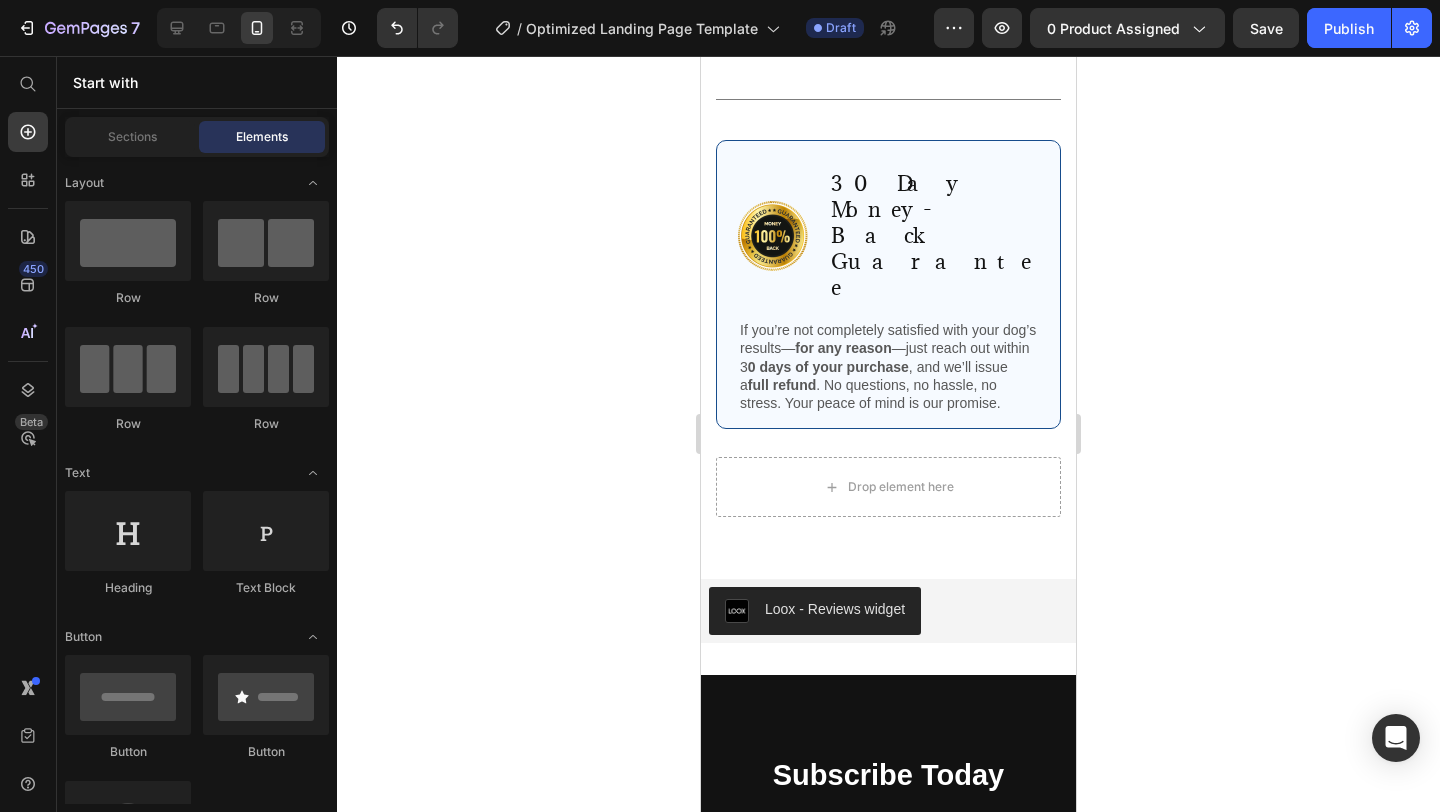 scroll, scrollTop: 4729, scrollLeft: 0, axis: vertical 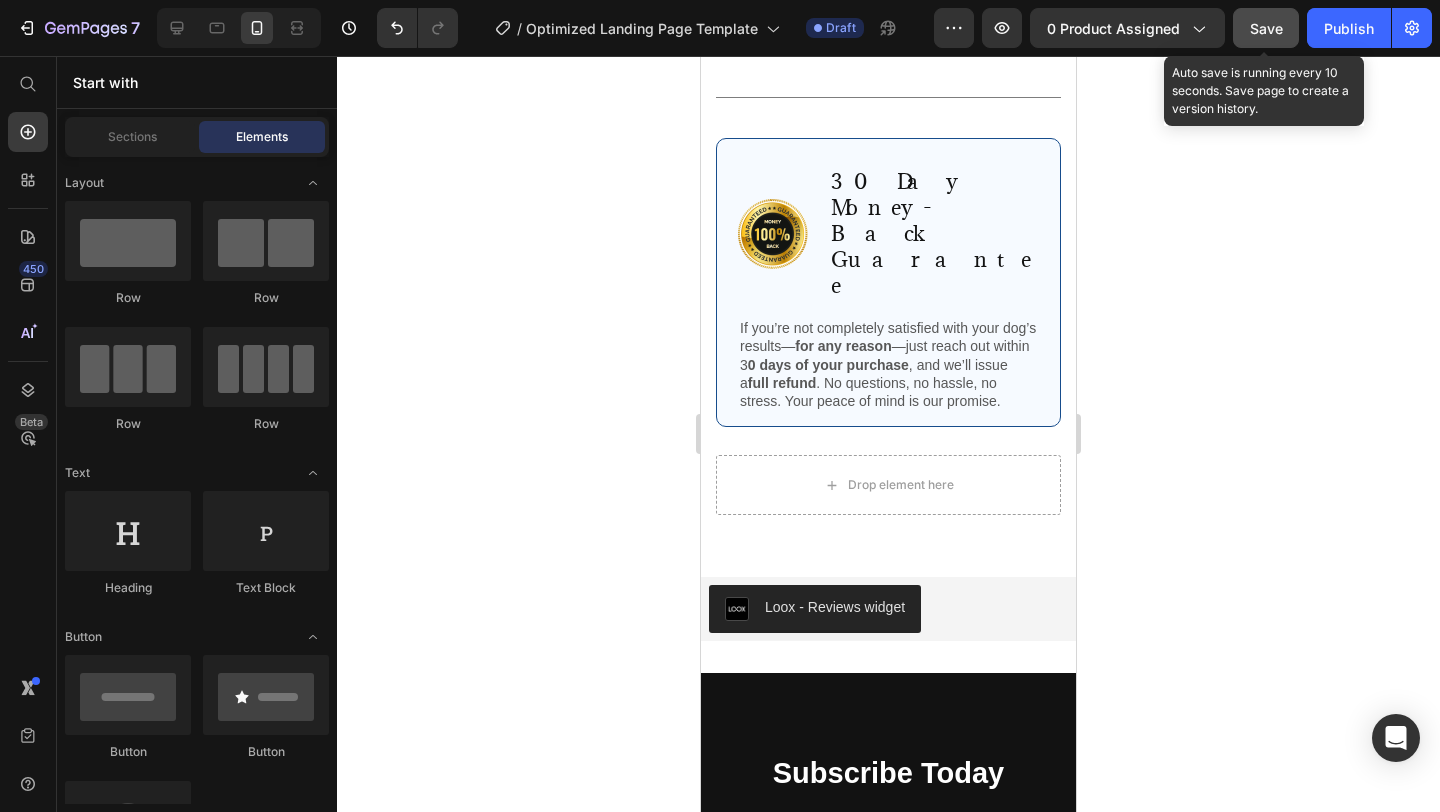 click on "Save" at bounding box center [1266, 28] 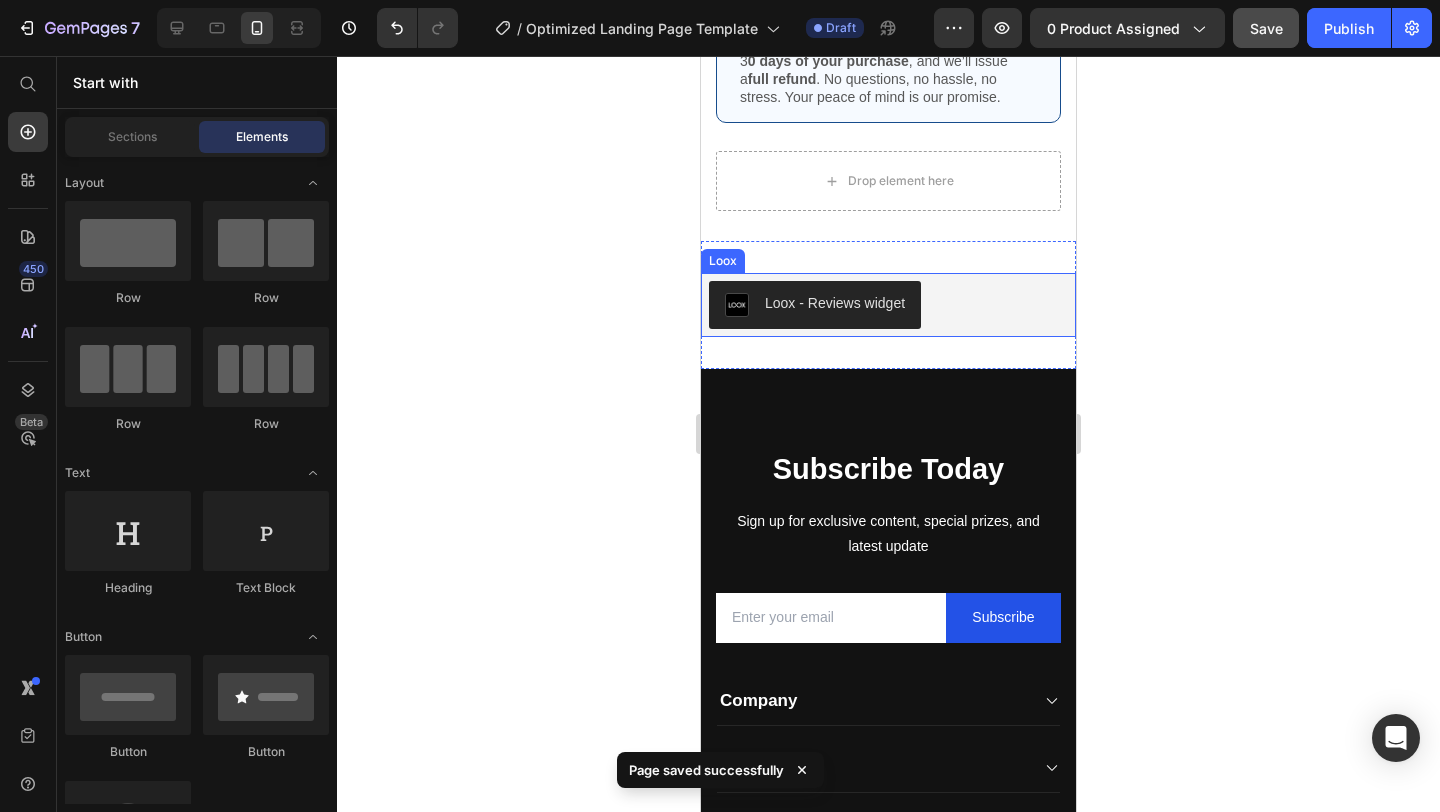 scroll, scrollTop: 5722, scrollLeft: 0, axis: vertical 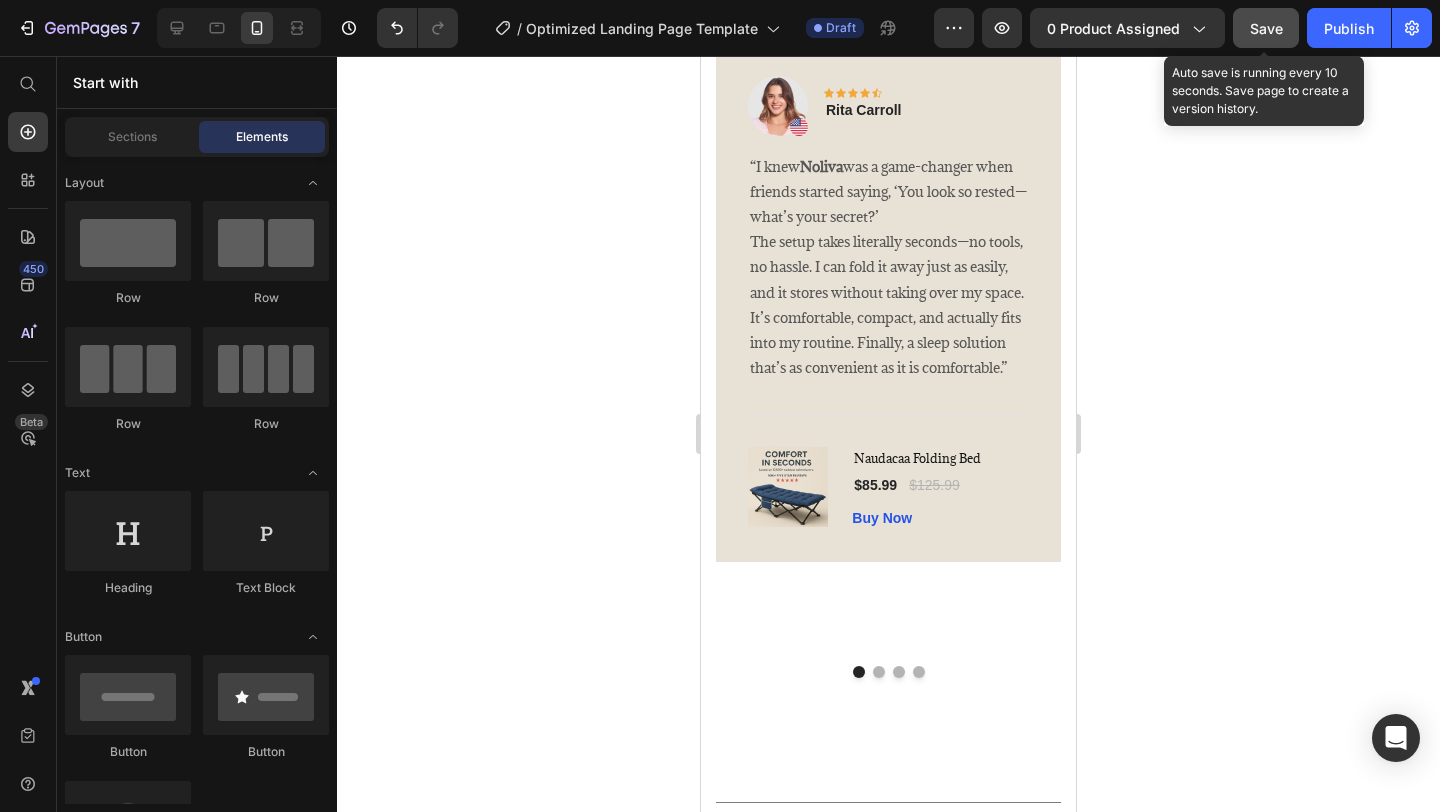 click on "Save" at bounding box center (1266, 28) 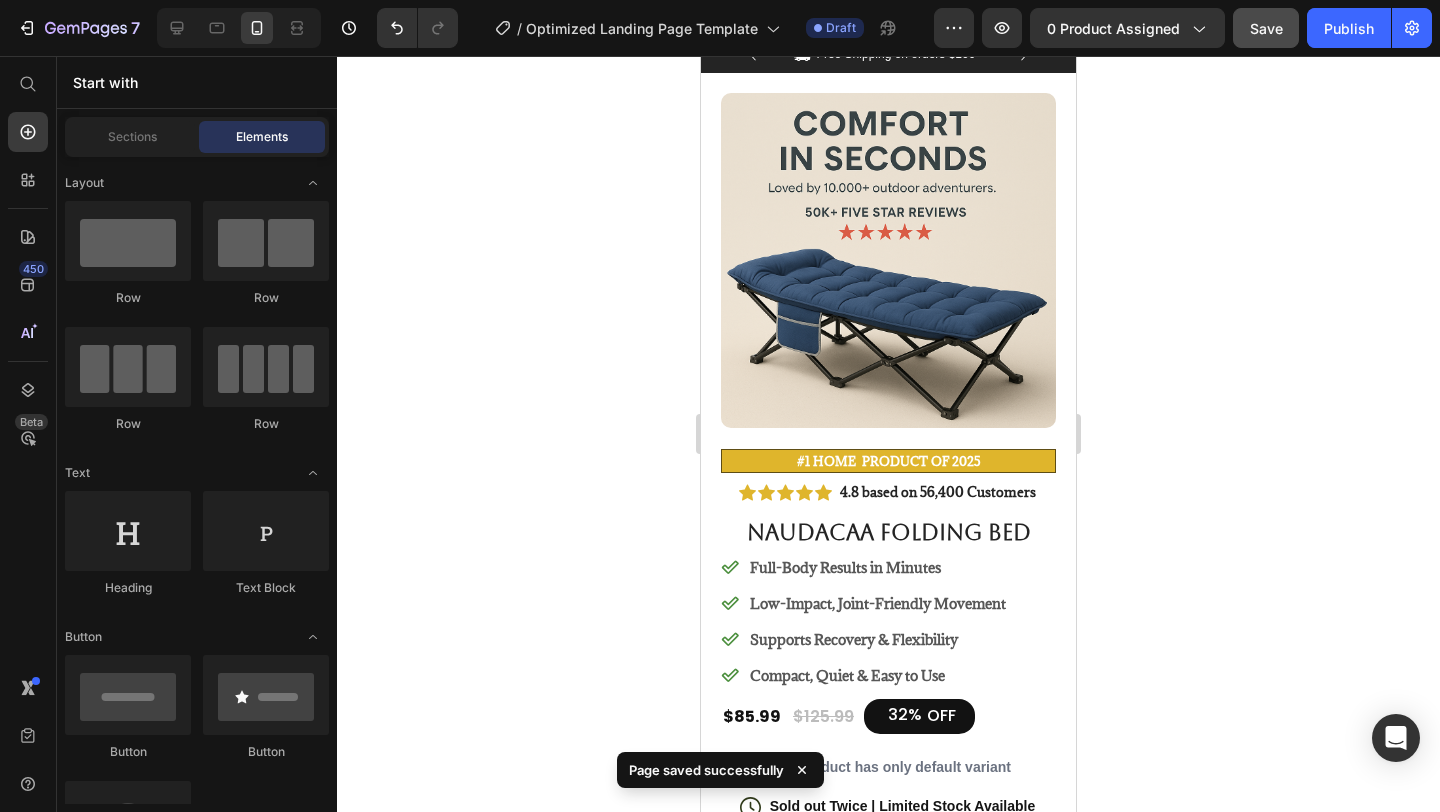 scroll, scrollTop: 0, scrollLeft: 0, axis: both 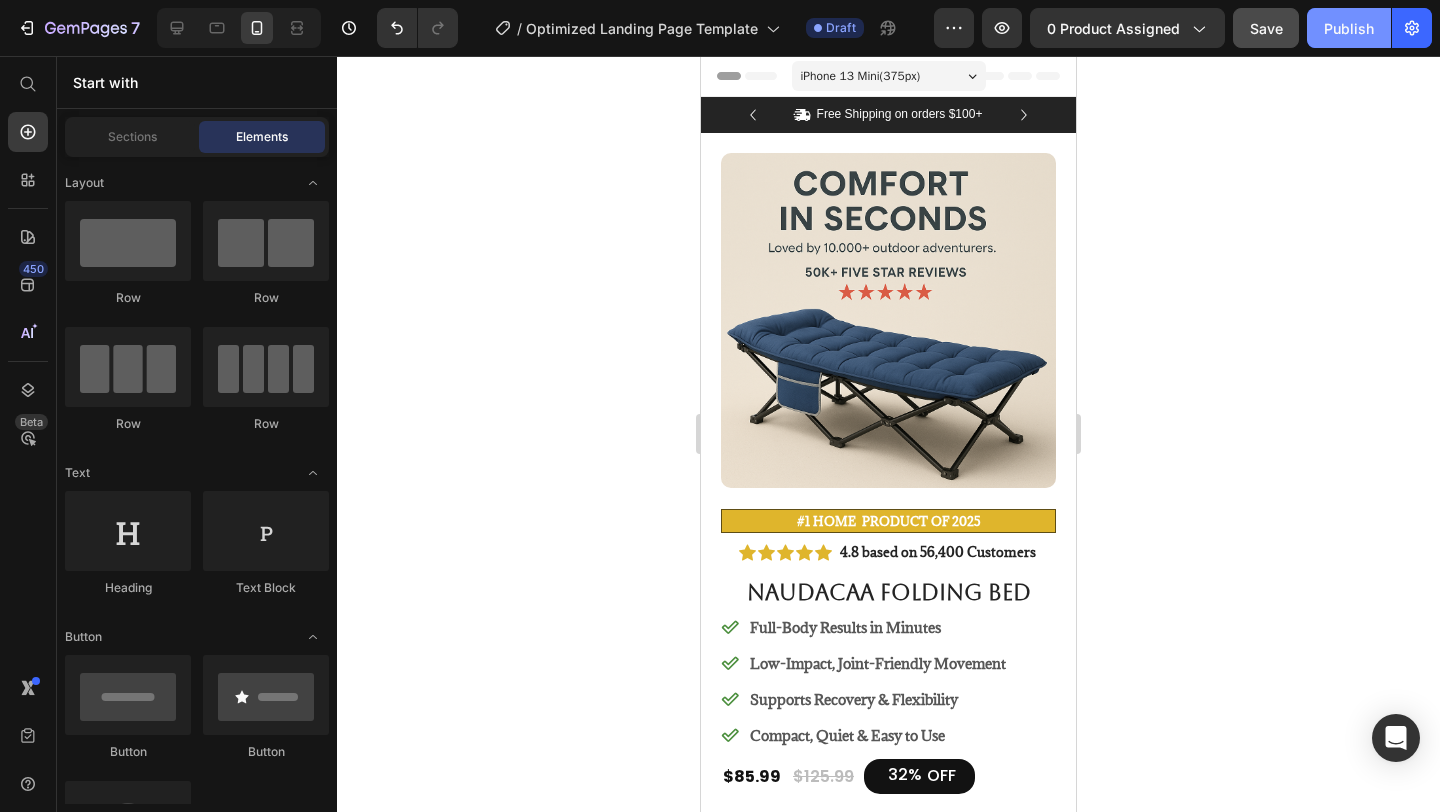 click on "Publish" at bounding box center [1349, 28] 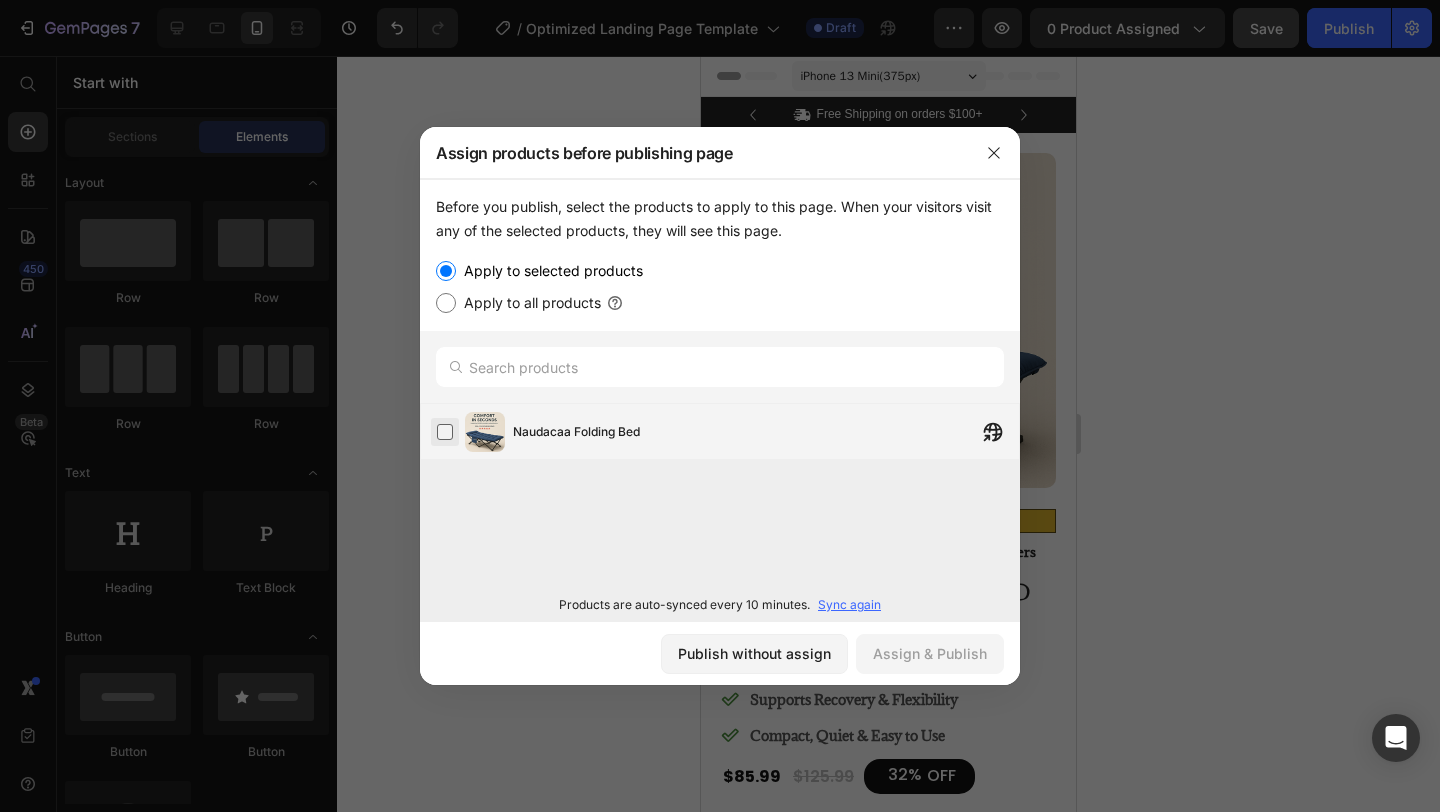 click at bounding box center (445, 432) 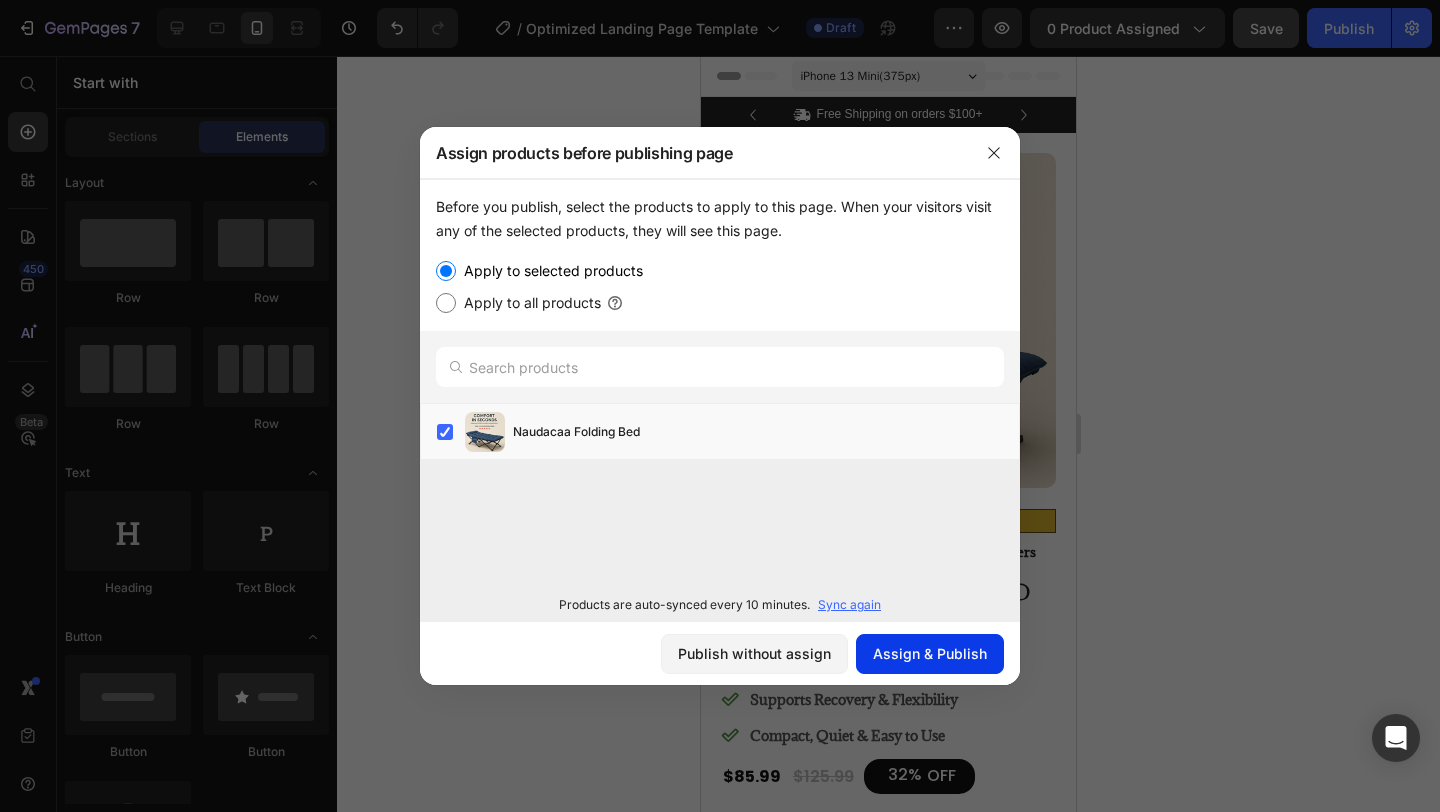click on "Assign & Publish" at bounding box center (930, 653) 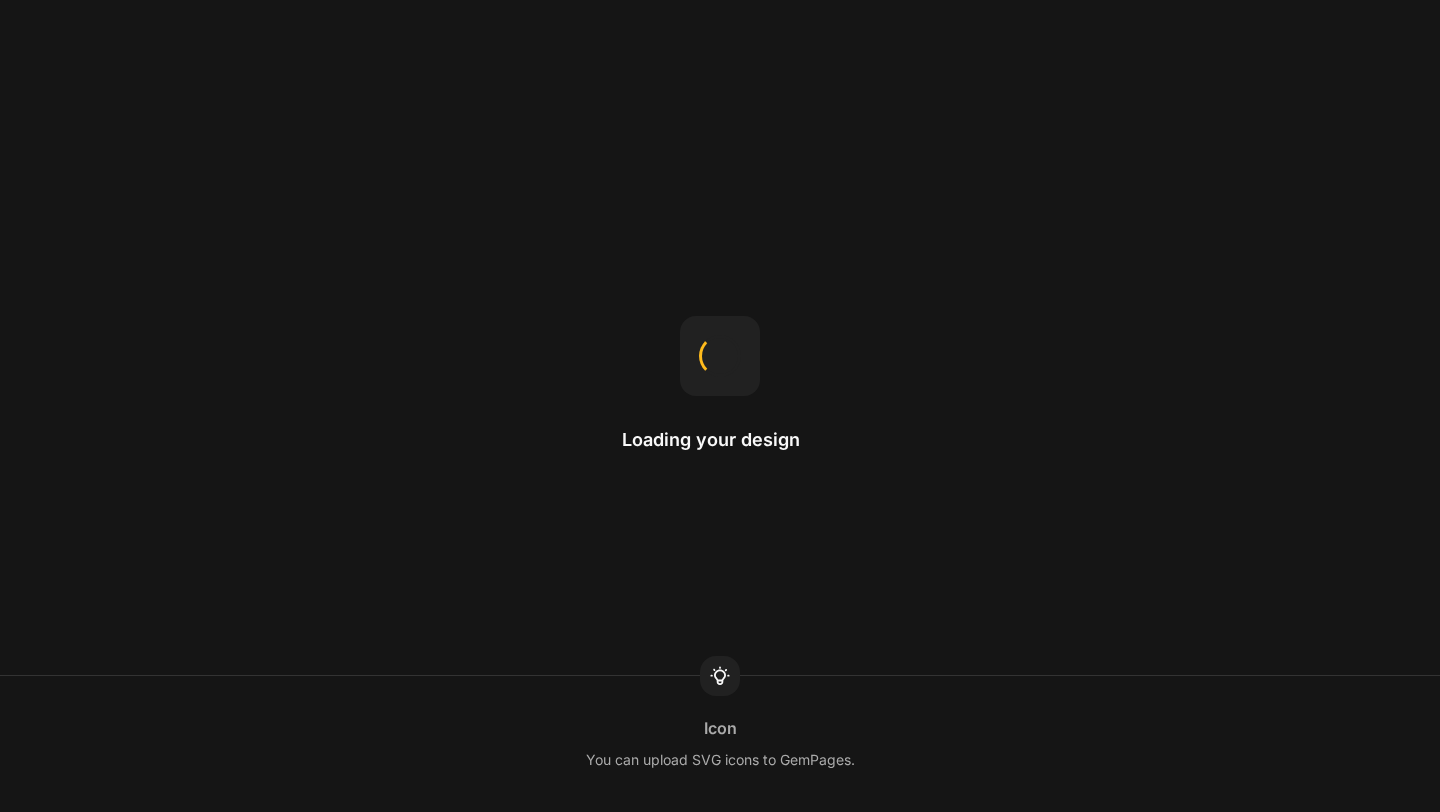 scroll, scrollTop: 0, scrollLeft: 0, axis: both 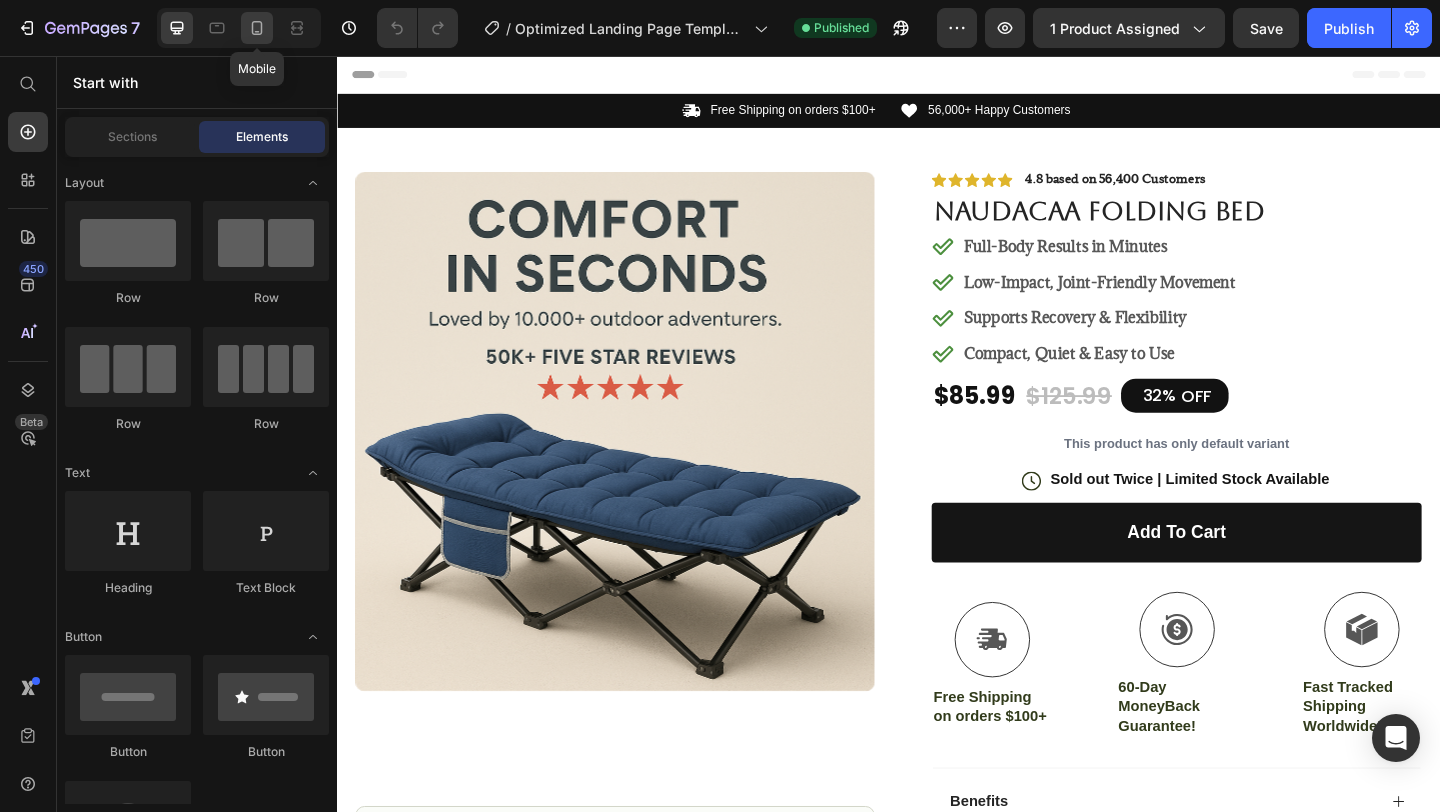 click 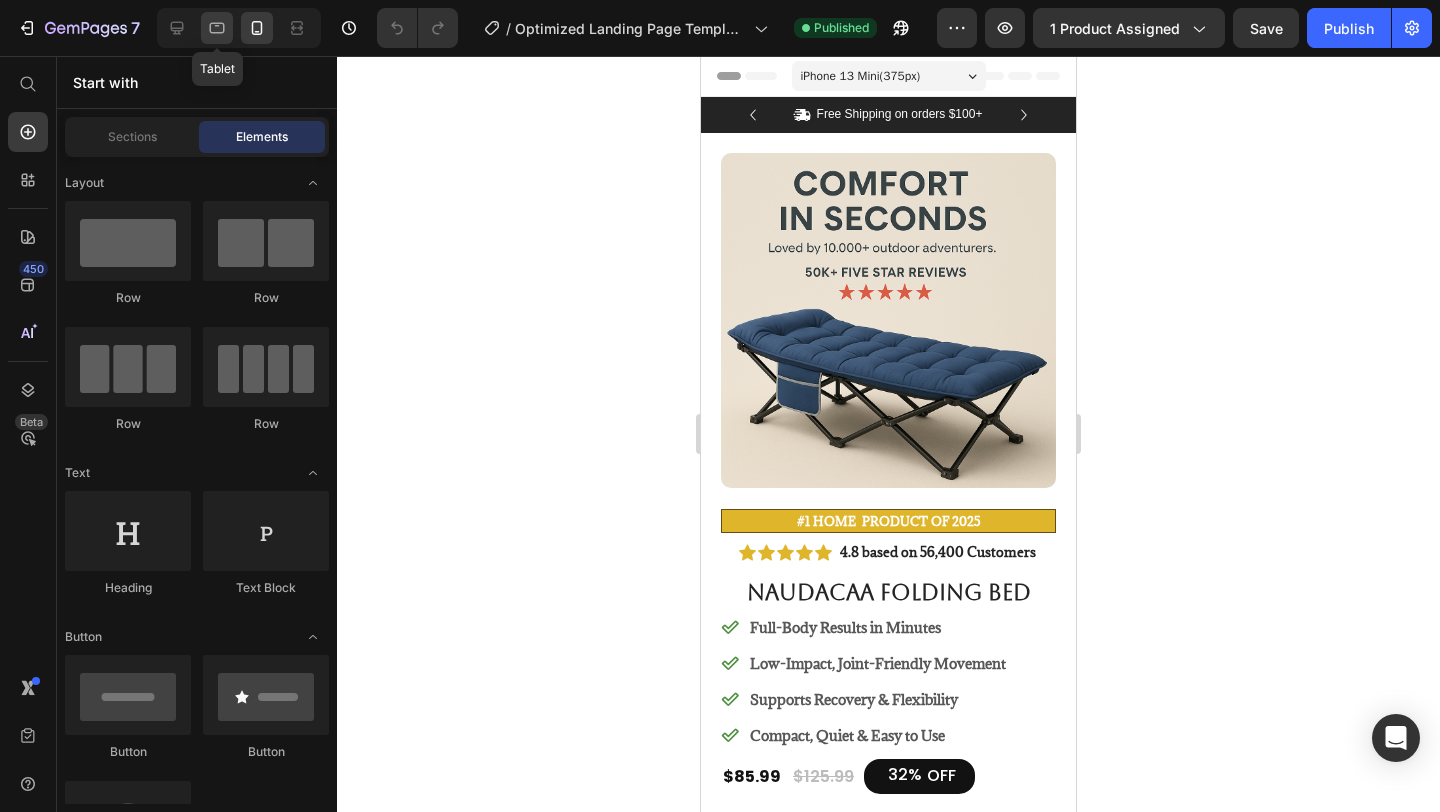 click 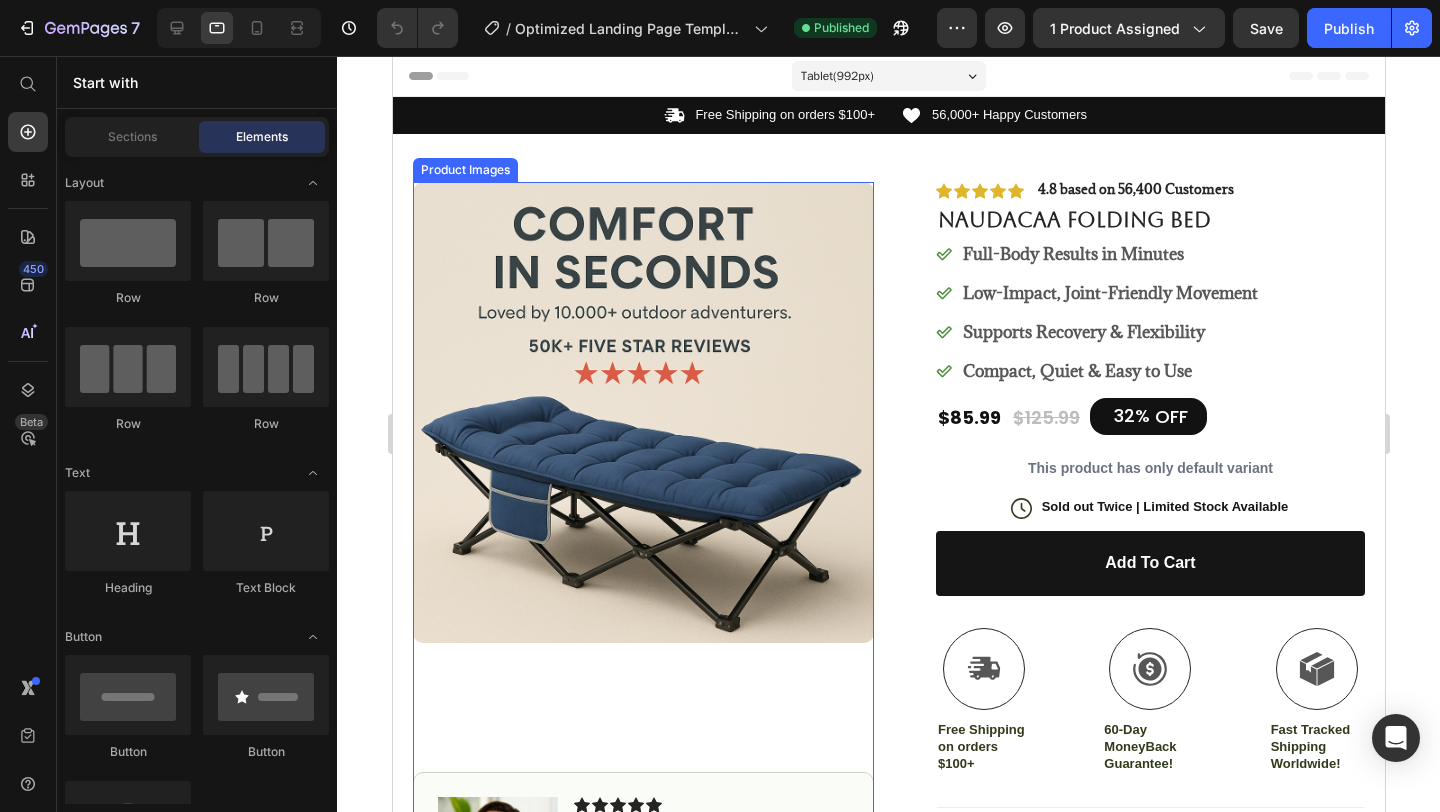 click at bounding box center [642, 412] 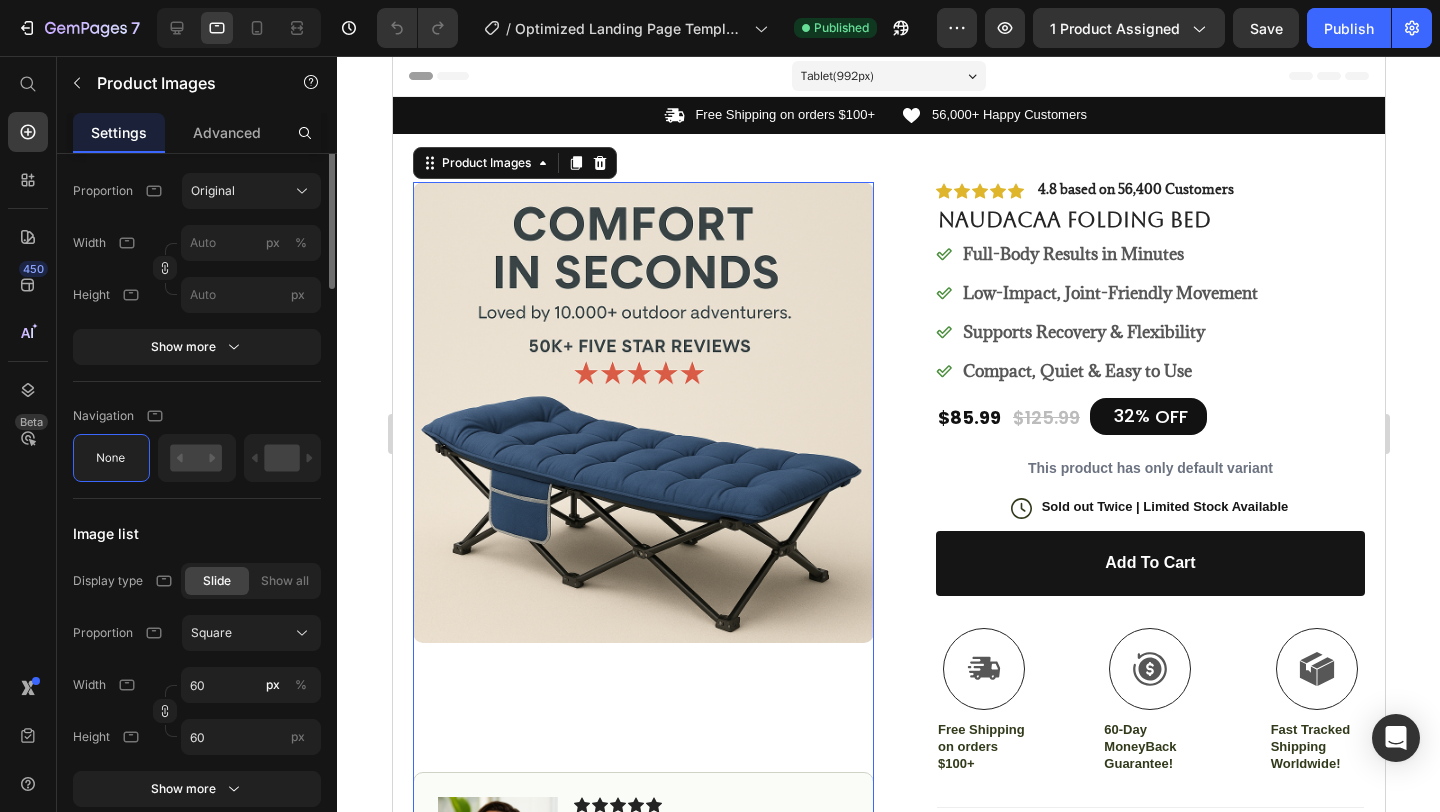 scroll, scrollTop: 0, scrollLeft: 0, axis: both 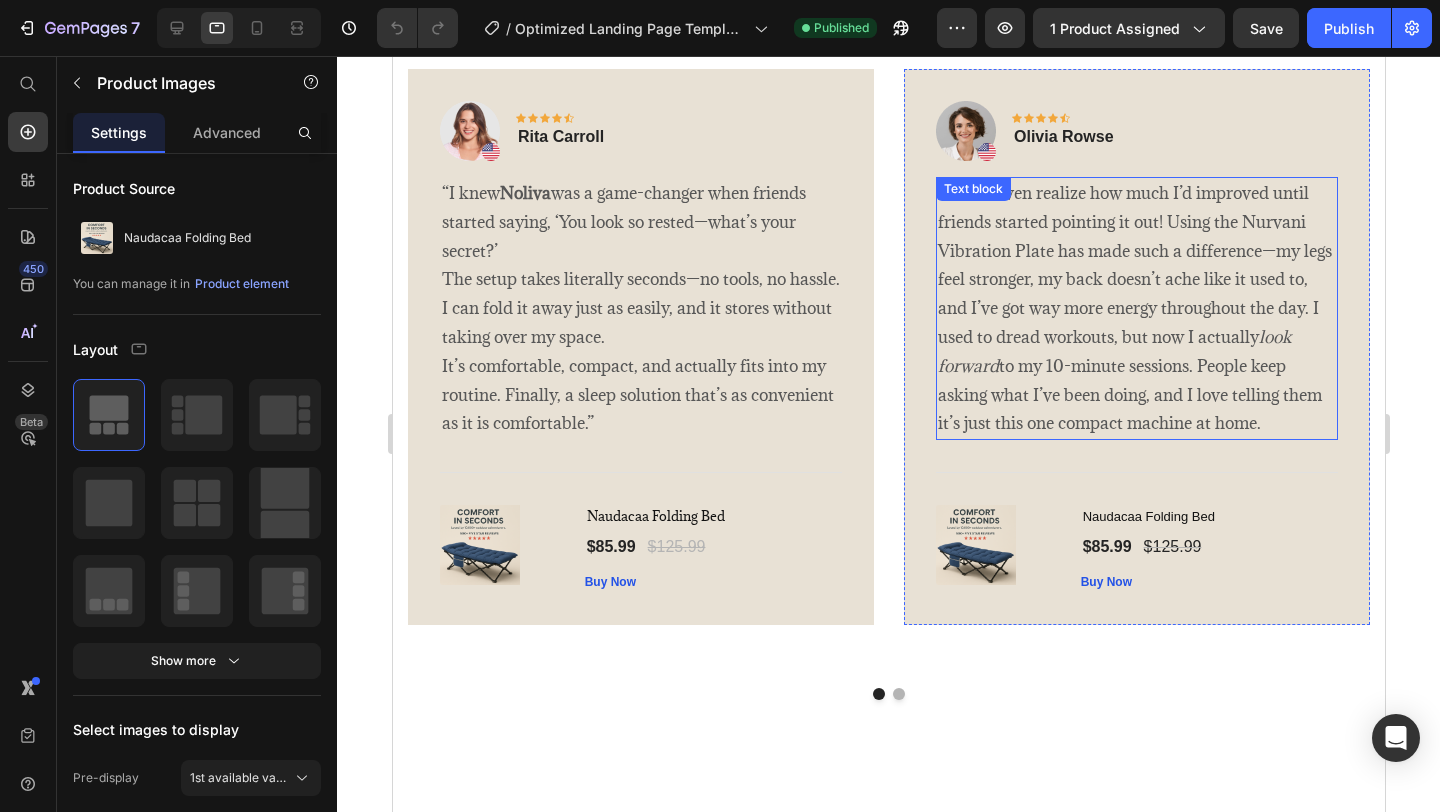 click on "I didn’t even realize how much I’d improved until friends started pointing it out! Using the Nurvani Vibration Plate has made such a difference—my legs feel stronger, my back doesn’t ache like it used to, and I’ve got way more energy throughout the day. I used to dread workouts, but now I actually  look forward  to my 10-minute sessions. People keep asking what I’ve been doing, and I love telling them it’s just this one compact machine at home." at bounding box center (1136, 308) 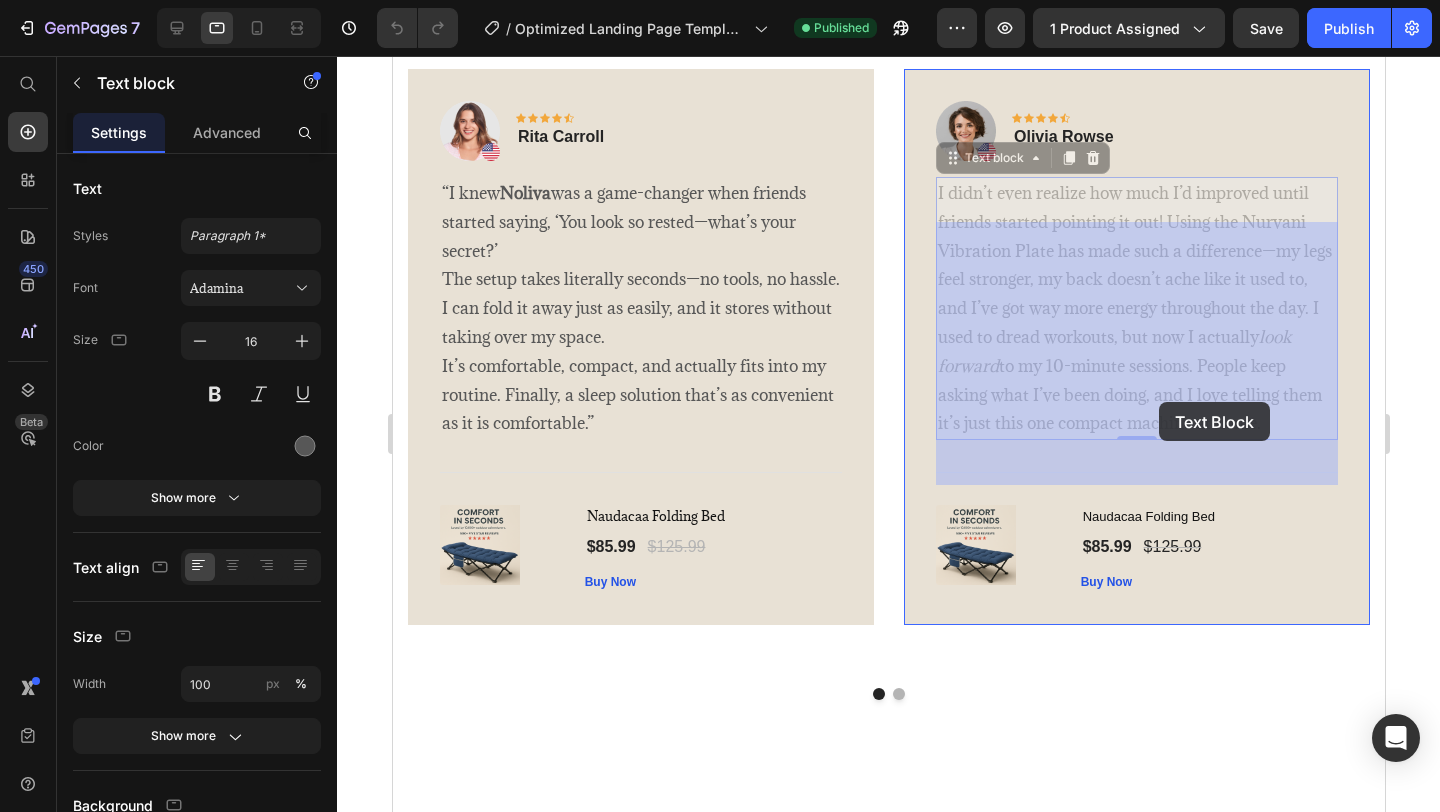 drag, startPoint x: 938, startPoint y: 238, endPoint x: 1156, endPoint y: 397, distance: 269.824 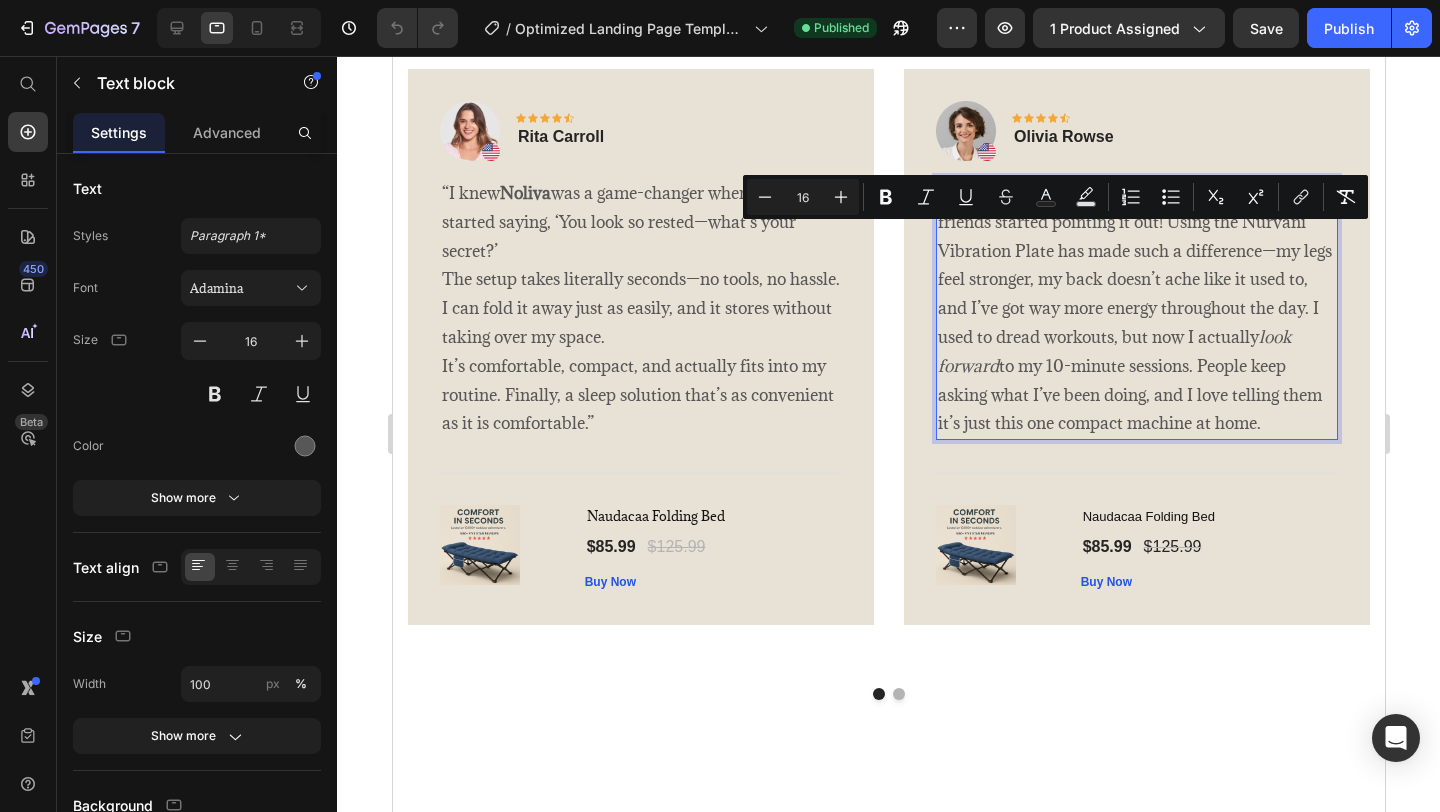 drag, startPoint x: 939, startPoint y: 239, endPoint x: 1291, endPoint y: 464, distance: 417.7667 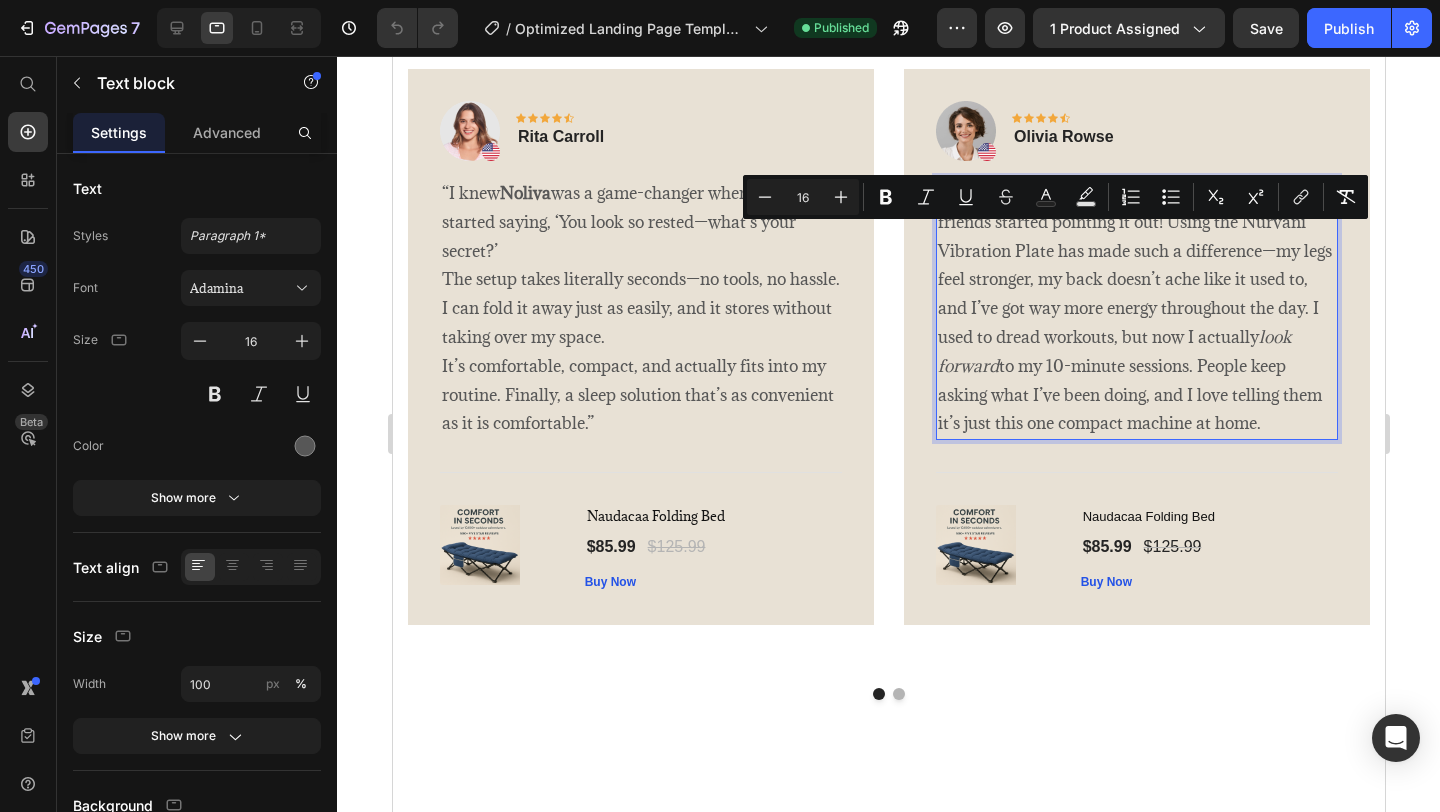 copy on "I didn’t even realize how much I’d improved until friends started pointing it out! Using the Nurvani Vibration Plate has made such a difference—my legs feel stronger, my back doesn’t ache like it used to, and I’ve got way more energy throughout the day. I used to dread workouts, but now I actually  look forward  to my 10-minute sessions. People keep asking what I’ve been doing, and I love telling them it’s just this one compact machine at home." 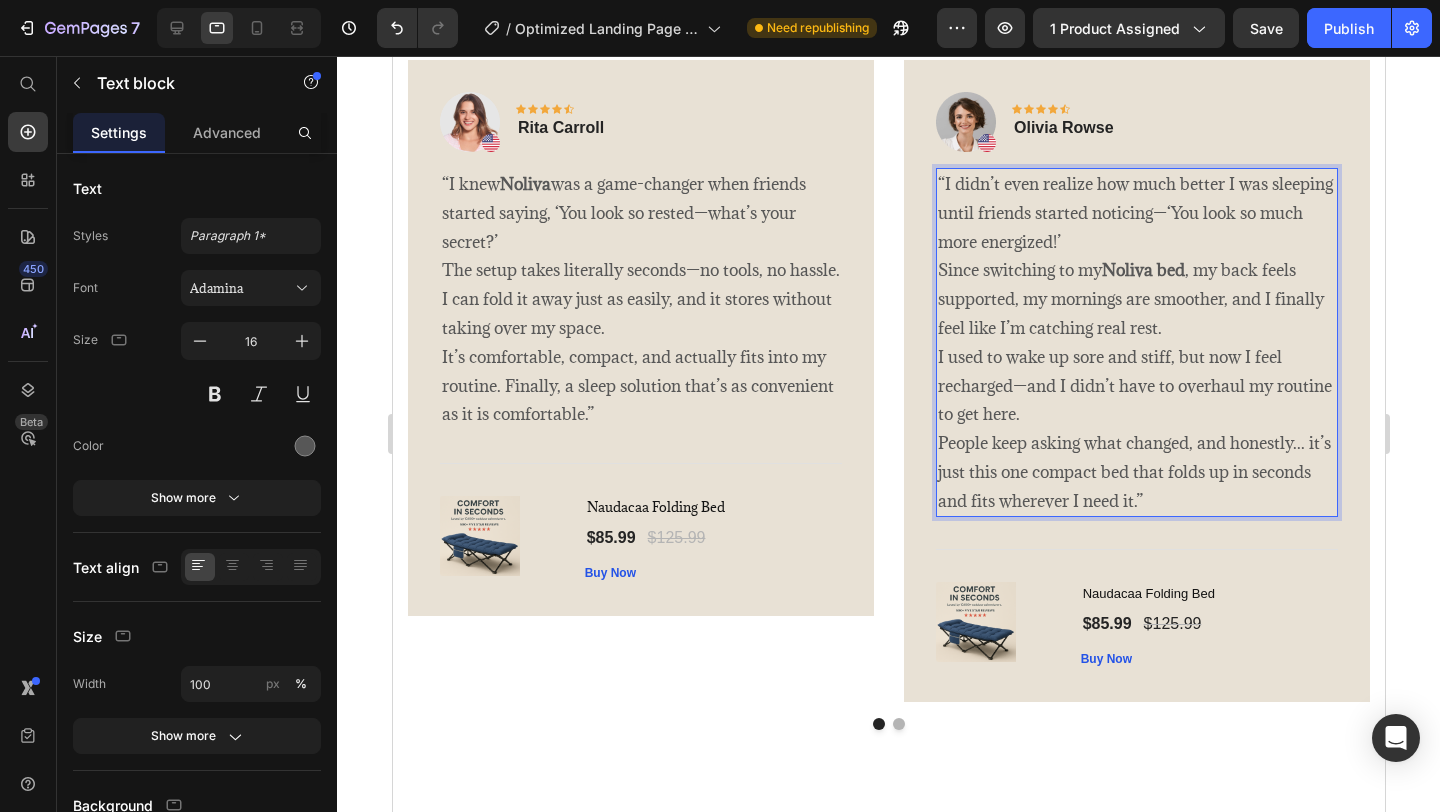 scroll, scrollTop: 3333, scrollLeft: 0, axis: vertical 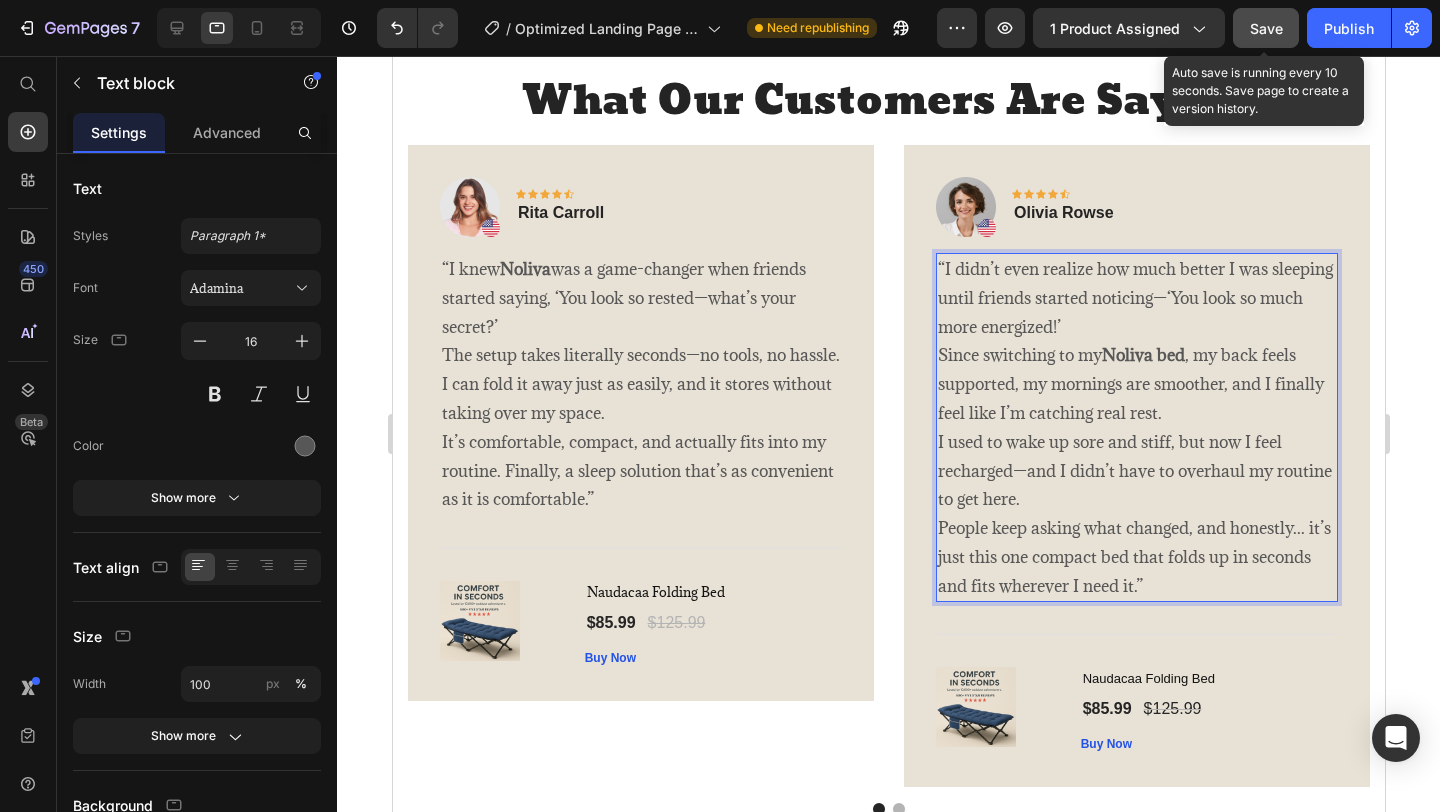 click on "Save" at bounding box center [1266, 28] 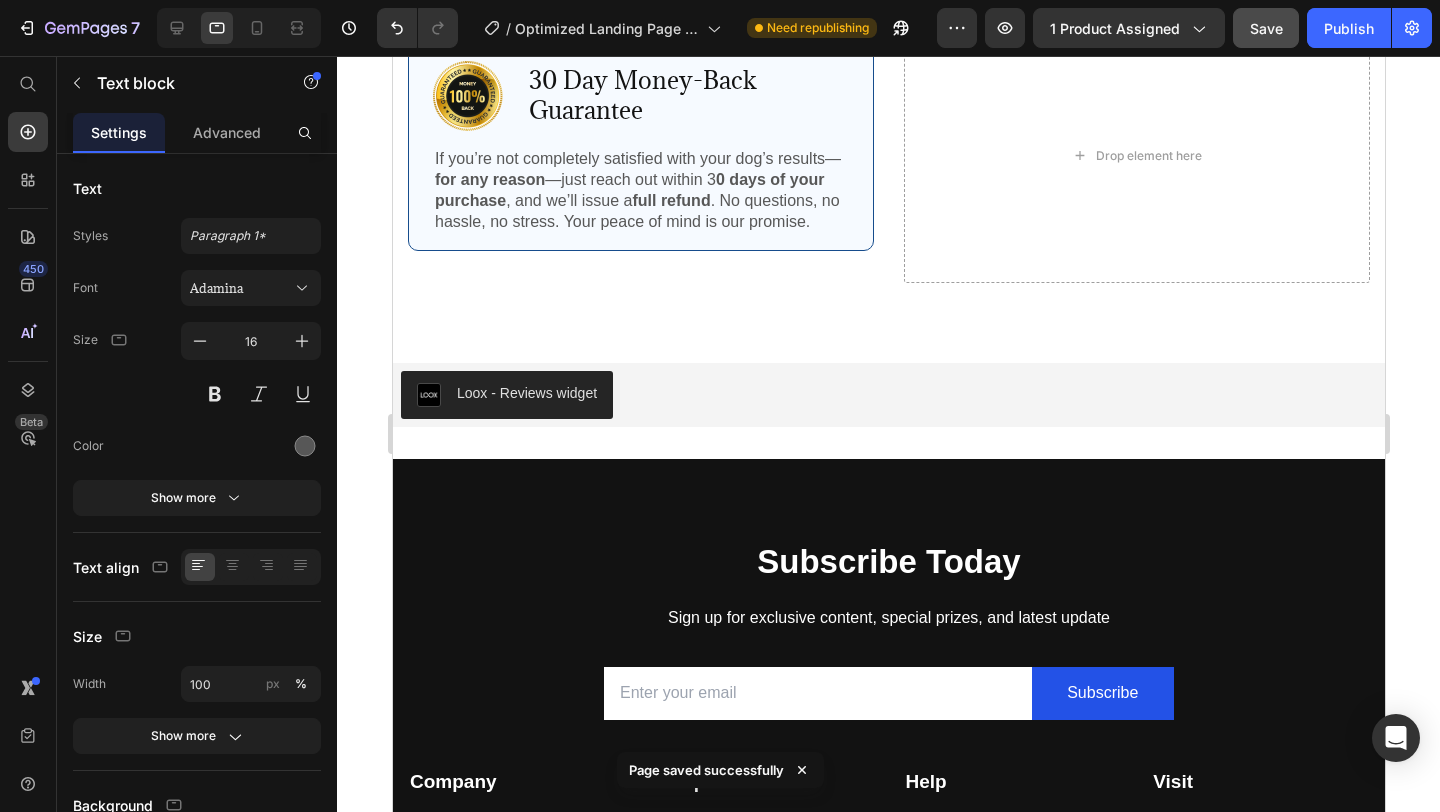 scroll, scrollTop: 4381, scrollLeft: 0, axis: vertical 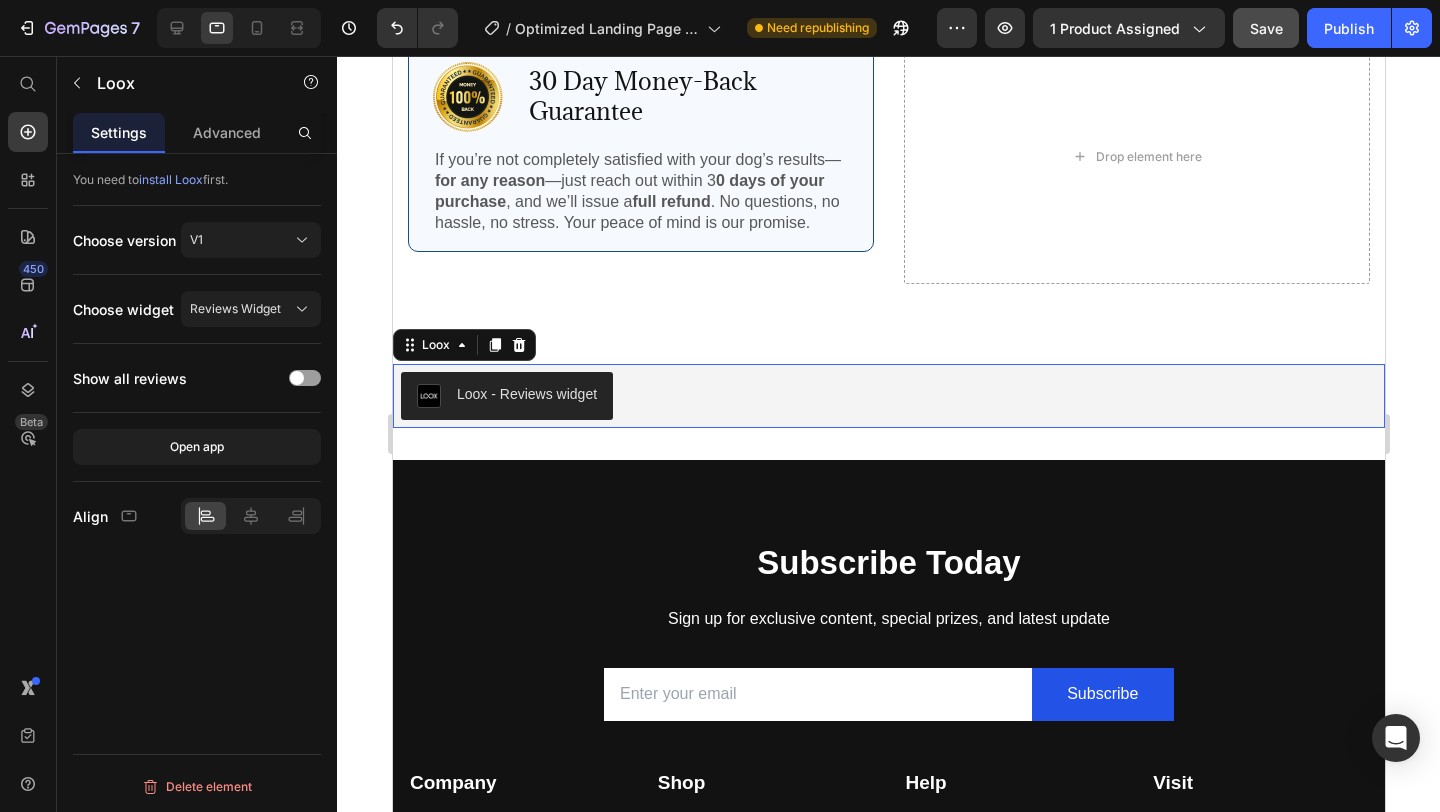 click on "Loox - Reviews widget" at bounding box center (526, 394) 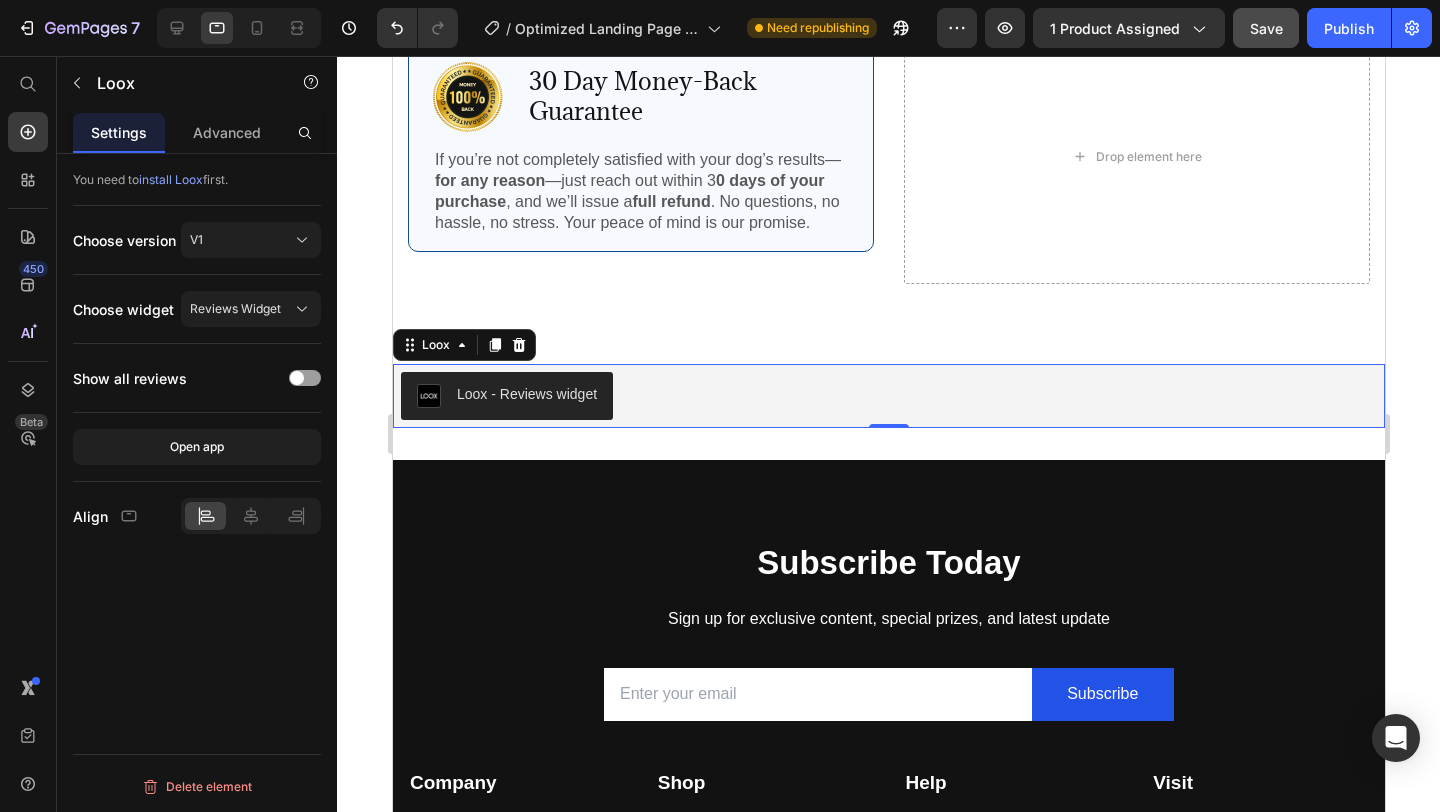 click on "Loox - Reviews widget" at bounding box center [526, 394] 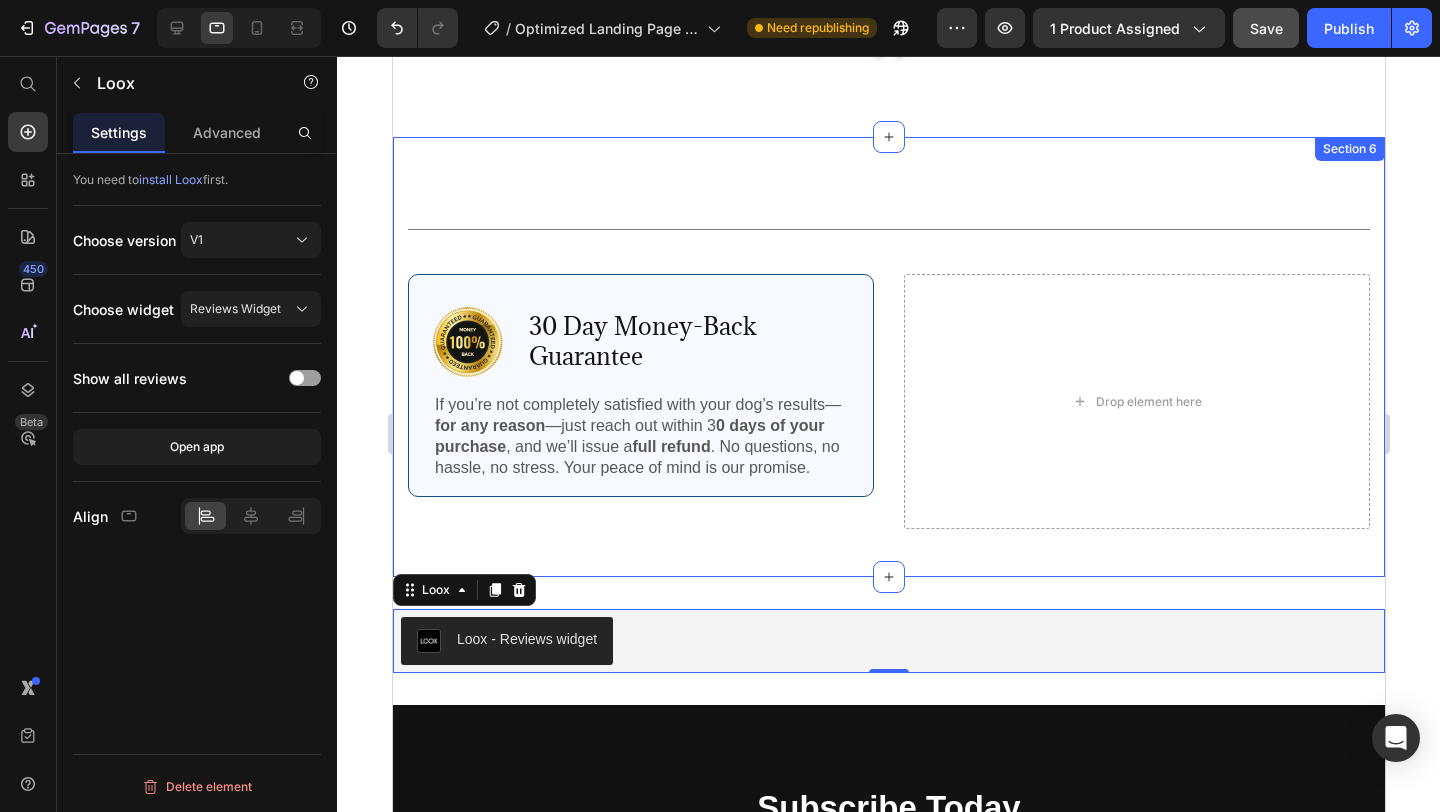 scroll, scrollTop: 4135, scrollLeft: 0, axis: vertical 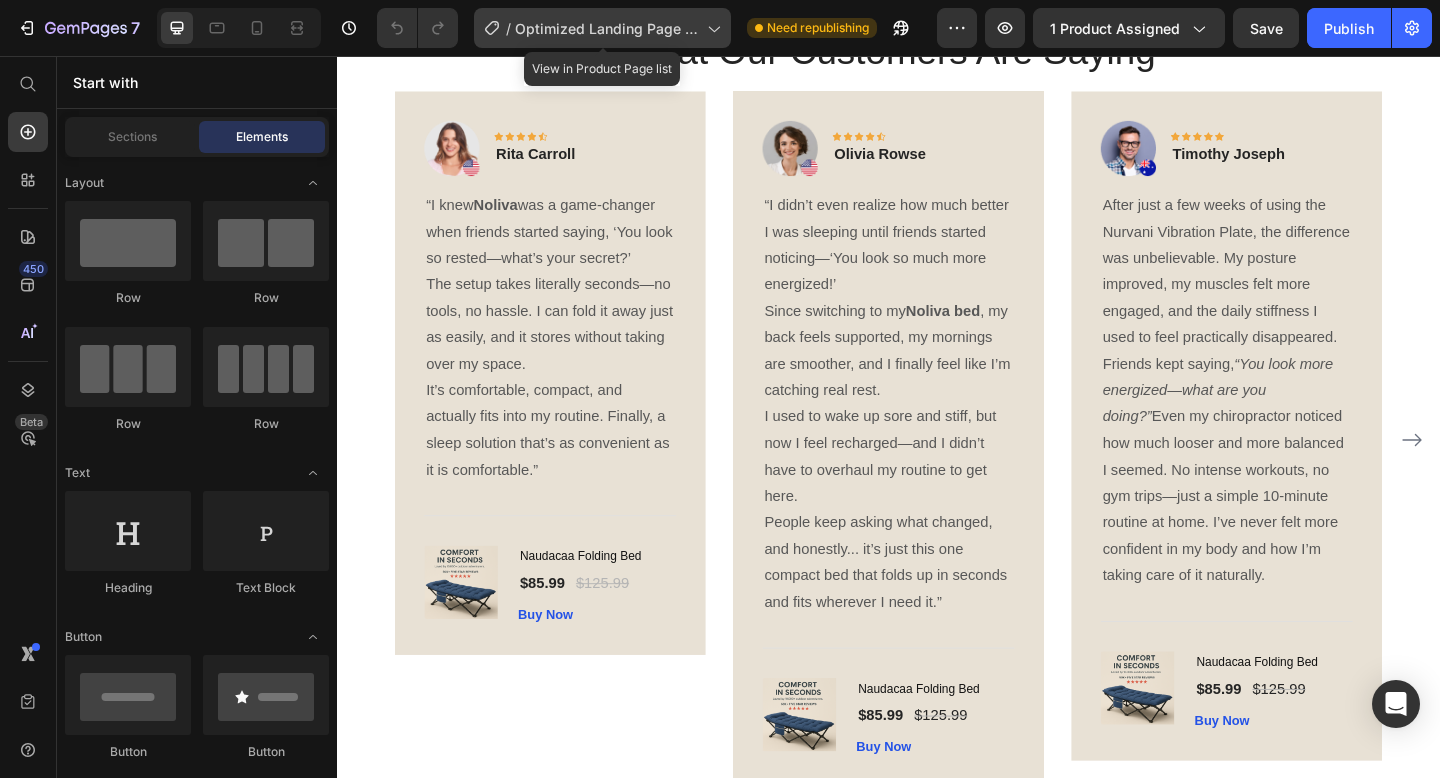 click on "Optimized Landing Page Template" at bounding box center [607, 28] 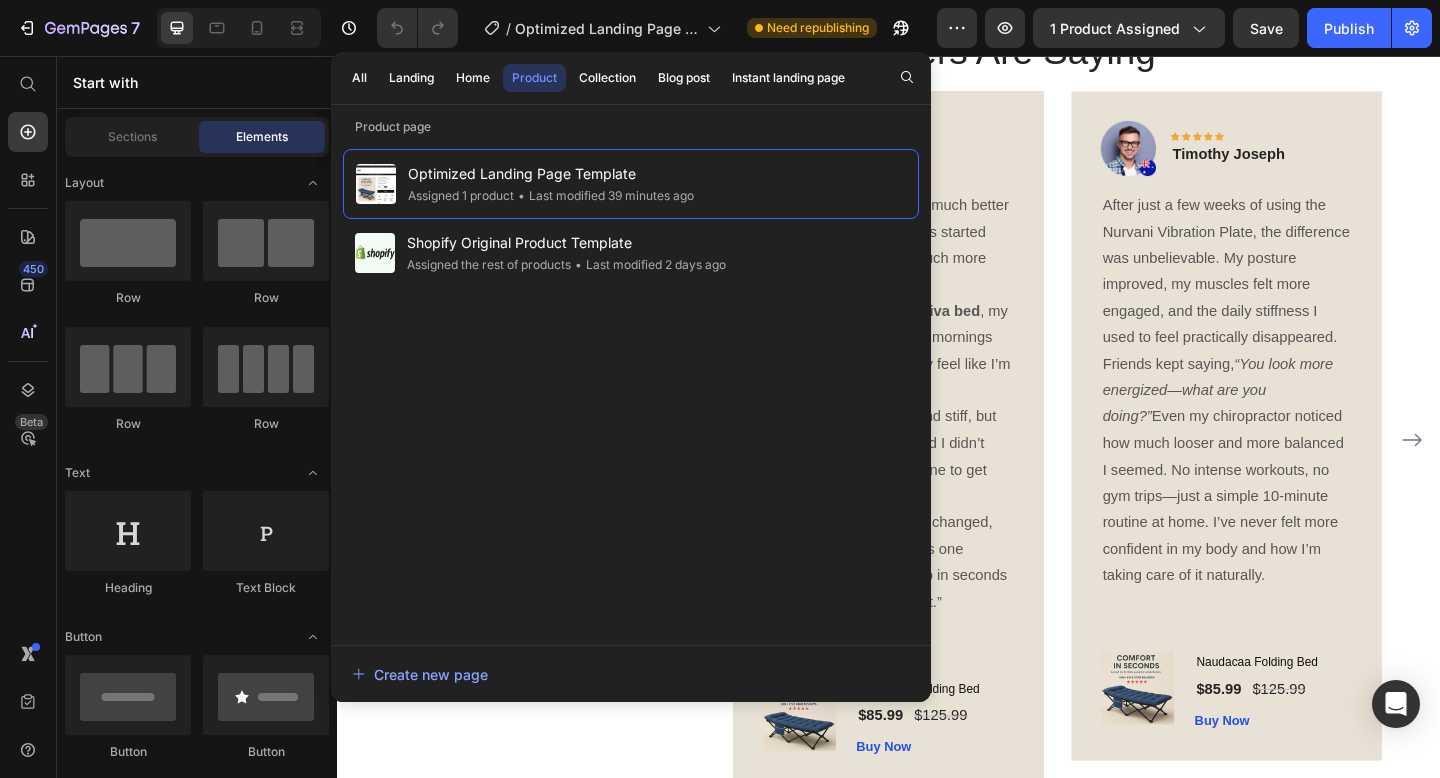 click on "Better Rest. Better You. Heading Quick & Easy Heading 97% Text Block Loved how easy it was to set up. Text Block Row 94% Text Block said they slept amazing. Text Block Row 92% Text Block said they wish they bought this earlier. Text Block Row Row Image Row Section 4   You can create reusable sections Create Theme Section AI Content Write with GemAI What would you like to describe here? Tone and Voice Persuasive Product Getting products... Show more Generate" at bounding box center [937, -365] 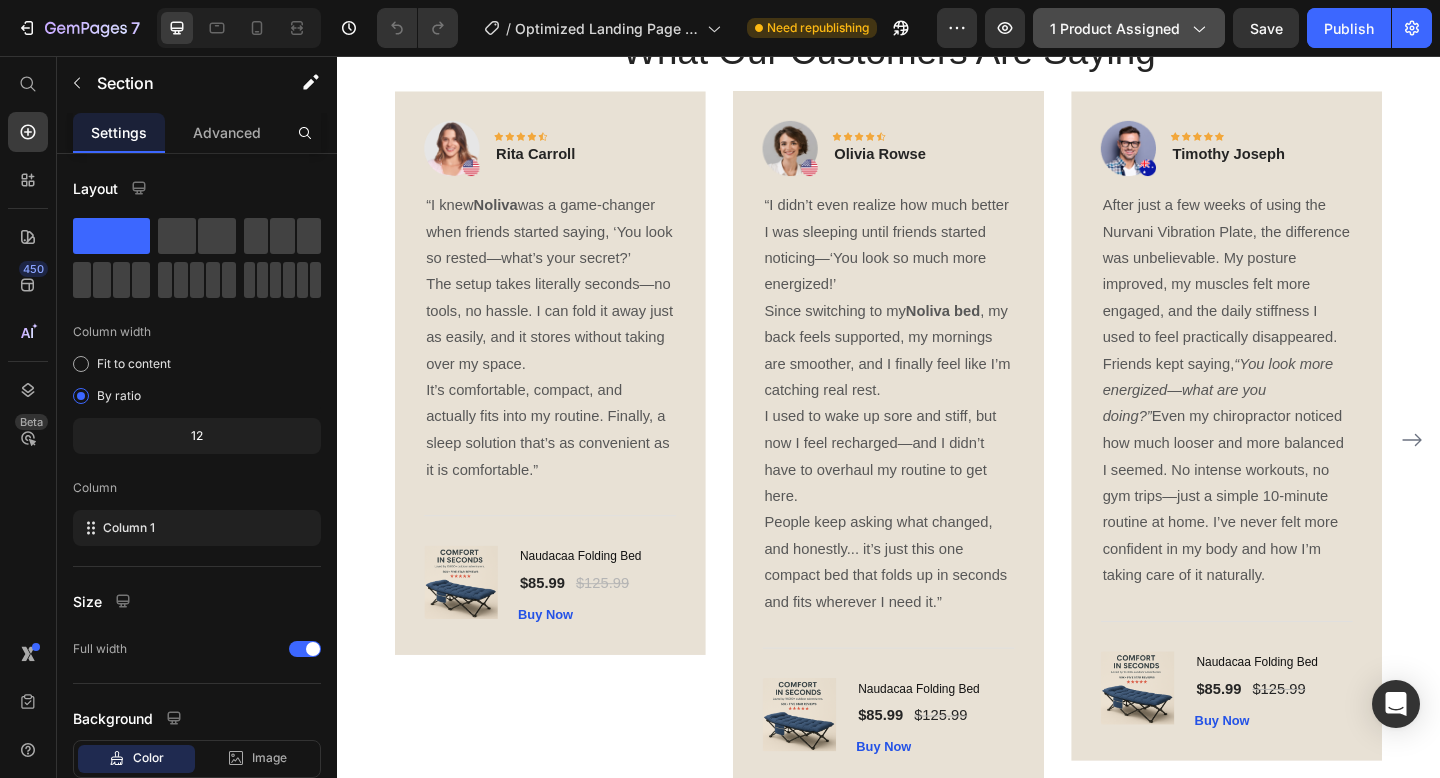 click on "1 product assigned" at bounding box center [1129, 28] 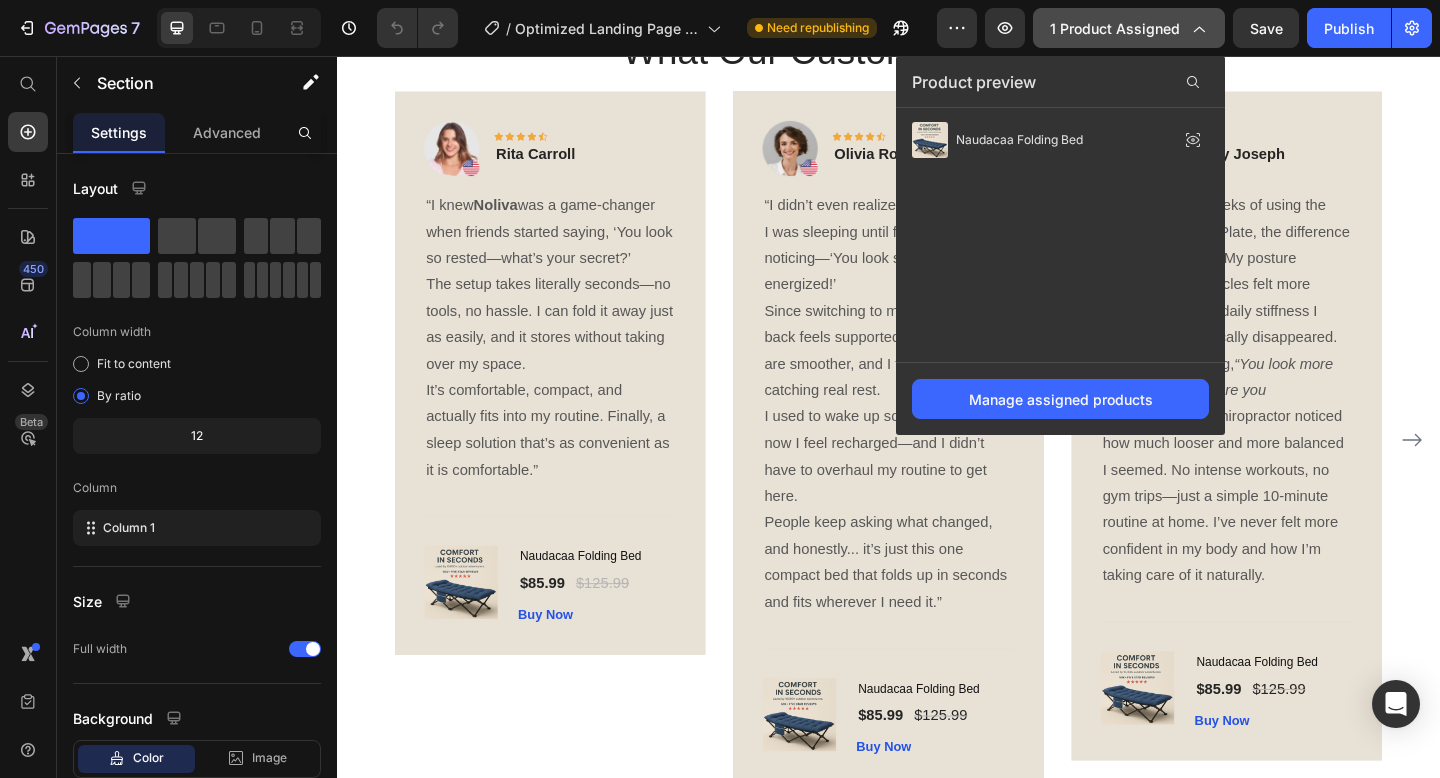click on "1 product assigned" at bounding box center (1129, 28) 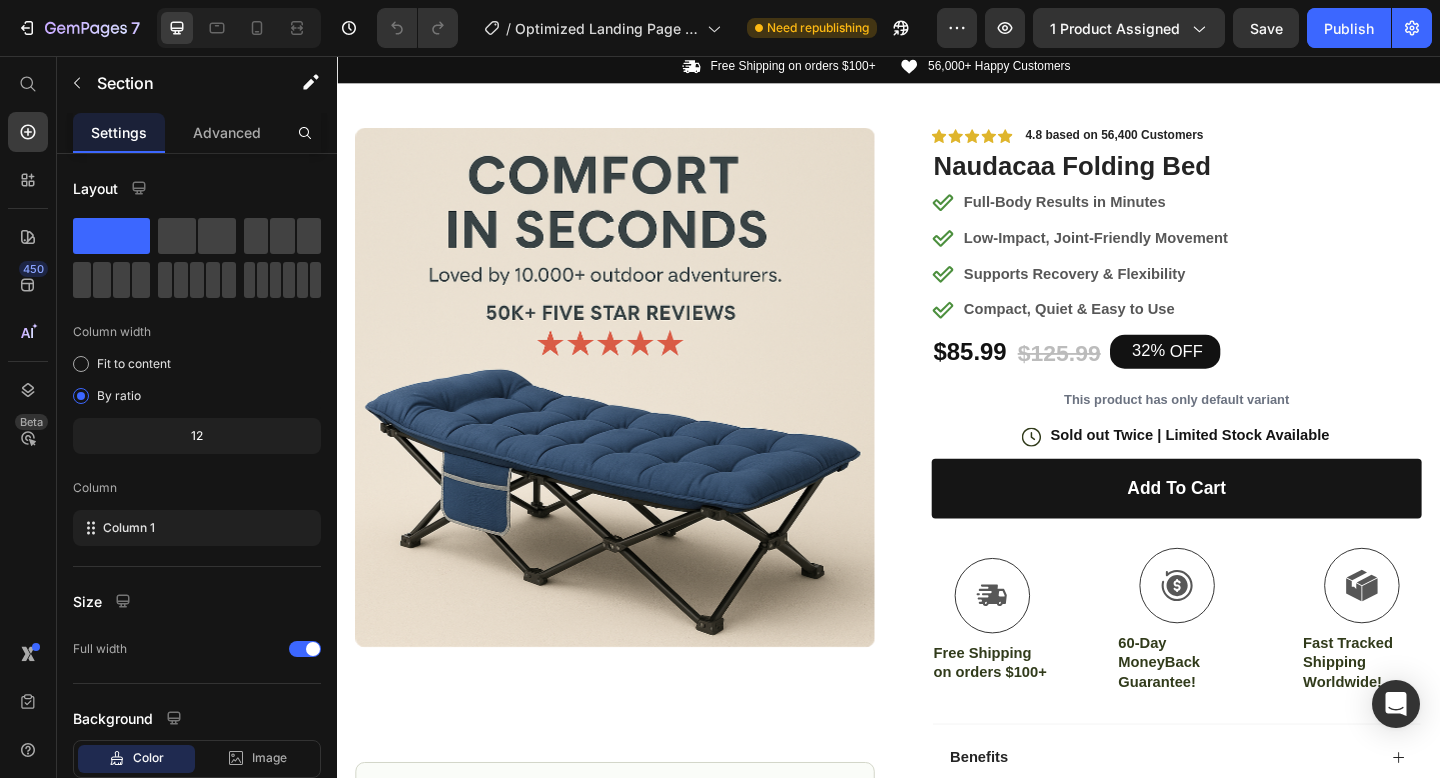 scroll, scrollTop: 0, scrollLeft: 0, axis: both 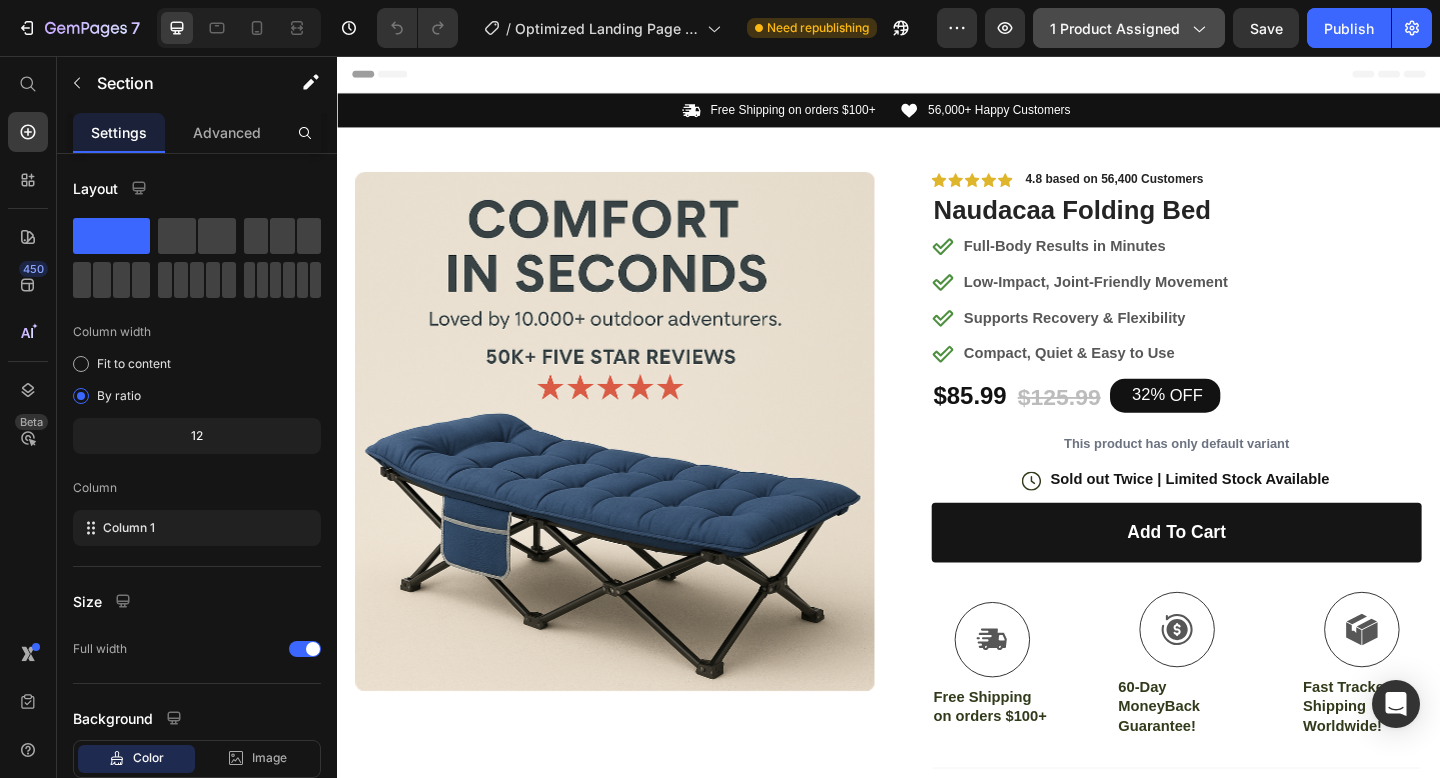 click on "1 product assigned" at bounding box center (1129, 28) 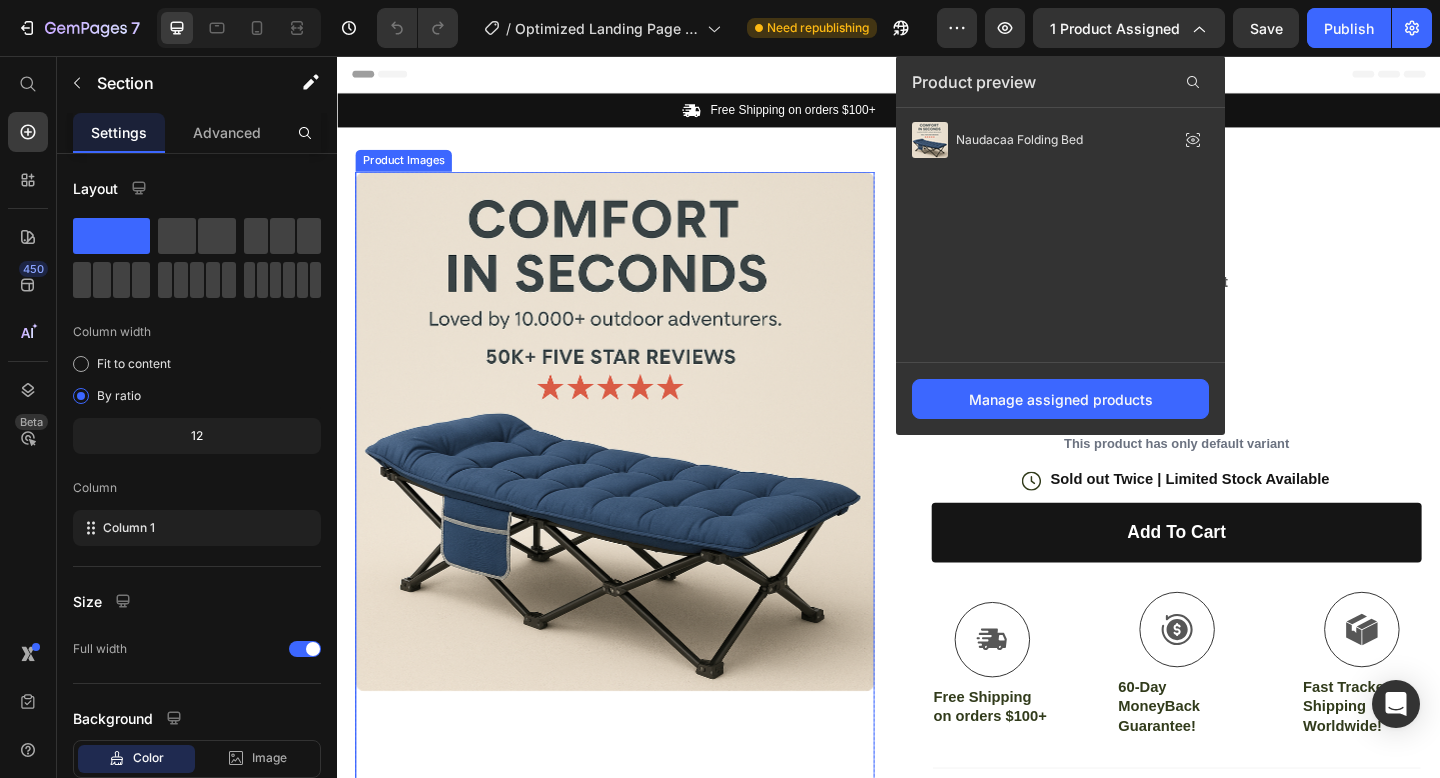click at bounding box center [639, 464] 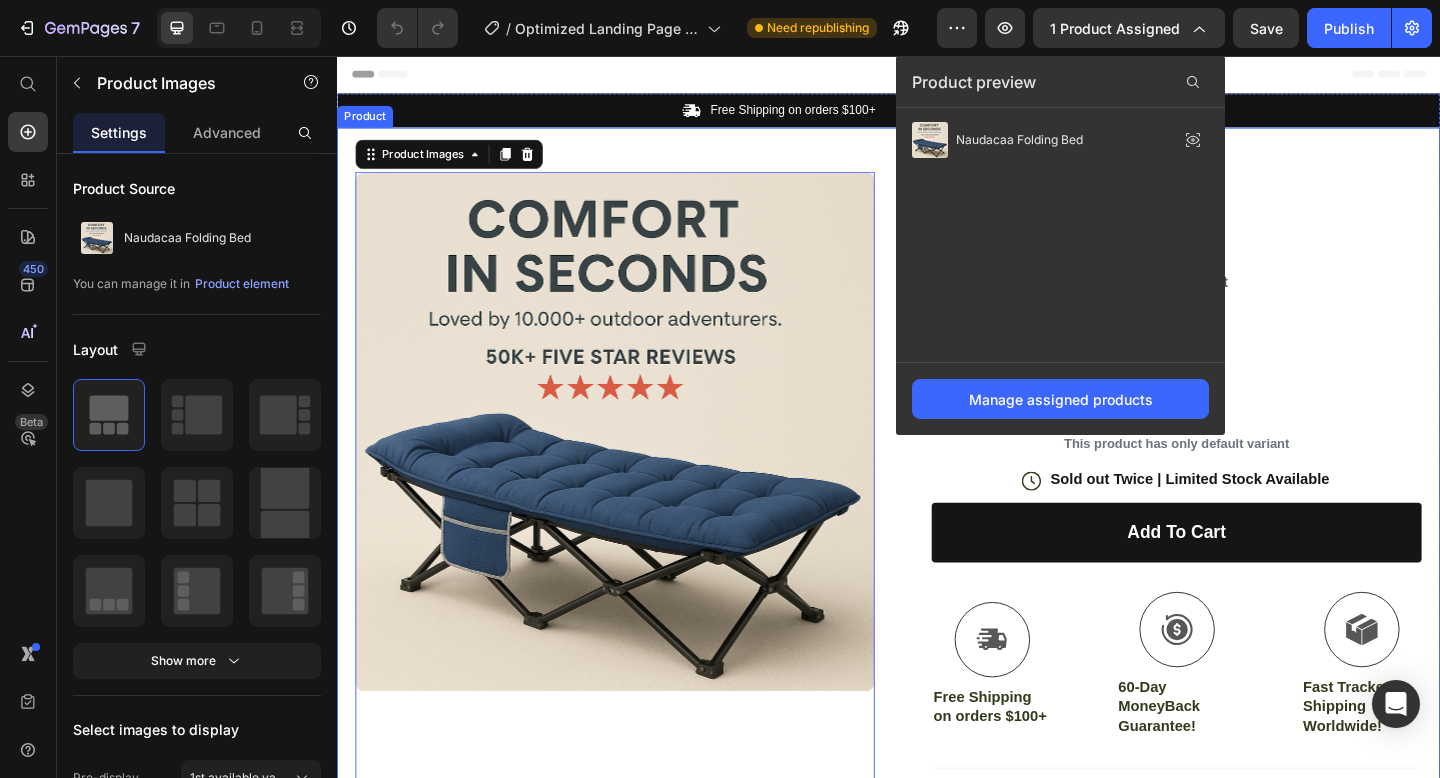 click on "Product Images   80 #1 Home  Product of 2025 Text Block Image Icon Icon Icon Icon Icon Icon List I’ve tried so many flea treatments and sprays, but nothing really worked long-term—until I found  COMFORA Chews!  Within just a few weeks, I noticed a  huge difference —my dog stopped scratching, her coat looked shinier, and I wasn’t seeing fleas or ticks after walks anymore. The best part?  It’s natural, mess-free, and she actually loves taking it.  I feel so much better knowing she’s protected daily—and I’ve never felt more confident as a dog parent. Highly recommend! Text Block
Icon Hannah N. (Houston, USA) Text Block Row Row Row Icon Icon Icon Icon Icon Icon List 4.8 based on 56,400 Customers Text Block Row Naudacaa Folding Bed Product Title
Full-Body Results in Minutes
Low-Impact, Joint-Friendly Movement
Supports Recovery & Flexibility
Compact, Quiet & Easy to Use Item List $85.99 Product Price $125.99 Product Price 32% OFF" at bounding box center (937, 669) 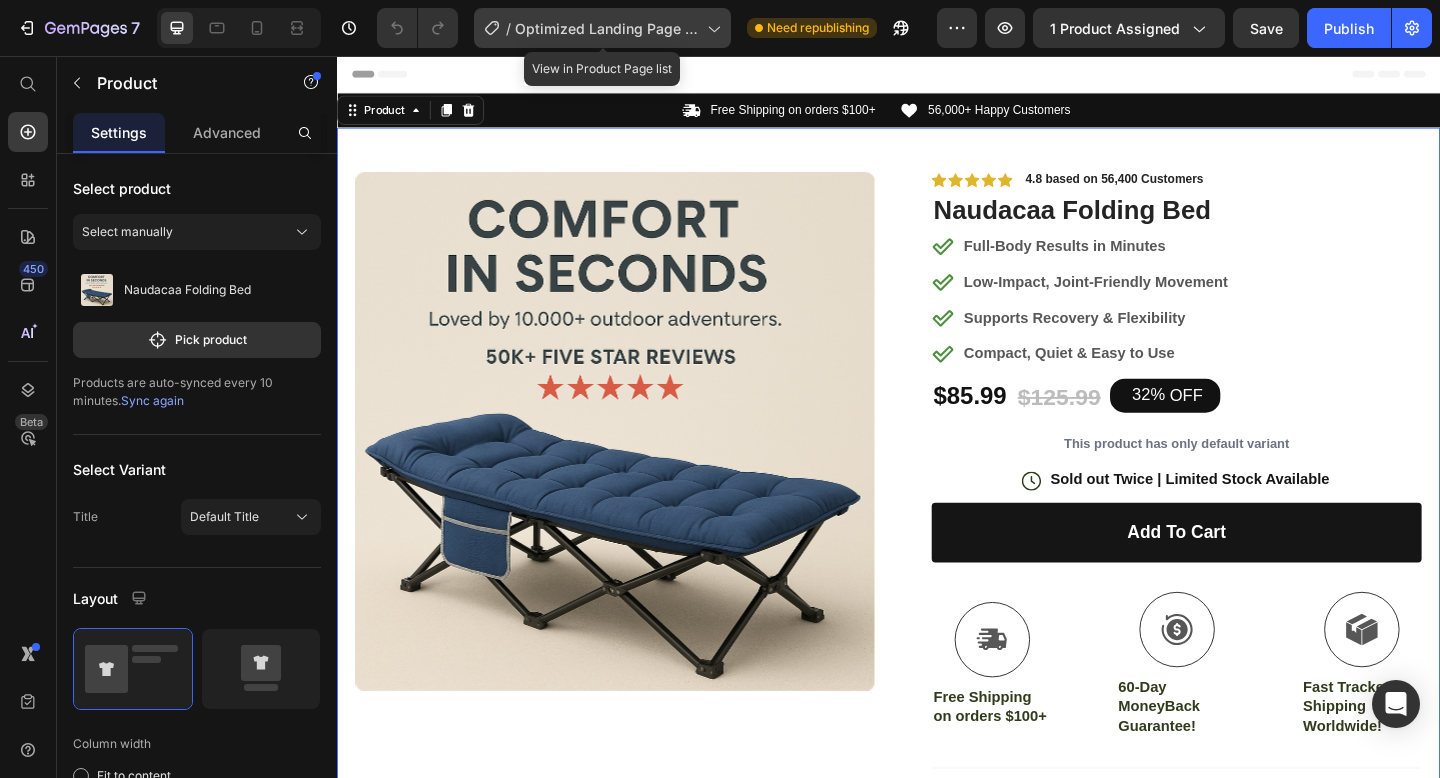 click on "/  Optimized Landing Page Template" 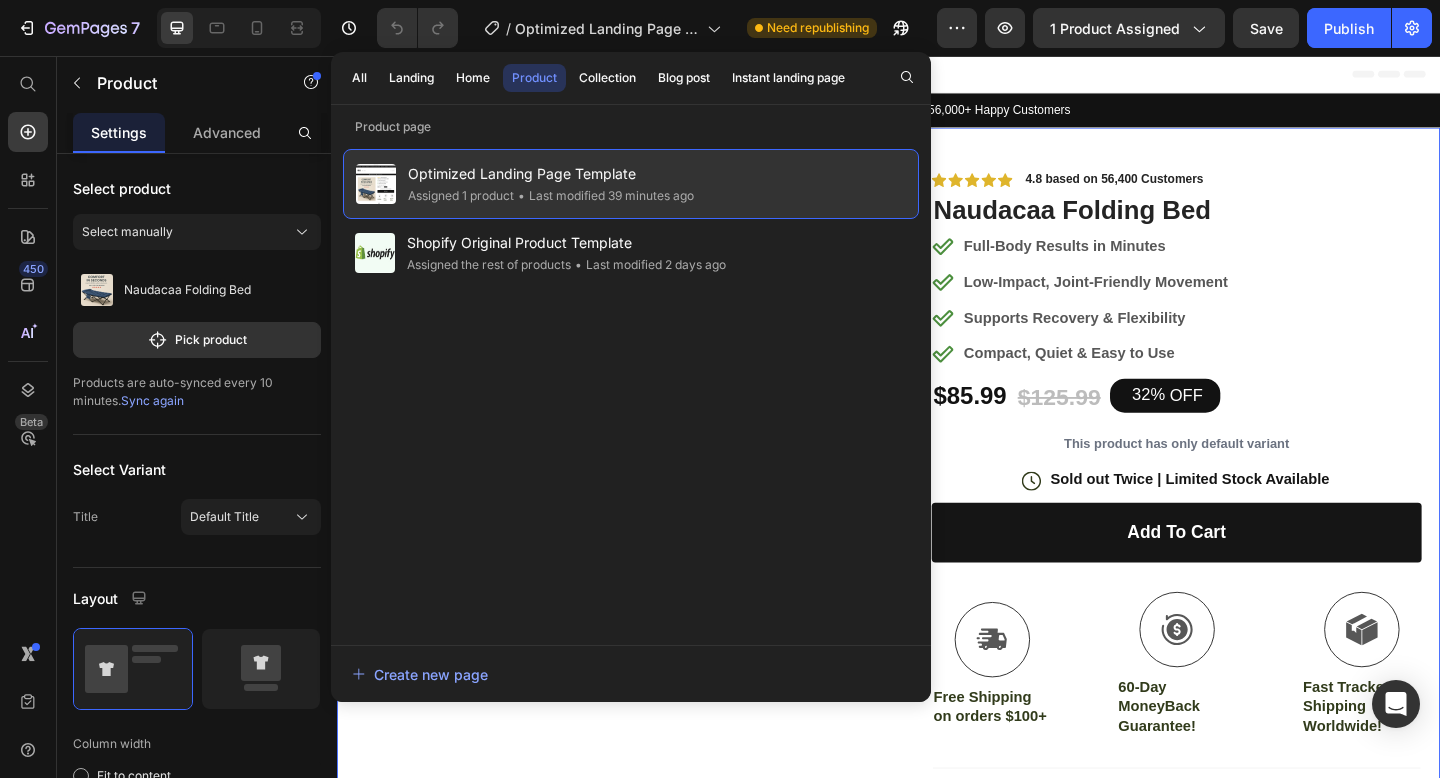 click on "Optimized Landing Page Template Assigned 1 product • Last modified 39 minutes ago" 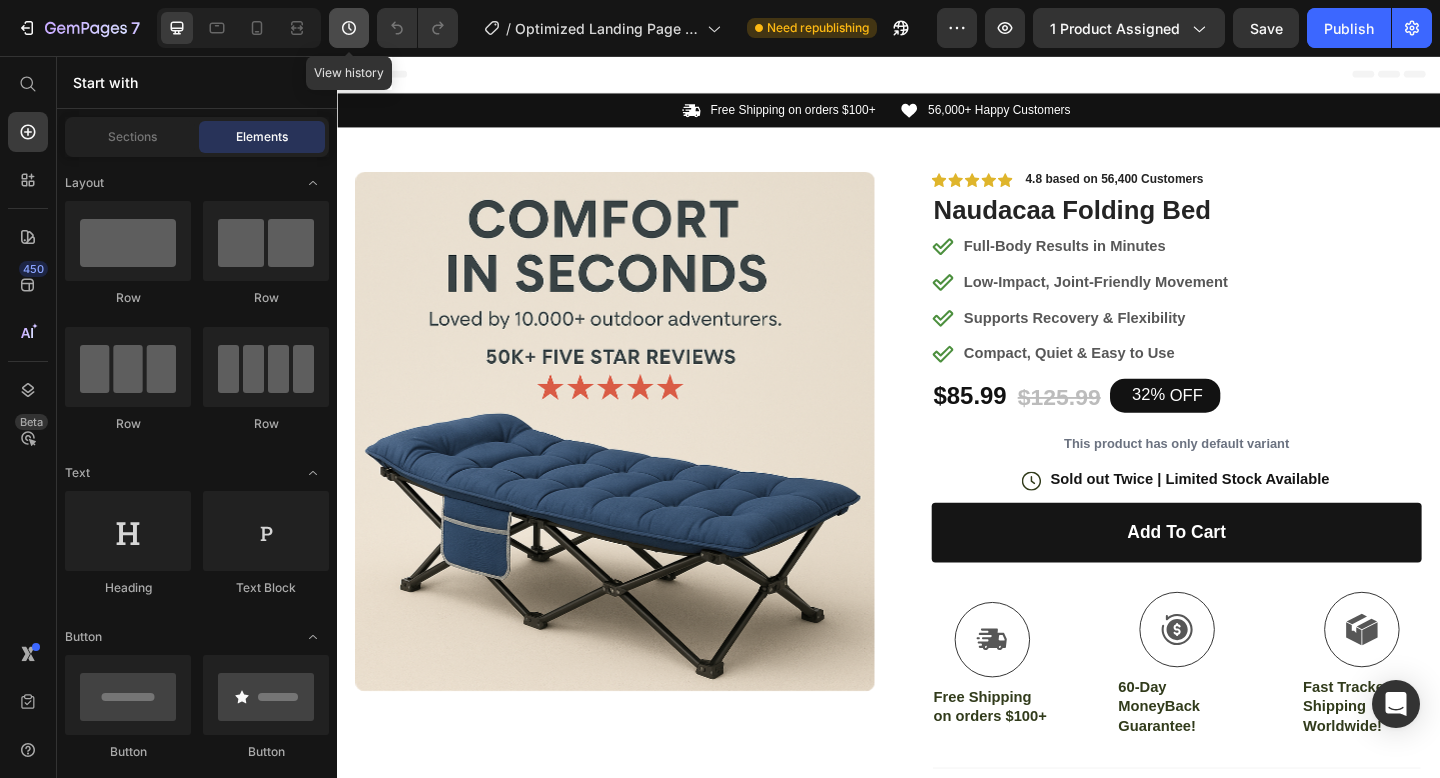 click 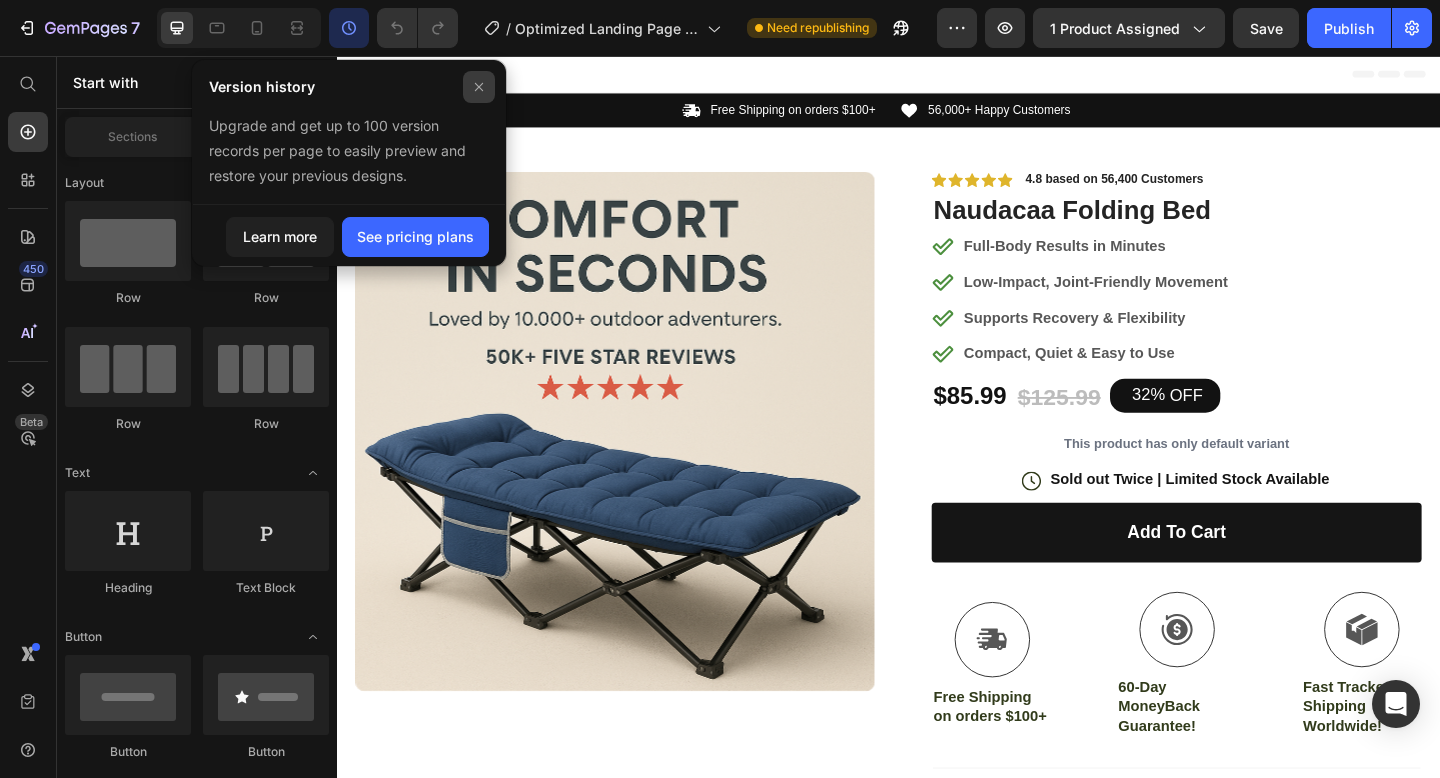 click at bounding box center (479, 87) 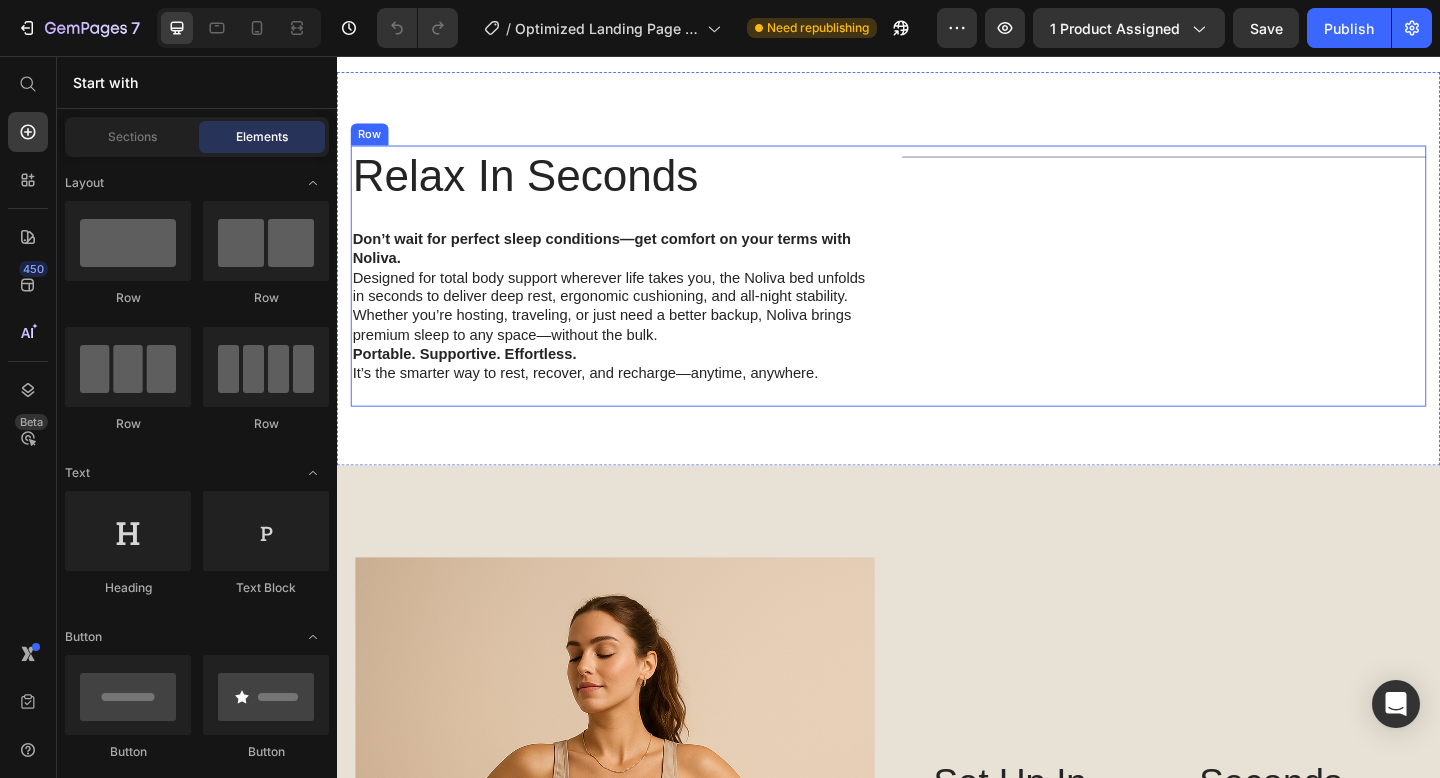 scroll, scrollTop: 1238, scrollLeft: 0, axis: vertical 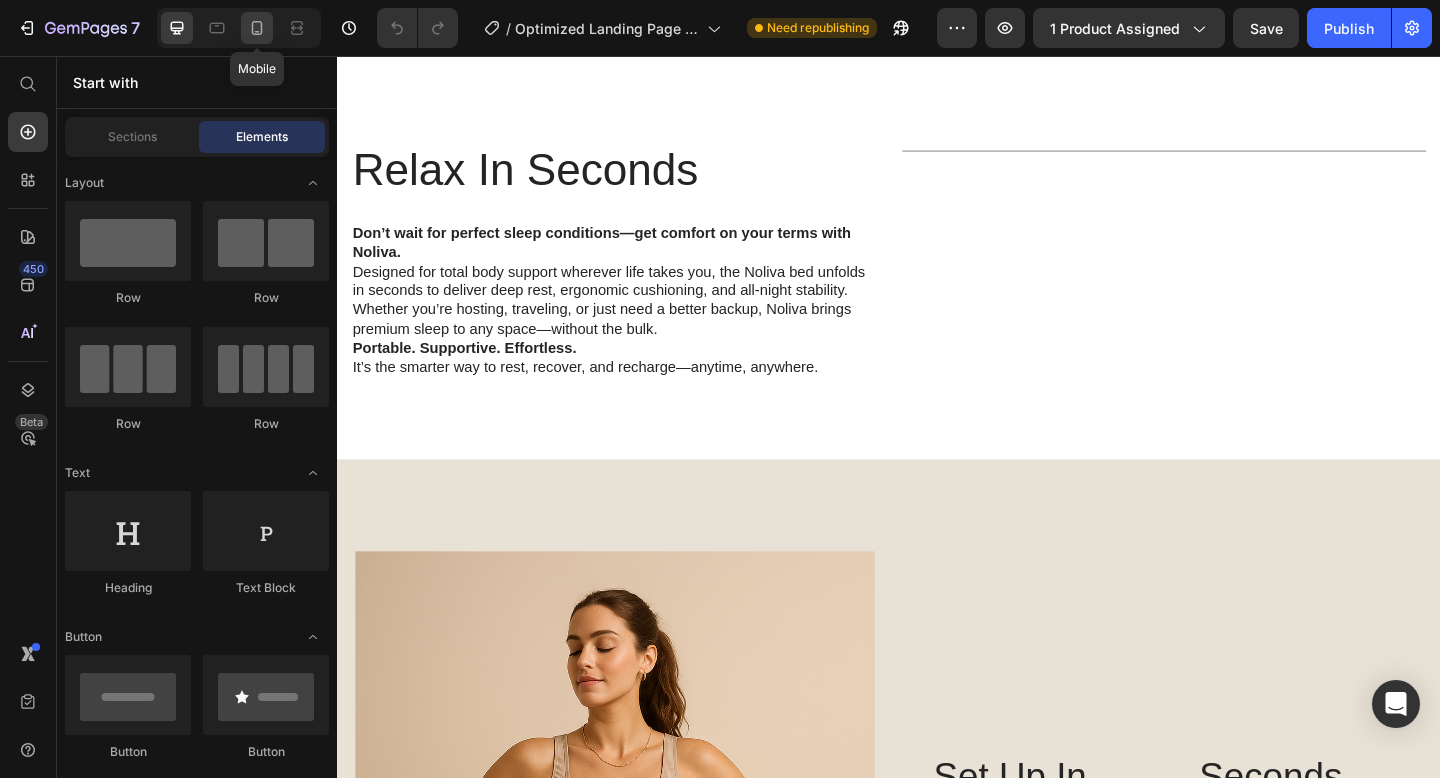 click 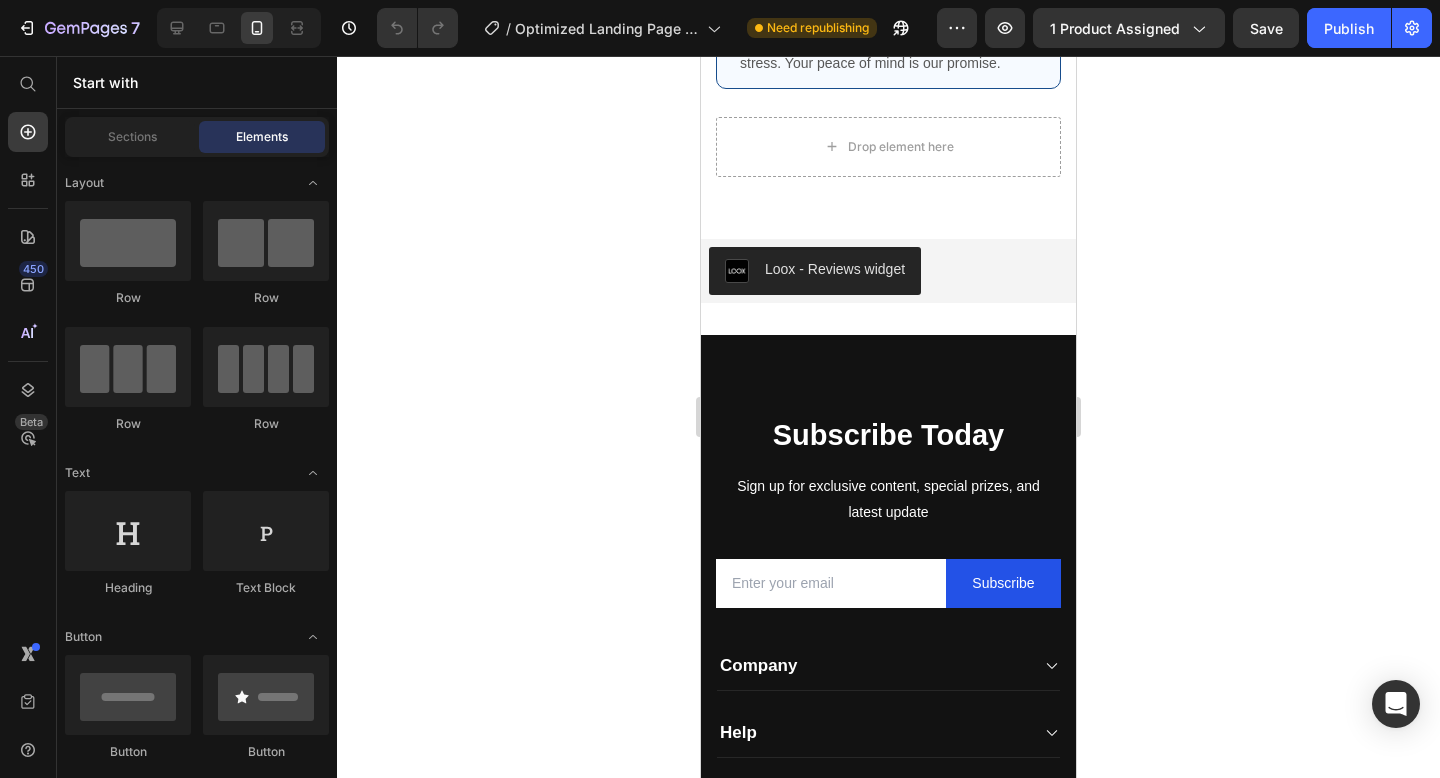 scroll, scrollTop: 5073, scrollLeft: 0, axis: vertical 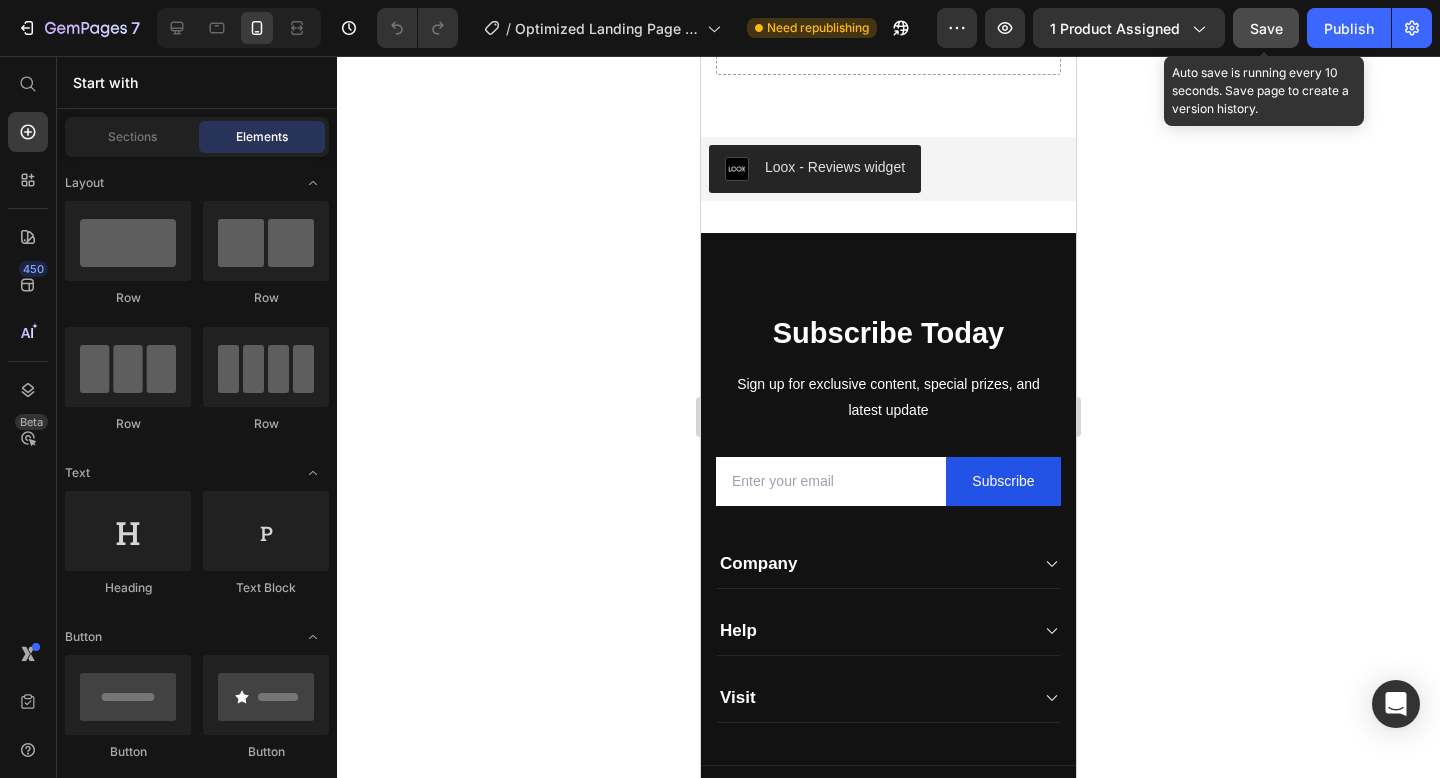 click on "Save" 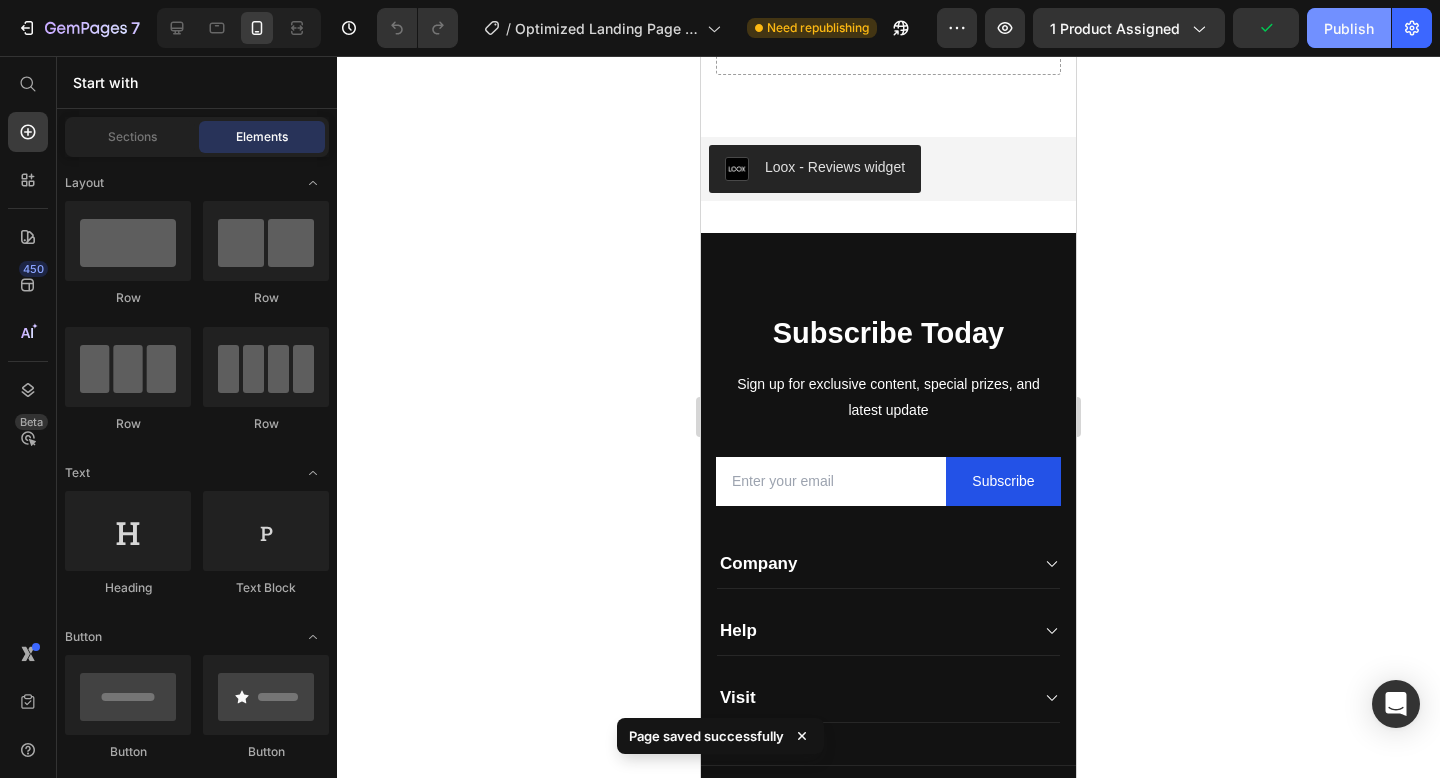 click on "Publish" at bounding box center [1349, 28] 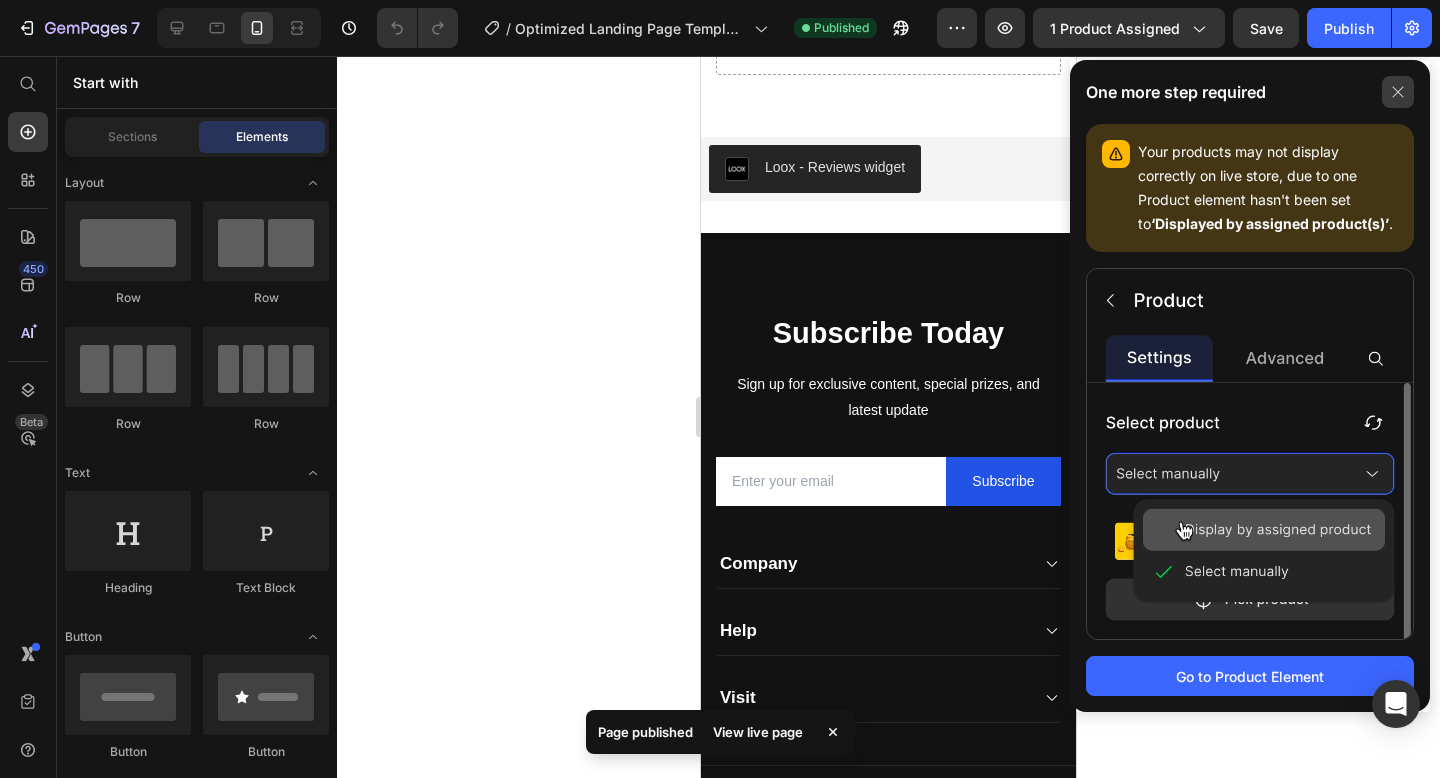 click 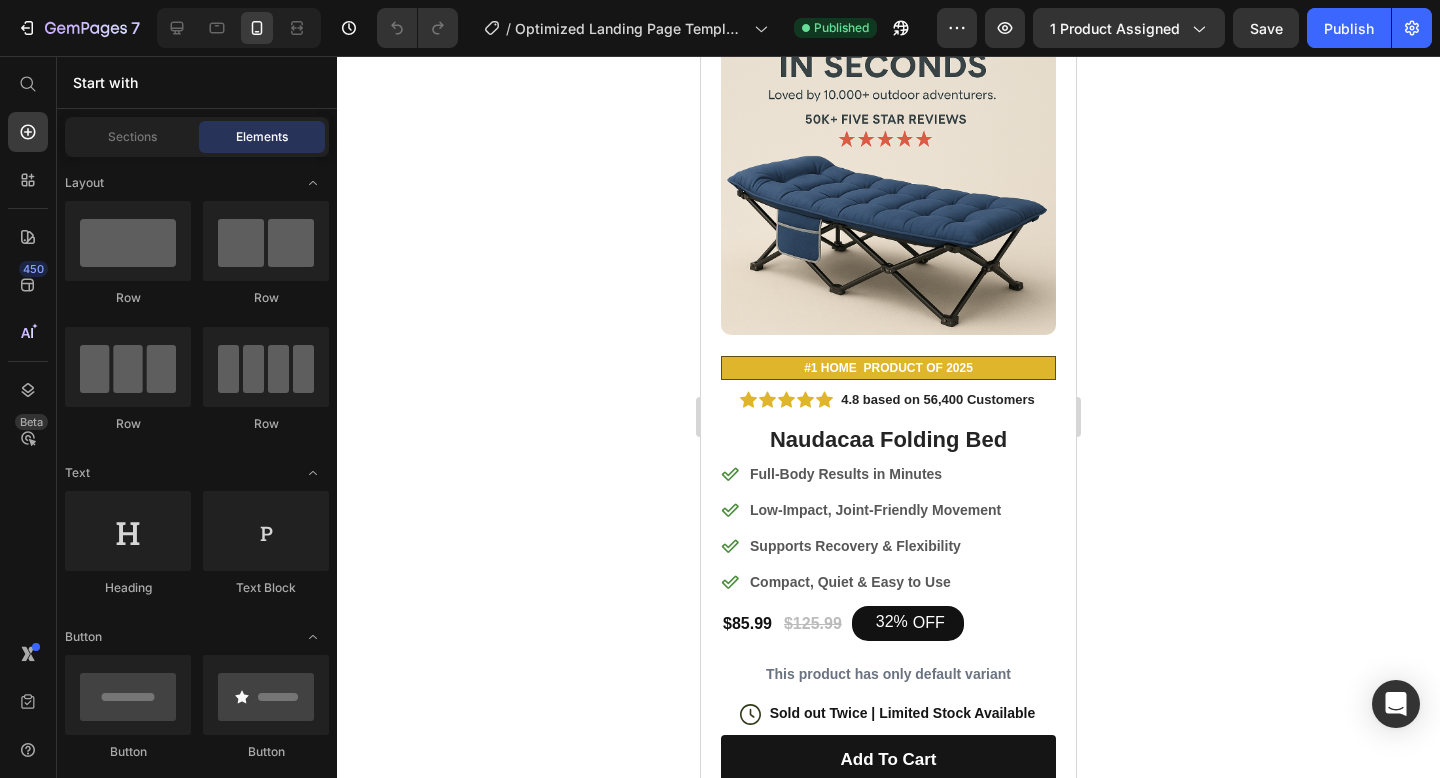 scroll, scrollTop: 0, scrollLeft: 0, axis: both 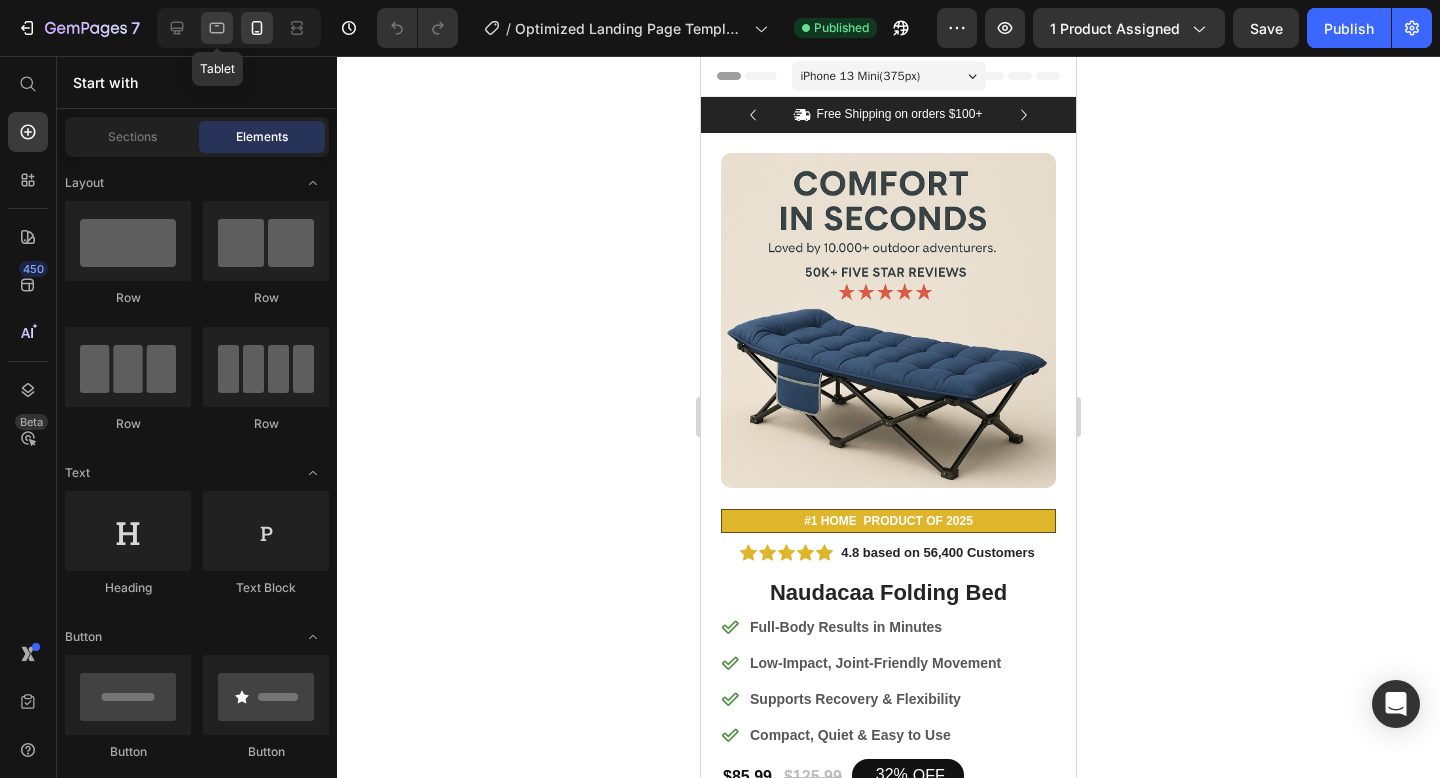 click 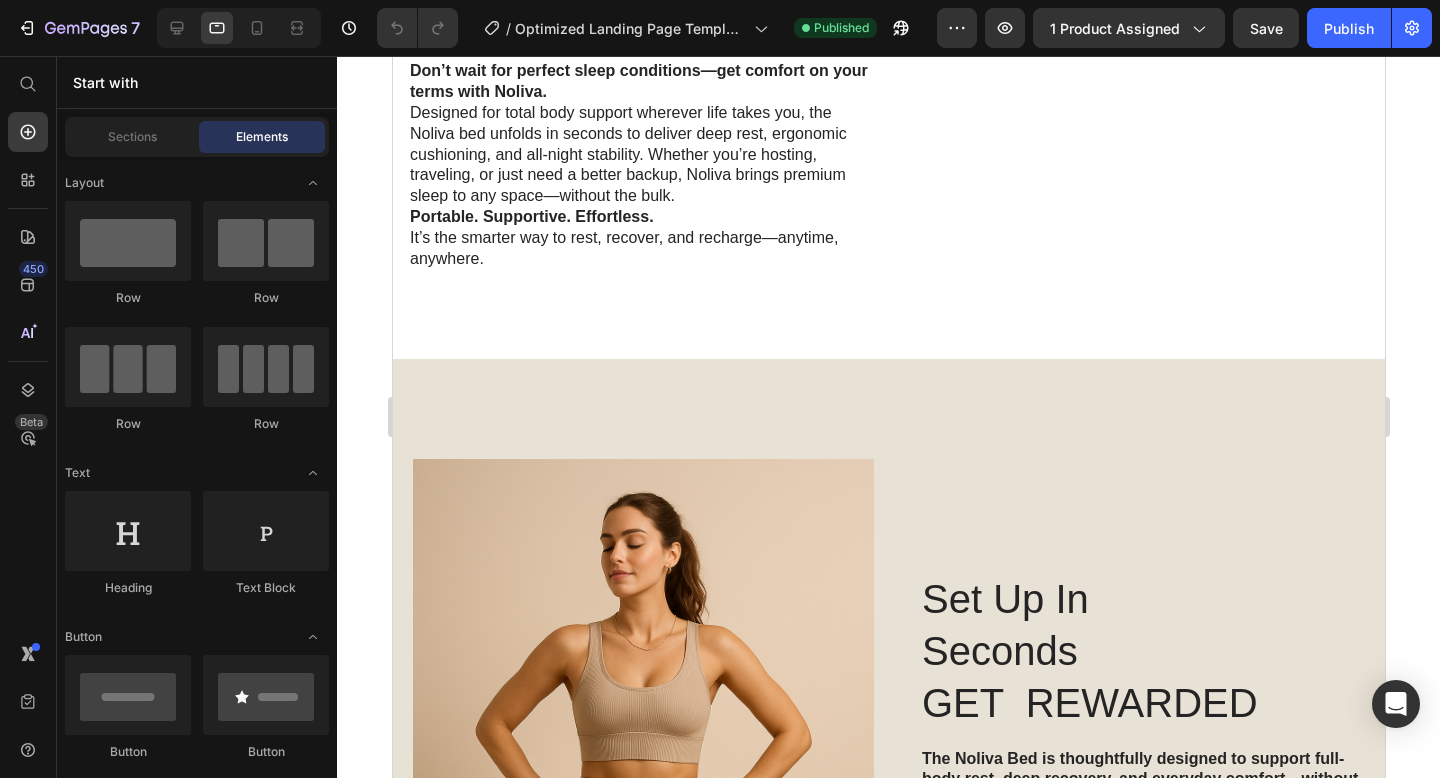 scroll, scrollTop: 1398, scrollLeft: 0, axis: vertical 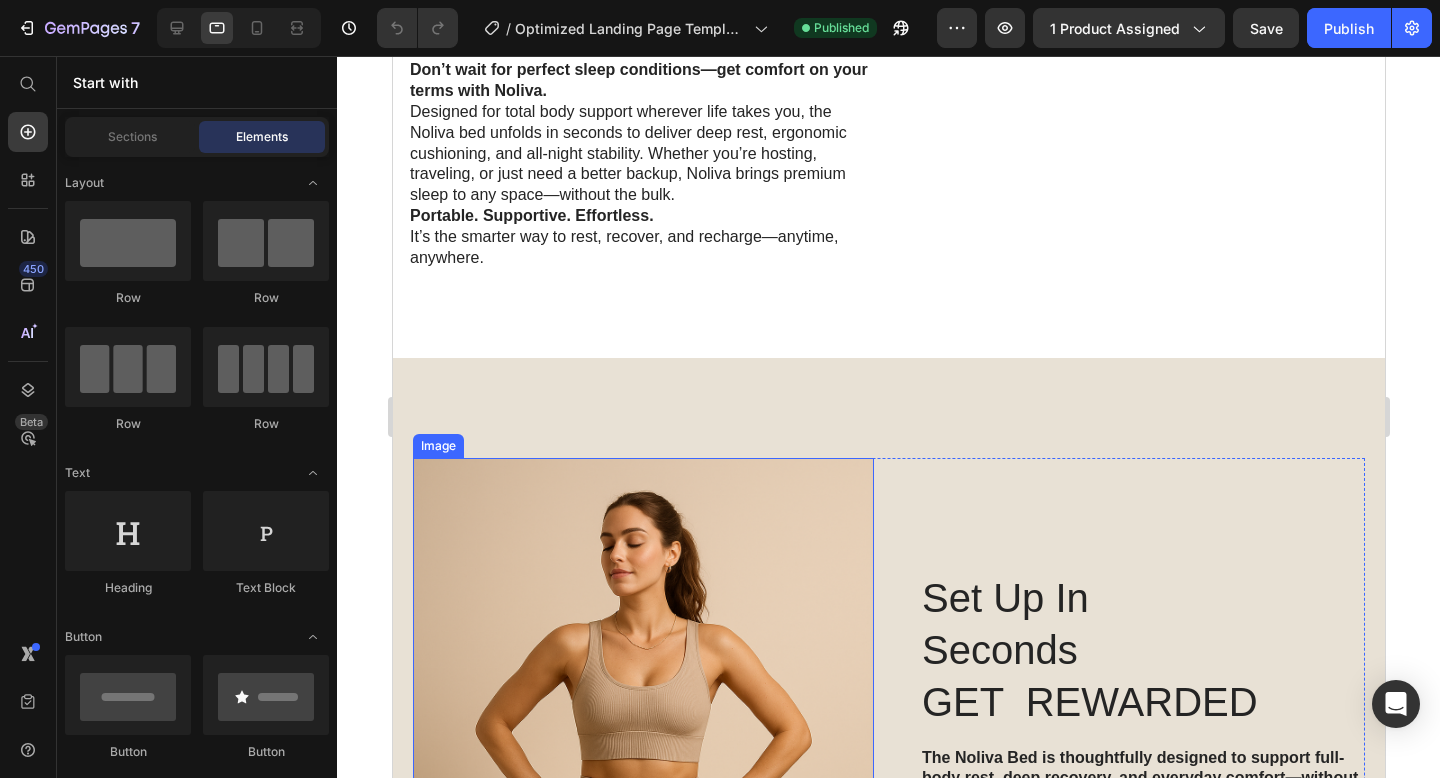 click at bounding box center [642, 804] 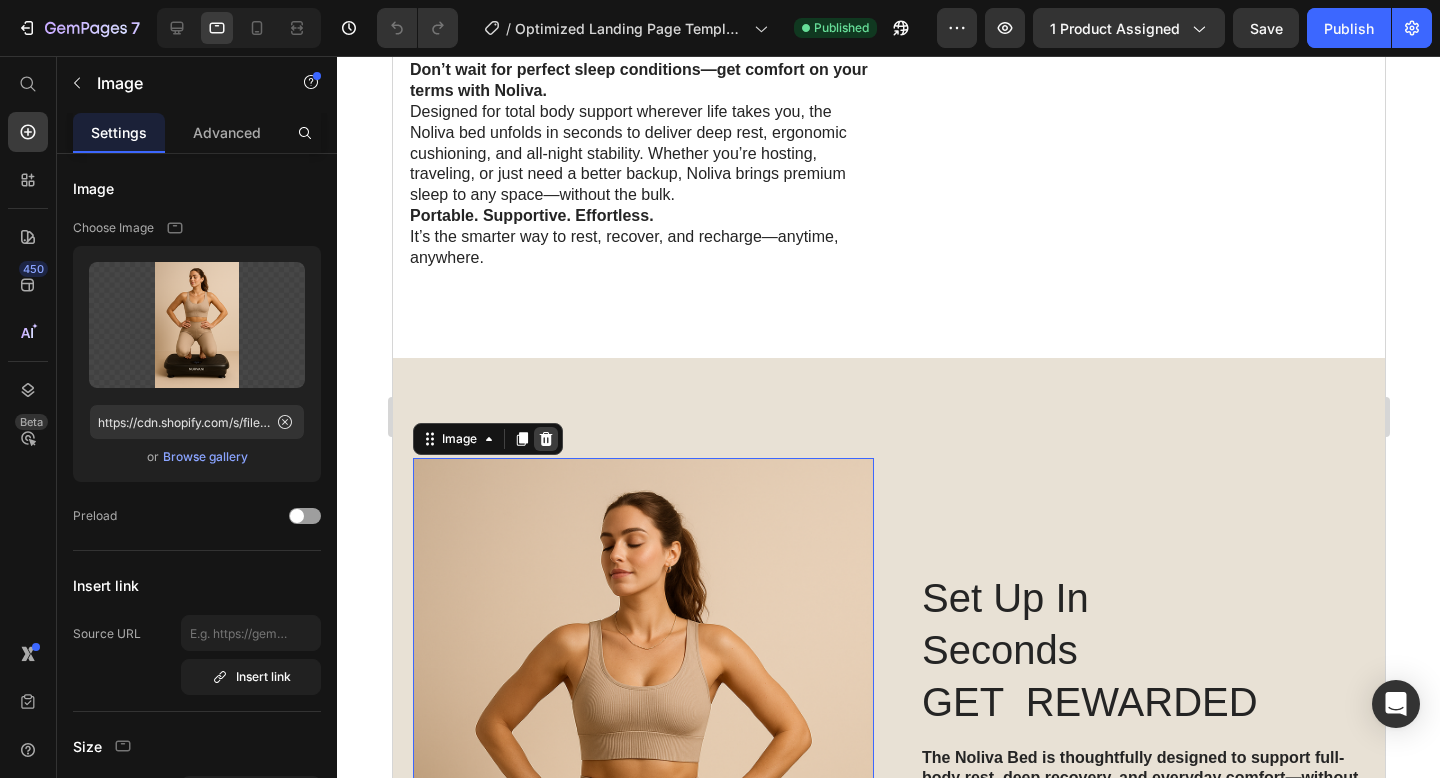 click 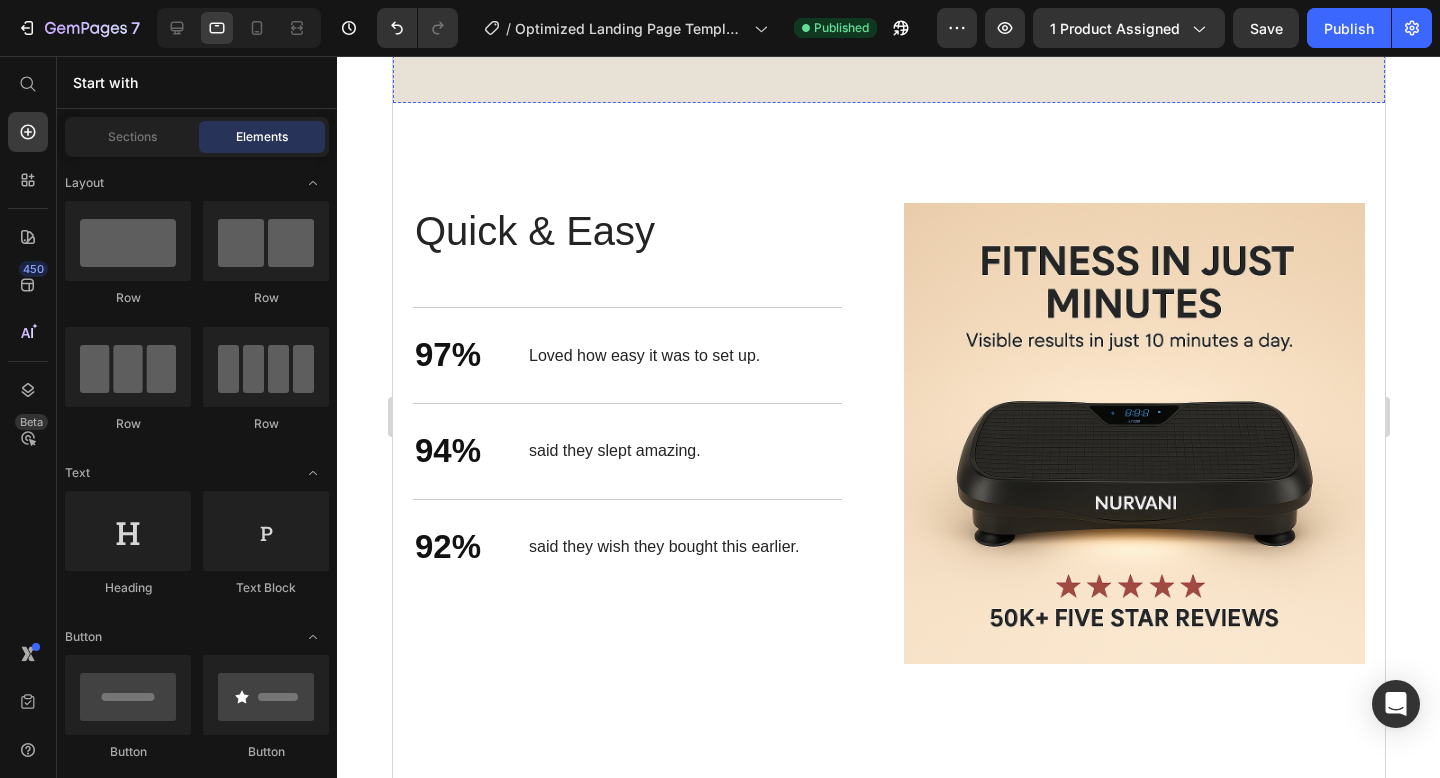 scroll, scrollTop: 2416, scrollLeft: 0, axis: vertical 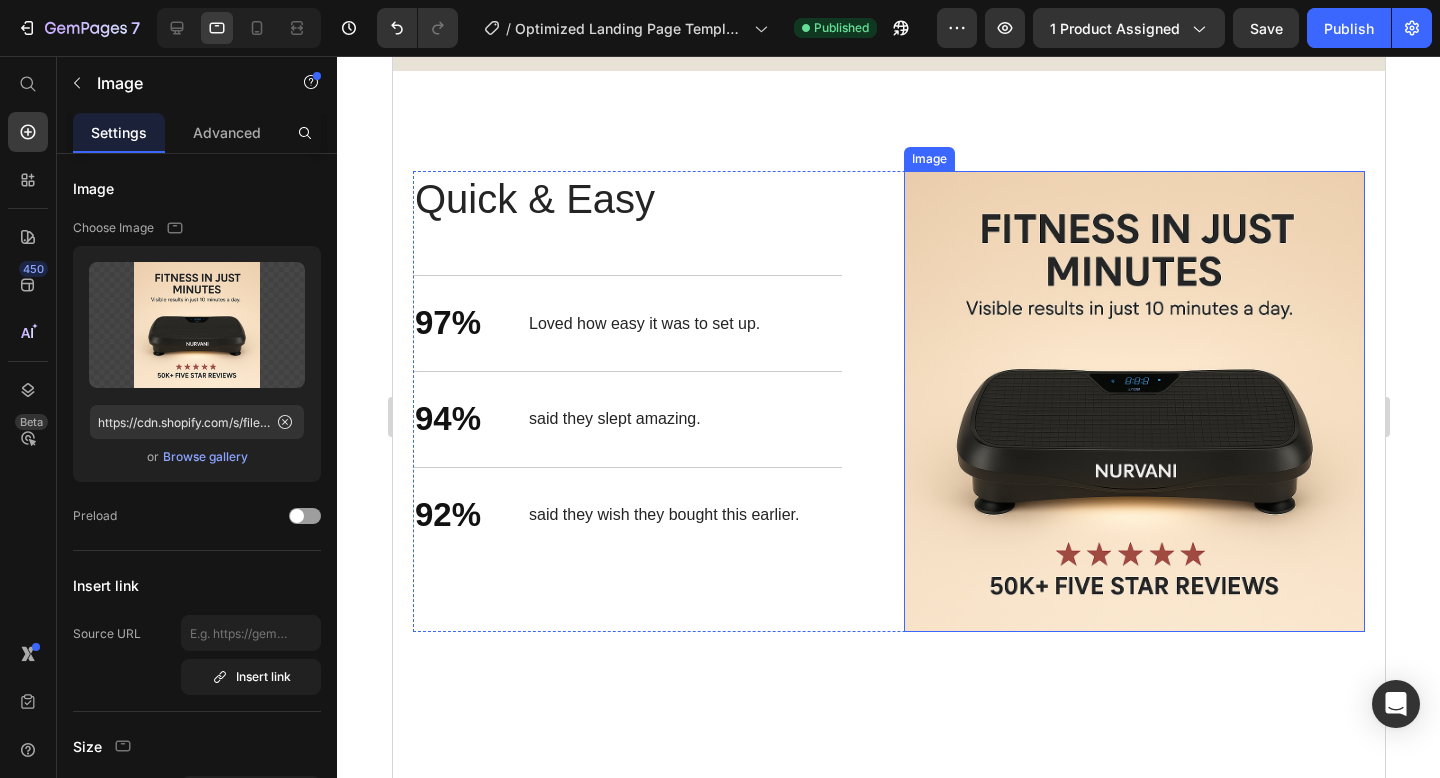 click at bounding box center [1133, 401] 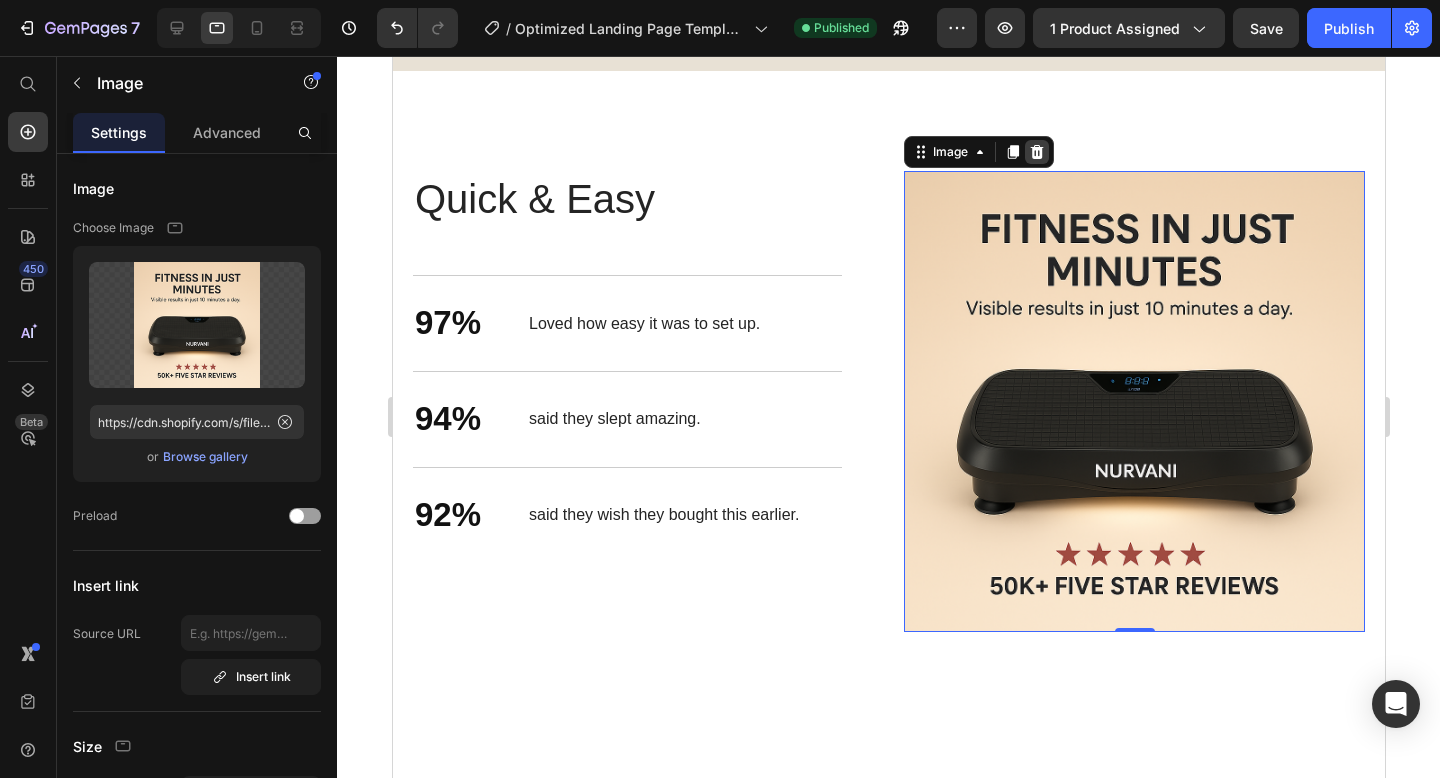 click 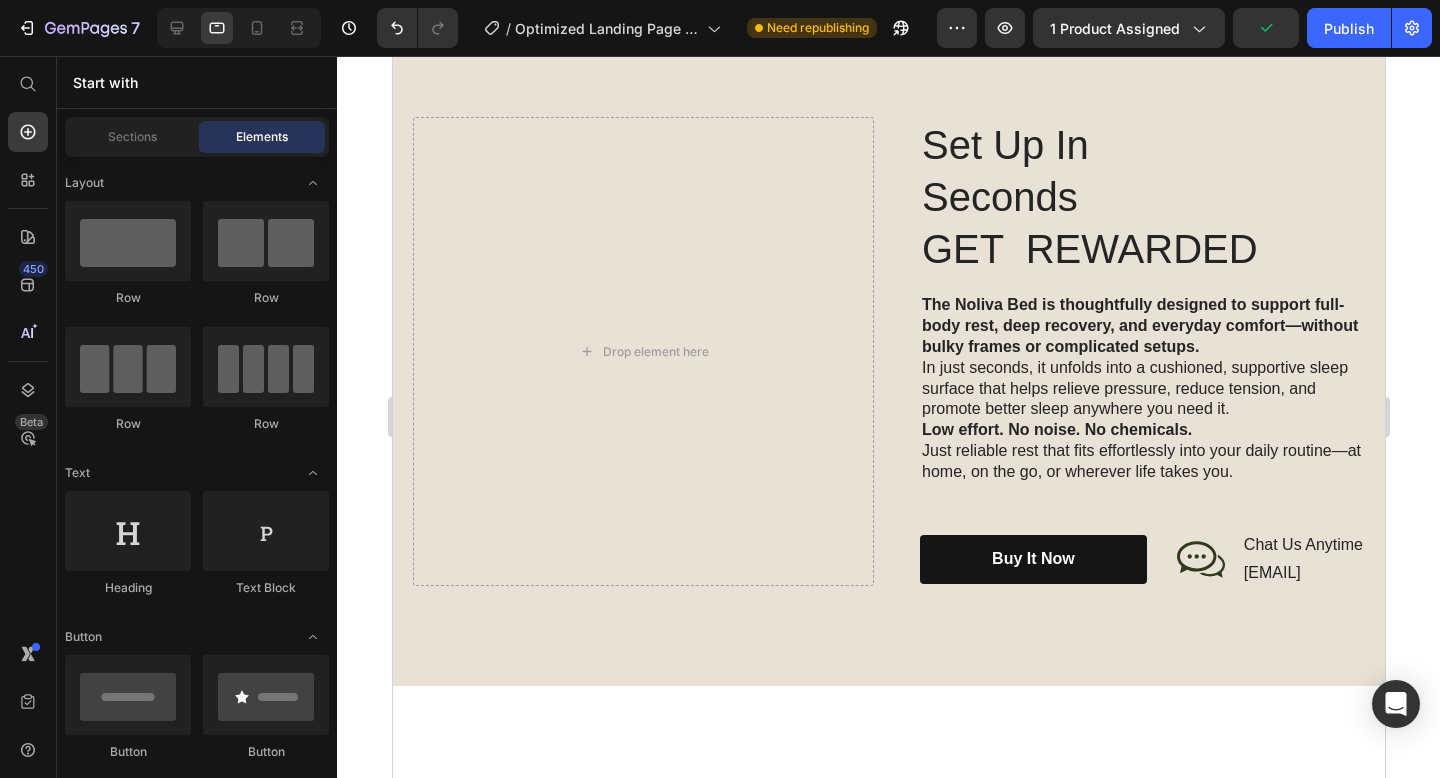 scroll, scrollTop: 1704, scrollLeft: 0, axis: vertical 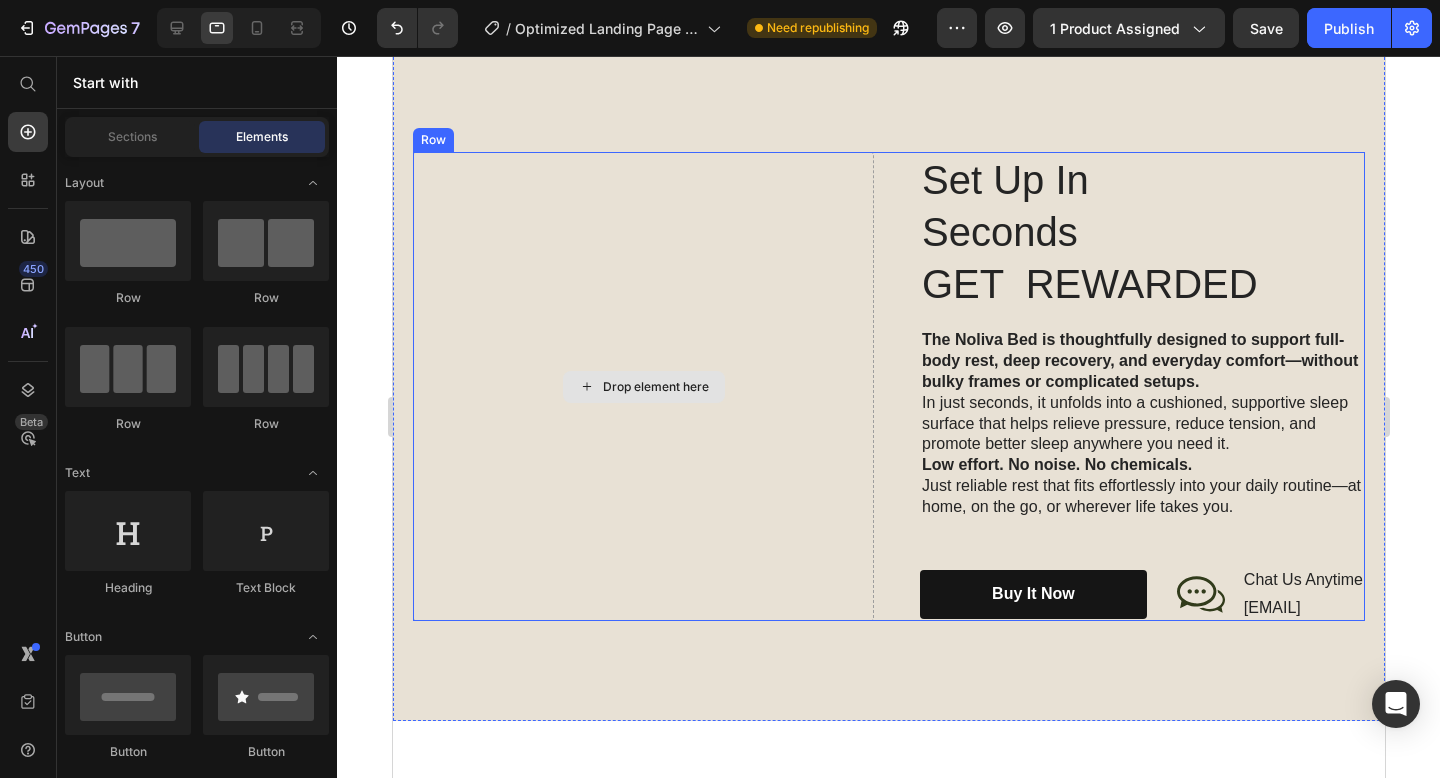 click on "Drop element here" at bounding box center [643, 387] 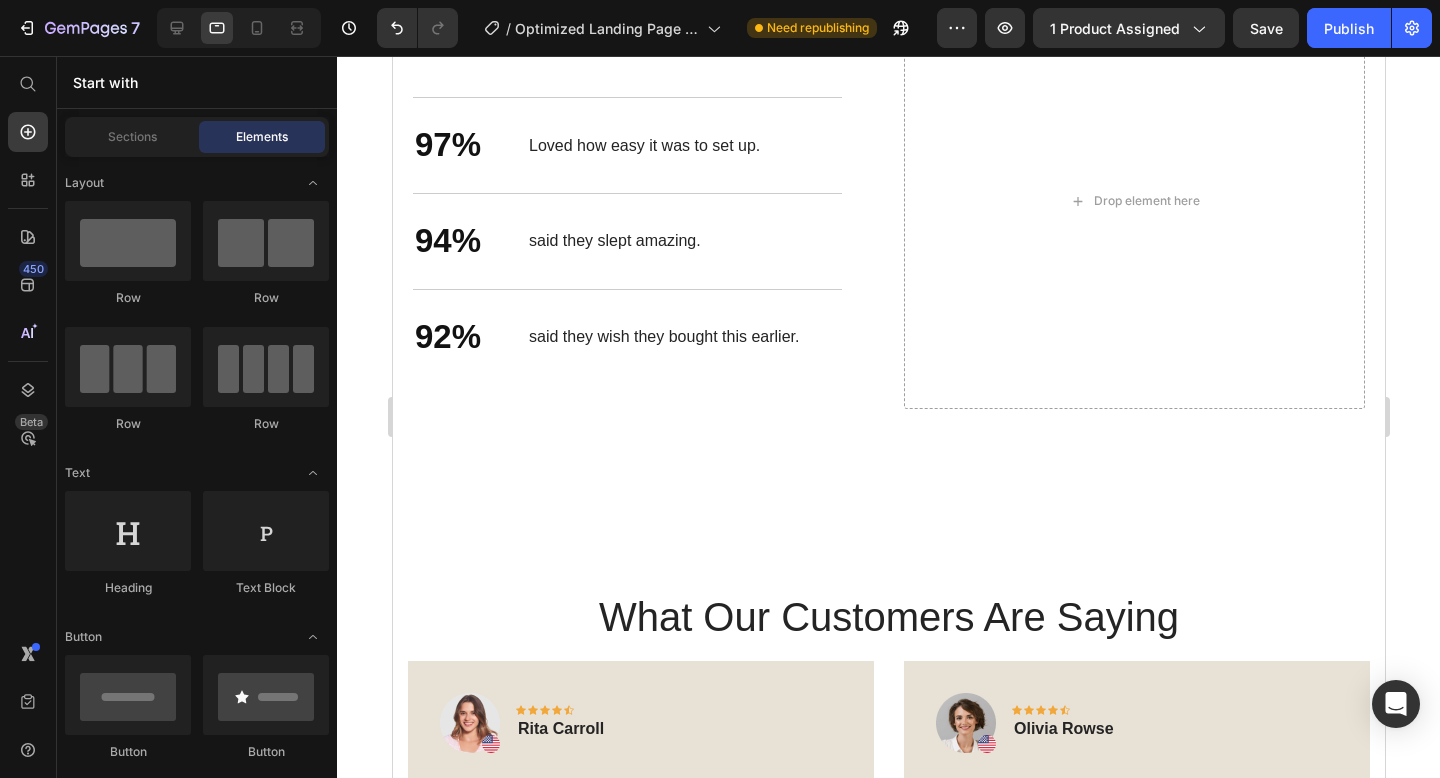scroll, scrollTop: 2632, scrollLeft: 0, axis: vertical 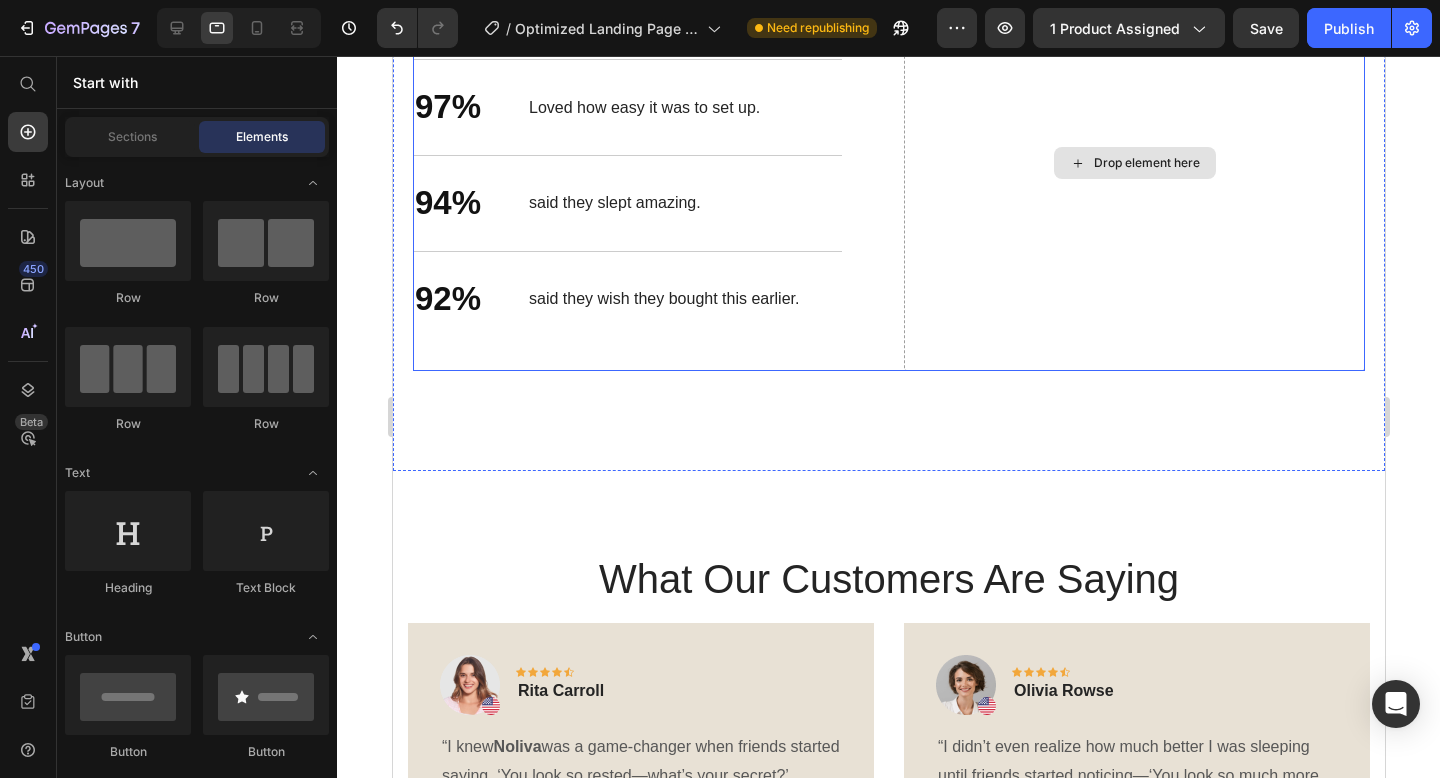click on "Drop element here" at bounding box center [1134, 163] 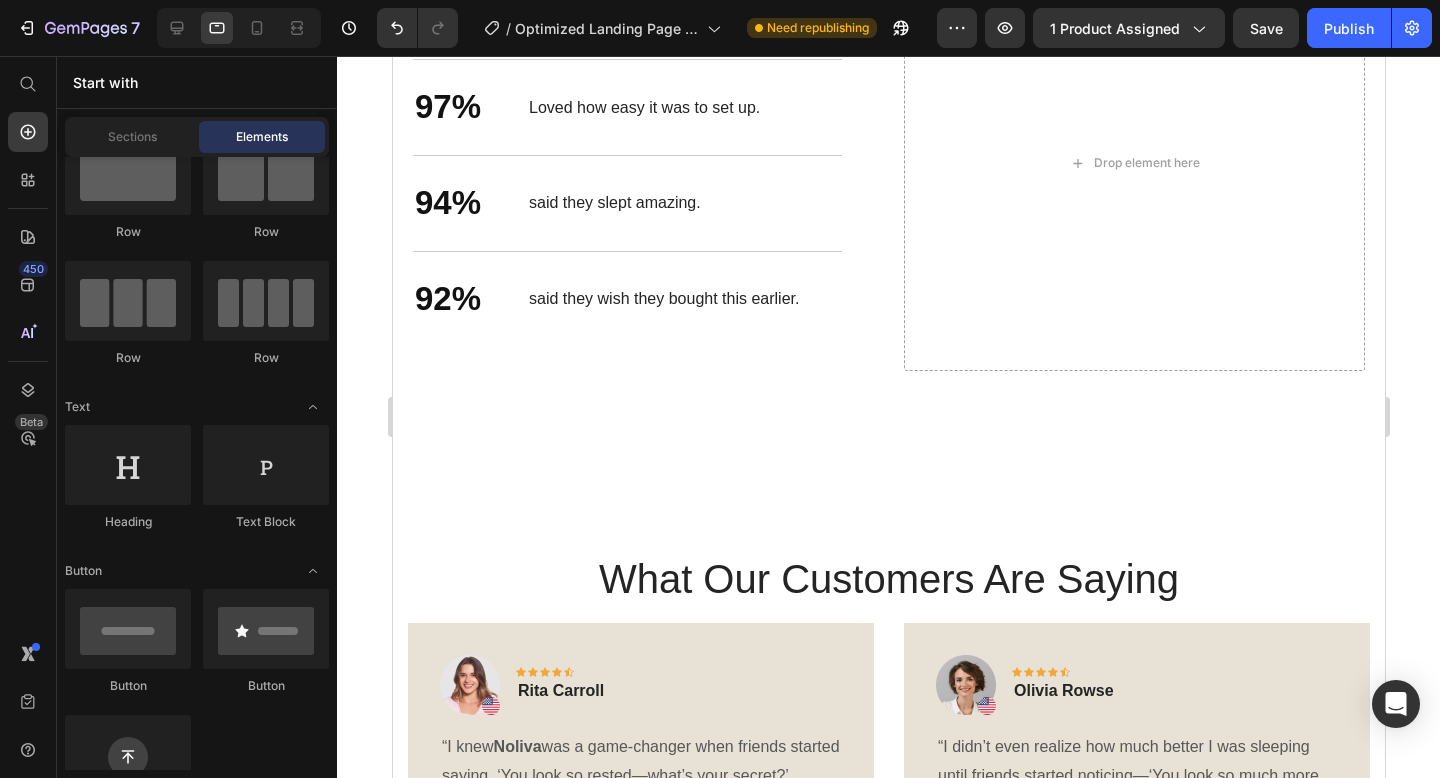 scroll, scrollTop: 0, scrollLeft: 0, axis: both 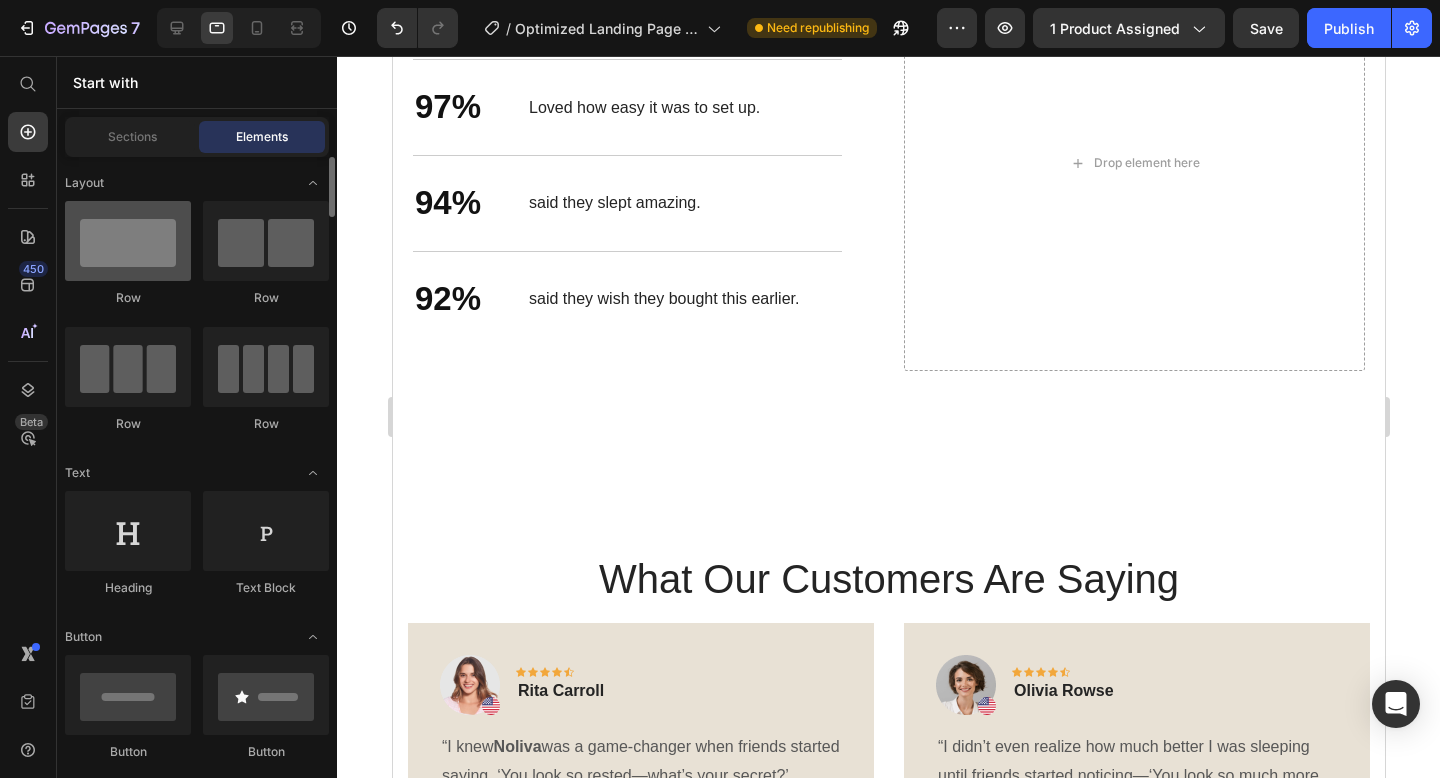 click at bounding box center [128, 241] 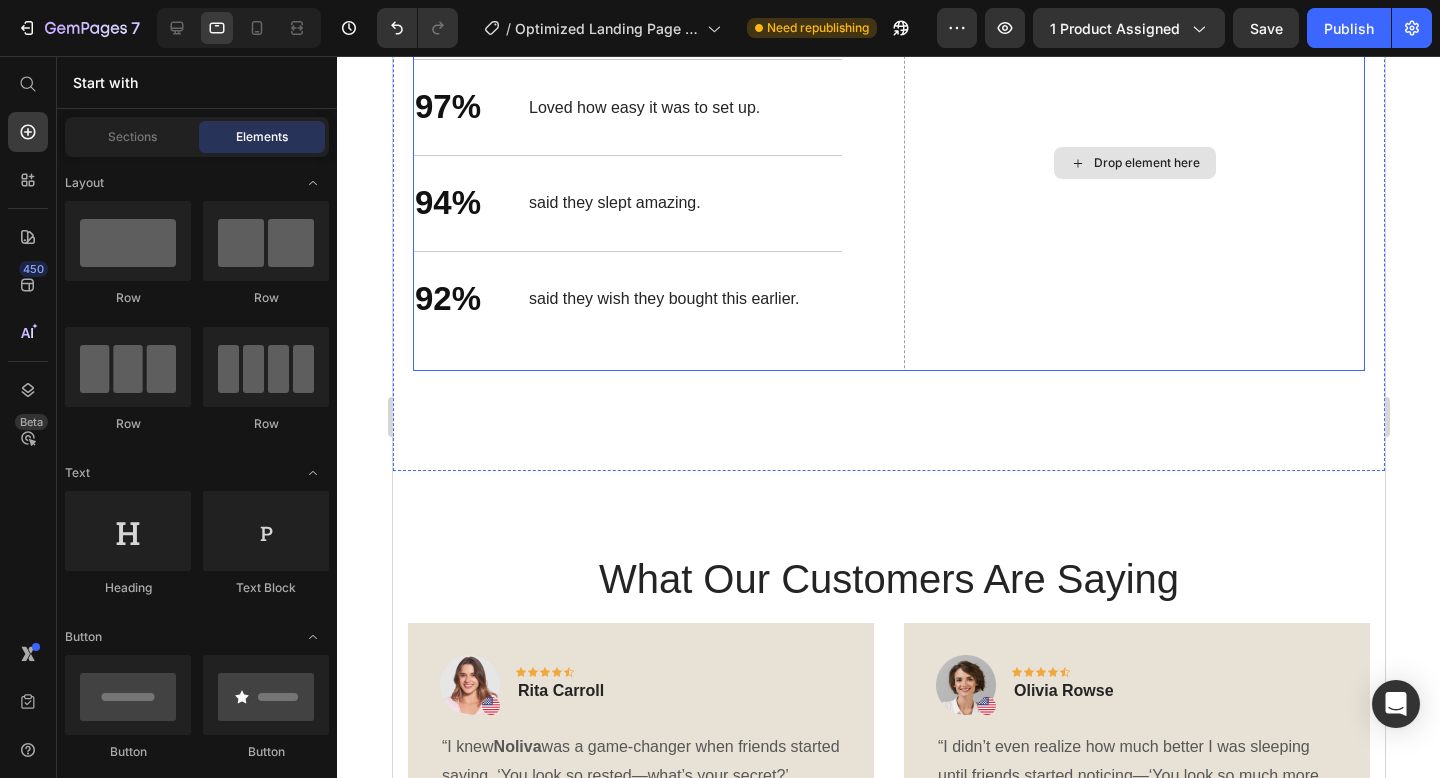 click on "Drop element here" at bounding box center [1134, 163] 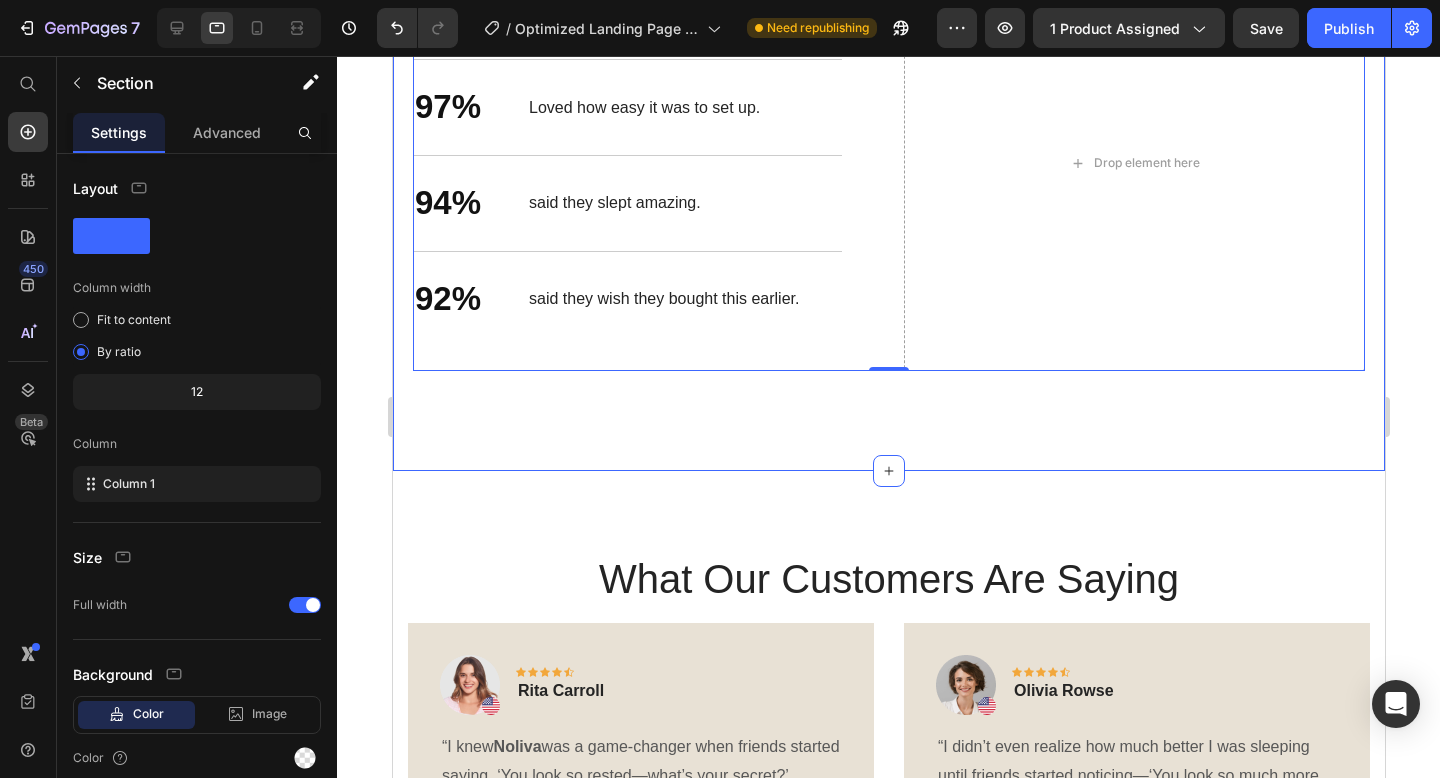 click on "Better Rest. Better You. Heading Quick & Easy Heading 97% Text Block Loved how easy it was to set up. Text Block Row 94% Text Block said they slept amazing. Text Block Row 92% Text Block said they wish they bought this earlier. Text Block Row Row
Drop element here Row   0 Section 4" at bounding box center [888, 163] 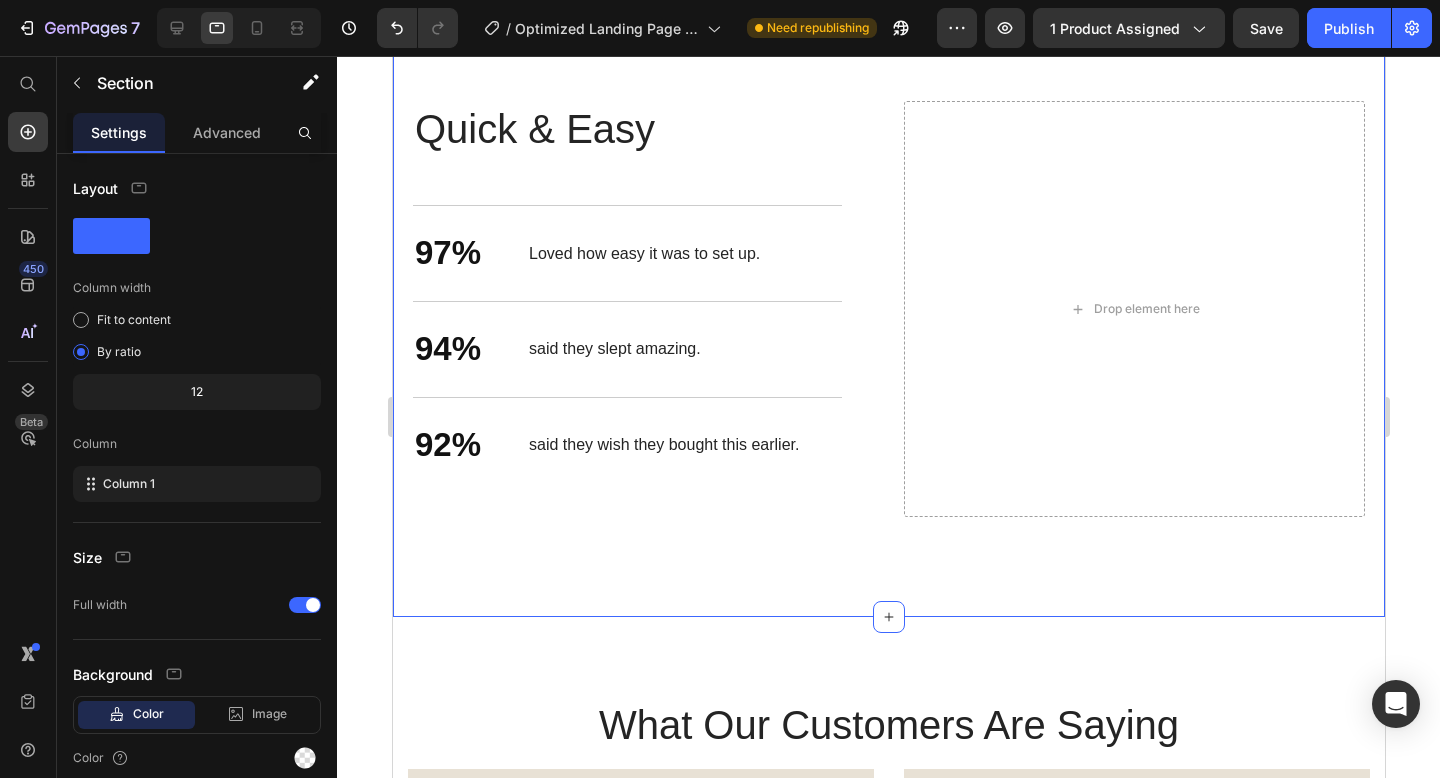scroll, scrollTop: 2471, scrollLeft: 0, axis: vertical 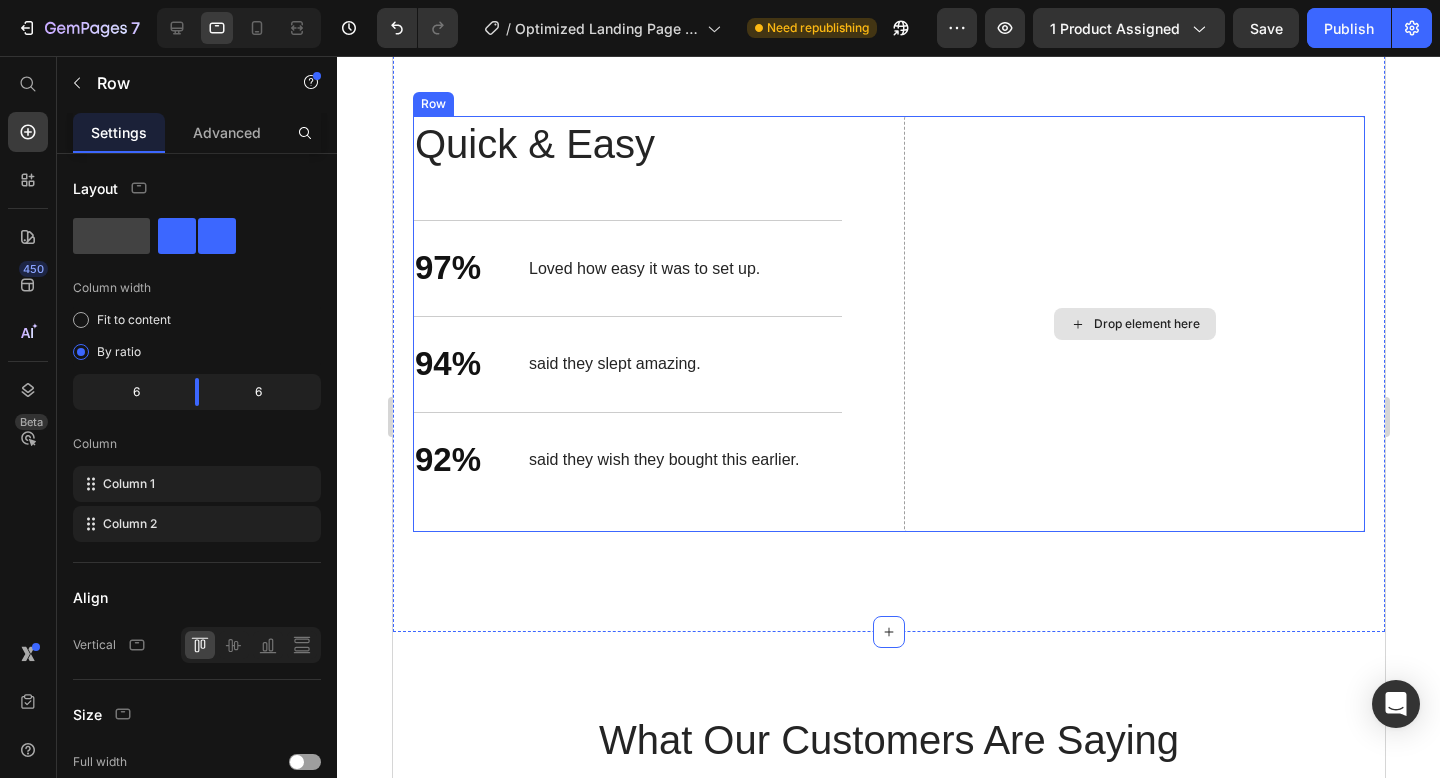 click on "Drop element here" at bounding box center (1133, 324) 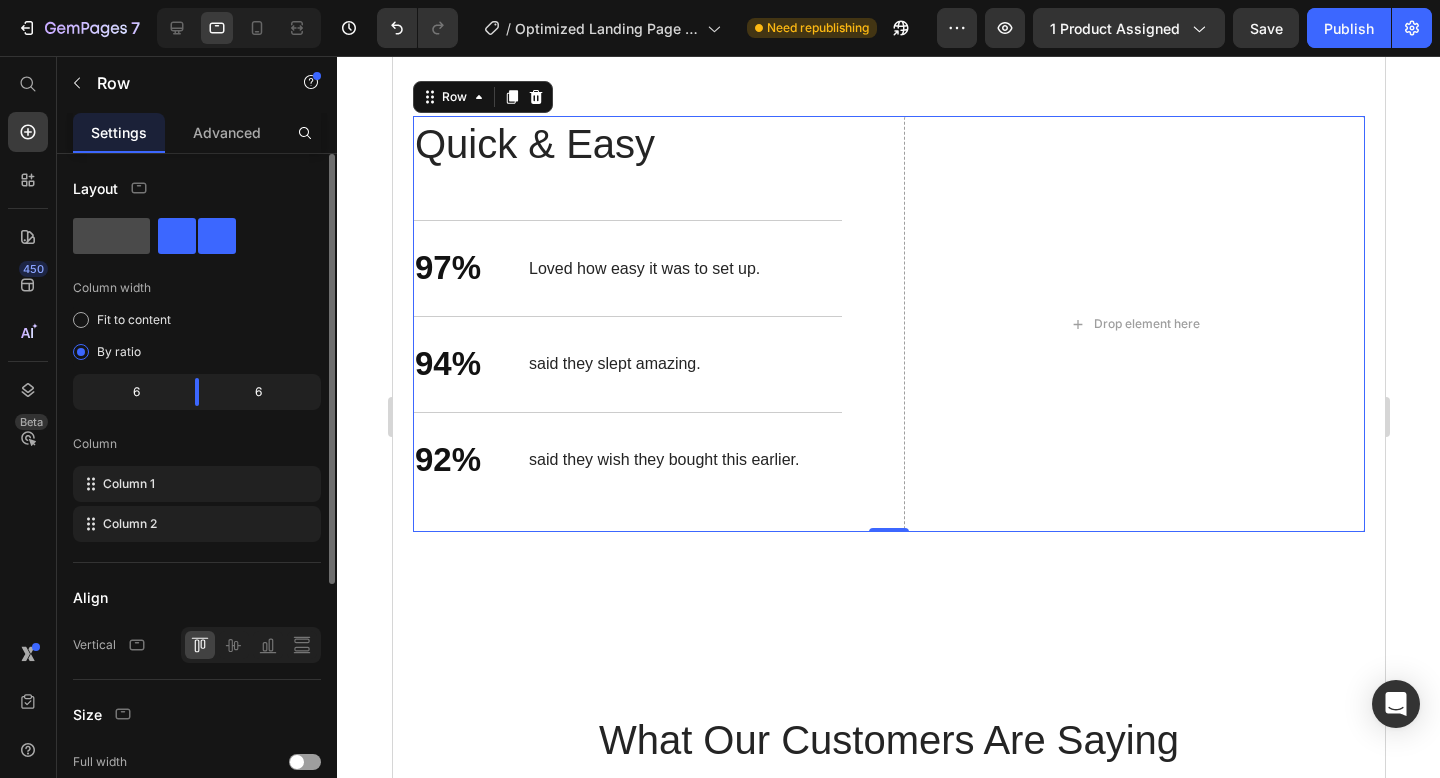 click 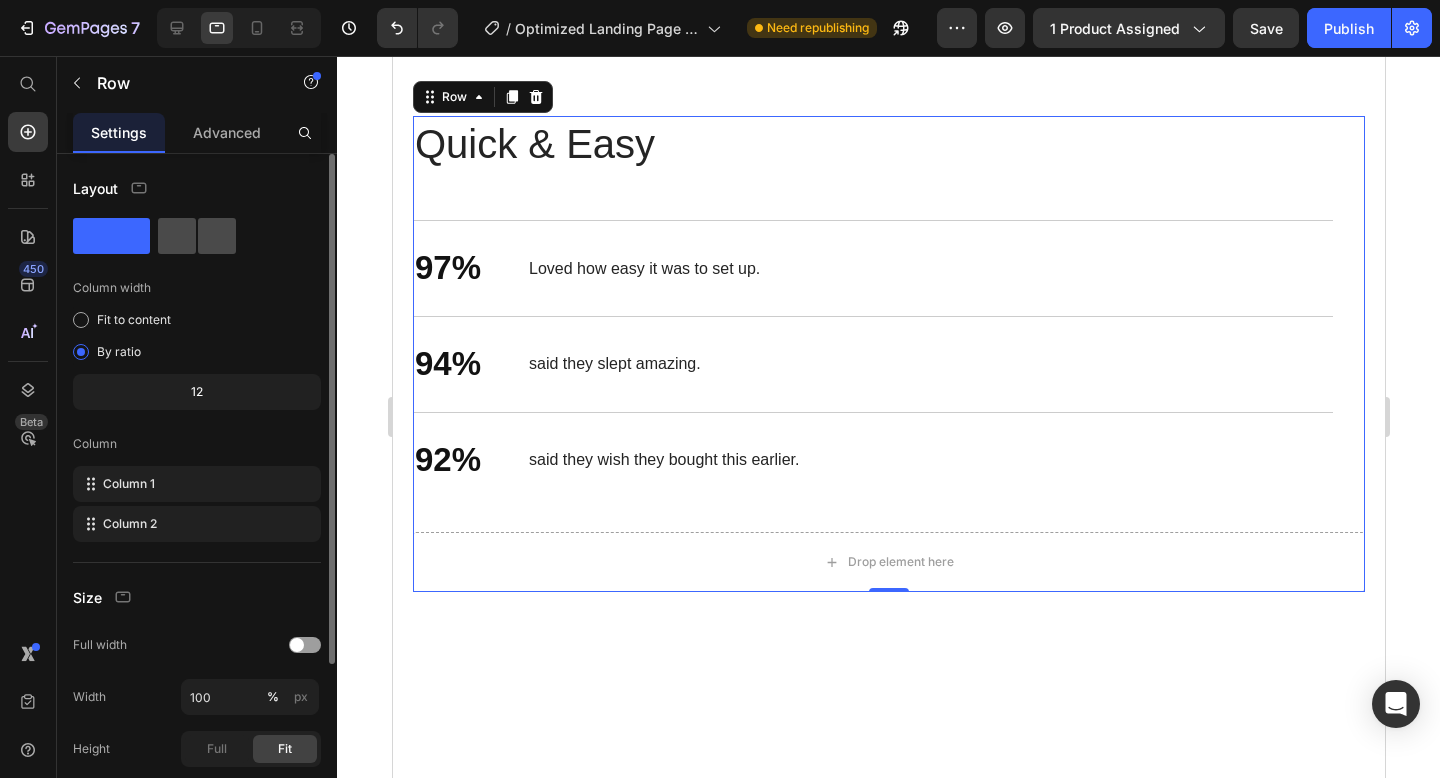 click 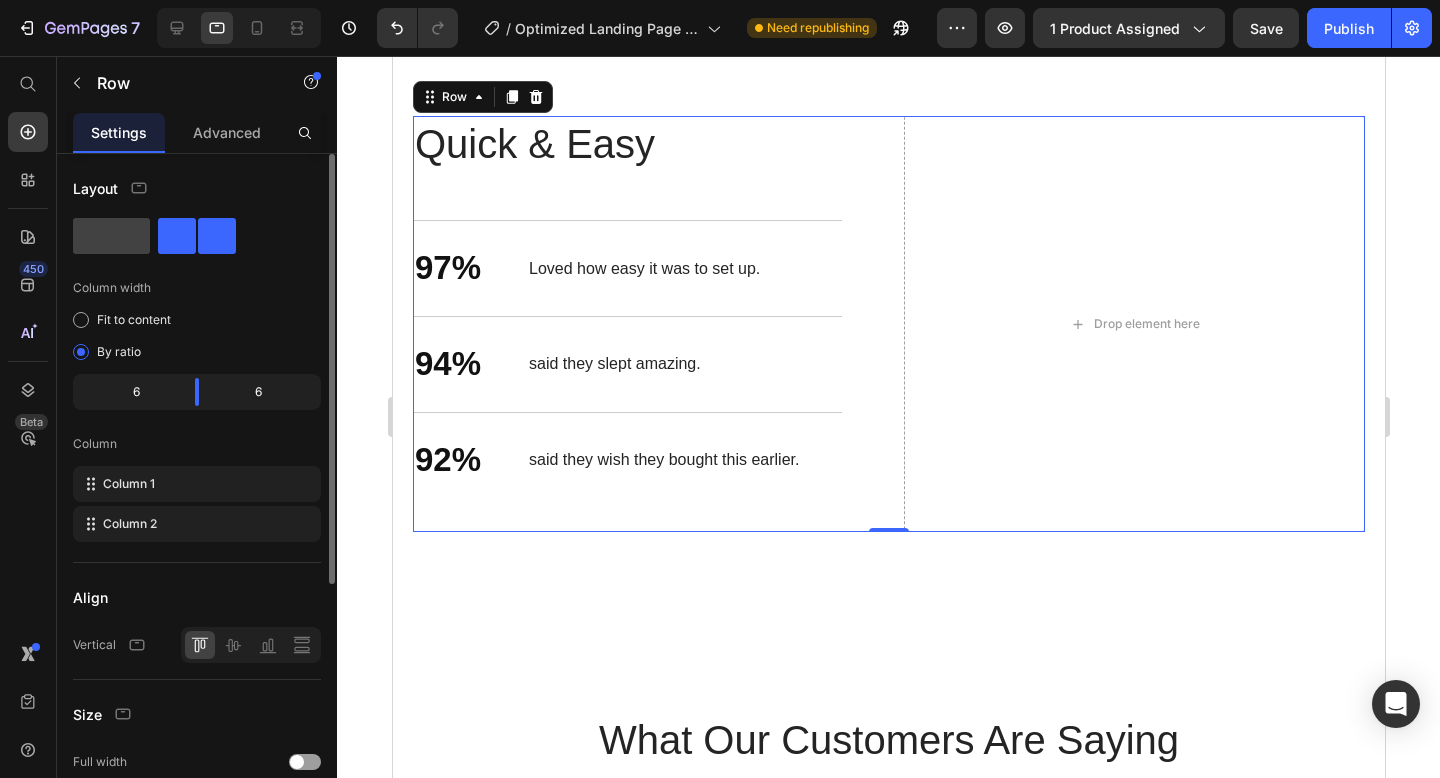 click 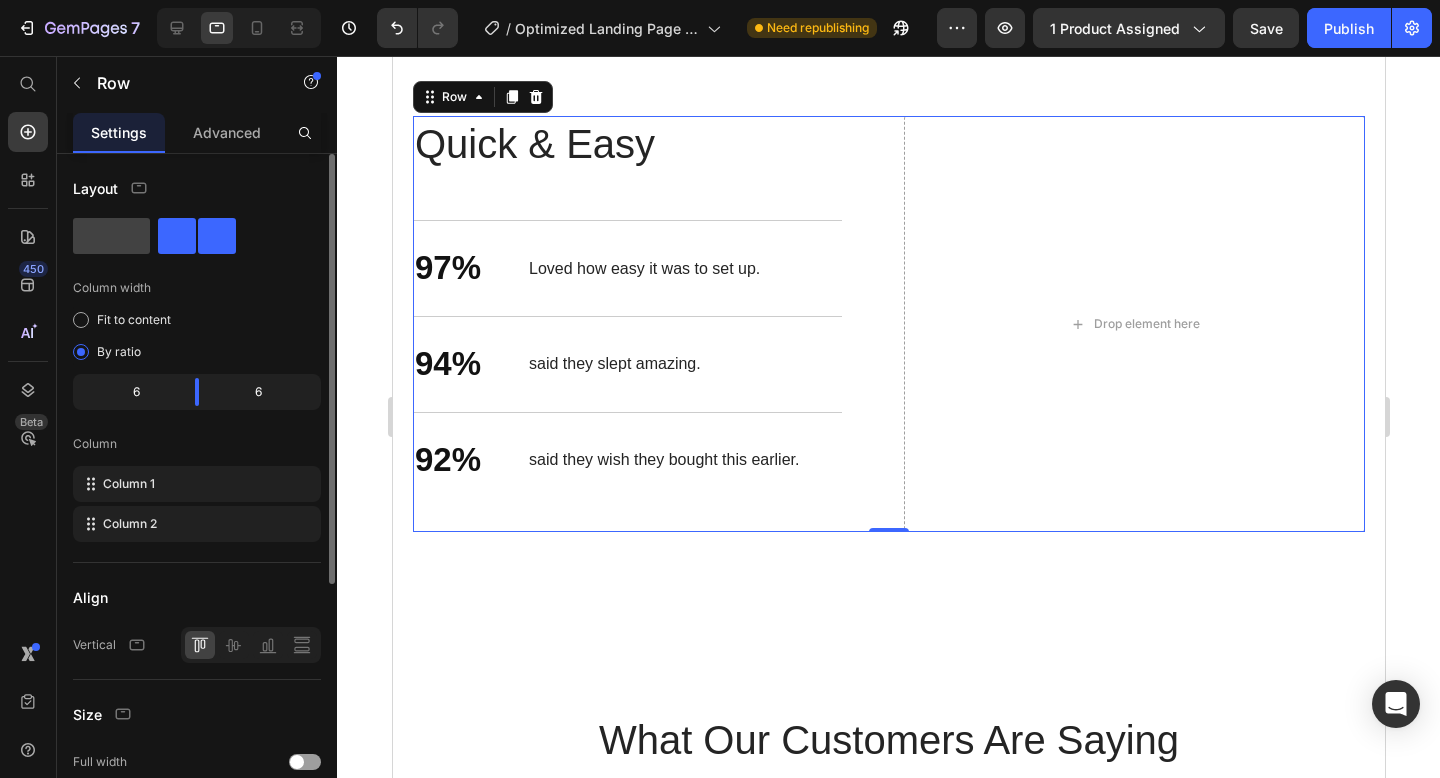 click 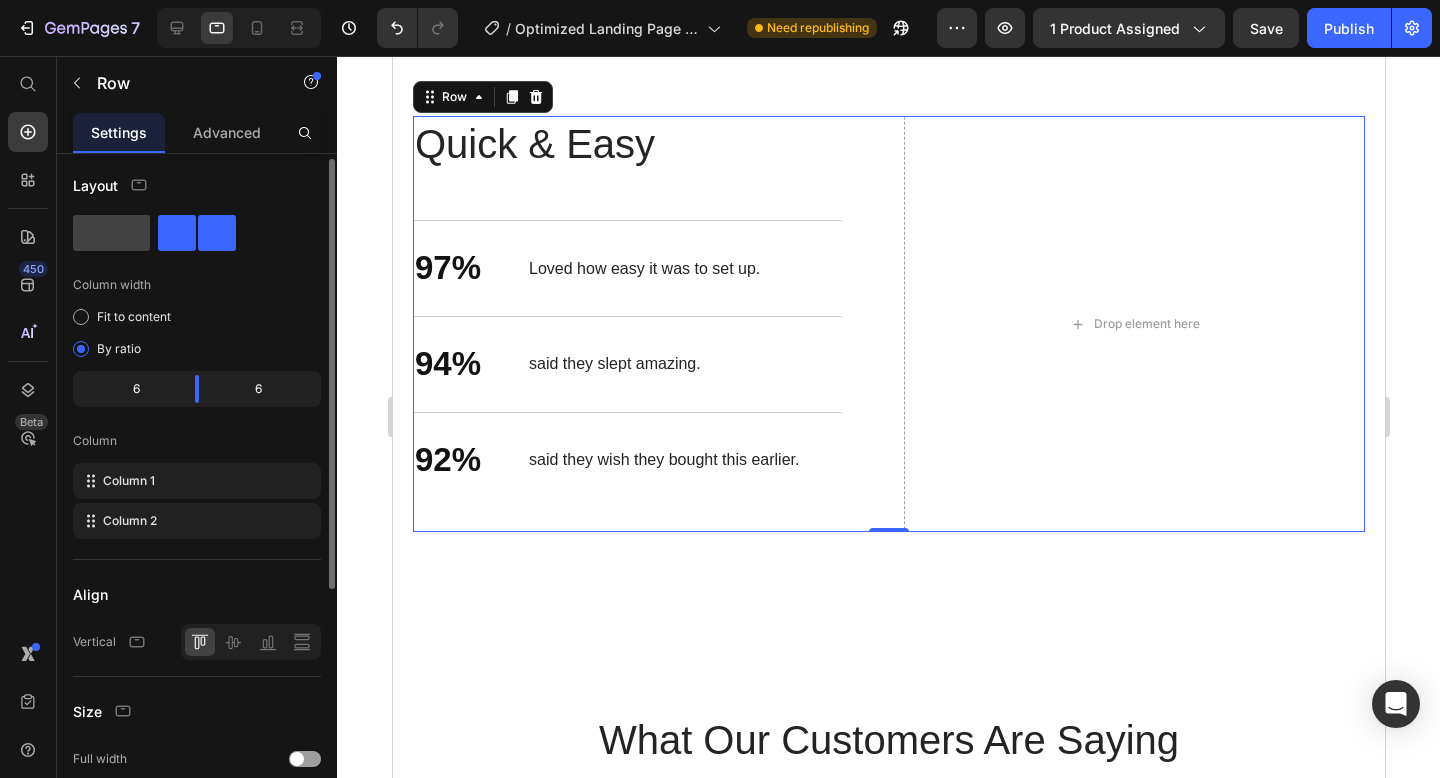scroll, scrollTop: 2, scrollLeft: 0, axis: vertical 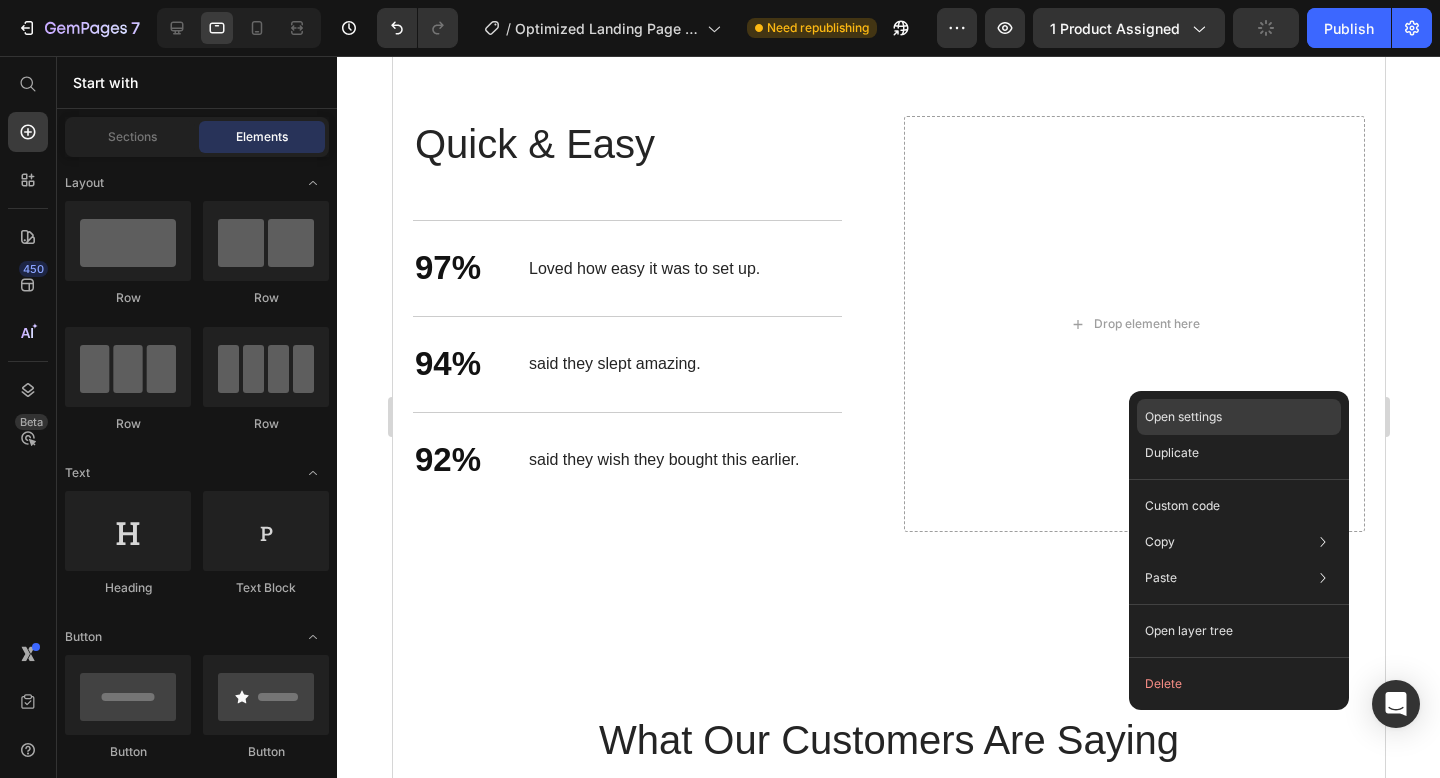 click on "Open settings" at bounding box center [1183, 417] 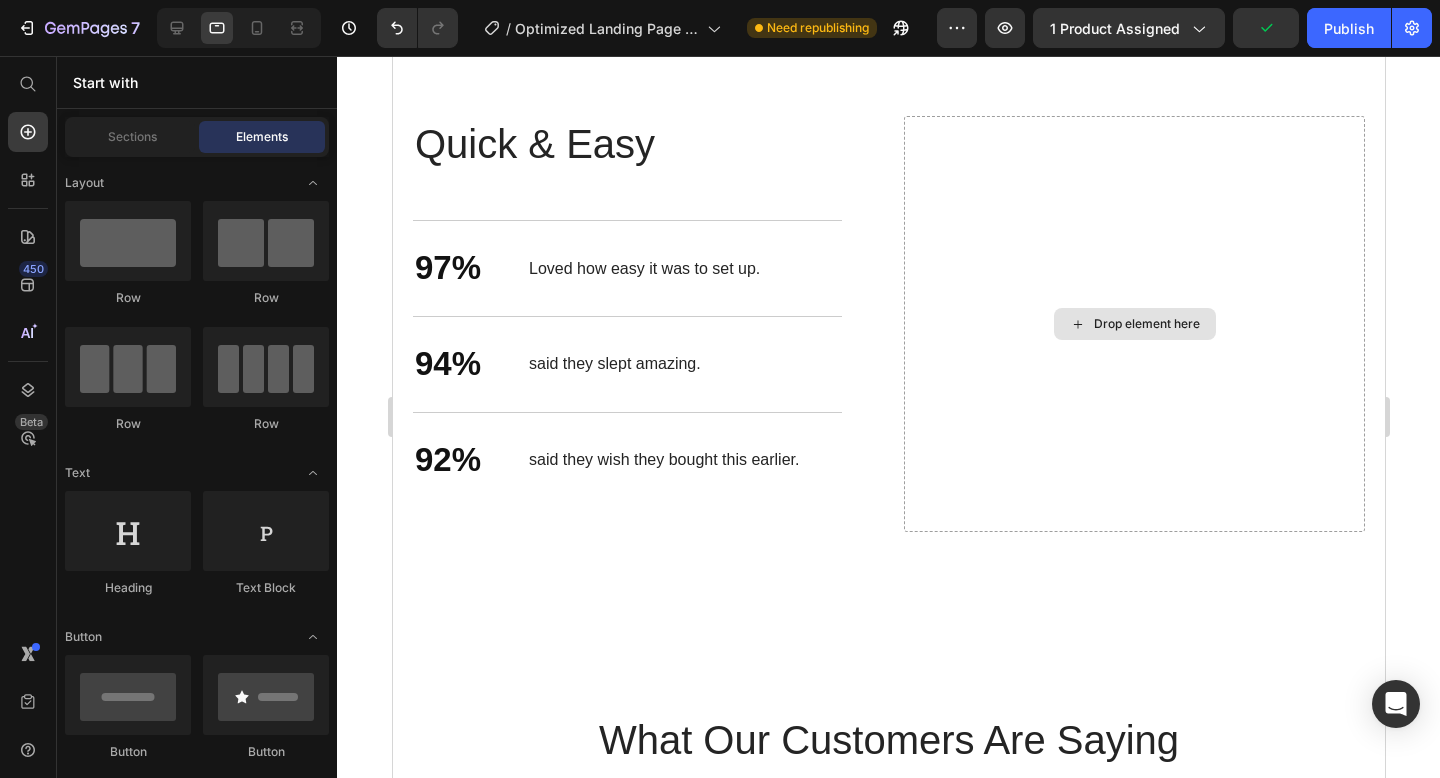 click on "Drop element here" at bounding box center (1146, 324) 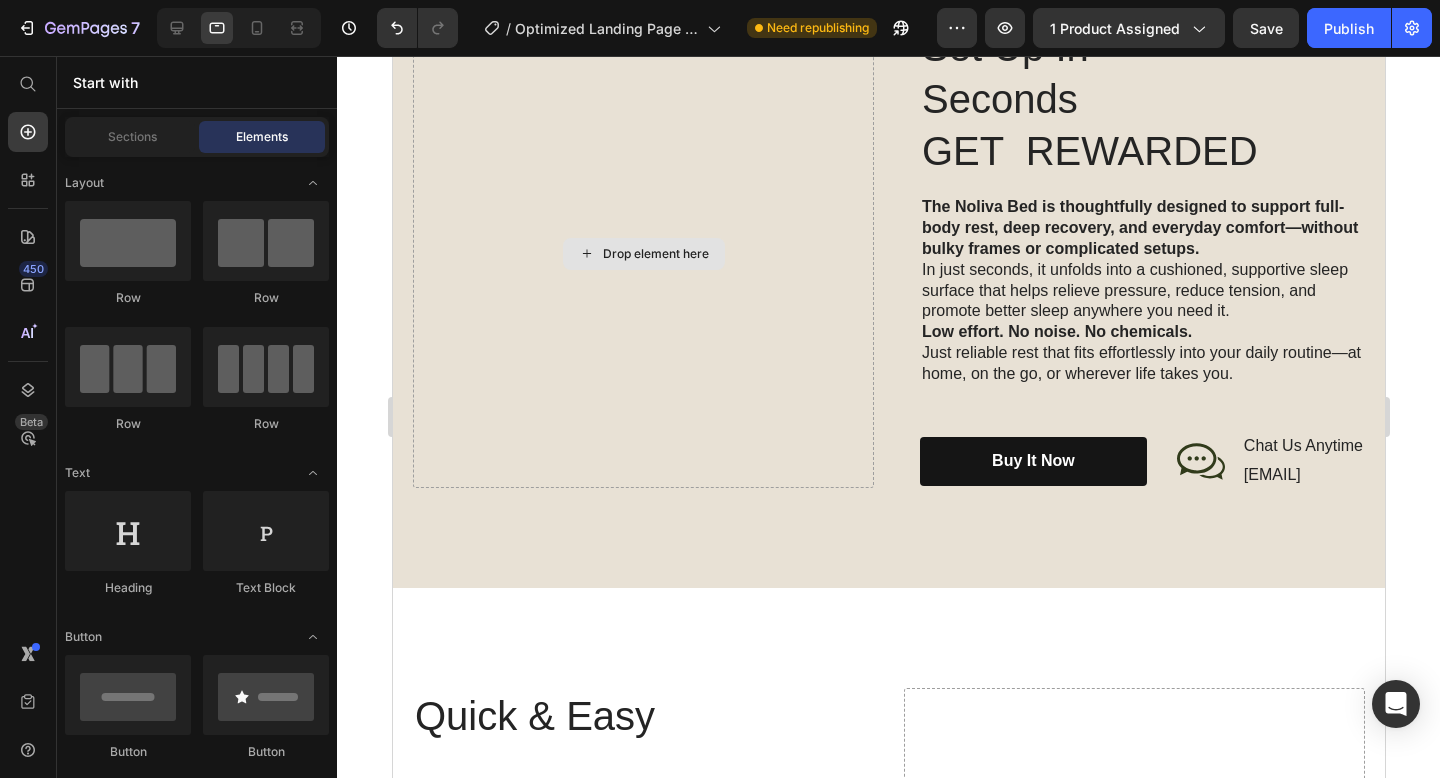 scroll, scrollTop: 1836, scrollLeft: 0, axis: vertical 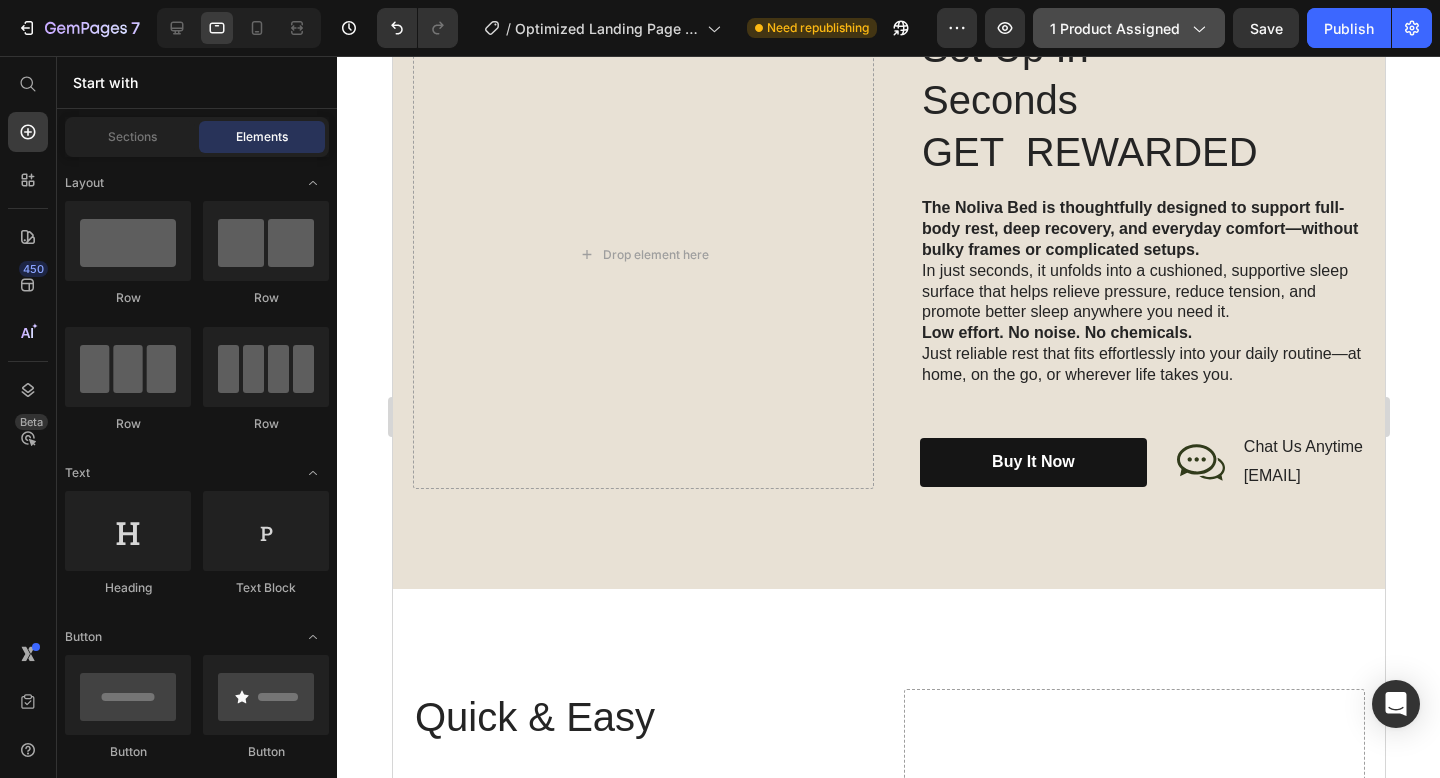click 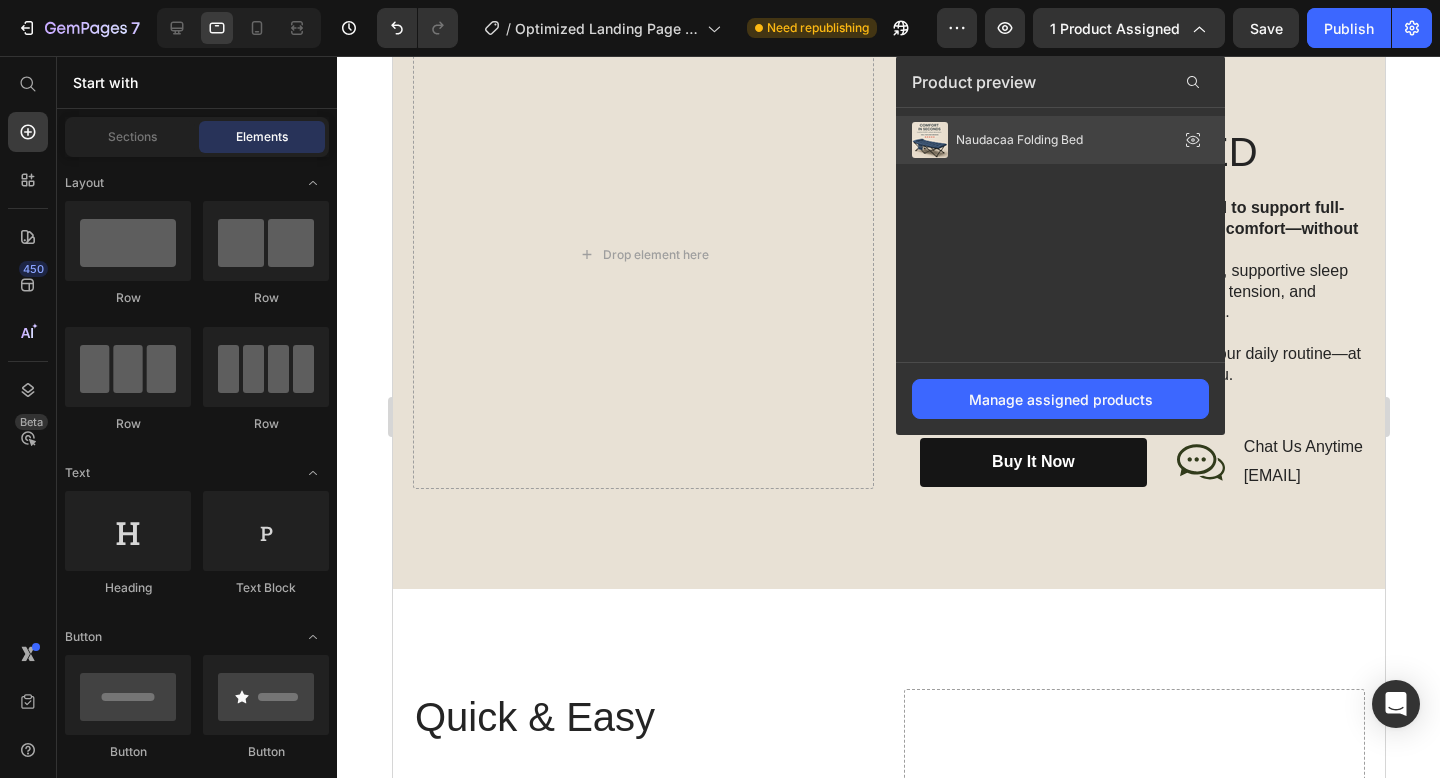 click on "Naudacaa Folding Bed" at bounding box center (1019, 140) 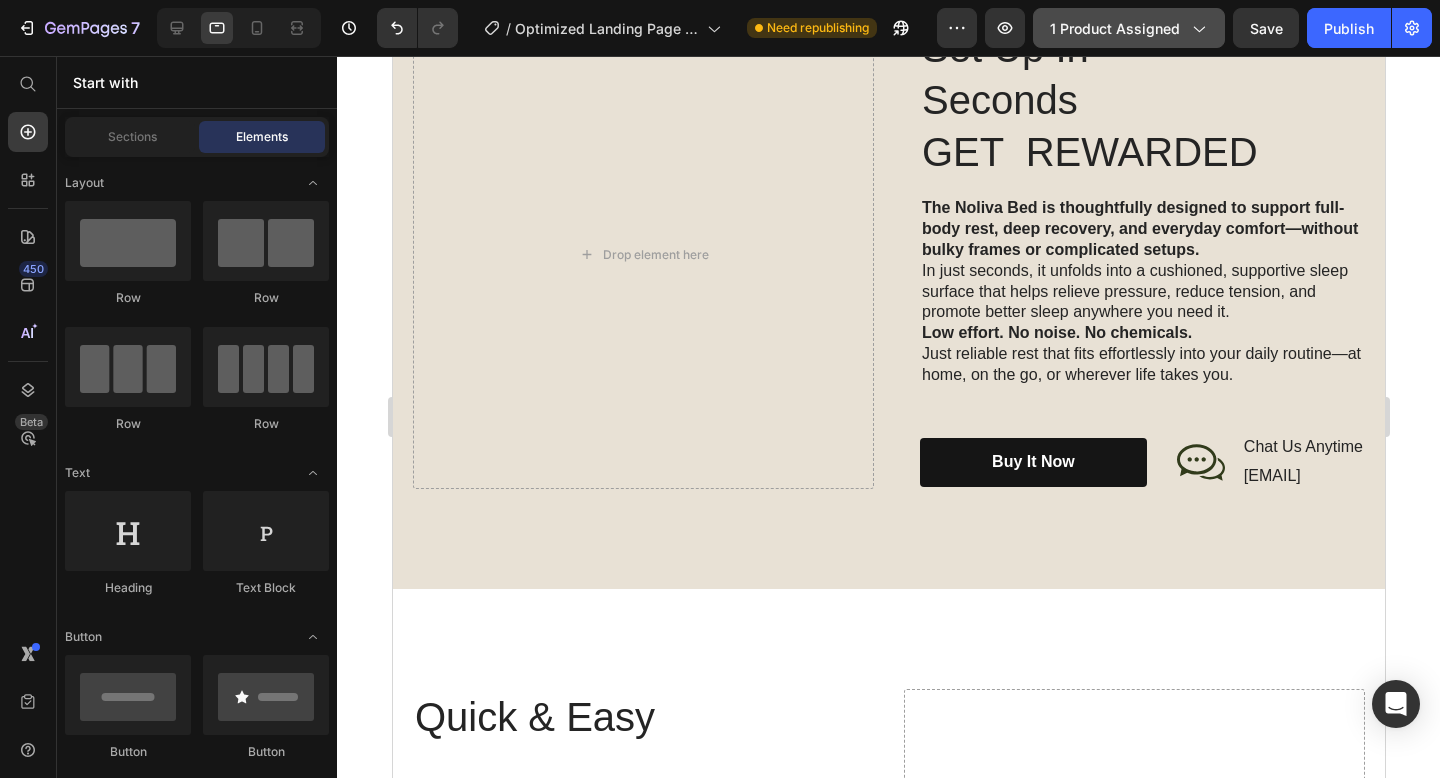 click on "1 product assigned" at bounding box center (1129, 28) 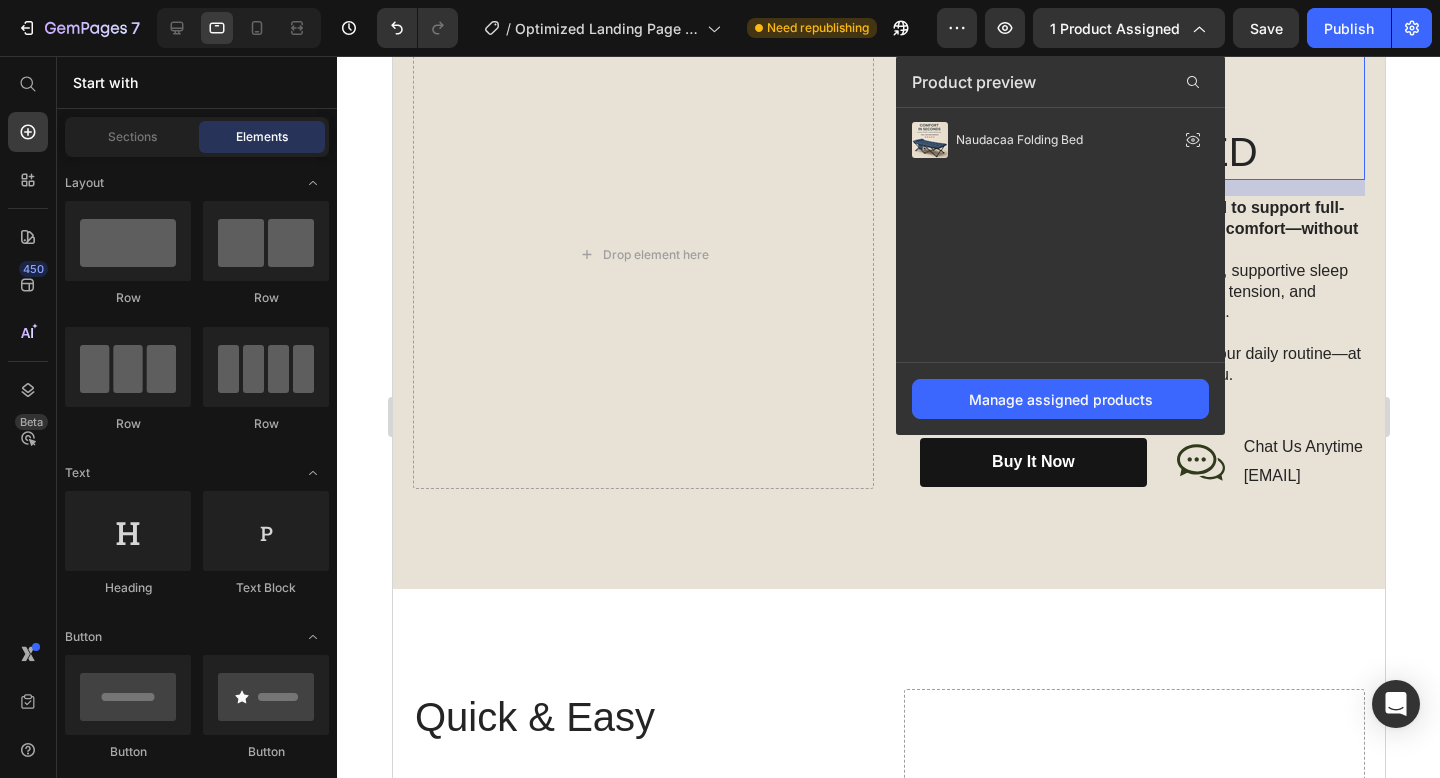 click on "Set Up In           Seconds      GET  REWARDED" at bounding box center (1141, 100) 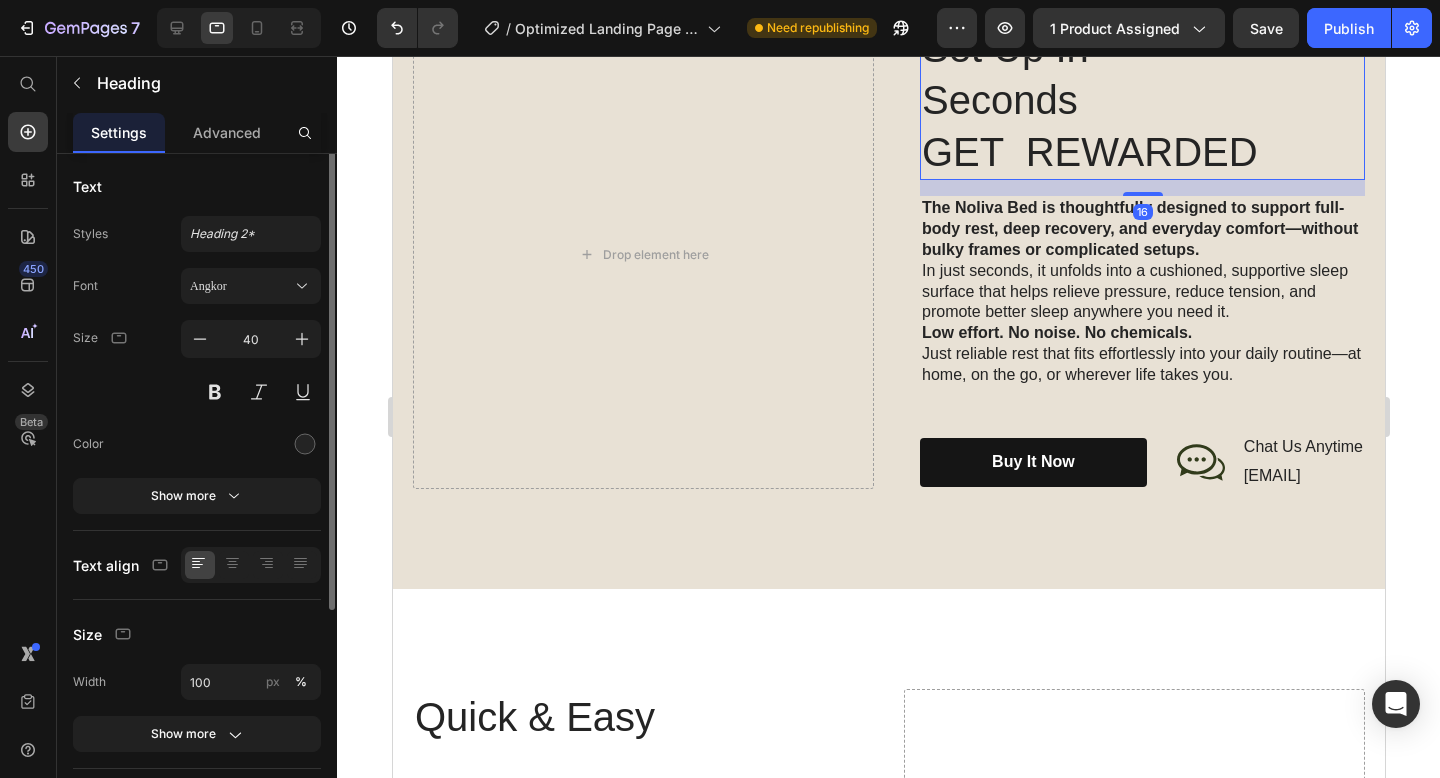 scroll, scrollTop: 0, scrollLeft: 0, axis: both 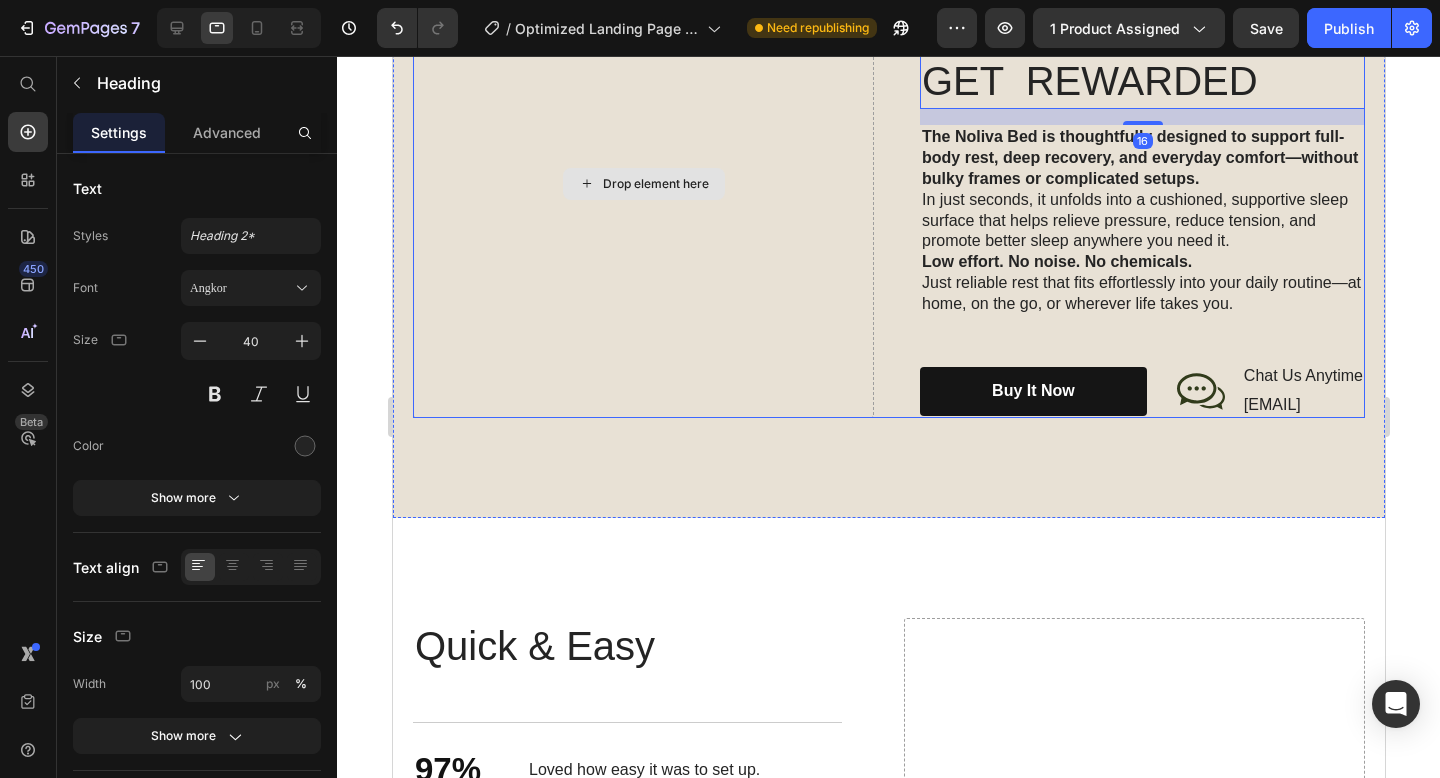 click on "Drop element here" at bounding box center [642, 183] 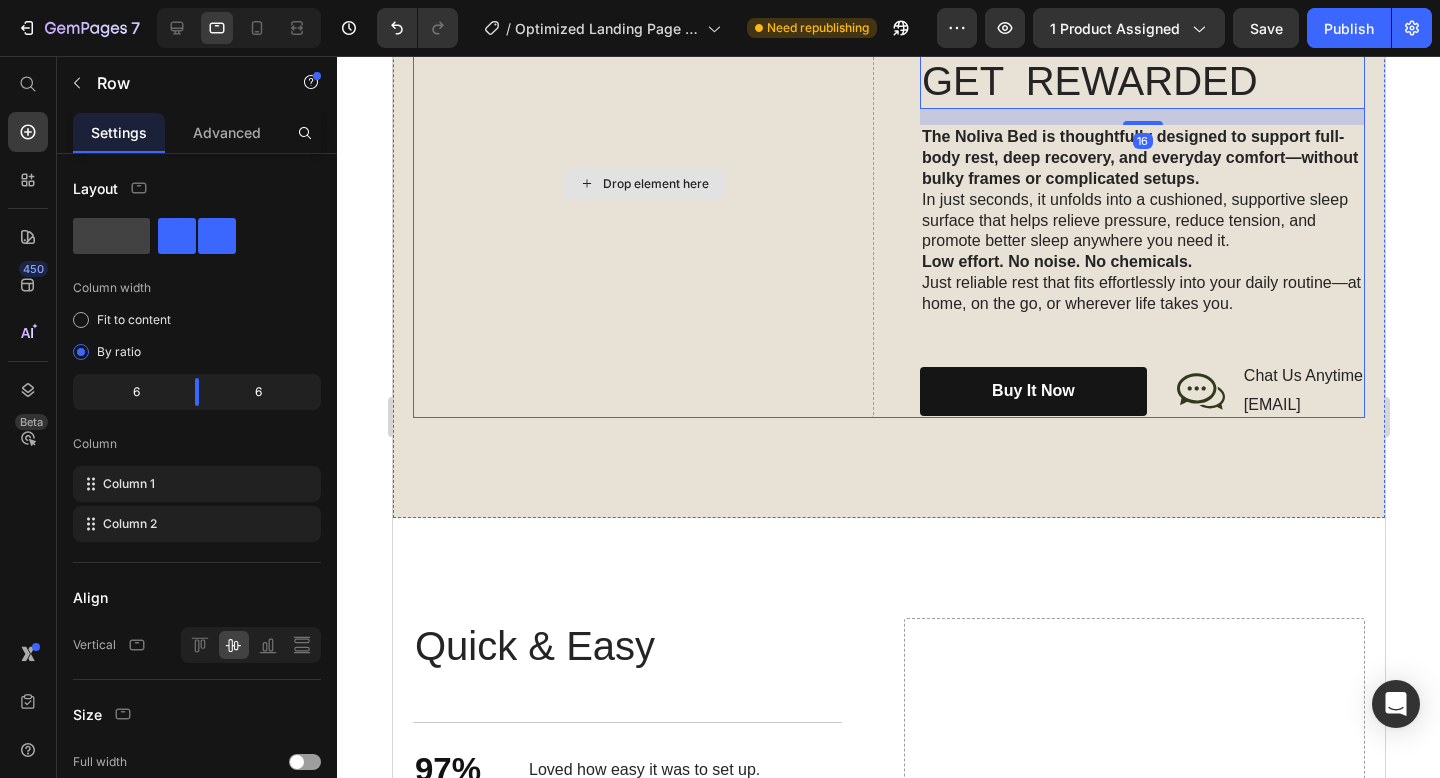 click on "Drop element here" at bounding box center (642, 183) 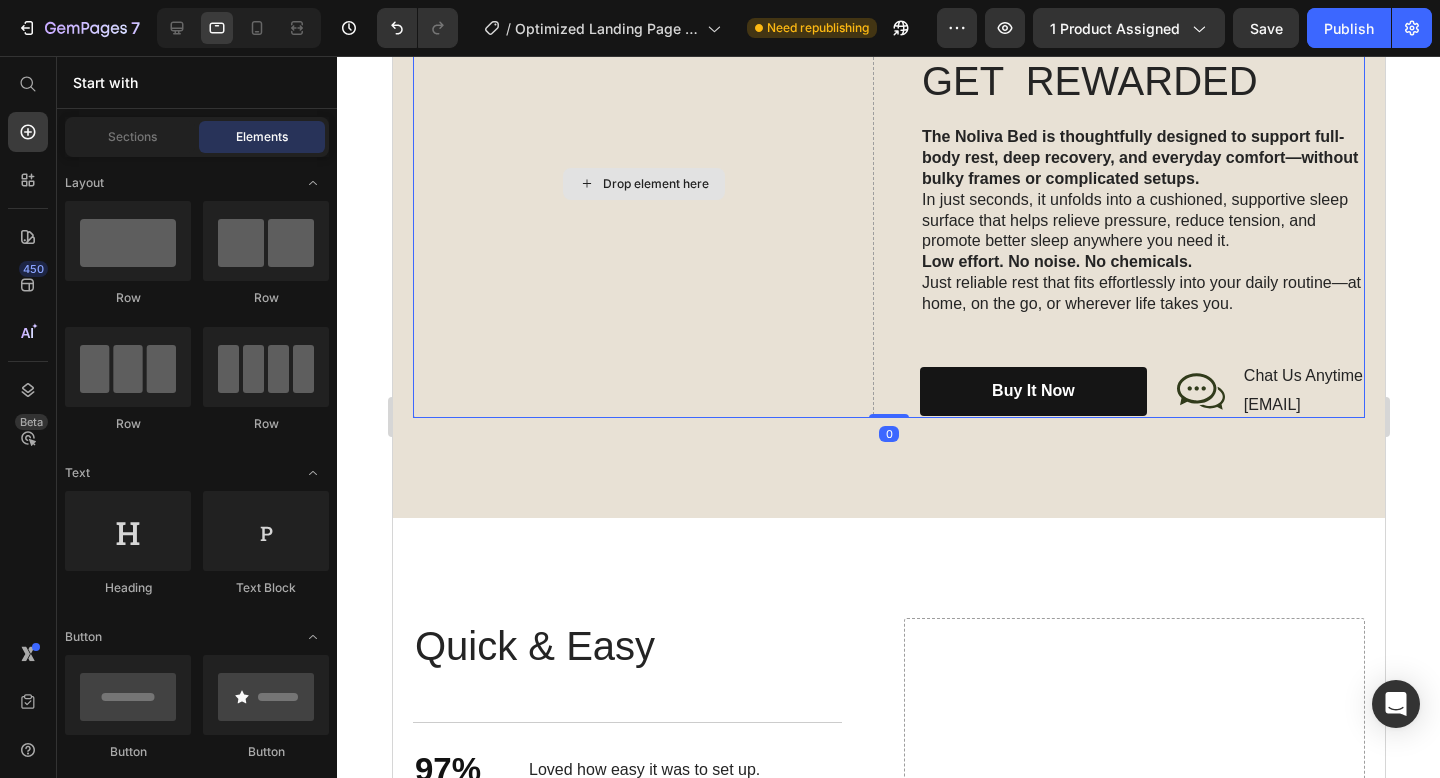 click on "Drop element here" at bounding box center (643, 184) 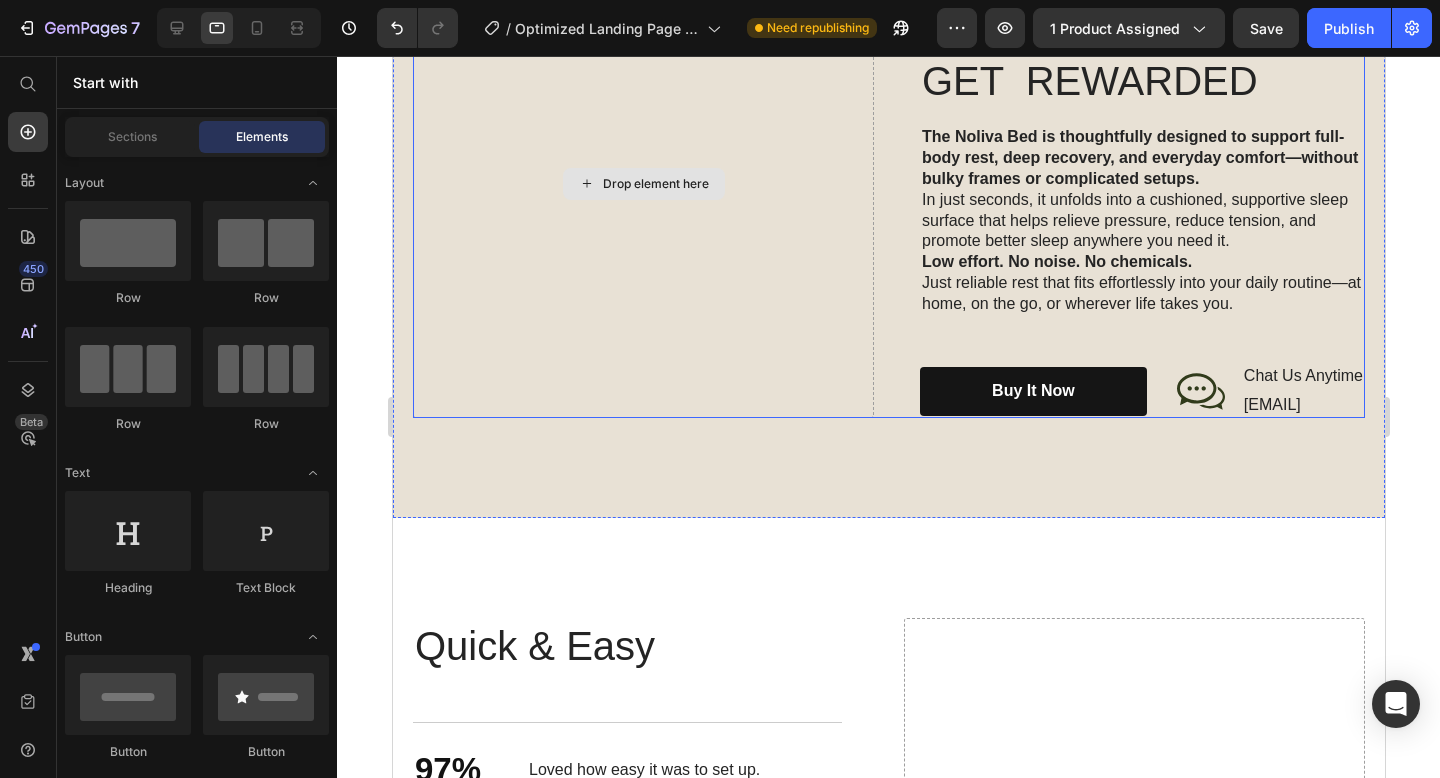 click on "Drop element here" at bounding box center (655, 184) 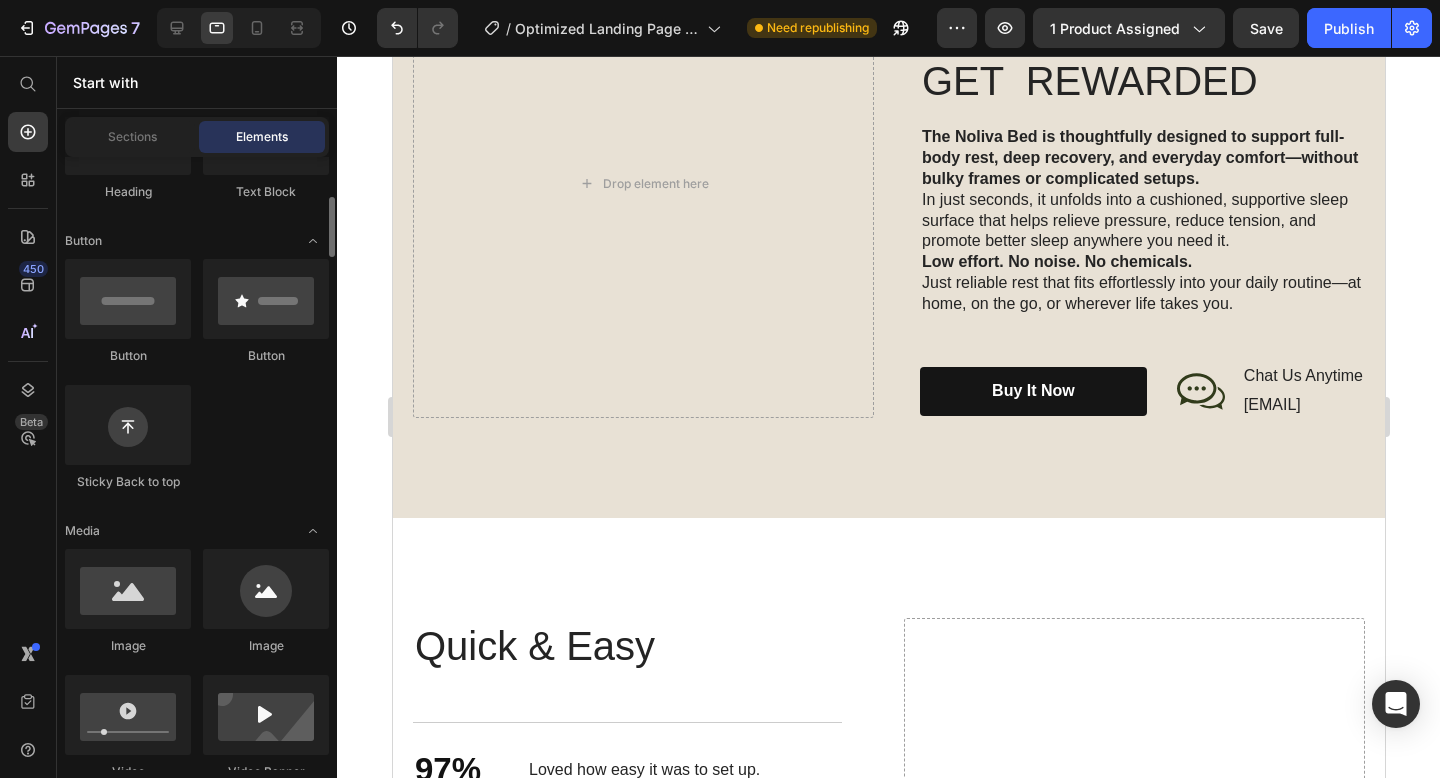scroll, scrollTop: 397, scrollLeft: 0, axis: vertical 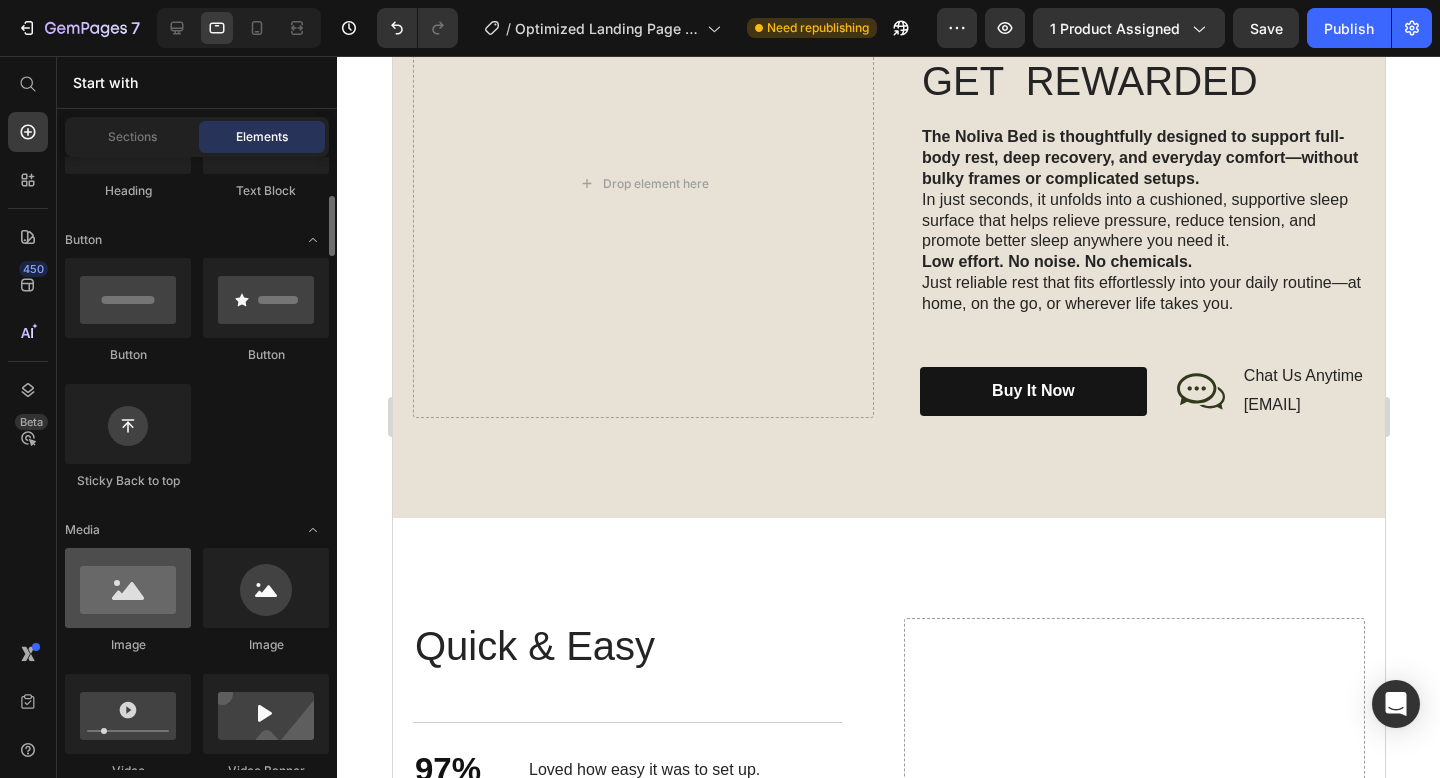 click at bounding box center (128, 588) 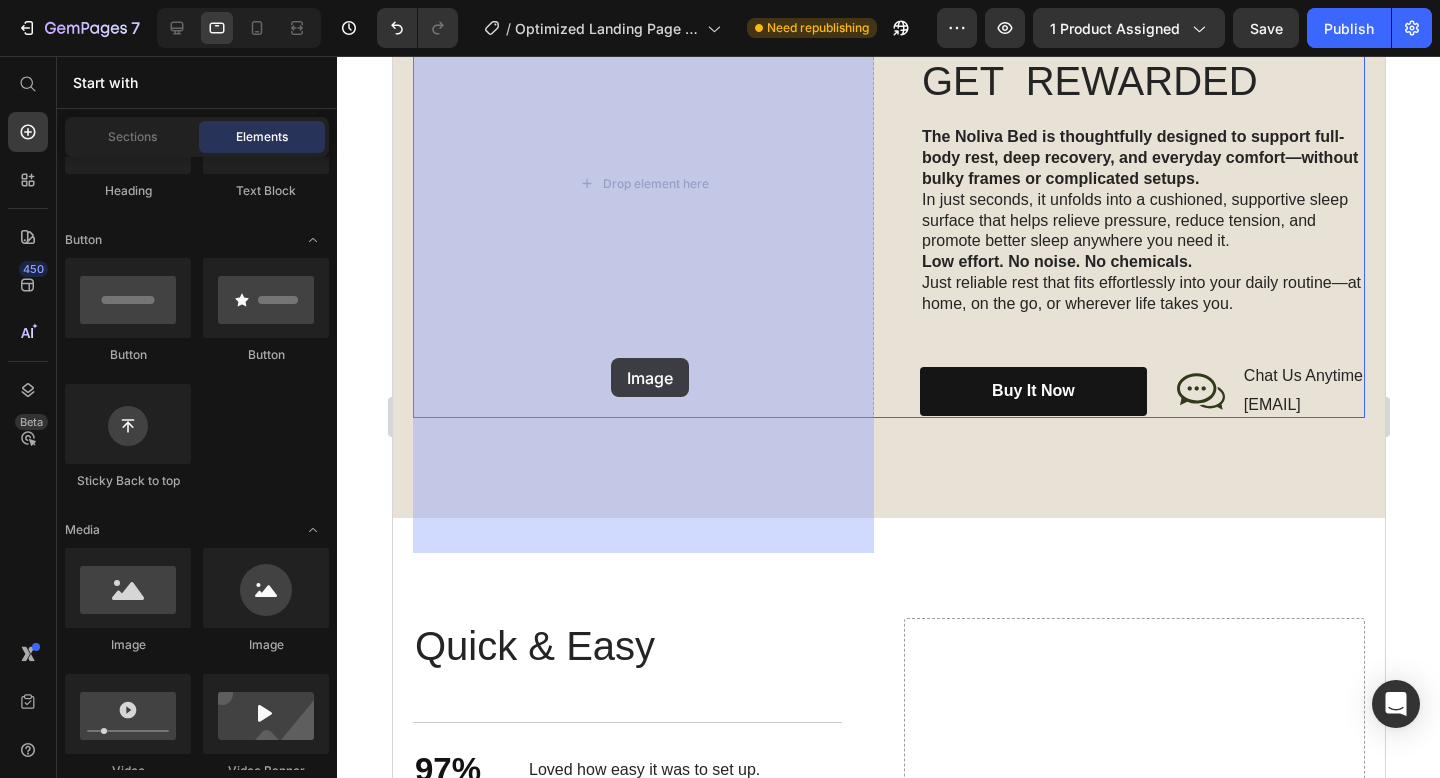 drag, startPoint x: 545, startPoint y: 642, endPoint x: 617, endPoint y: 333, distance: 317.2775 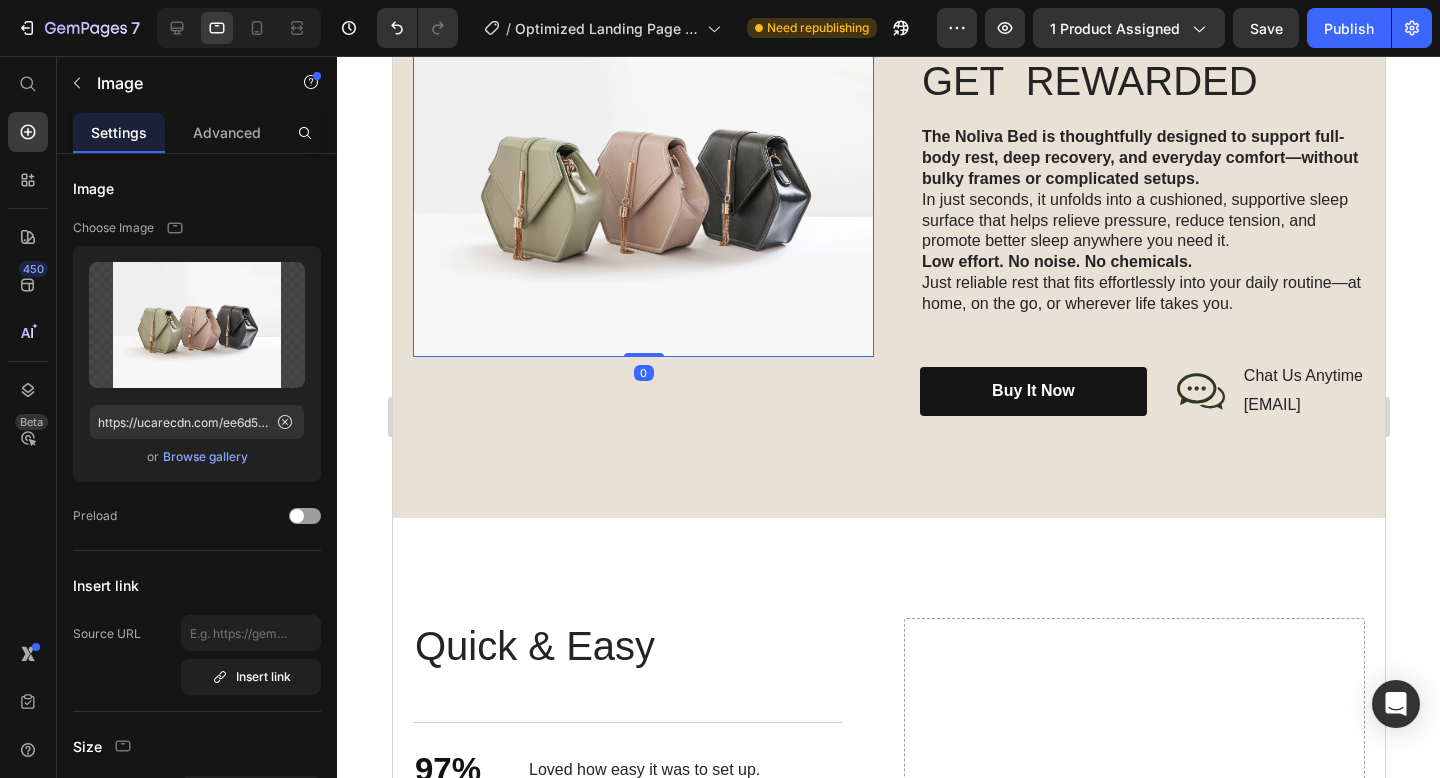 click at bounding box center [642, 184] 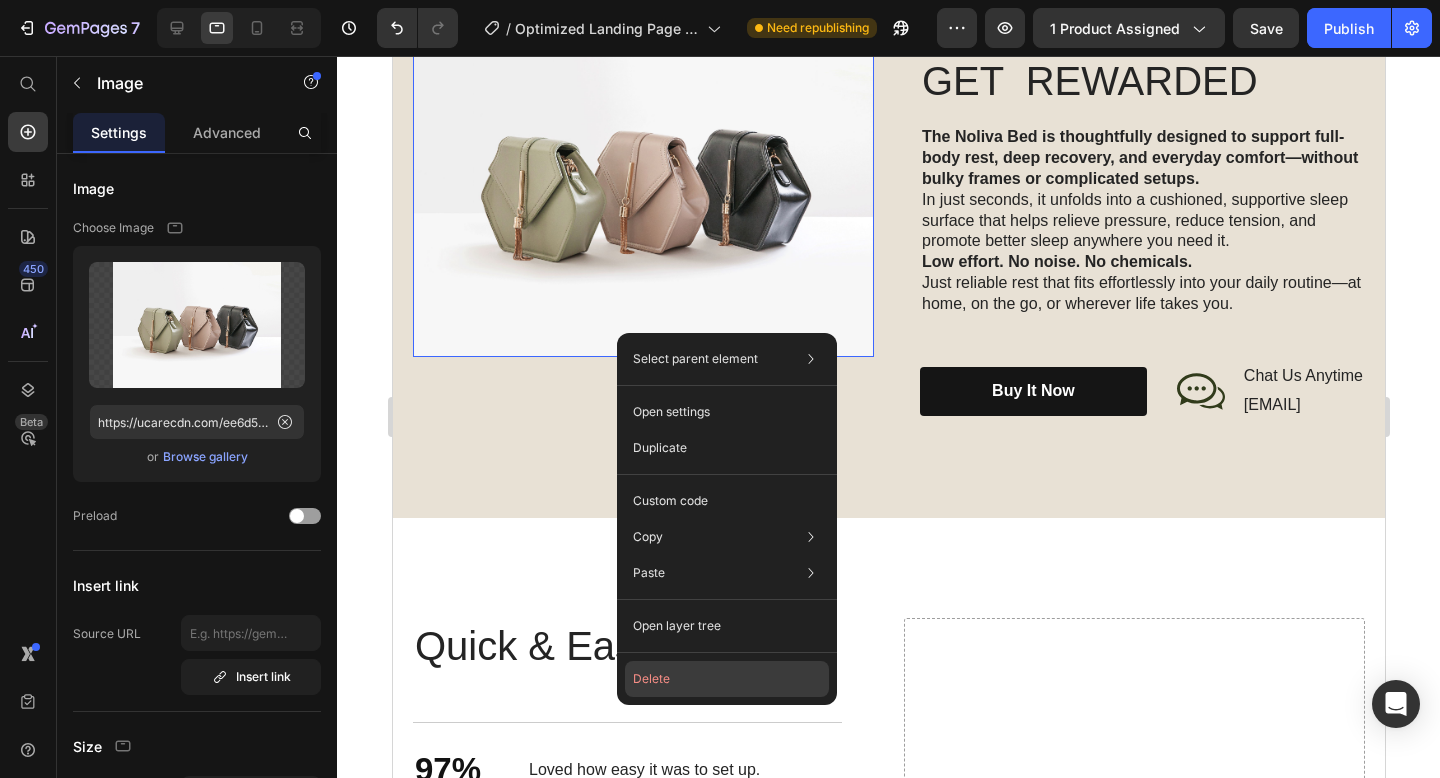click on "Delete" 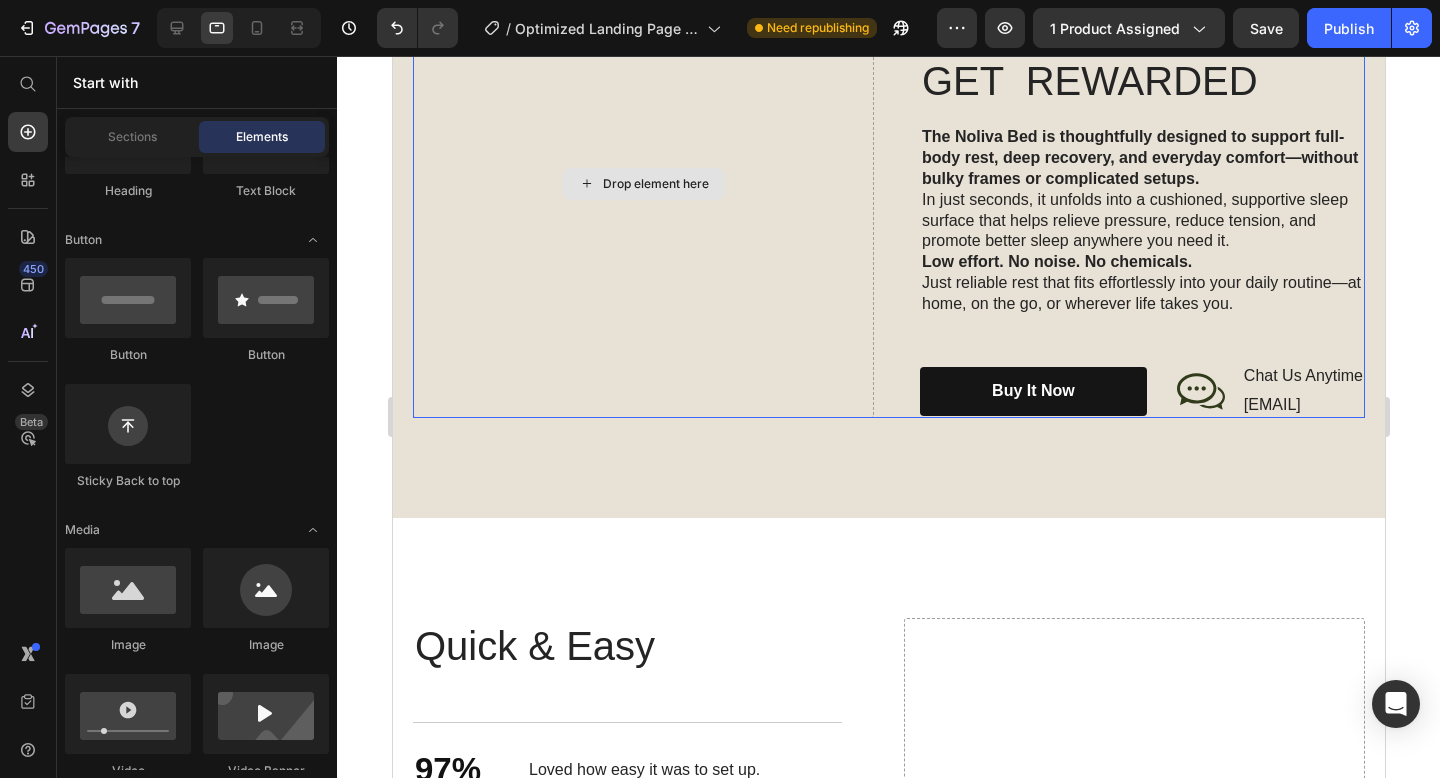 click on "Drop element here" at bounding box center [642, 183] 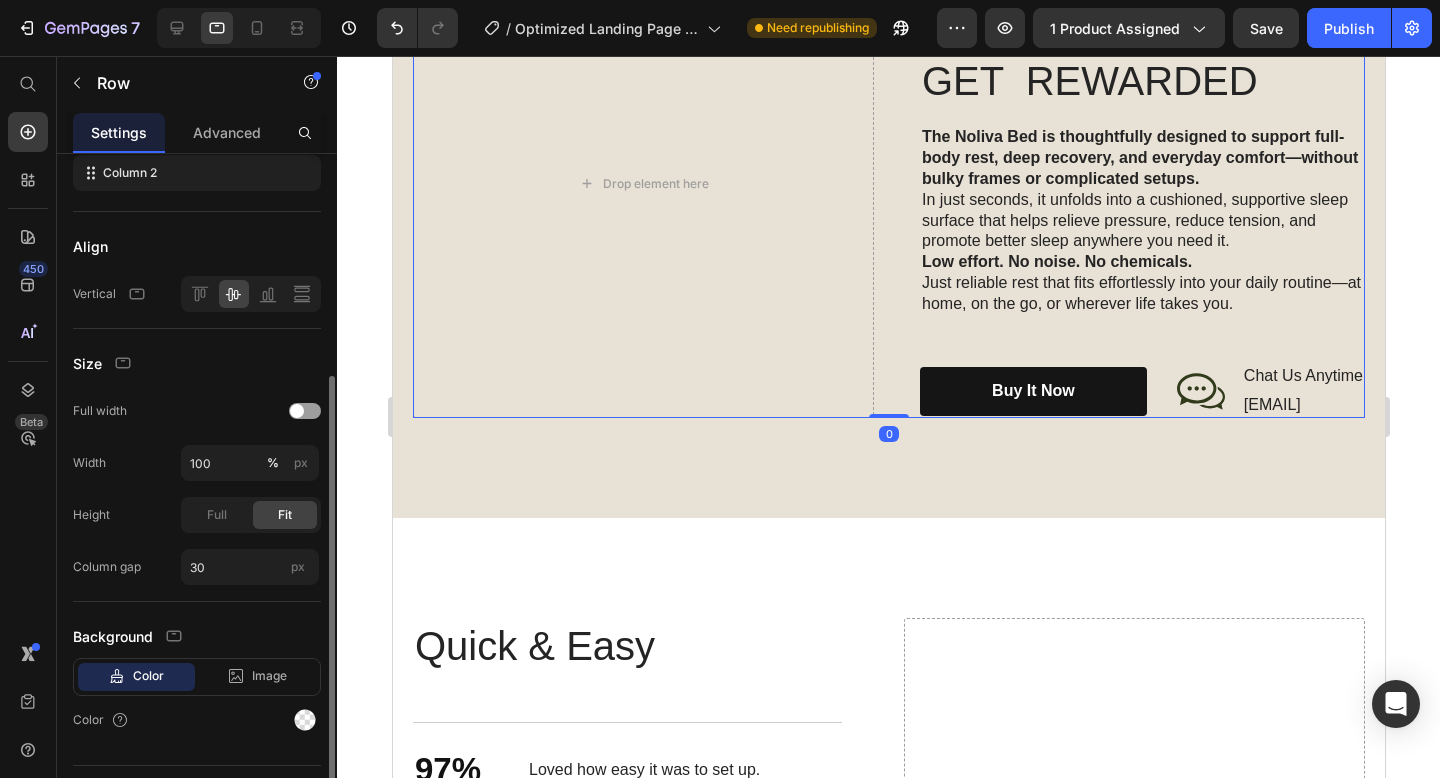 scroll, scrollTop: 360, scrollLeft: 0, axis: vertical 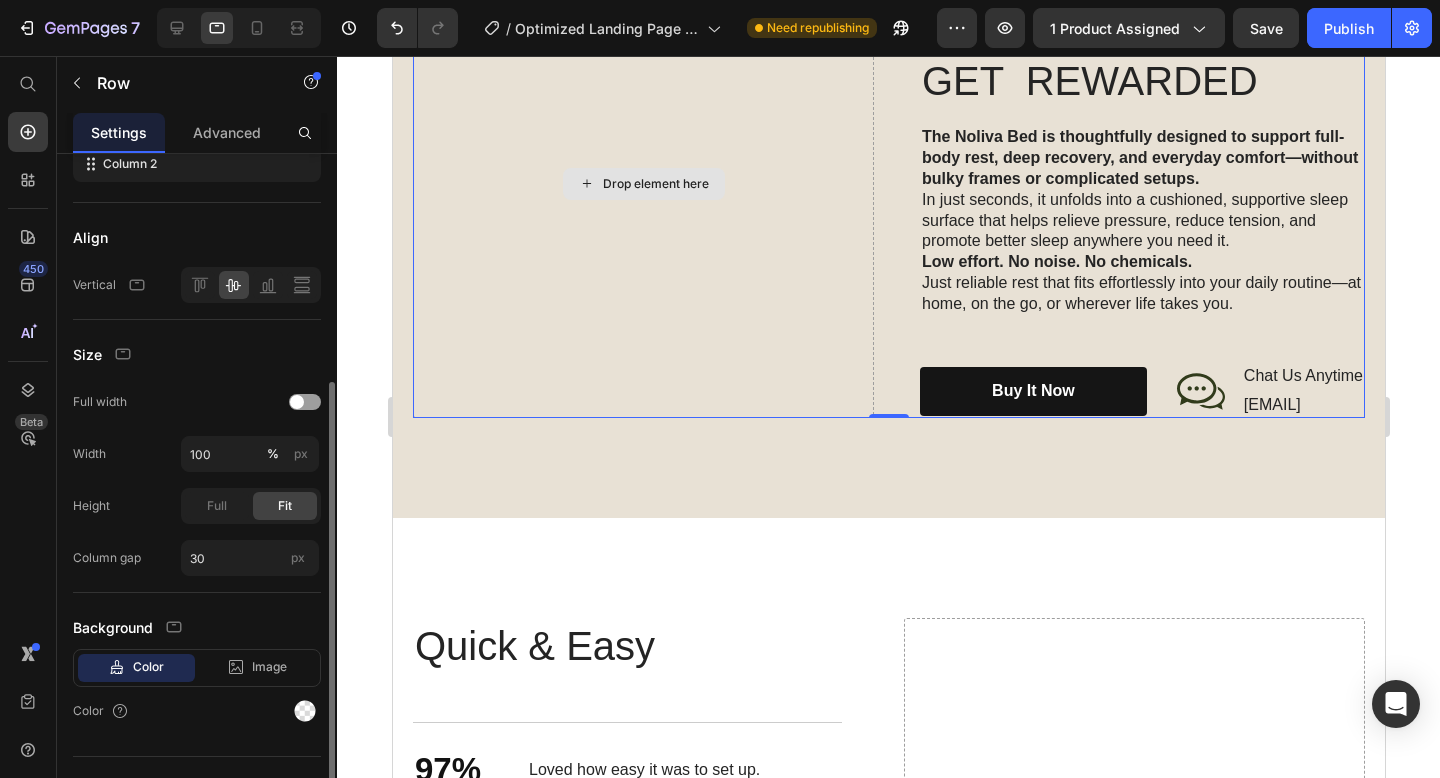 click on "Drop element here" at bounding box center (643, 184) 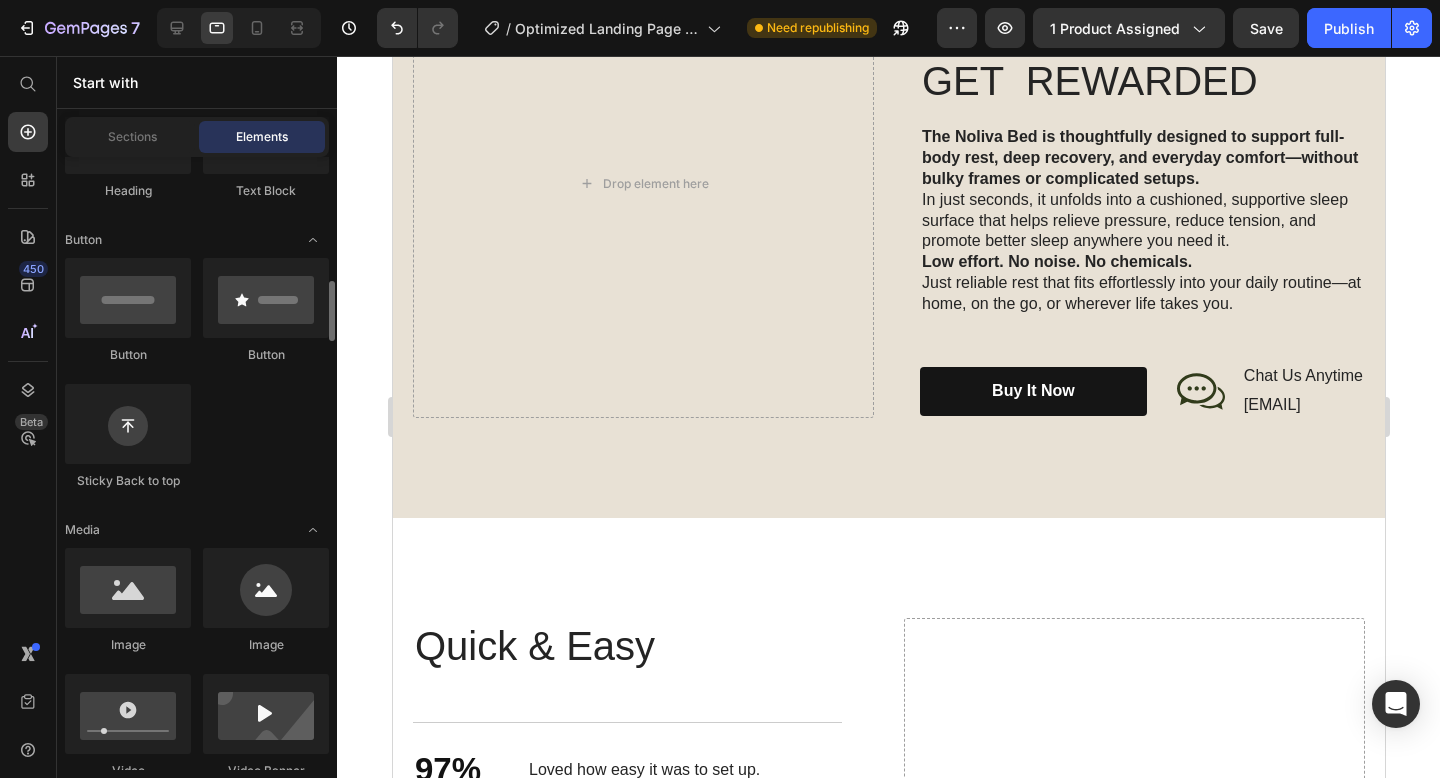 scroll, scrollTop: 540, scrollLeft: 0, axis: vertical 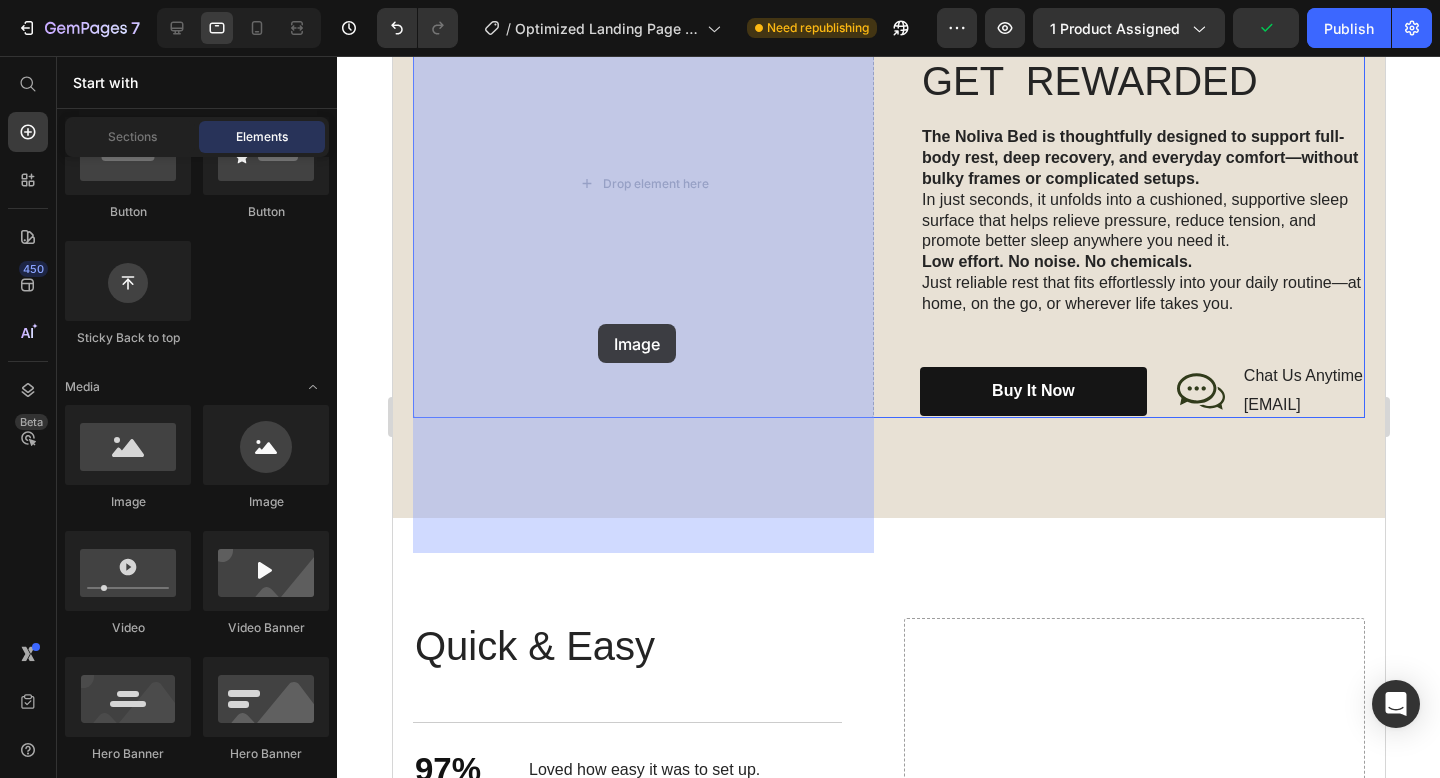 drag, startPoint x: 546, startPoint y: 536, endPoint x: 642, endPoint y: 284, distance: 269.66647 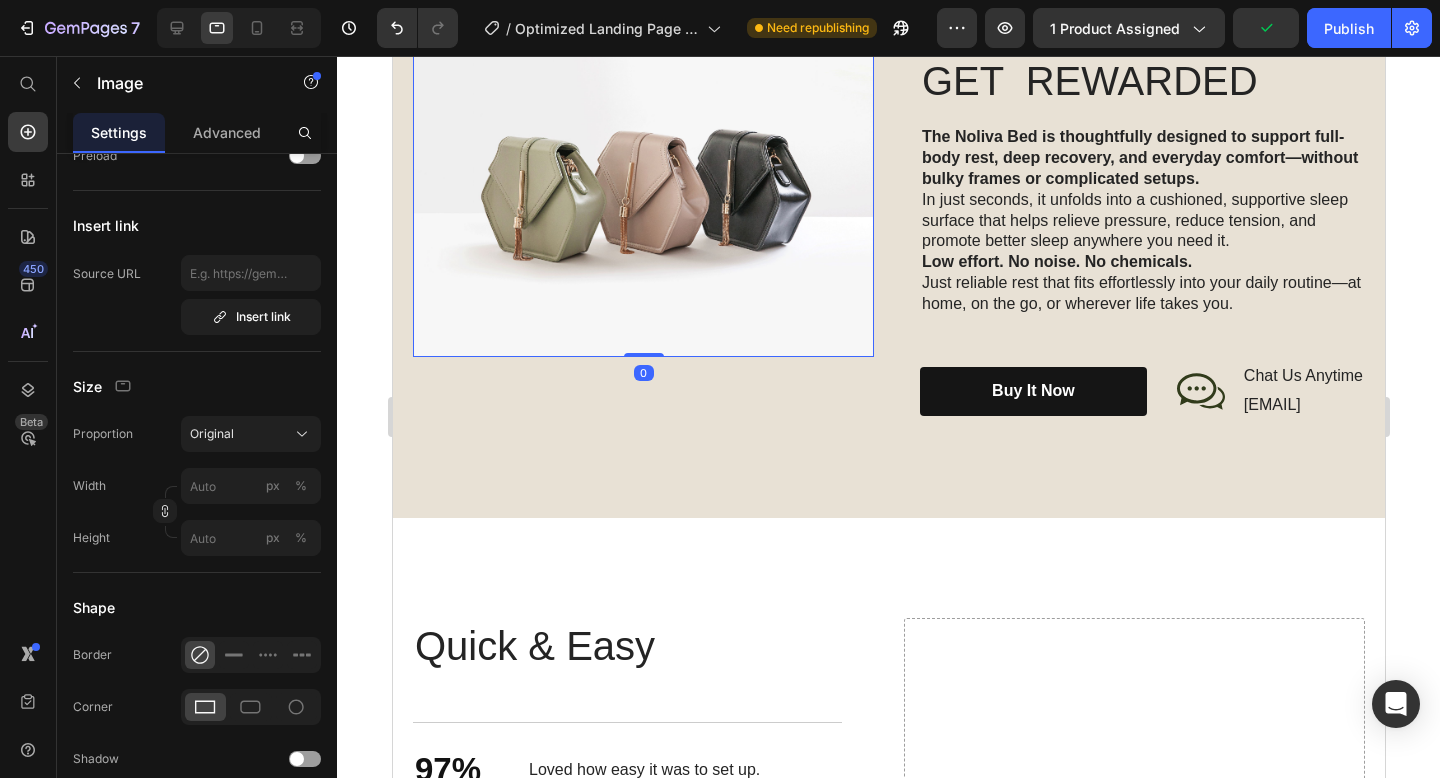 scroll, scrollTop: 0, scrollLeft: 0, axis: both 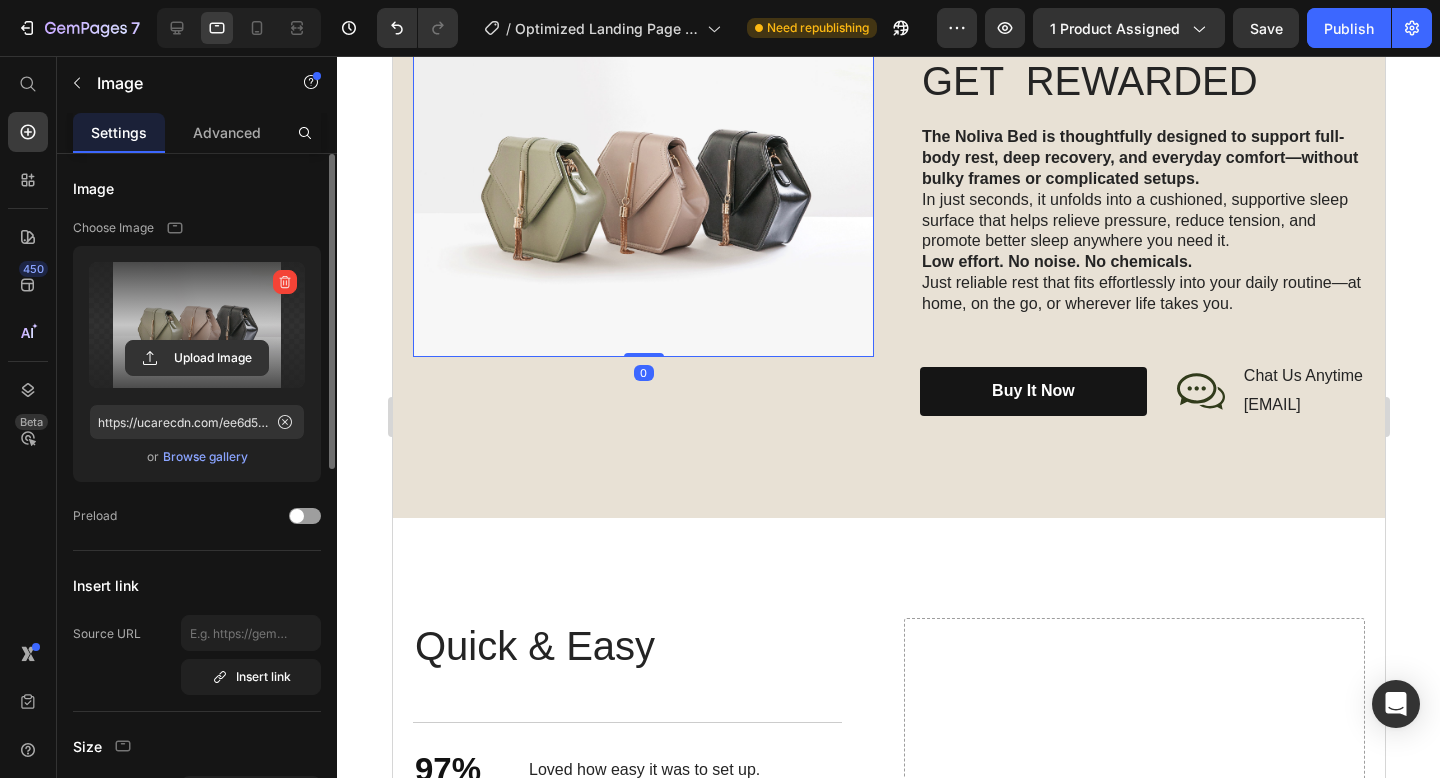 click at bounding box center (197, 325) 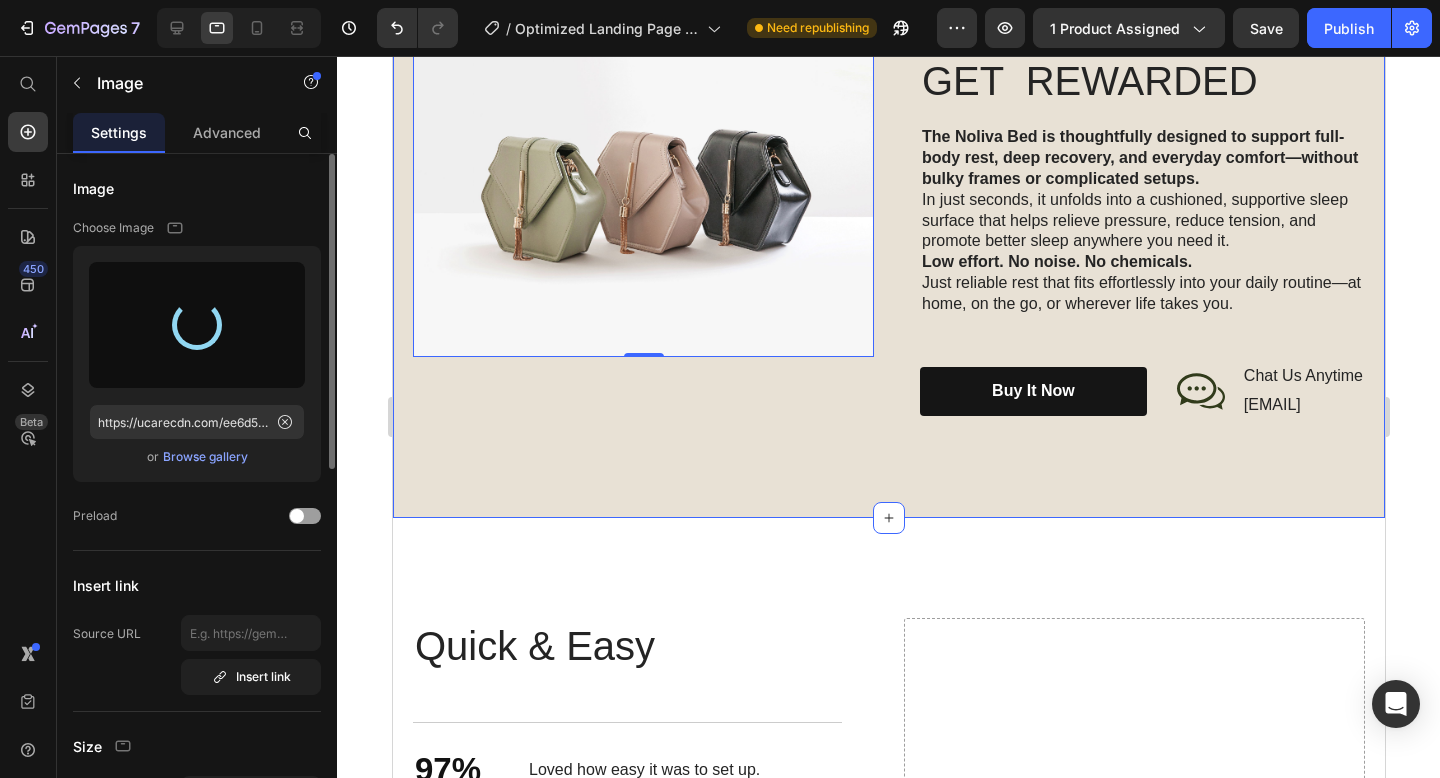 type on "https://cdn.shopify.com/s/files/1/0643/4167/2020/files/gempages_575031405239600240-d0343f69-04d5-4eca-aa50-bd1c627fc704.png" 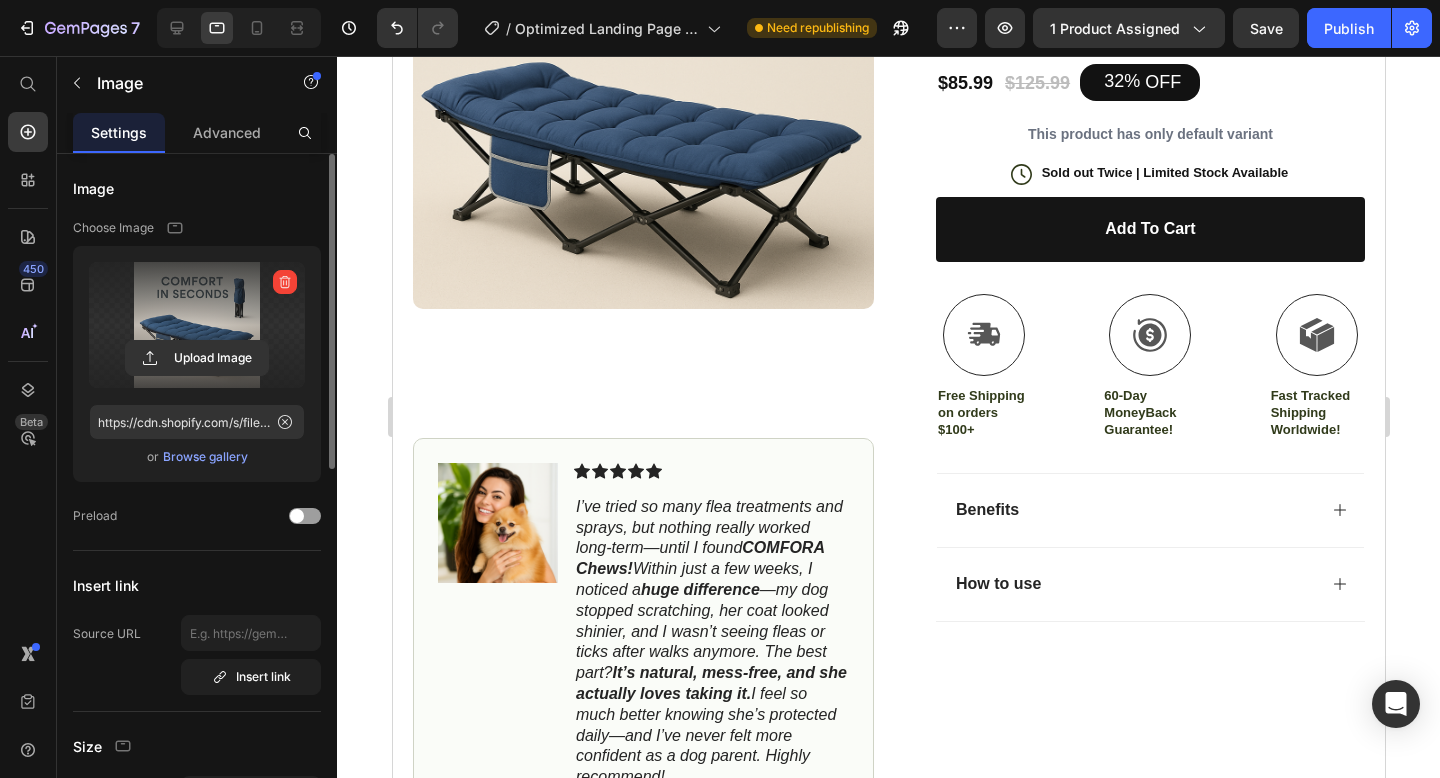 scroll, scrollTop: 476, scrollLeft: 0, axis: vertical 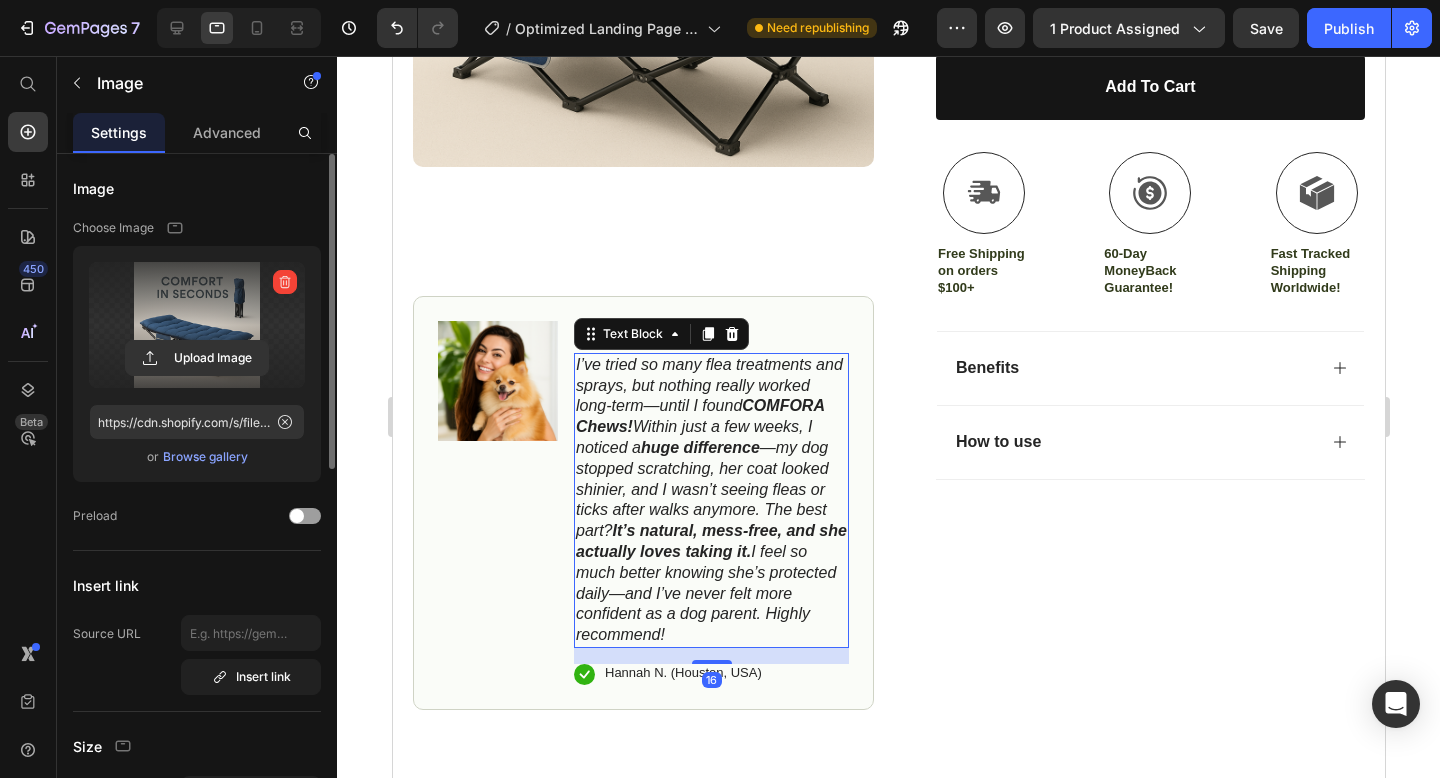 click on "I’ve tried so many flea treatments and sprays, but nothing really worked long-term—until I found  COMFORA Chews!  Within just a few weeks, I noticed a  huge difference —my dog stopped scratching, her coat looked shinier, and I wasn’t seeing fleas or ticks after walks anymore. The best part?  It’s natural, mess-free, and she actually loves taking it.  I feel so much better knowing she’s protected daily—and I’ve never felt more confident as a dog parent. Highly recommend!" at bounding box center [710, 500] 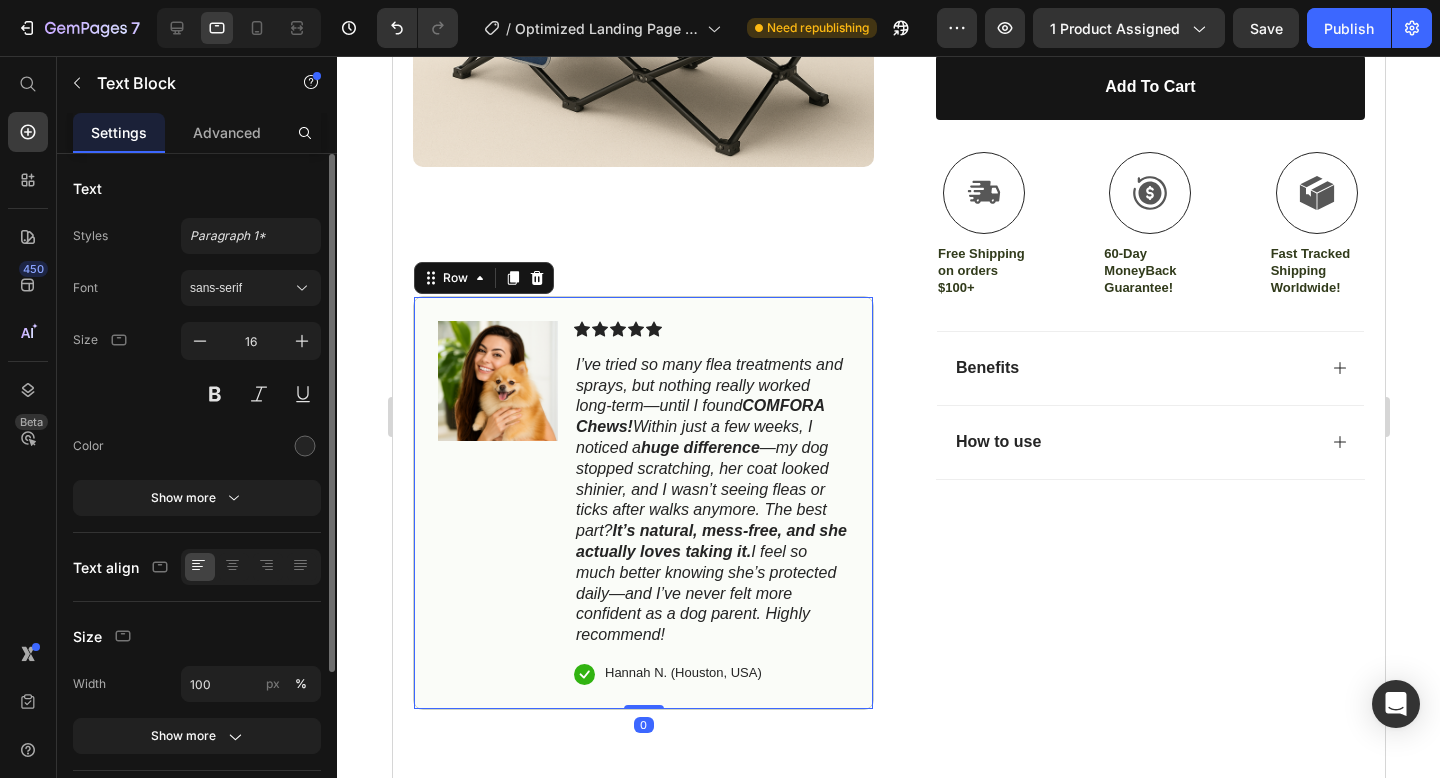 click on "Image" at bounding box center (497, 503) 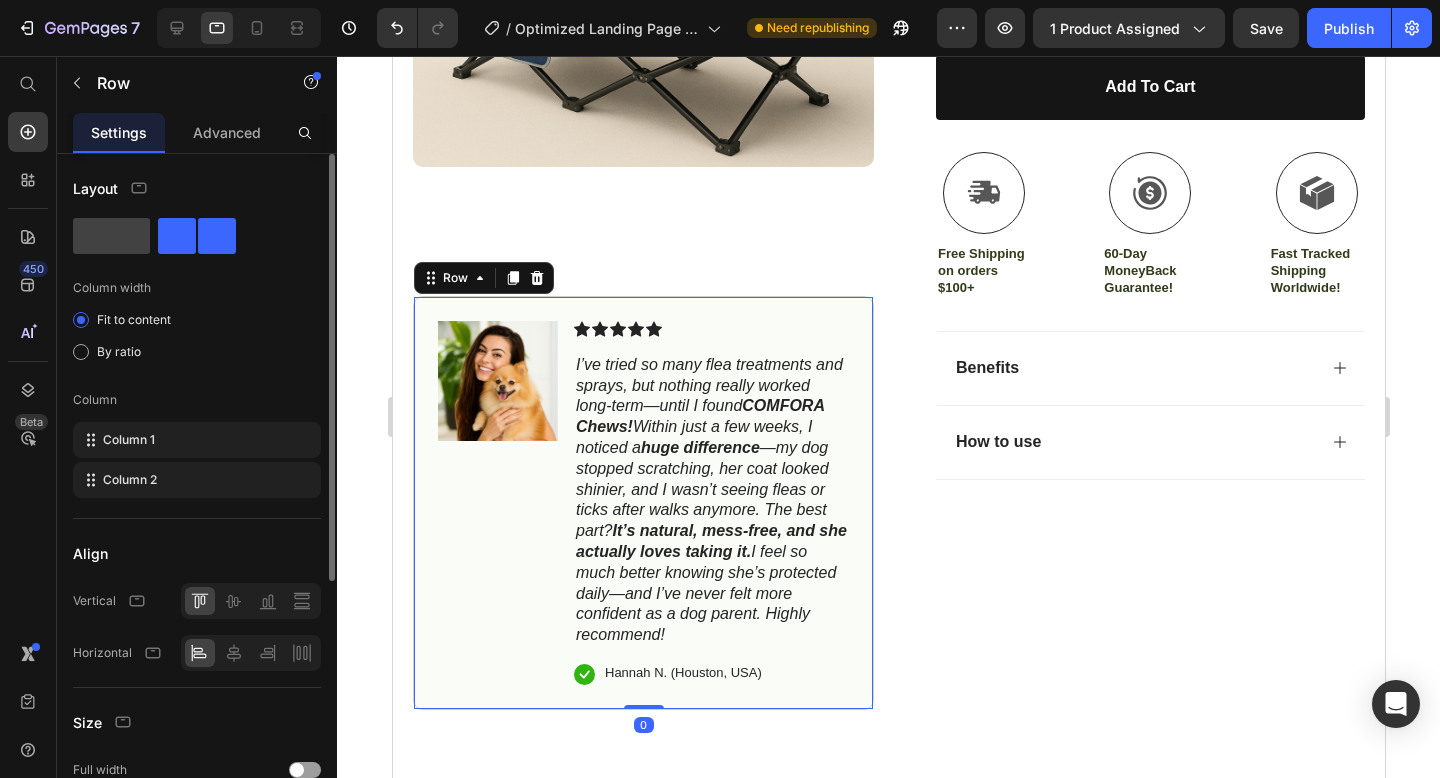 click on "Image" at bounding box center [497, 503] 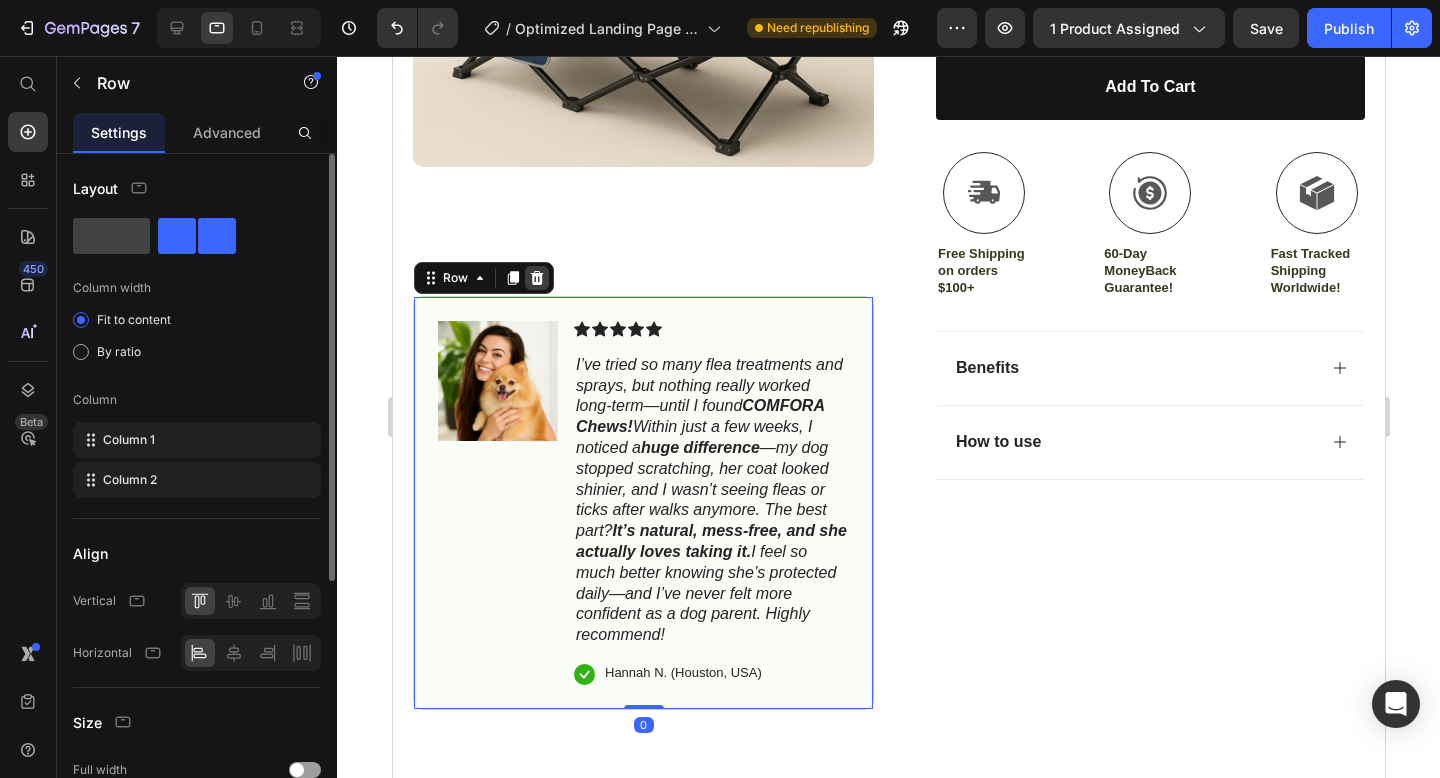 click 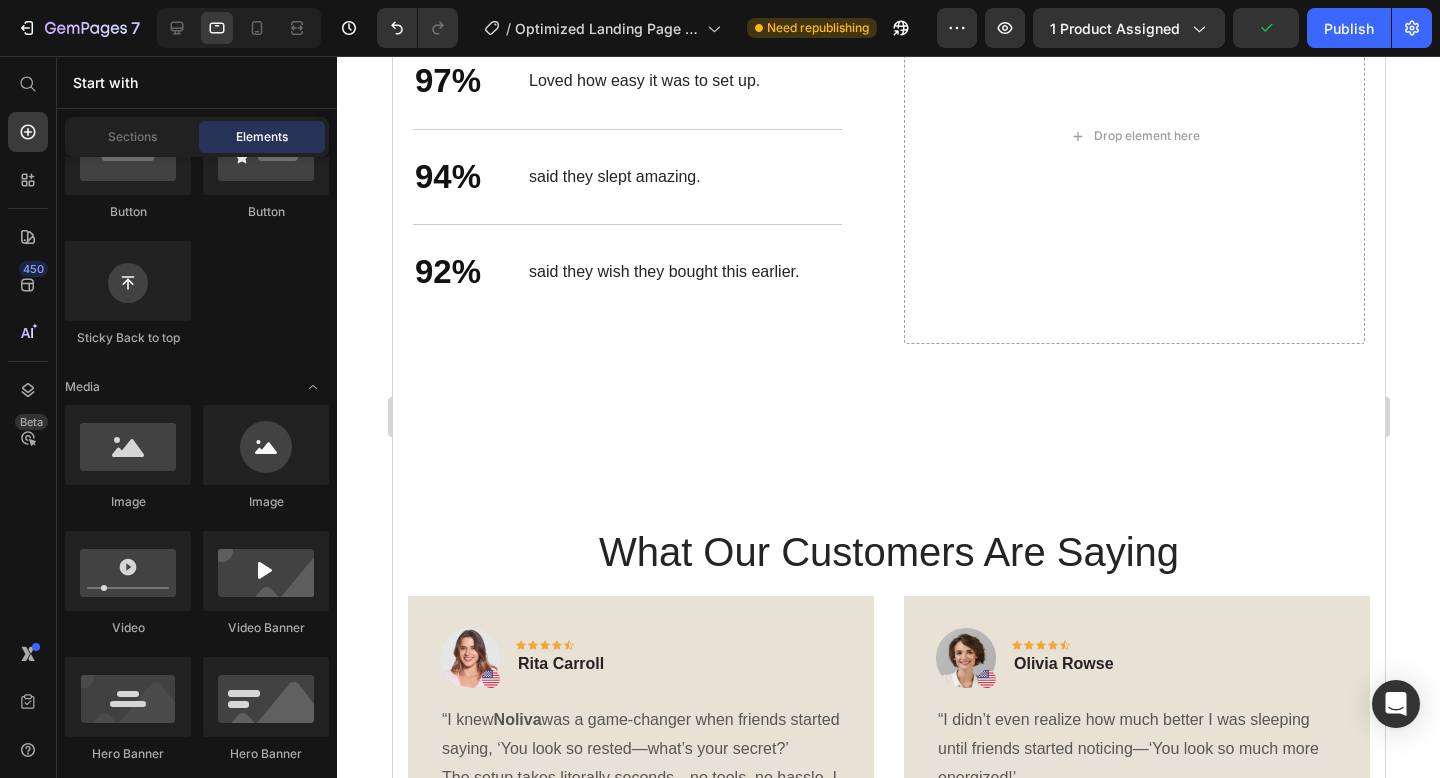 scroll, scrollTop: 2461, scrollLeft: 0, axis: vertical 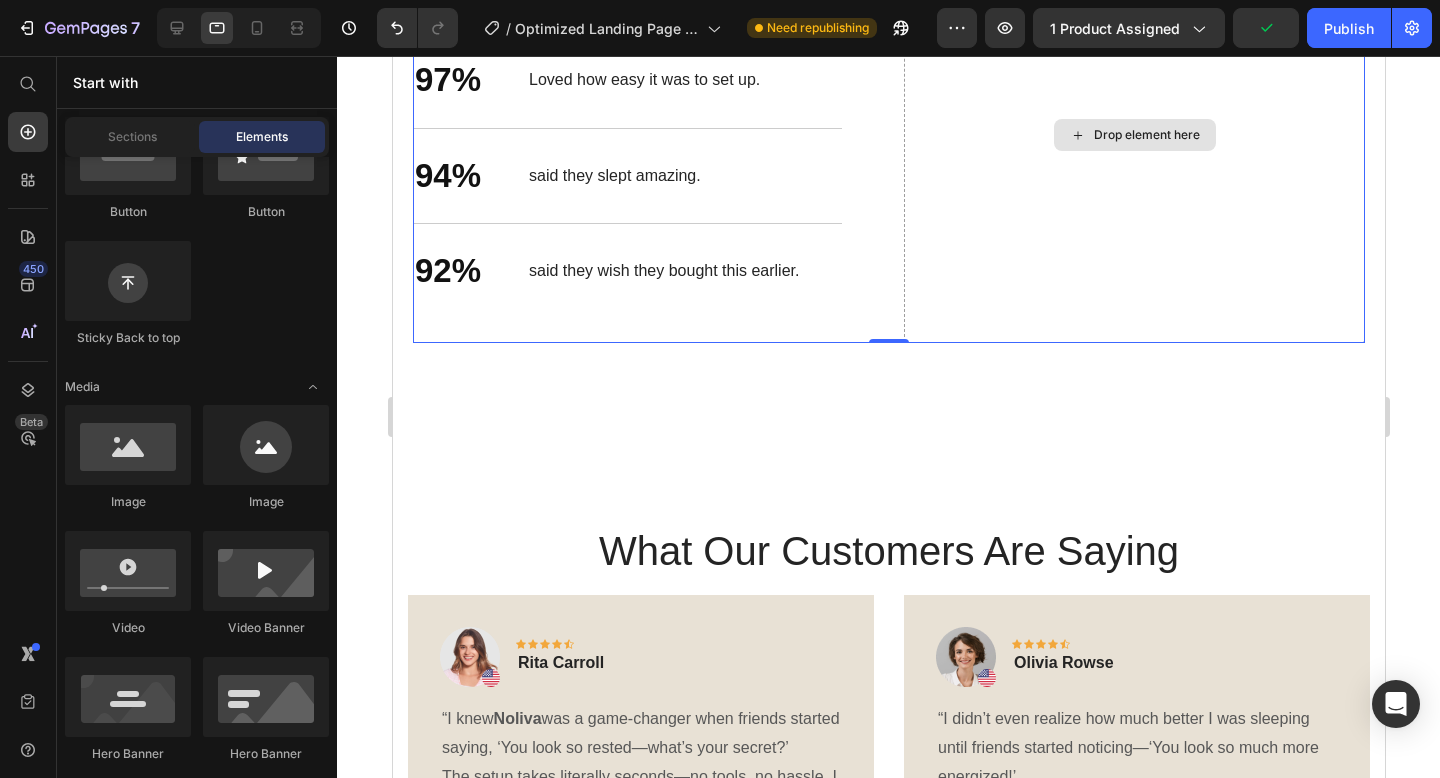 click on "Drop element here" at bounding box center (1133, 136) 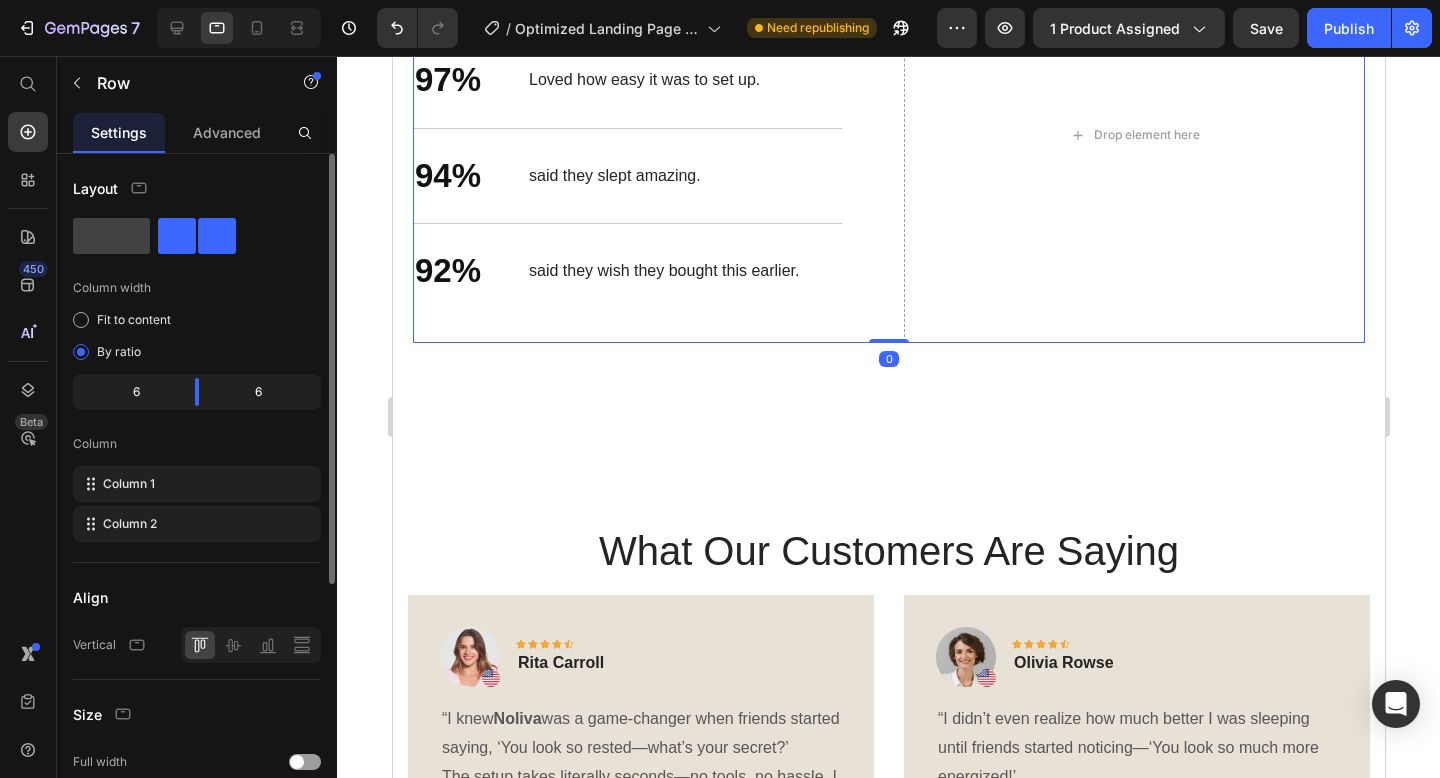 scroll, scrollTop: 396, scrollLeft: 0, axis: vertical 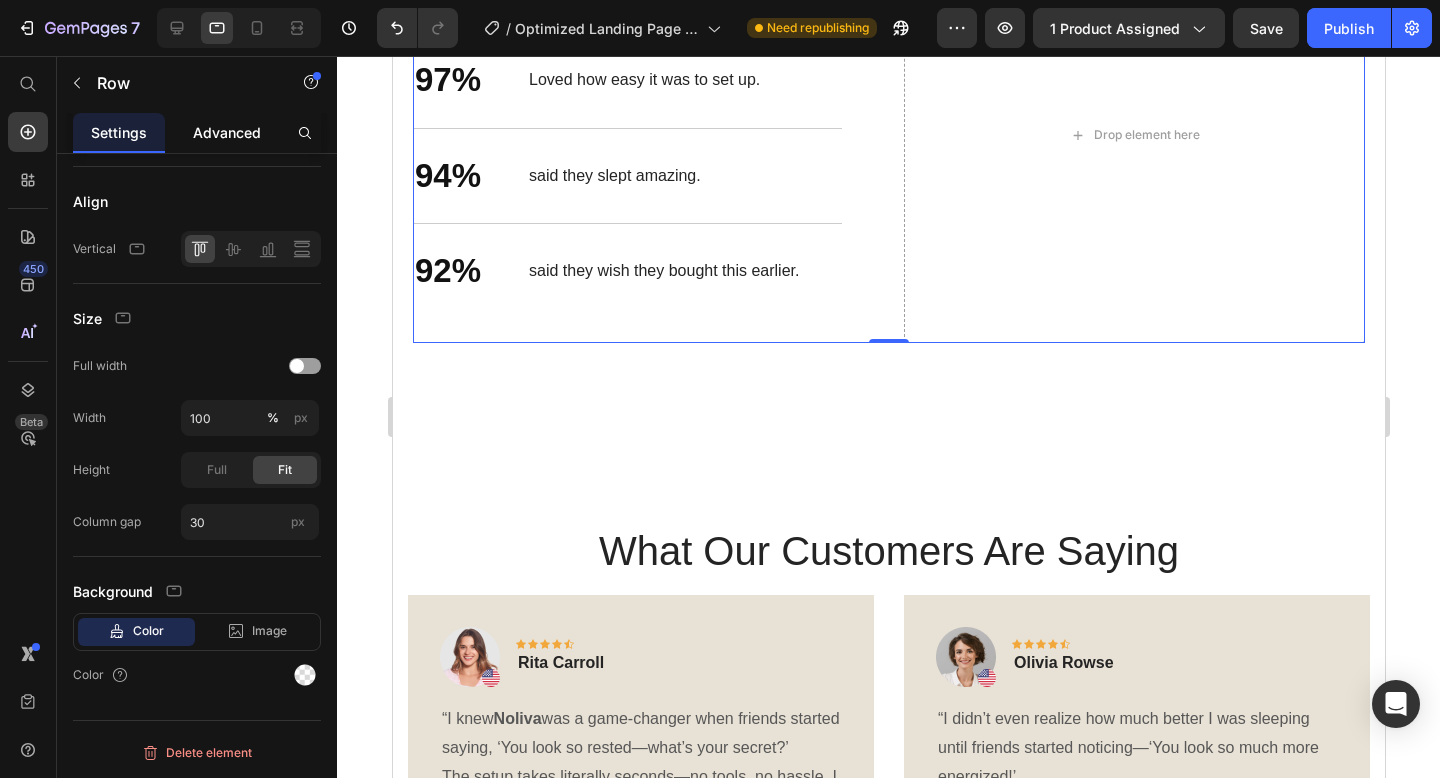 click on "Advanced" 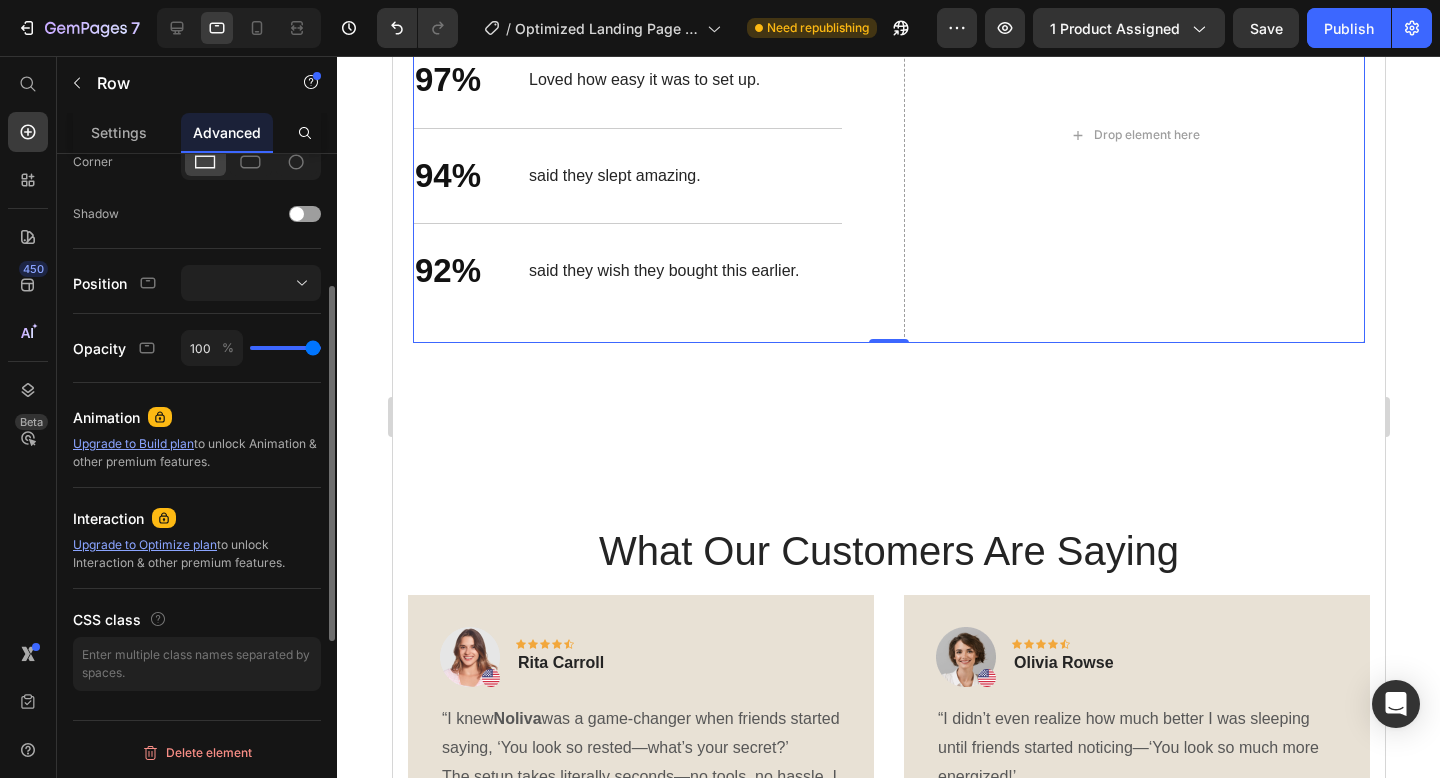 scroll, scrollTop: 0, scrollLeft: 0, axis: both 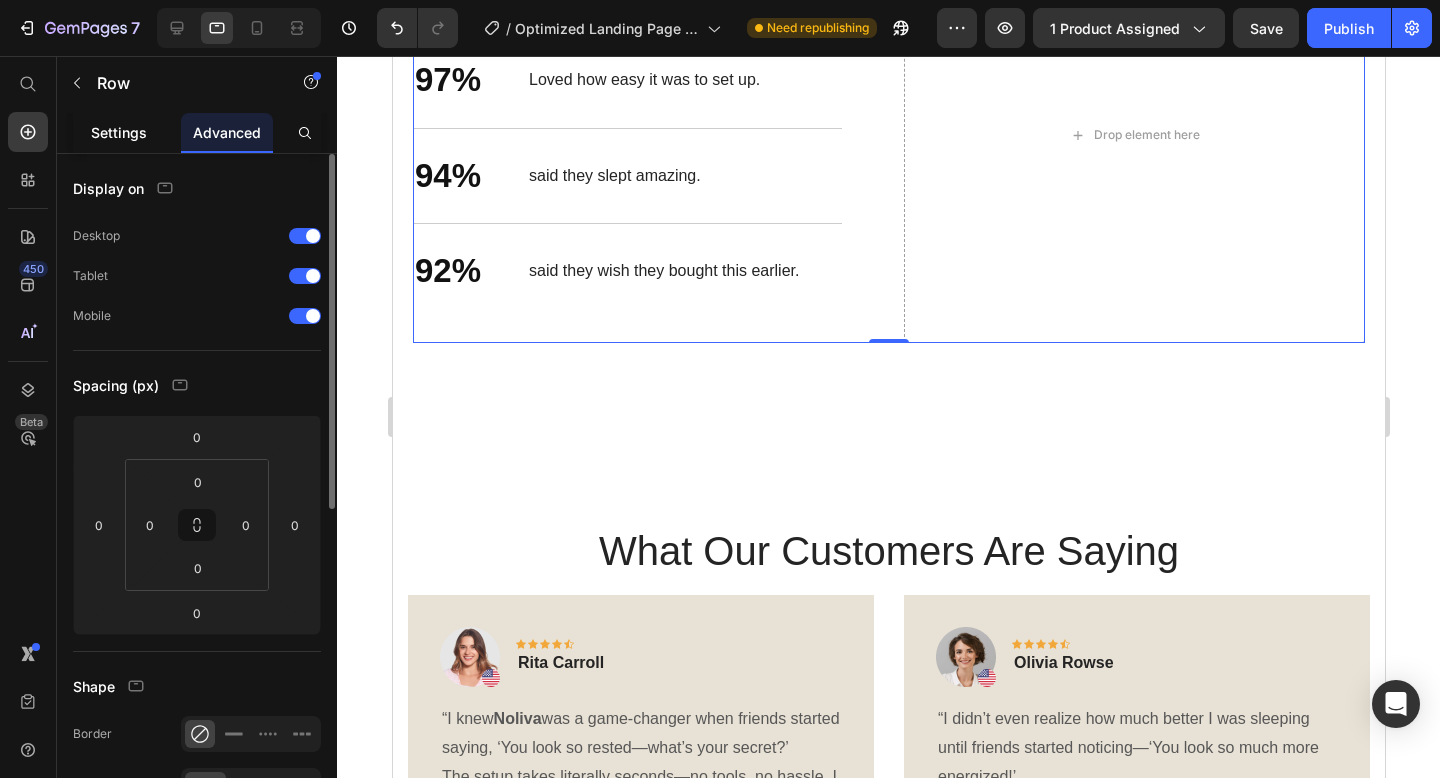 click on "Settings" at bounding box center (119, 132) 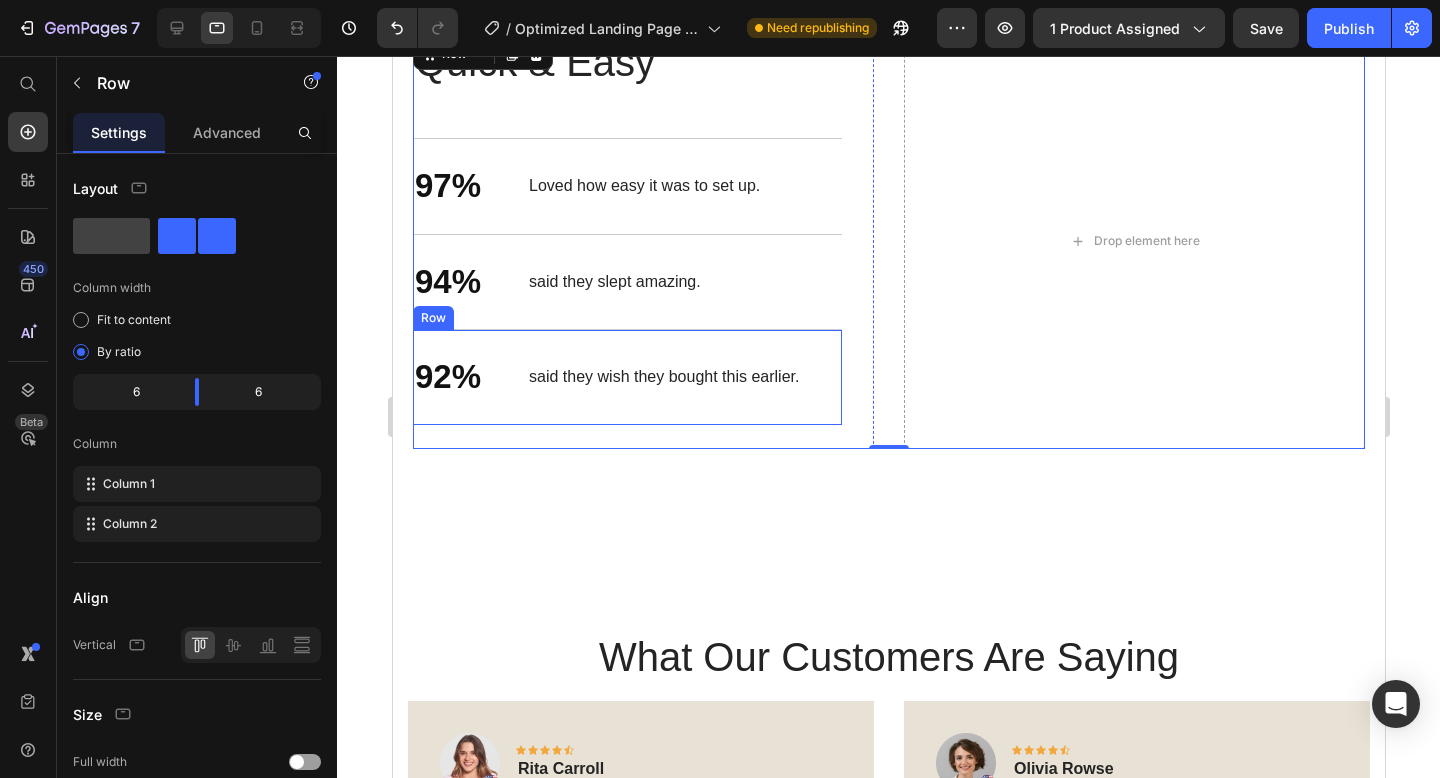 scroll, scrollTop: 2157, scrollLeft: 0, axis: vertical 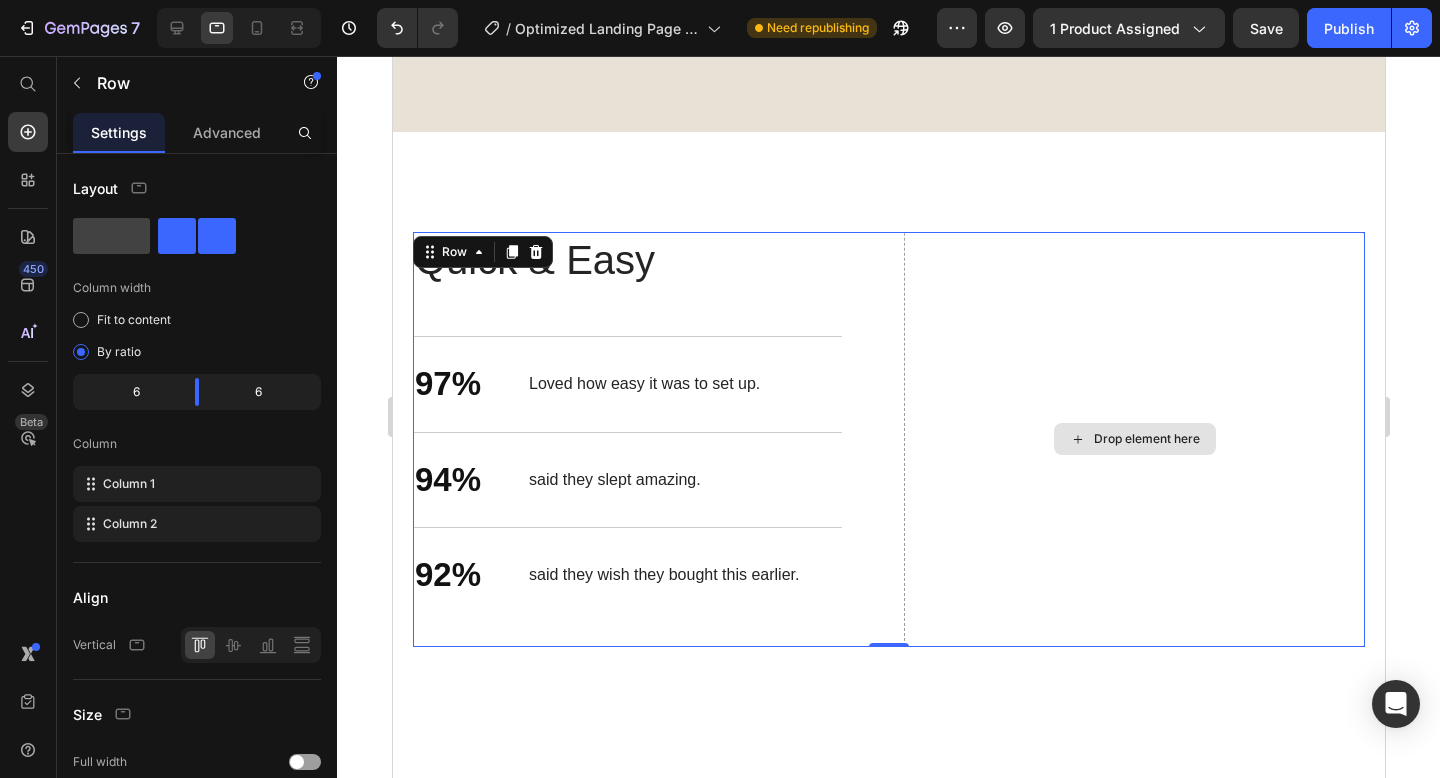 click on "Drop element here" at bounding box center [1133, 440] 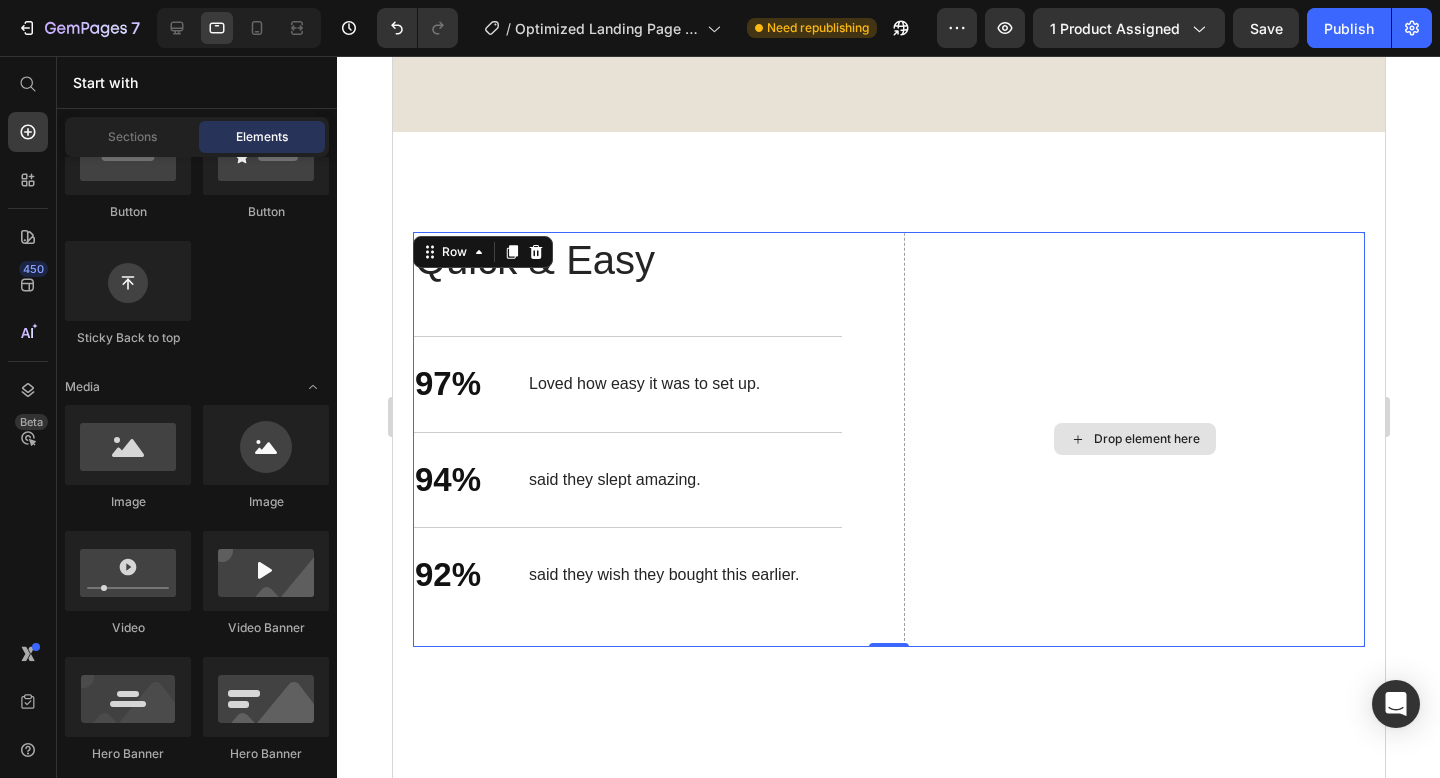 click on "Drop element here" at bounding box center [1146, 439] 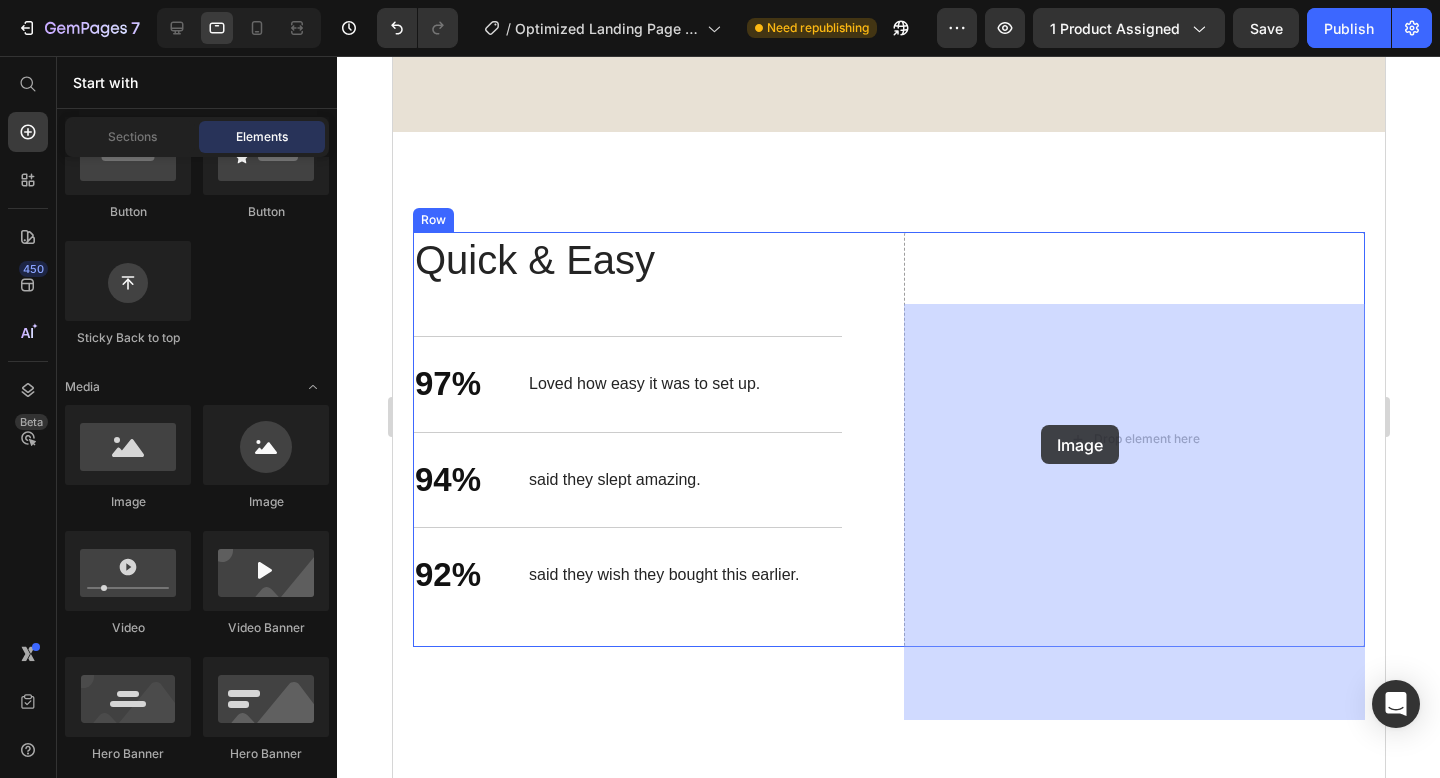 drag, startPoint x: 582, startPoint y: 508, endPoint x: 1041, endPoint y: 425, distance: 466.444 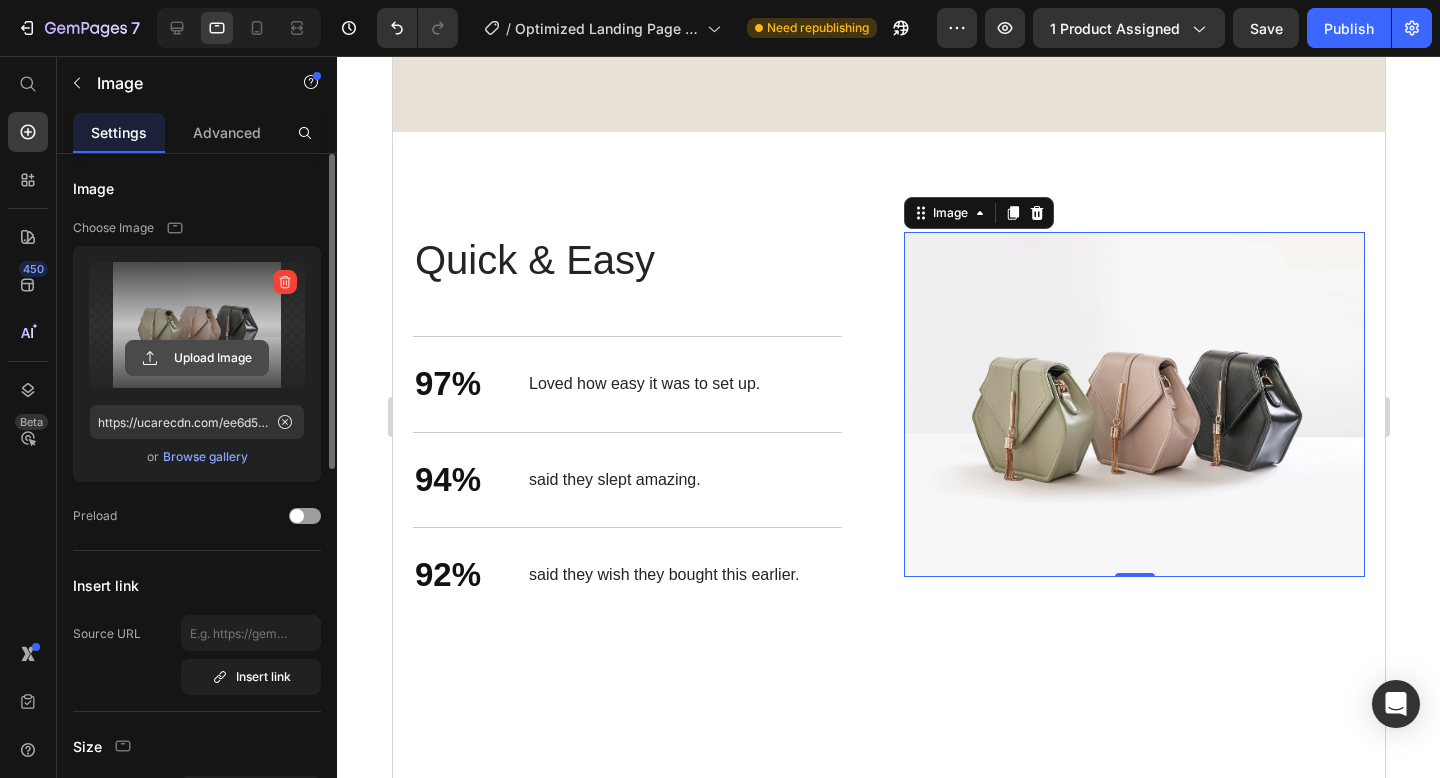 click 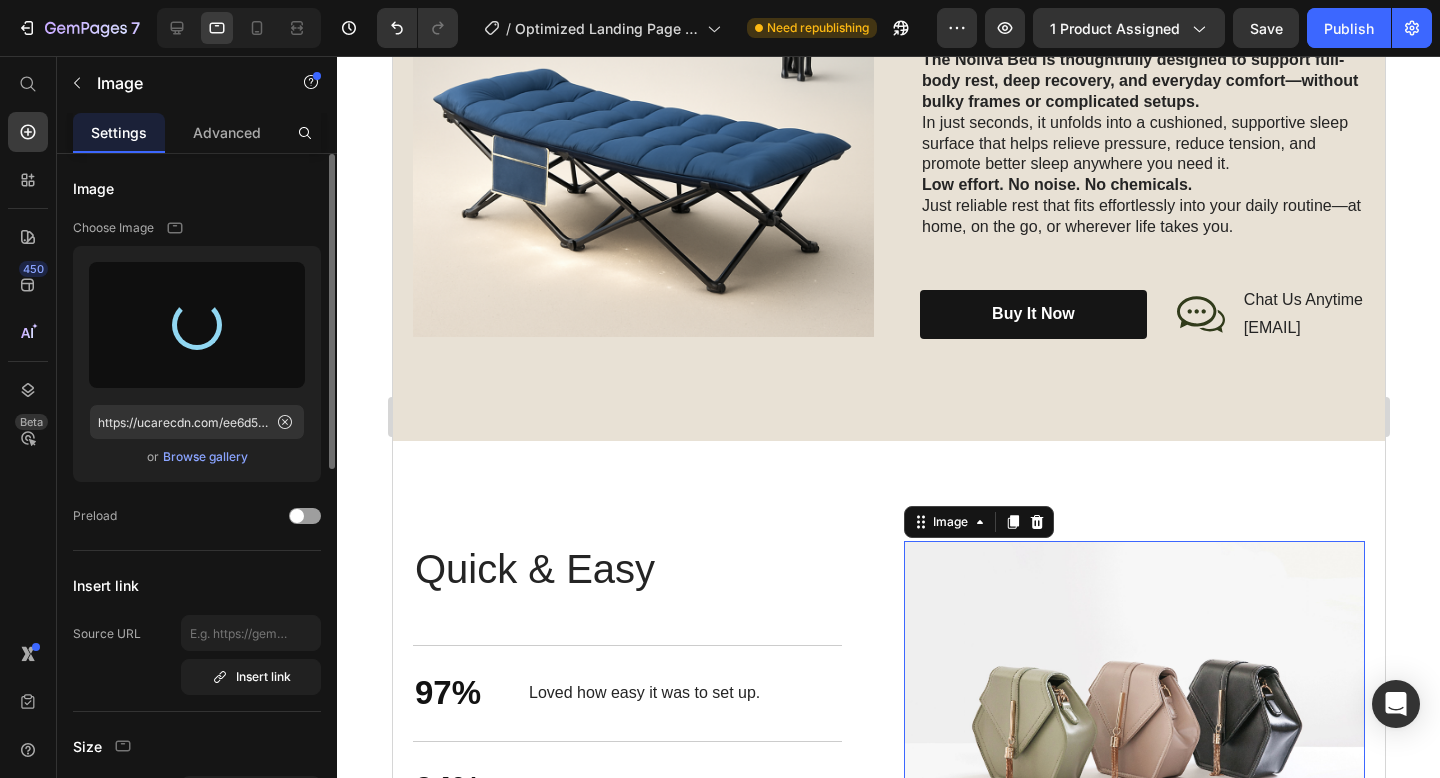 type on "https://cdn.shopify.com/s/files/1/0643/4167/2020/files/gempages_575031405239600240-64aef761-e7cc-4c3a-b809-98e40fd76839.png" 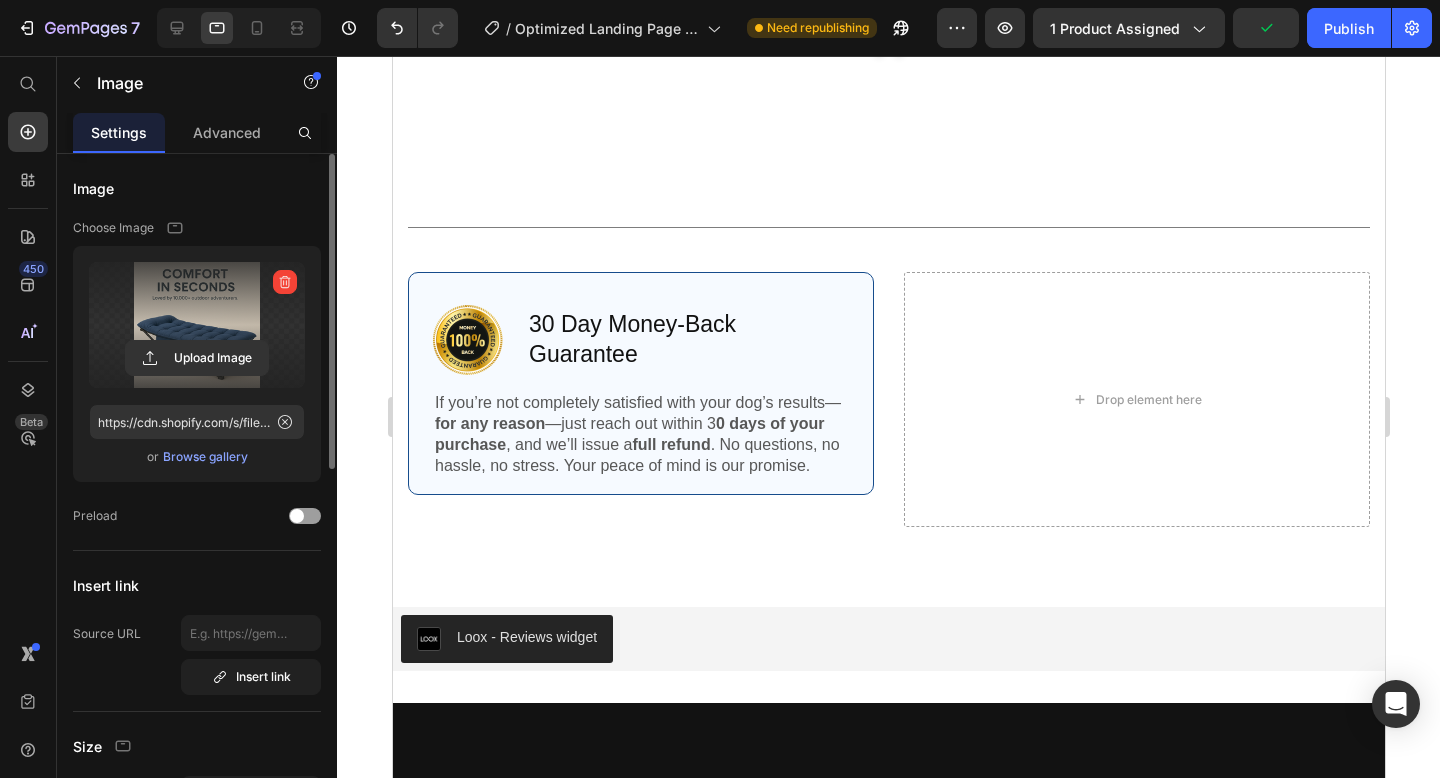 scroll, scrollTop: 3103, scrollLeft: 0, axis: vertical 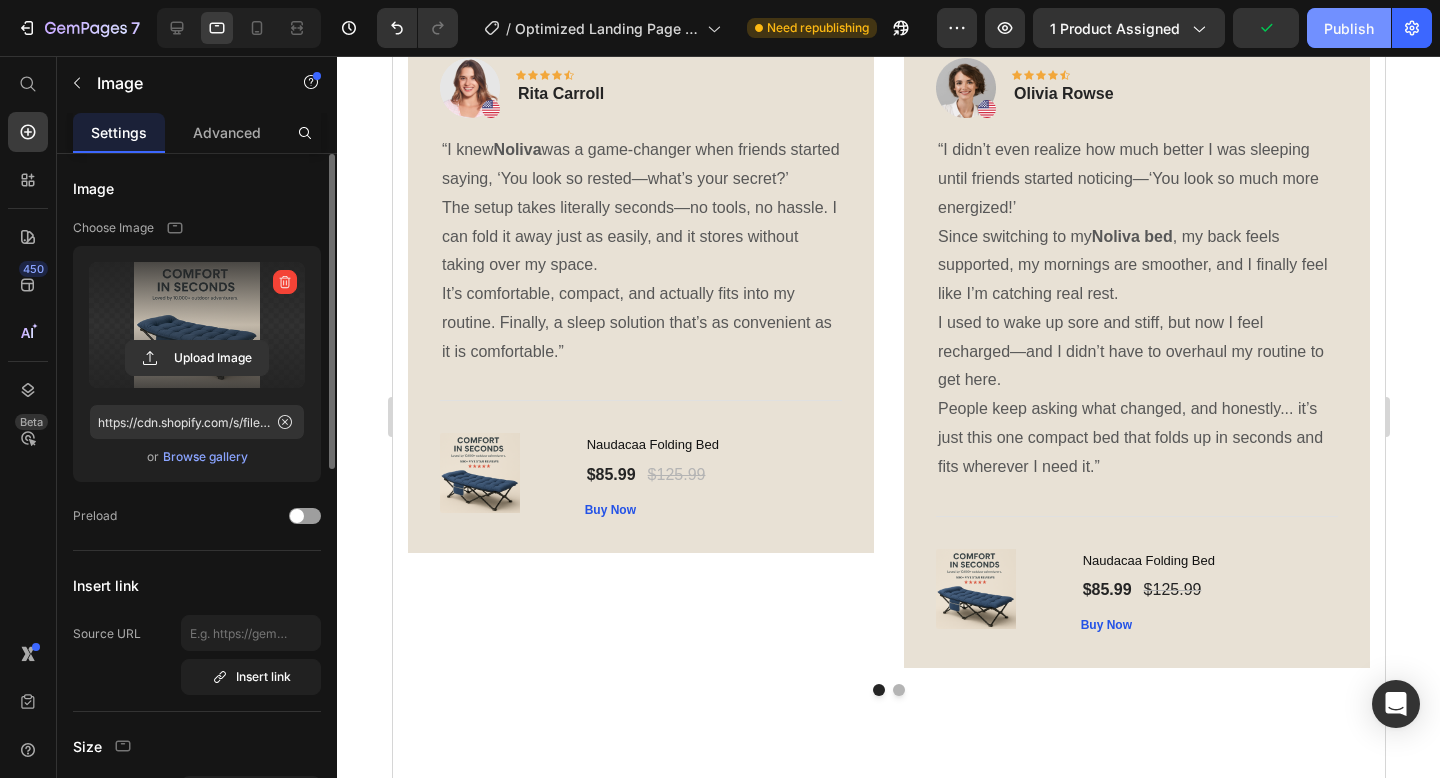 click on "Publish" 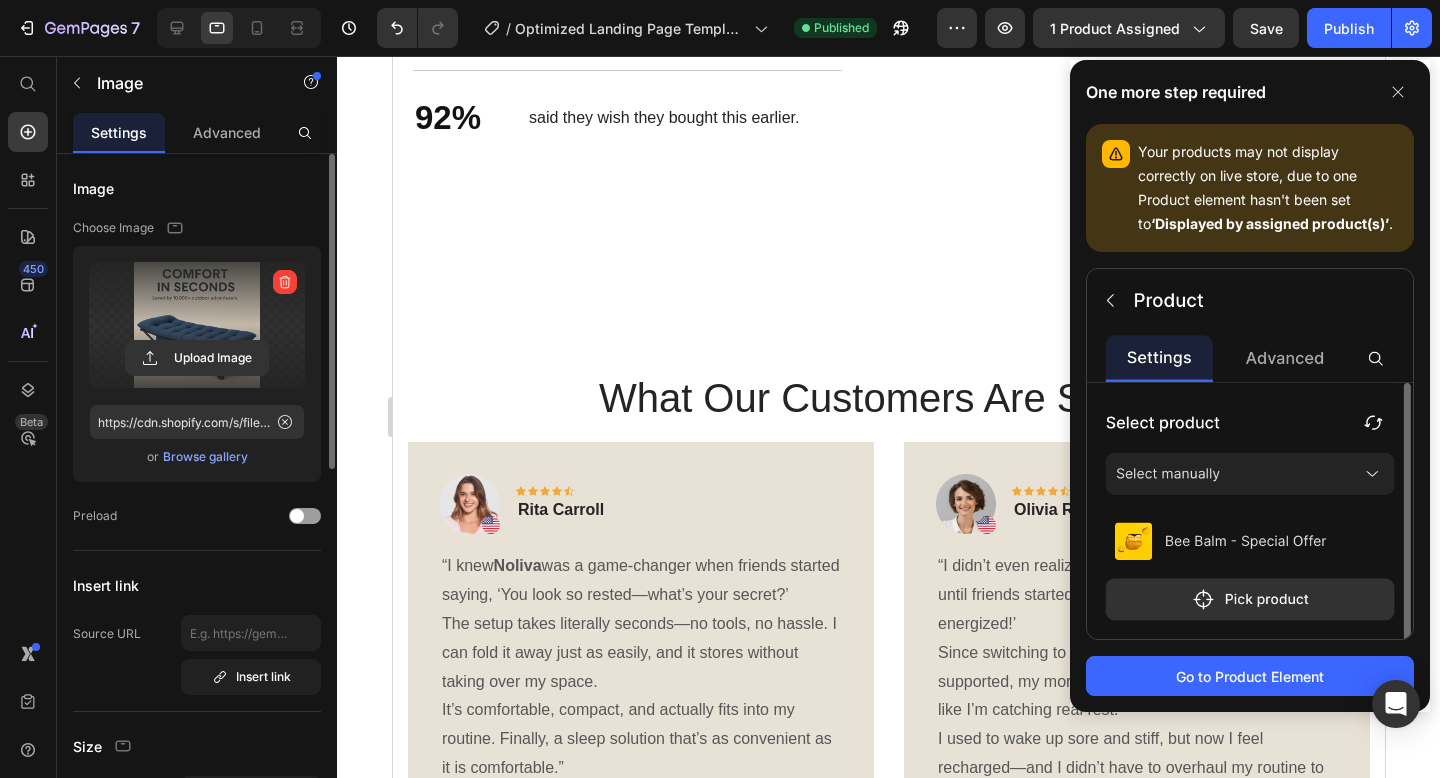 scroll, scrollTop: 2273, scrollLeft: 0, axis: vertical 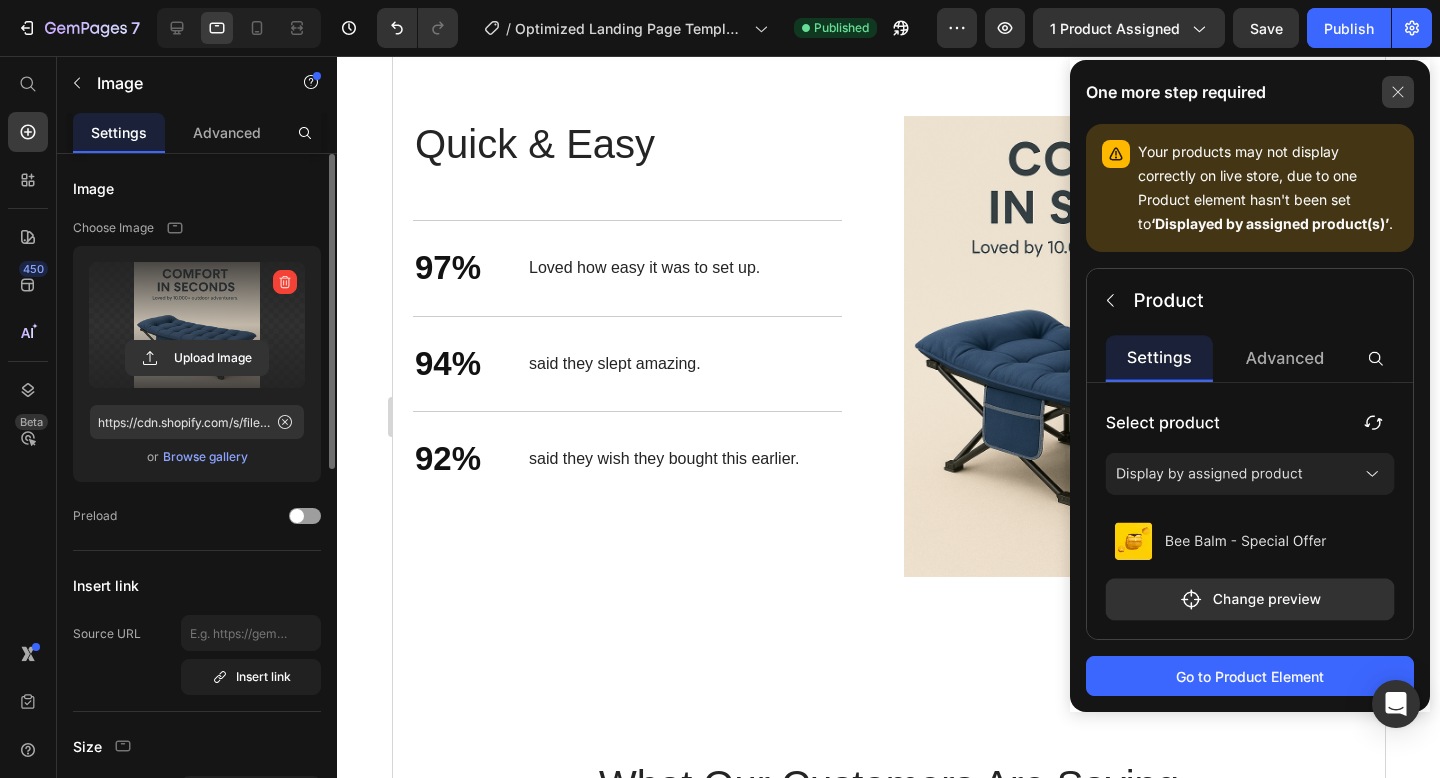 click 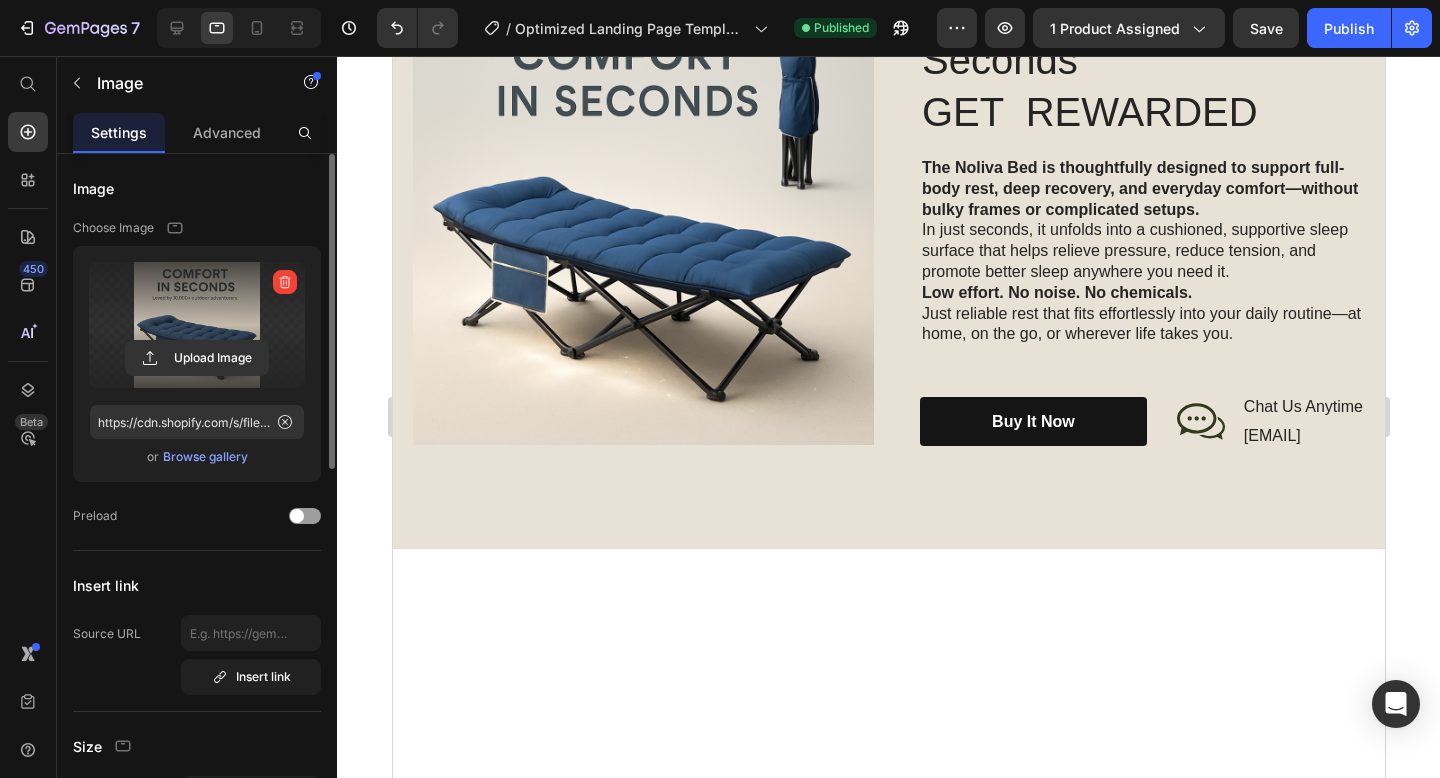 scroll, scrollTop: 765, scrollLeft: 0, axis: vertical 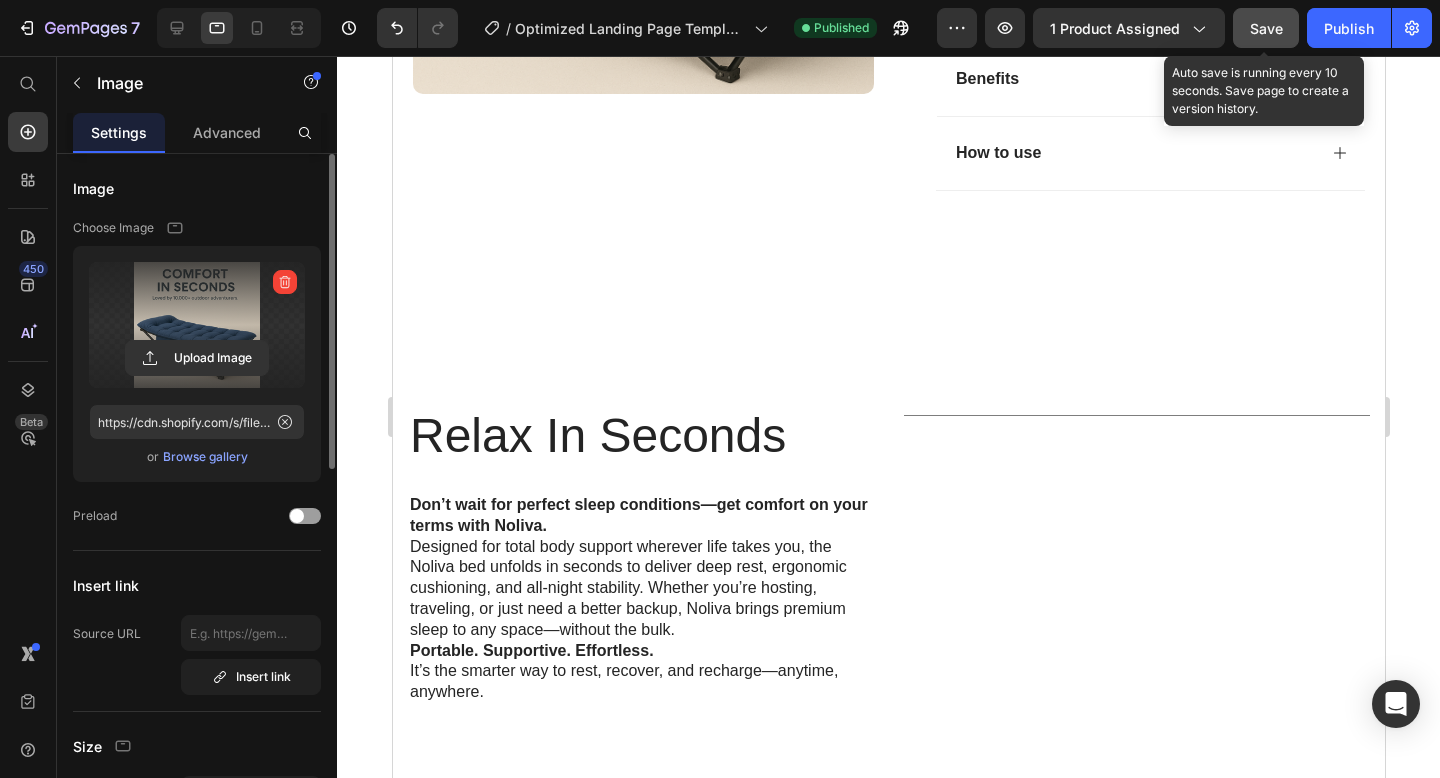 click on "Save" at bounding box center (1266, 28) 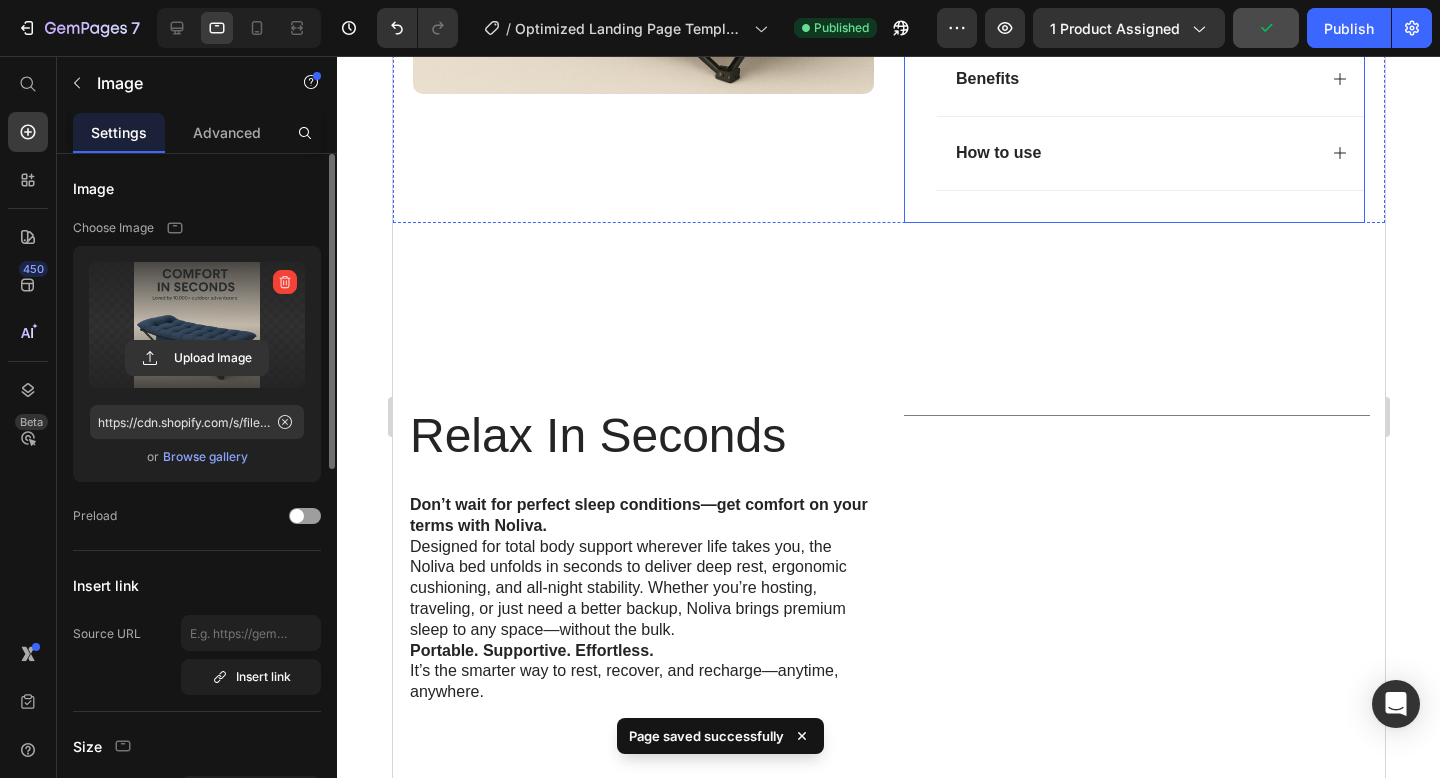 scroll, scrollTop: 0, scrollLeft: 0, axis: both 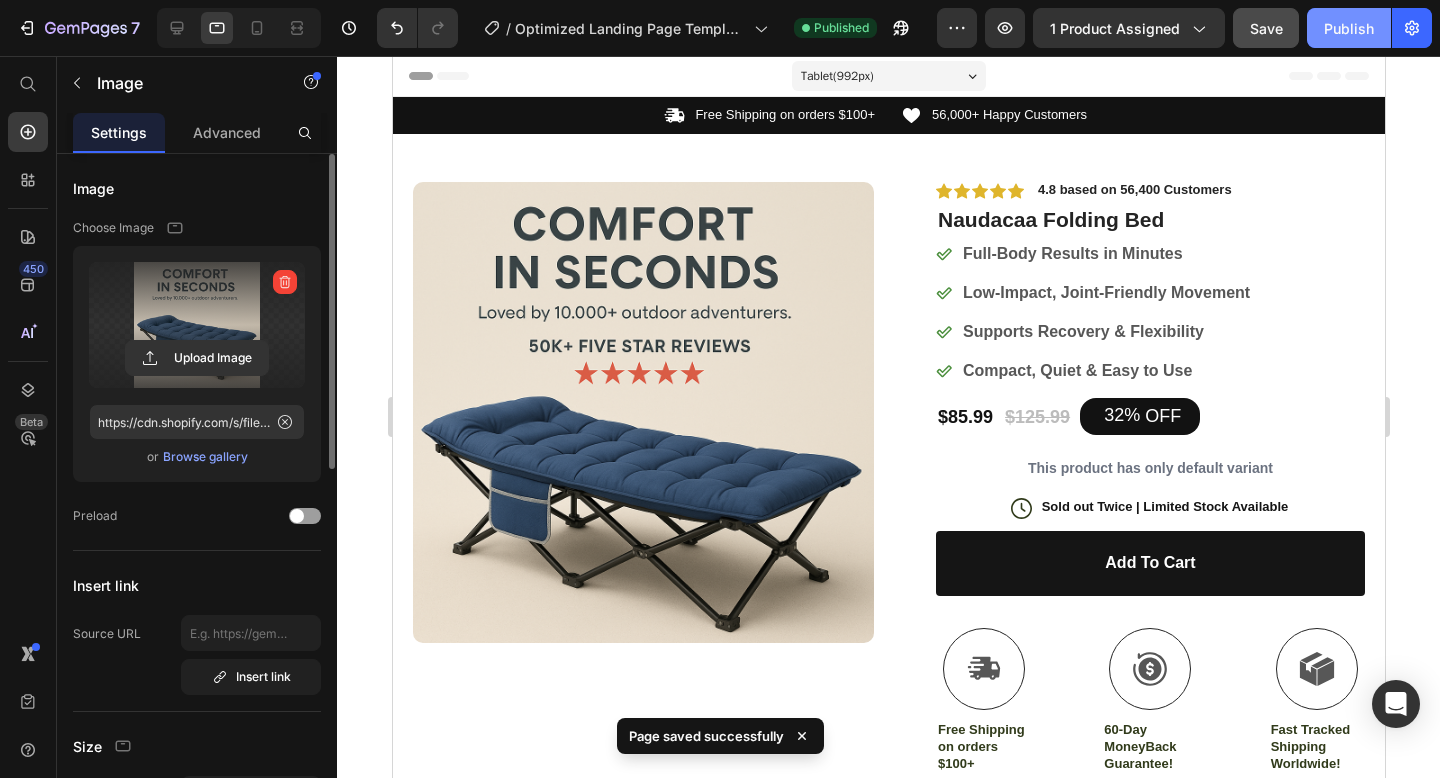 click on "Publish" at bounding box center (1349, 28) 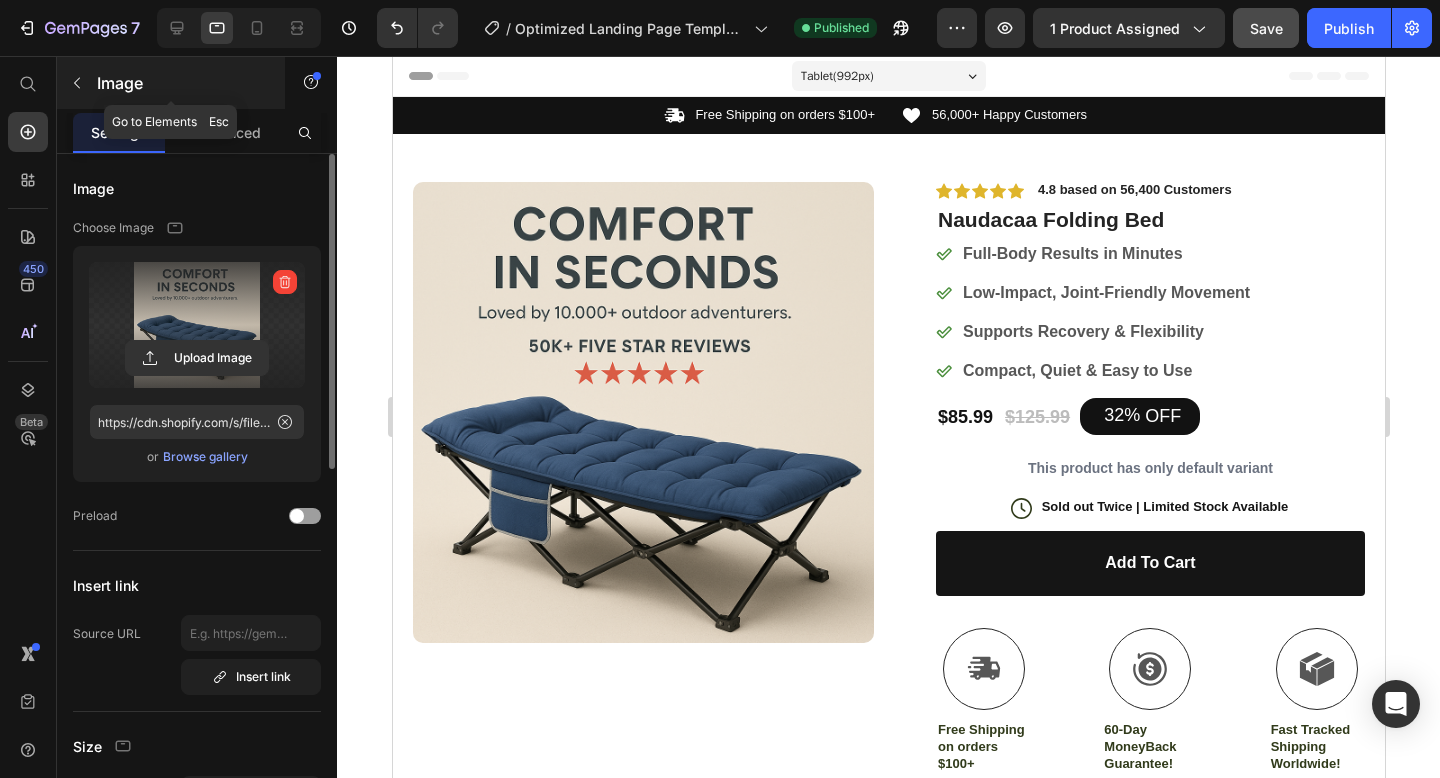 click 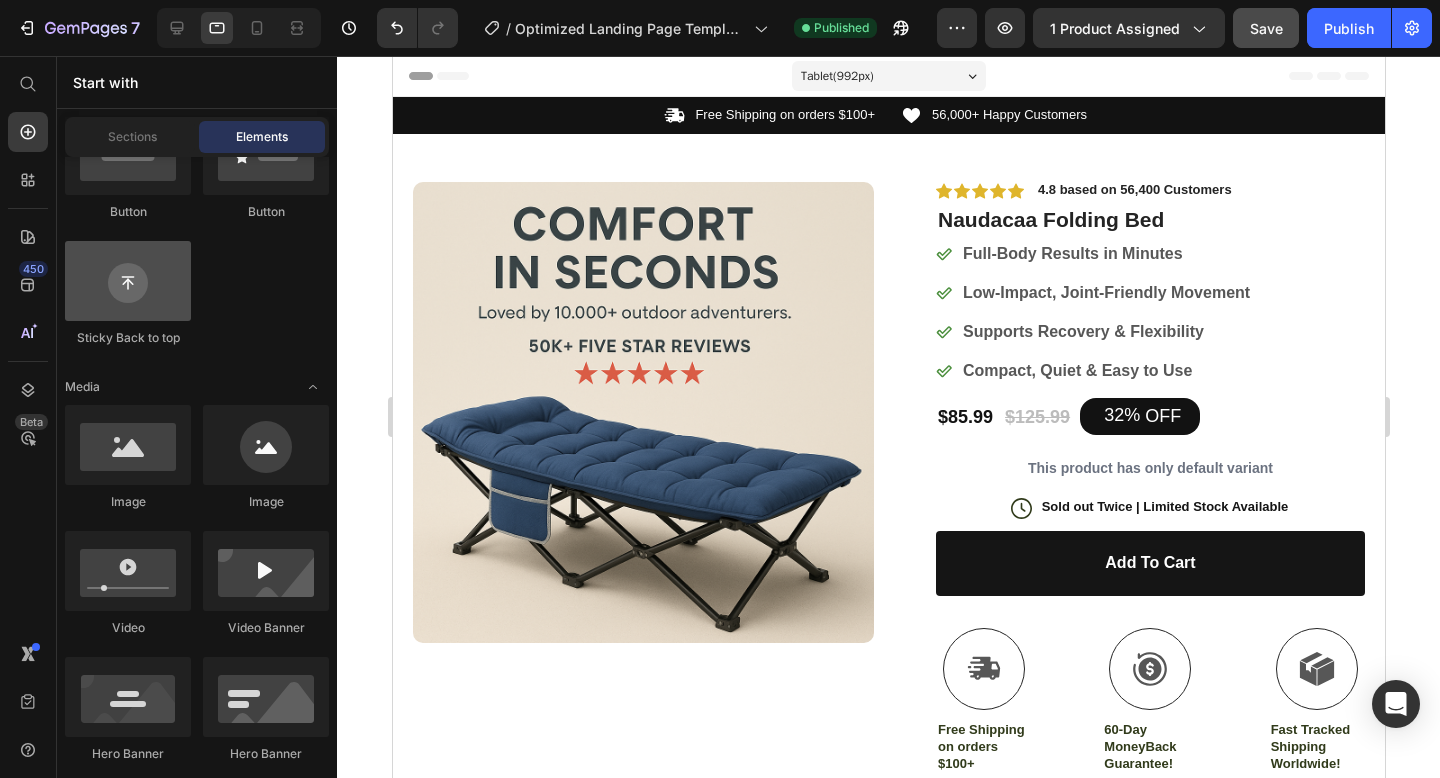 scroll, scrollTop: 0, scrollLeft: 0, axis: both 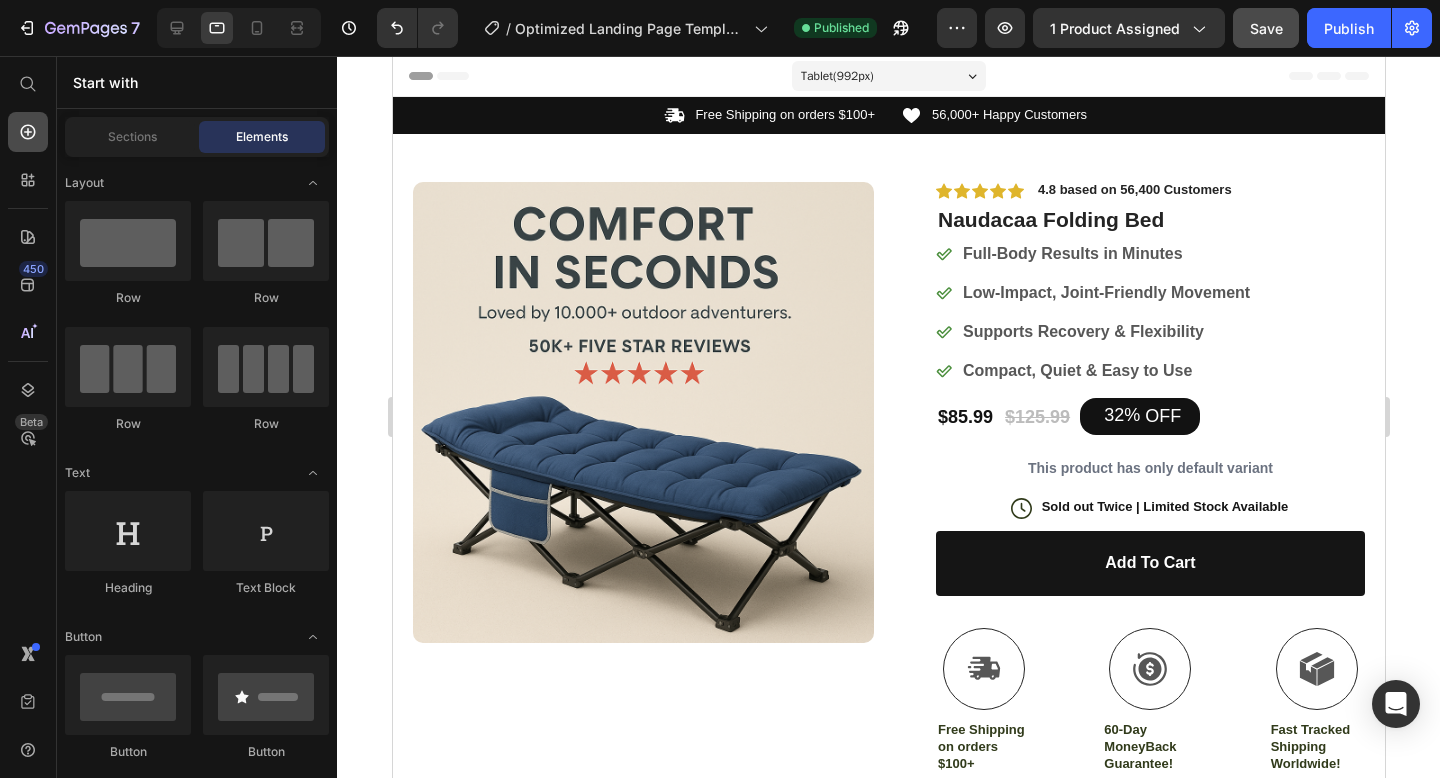 click 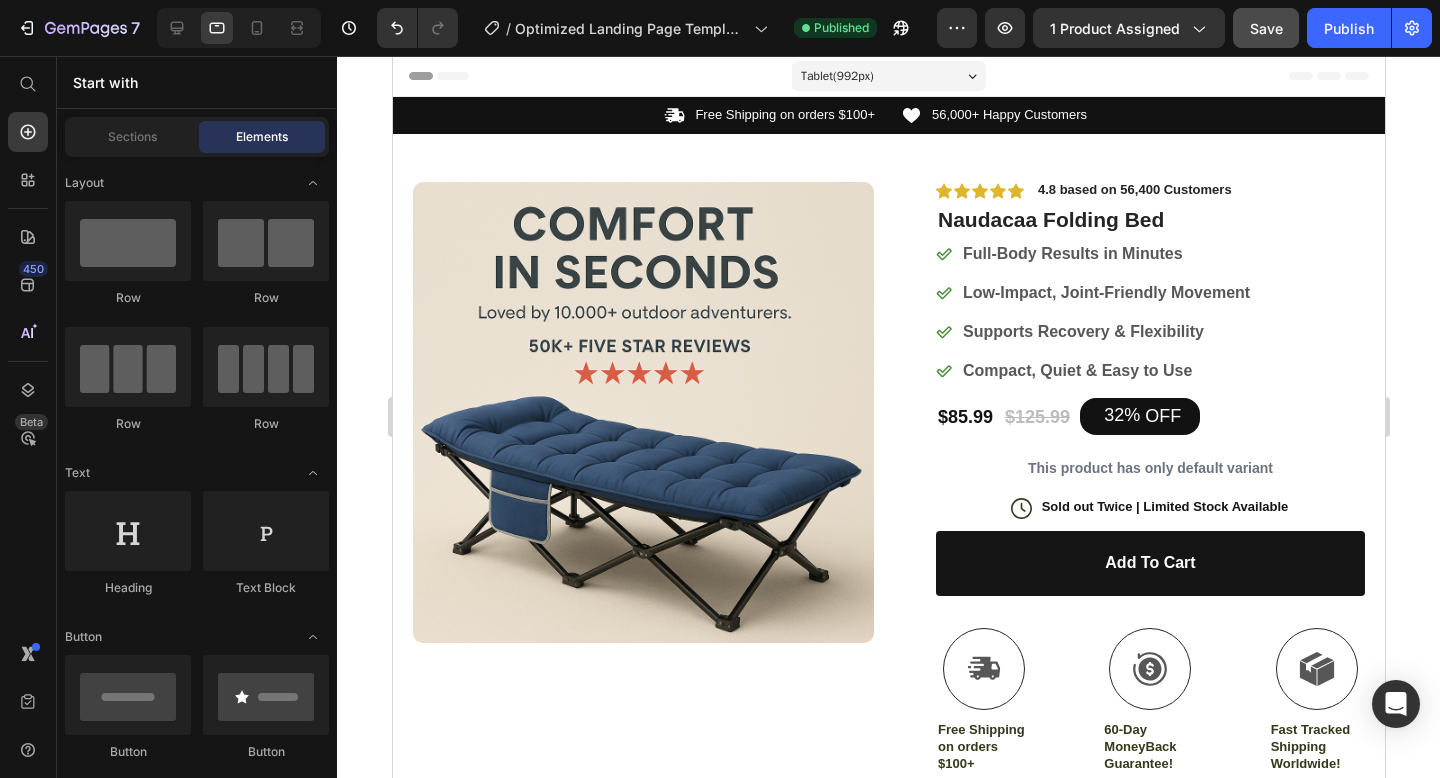 click on "Start with" at bounding box center [197, 82] 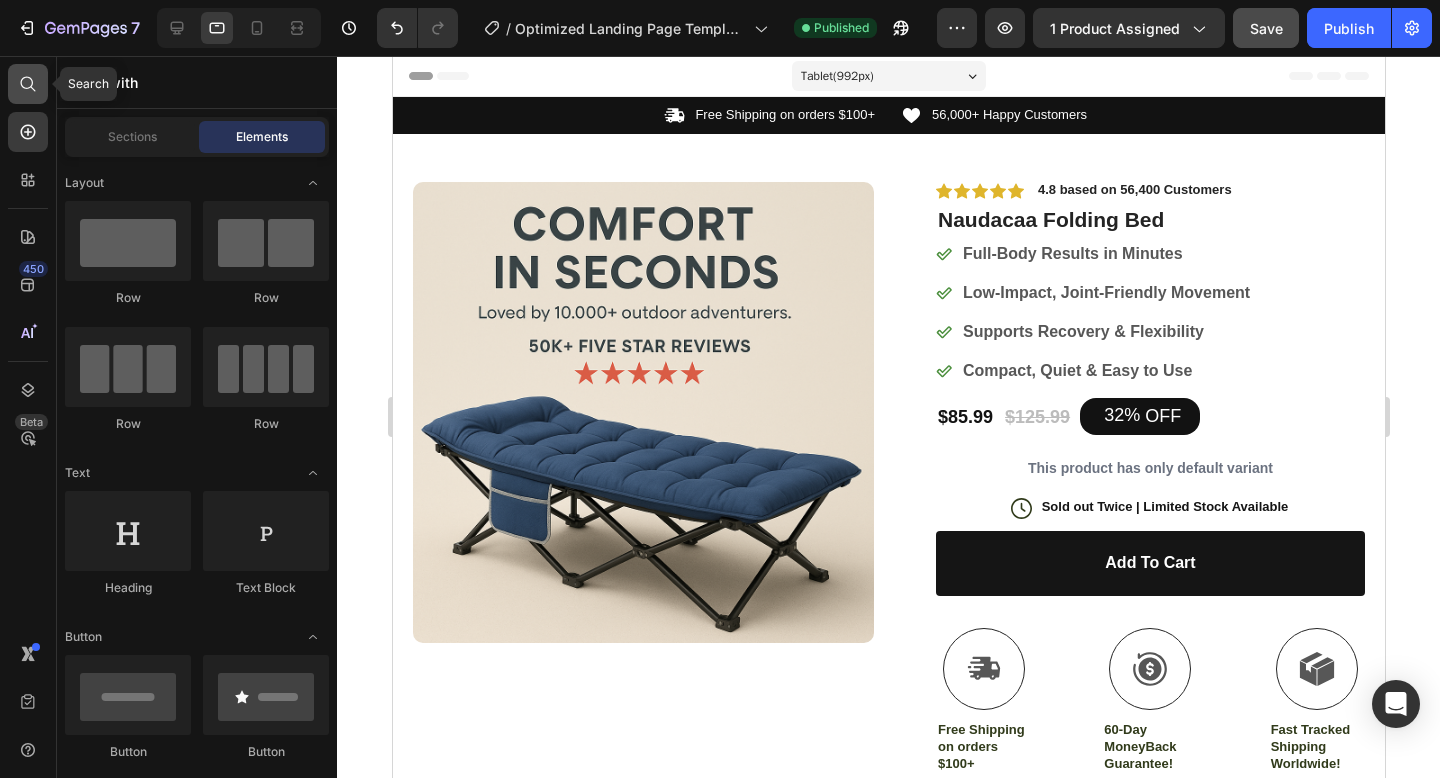 click 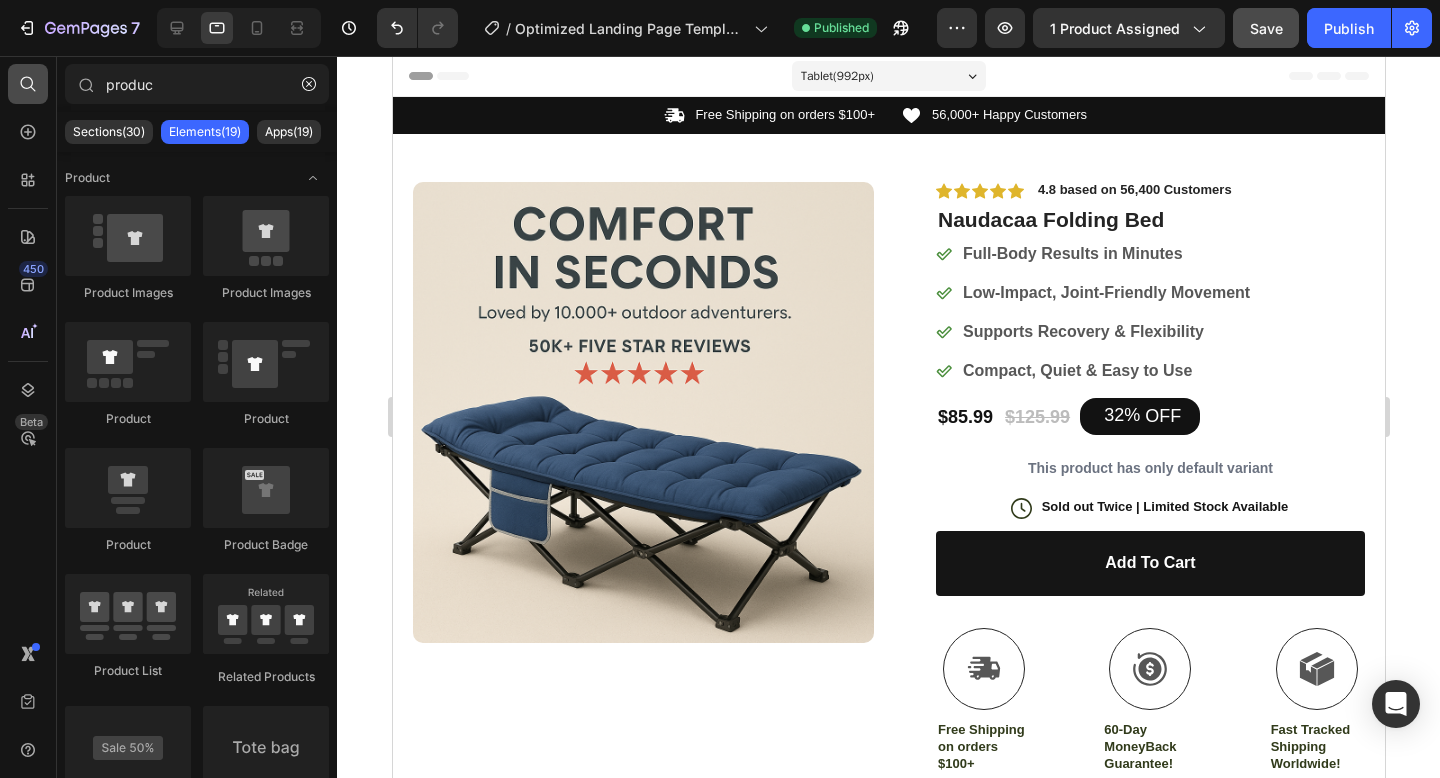 type on "product" 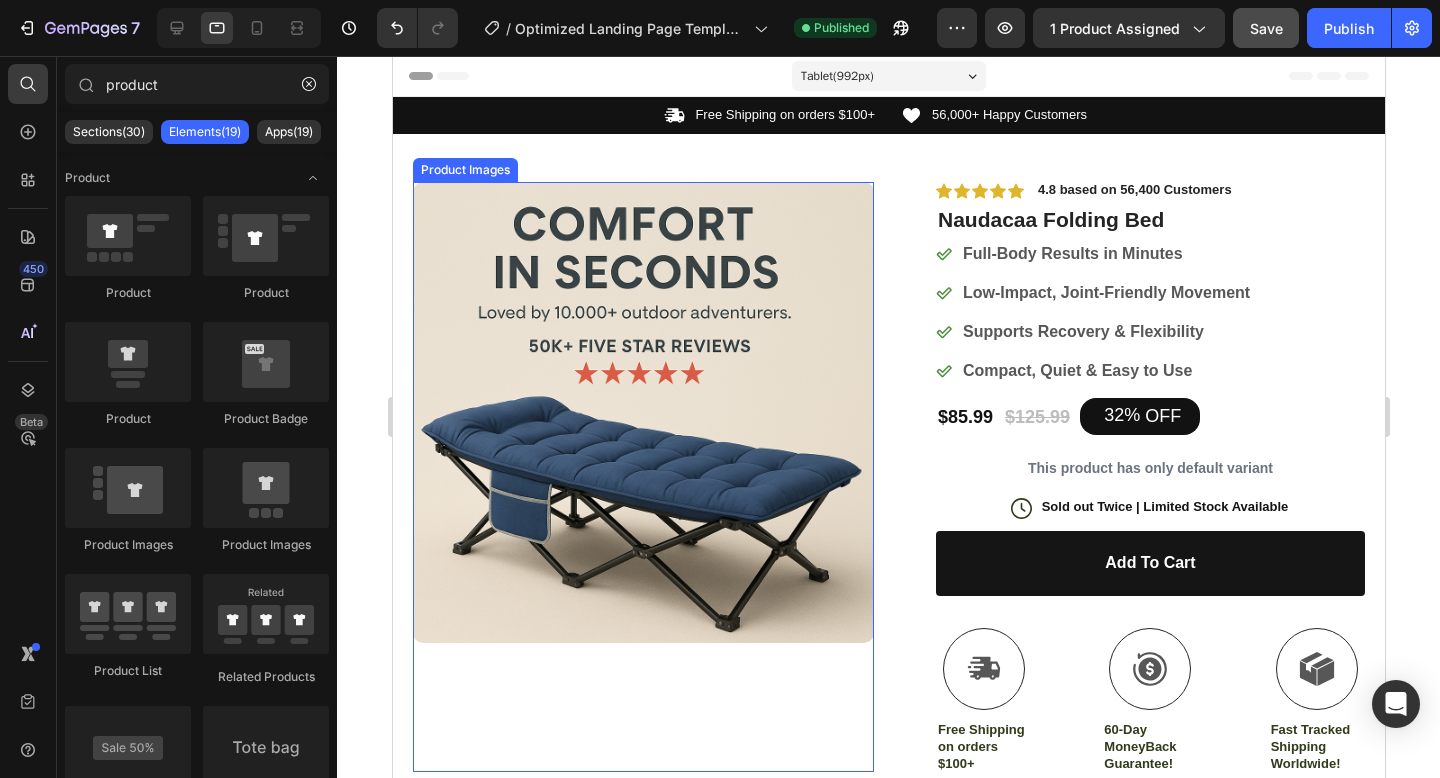 click at bounding box center [642, 412] 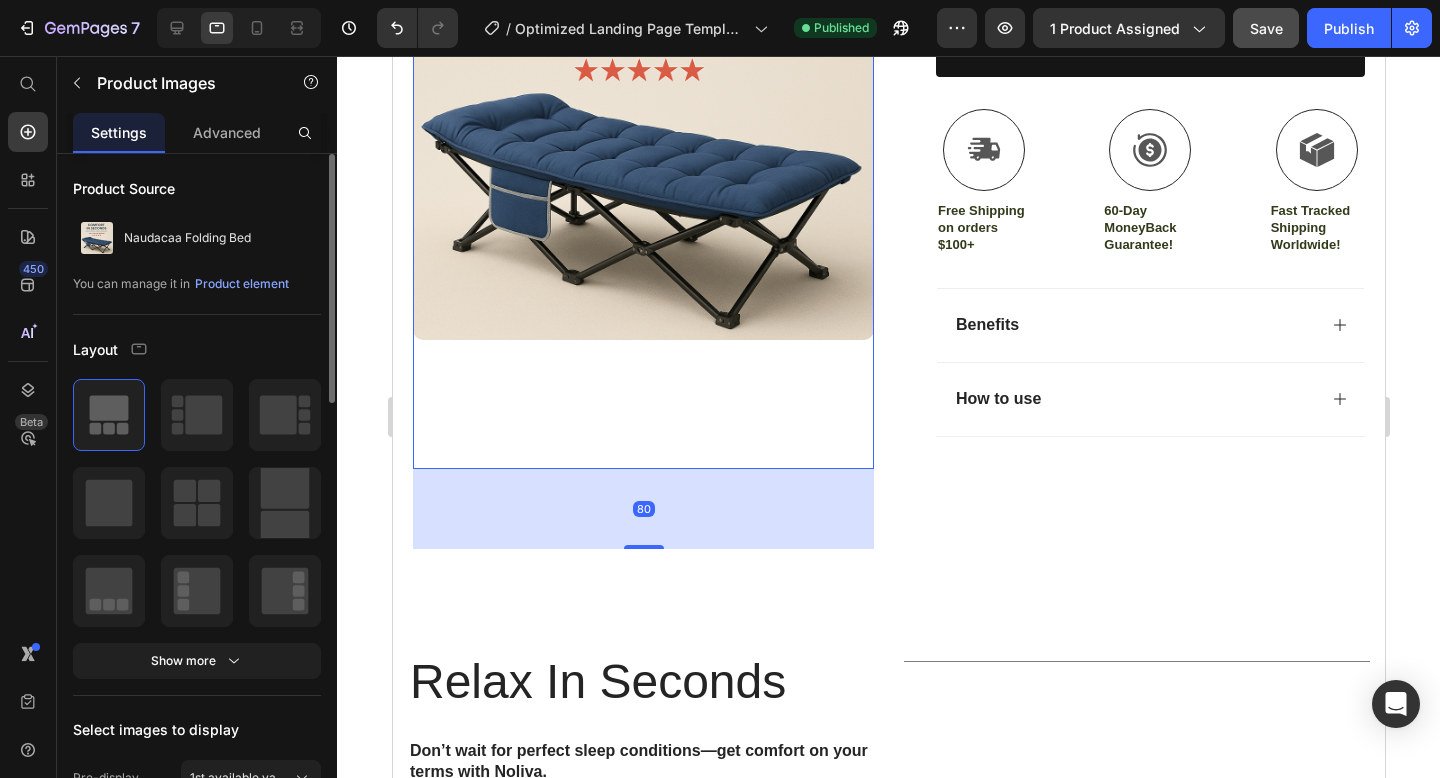 scroll, scrollTop: 0, scrollLeft: 0, axis: both 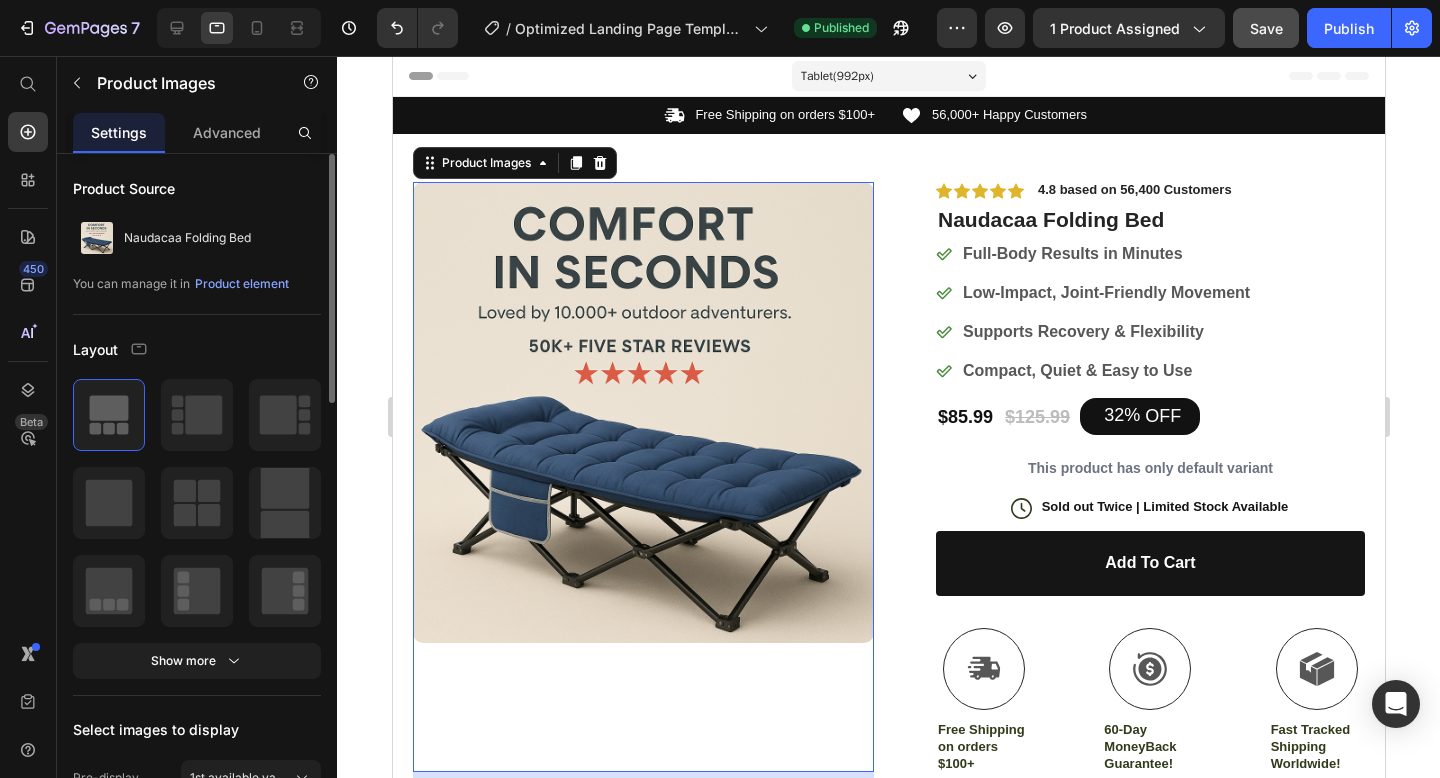 click 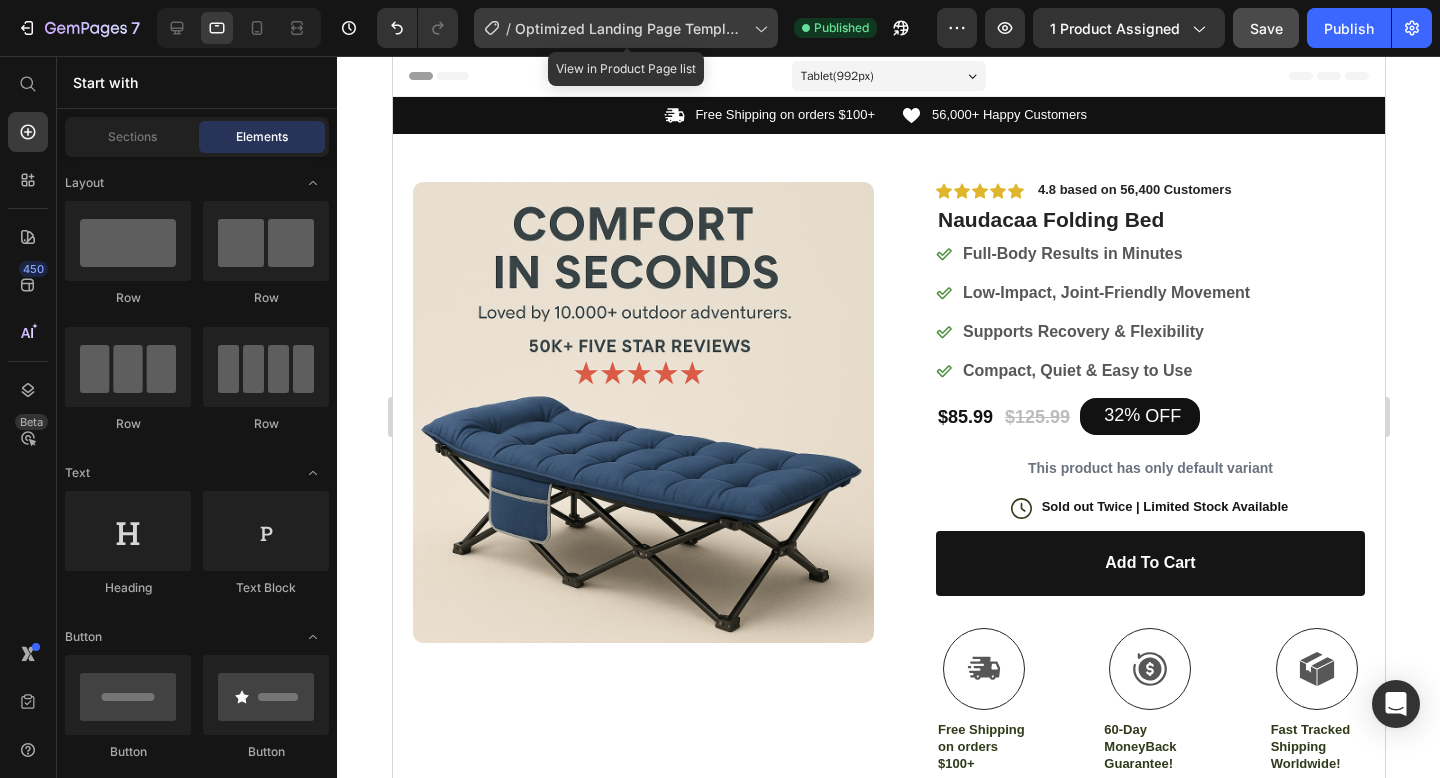 click on "Optimized Landing Page Template" at bounding box center (630, 28) 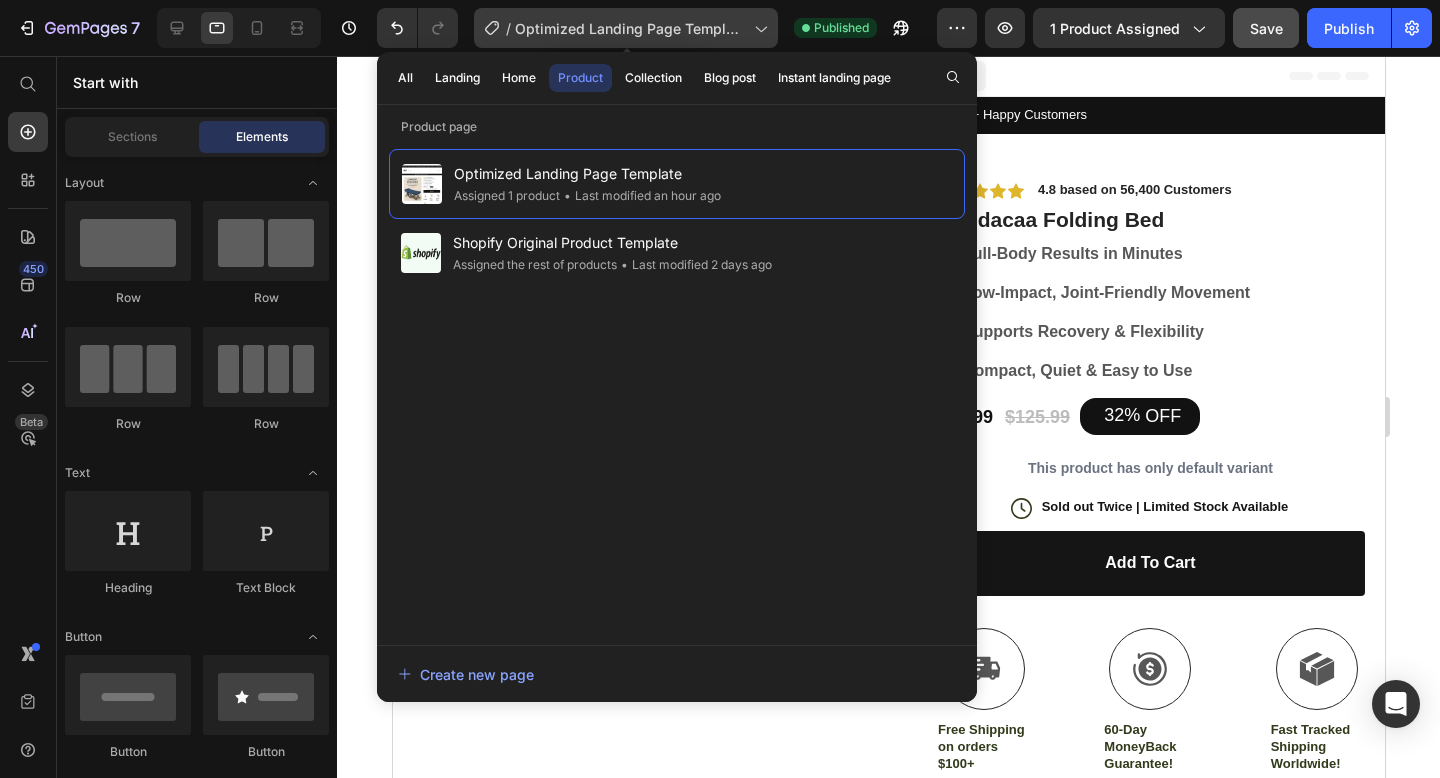 click on "Optimized Landing Page Template" at bounding box center (630, 28) 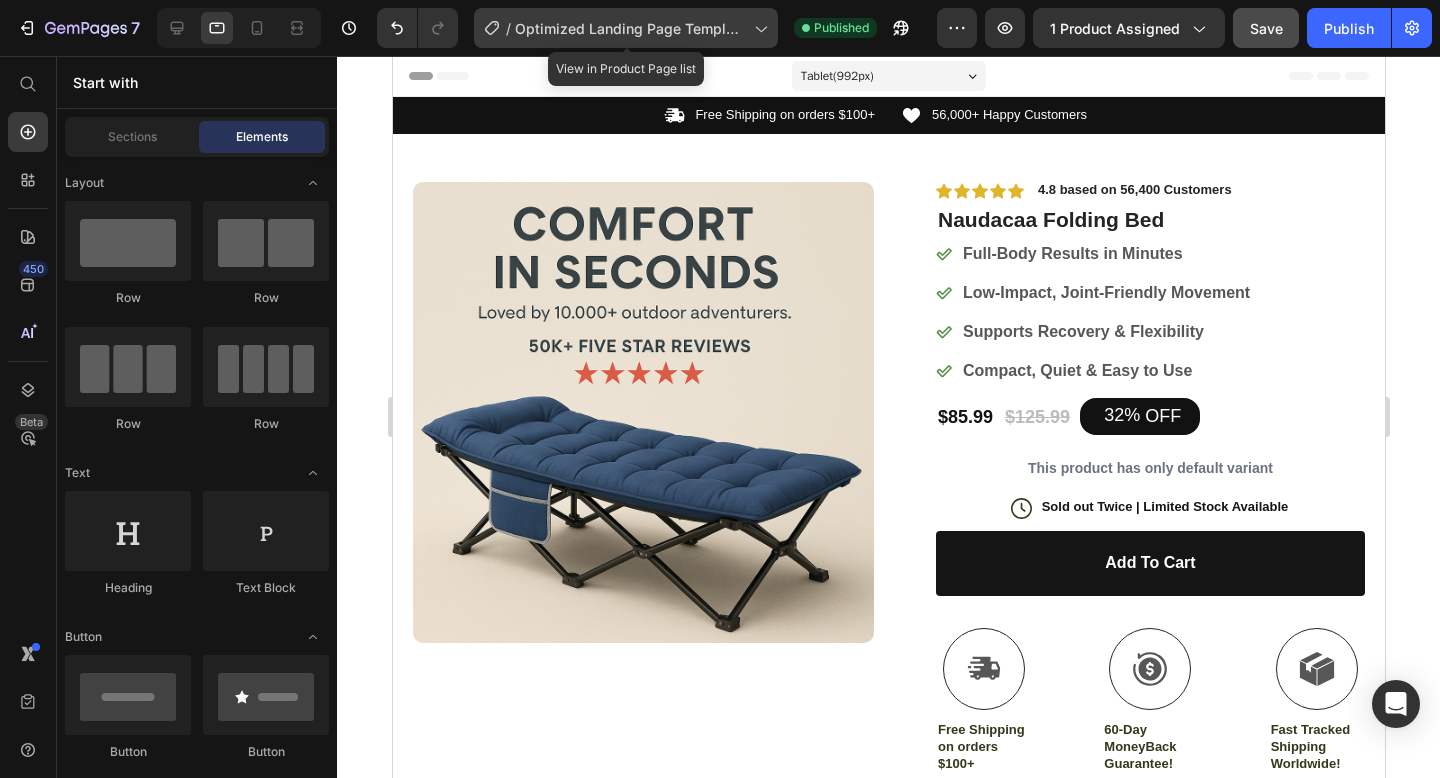 click on "Optimized Landing Page Template" at bounding box center [630, 28] 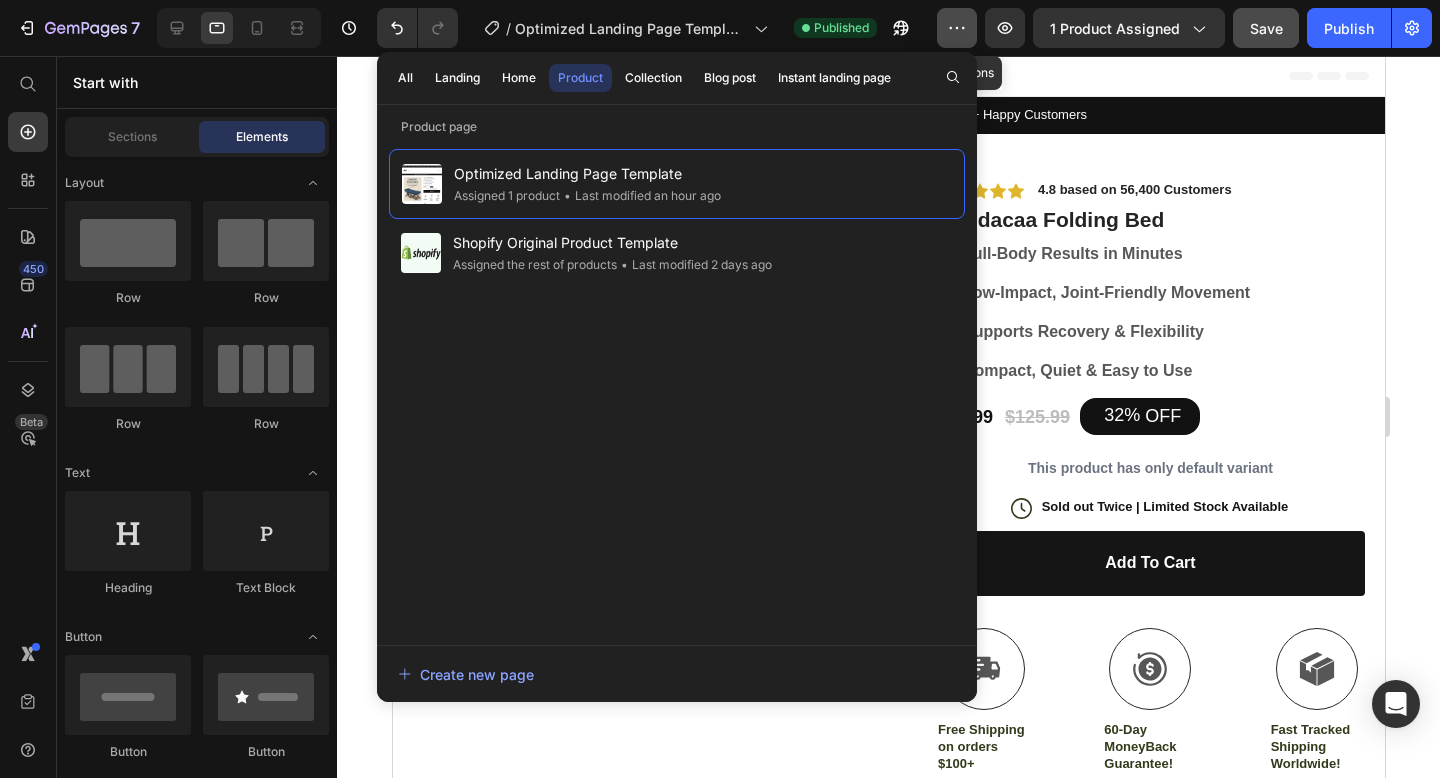 click 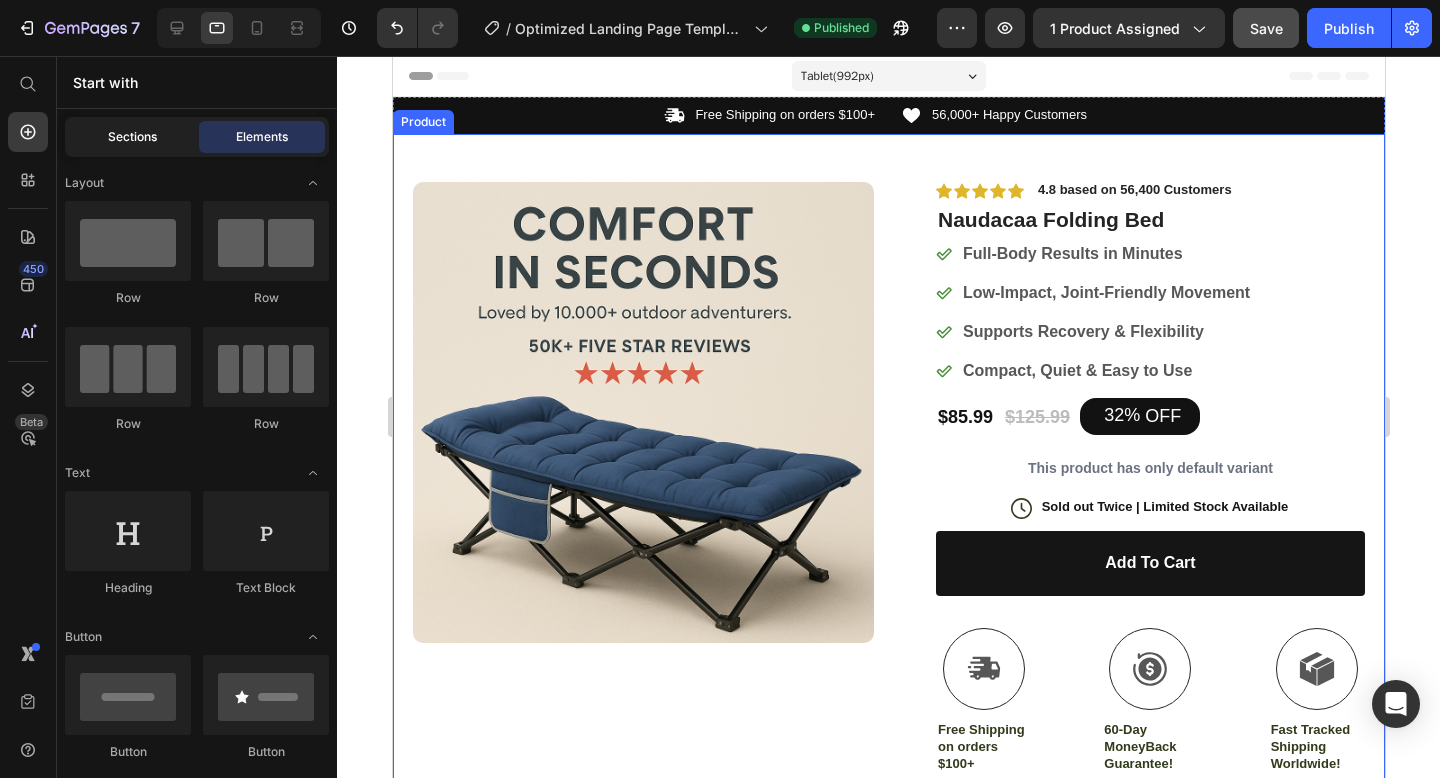 click on "Sections" at bounding box center (132, 137) 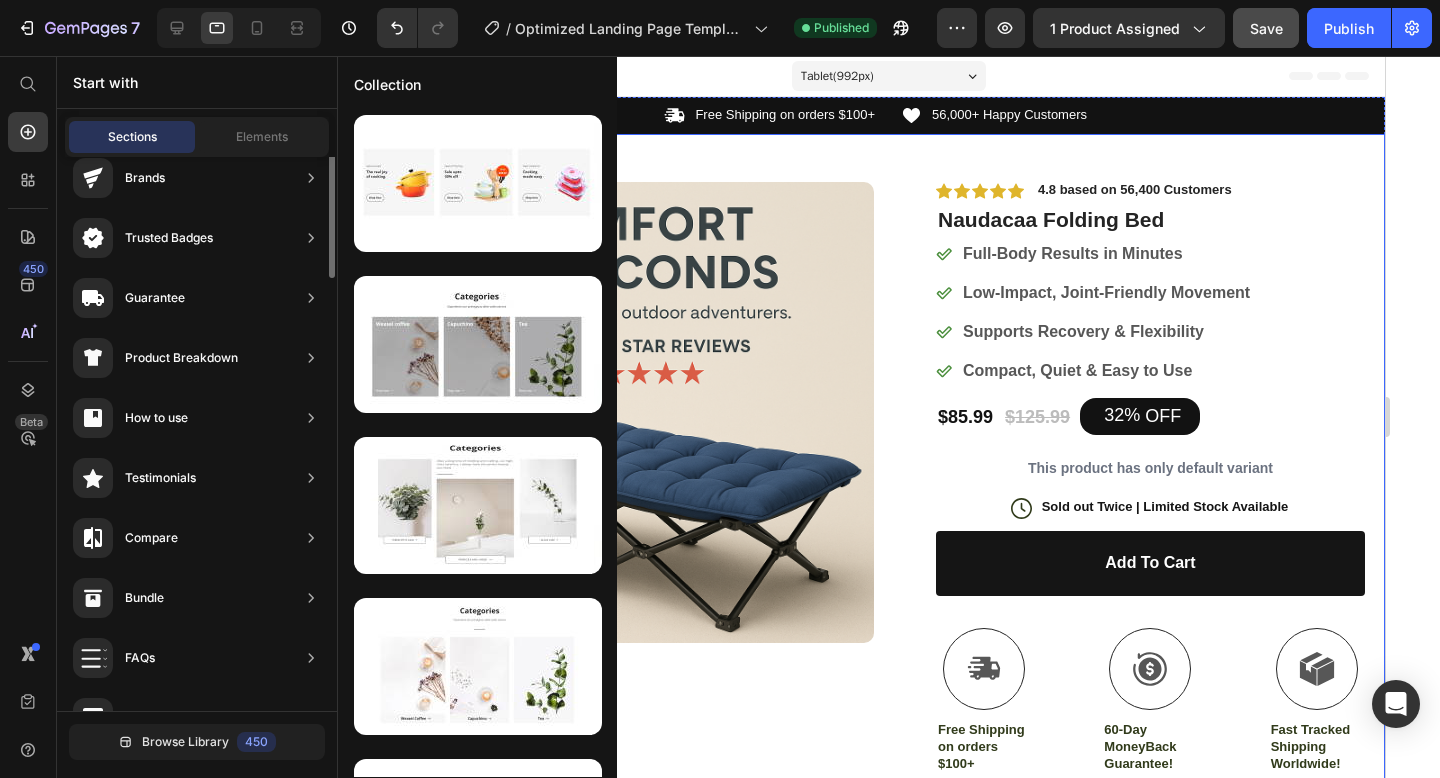 scroll, scrollTop: 0, scrollLeft: 0, axis: both 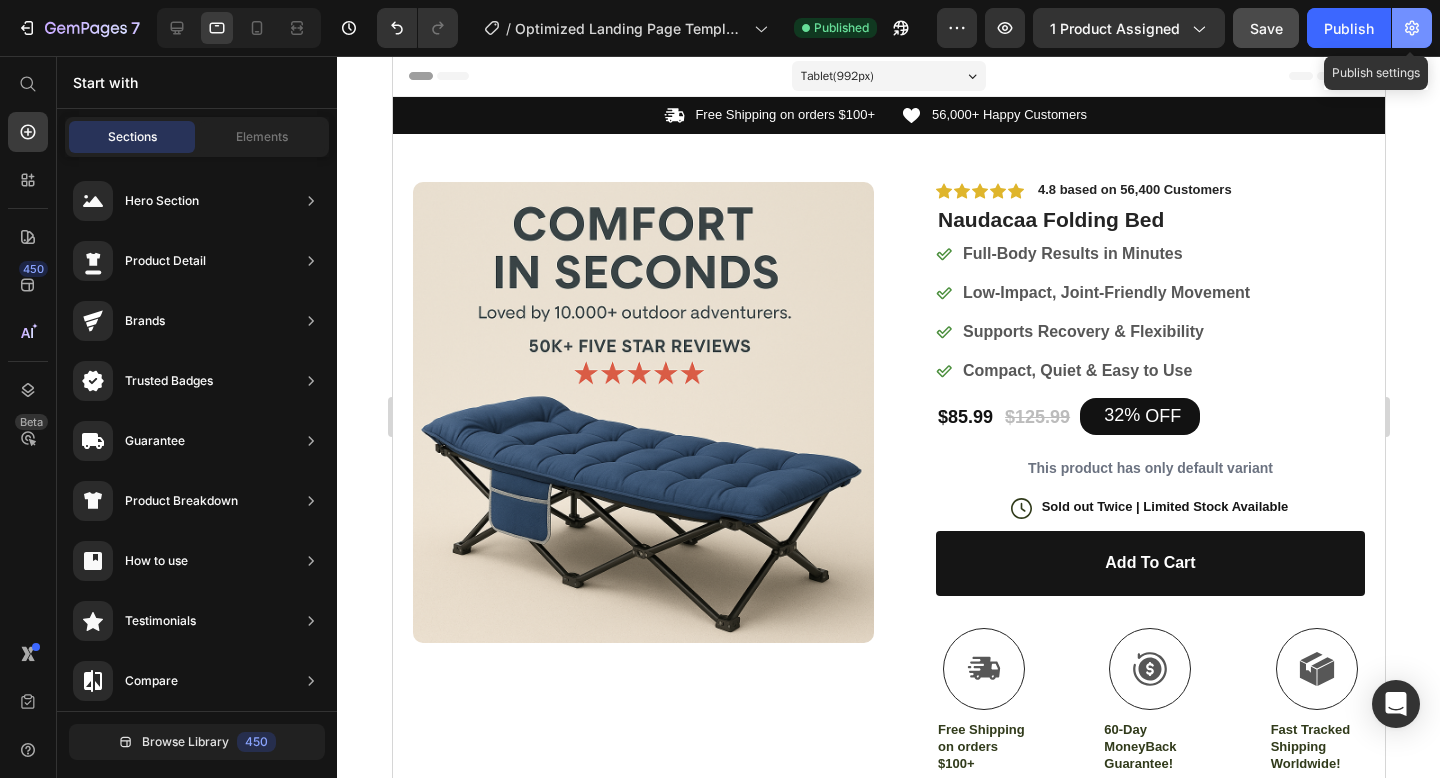 click 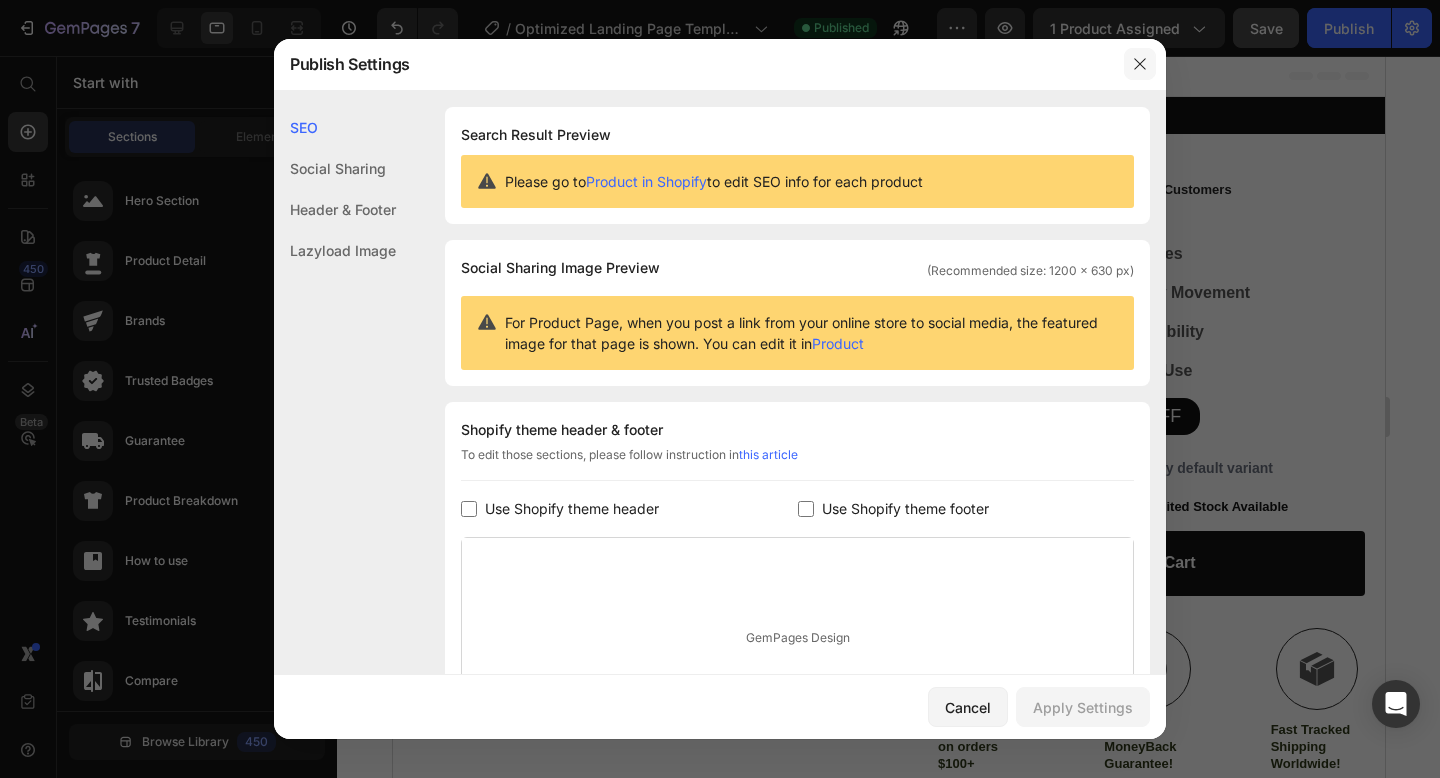 click 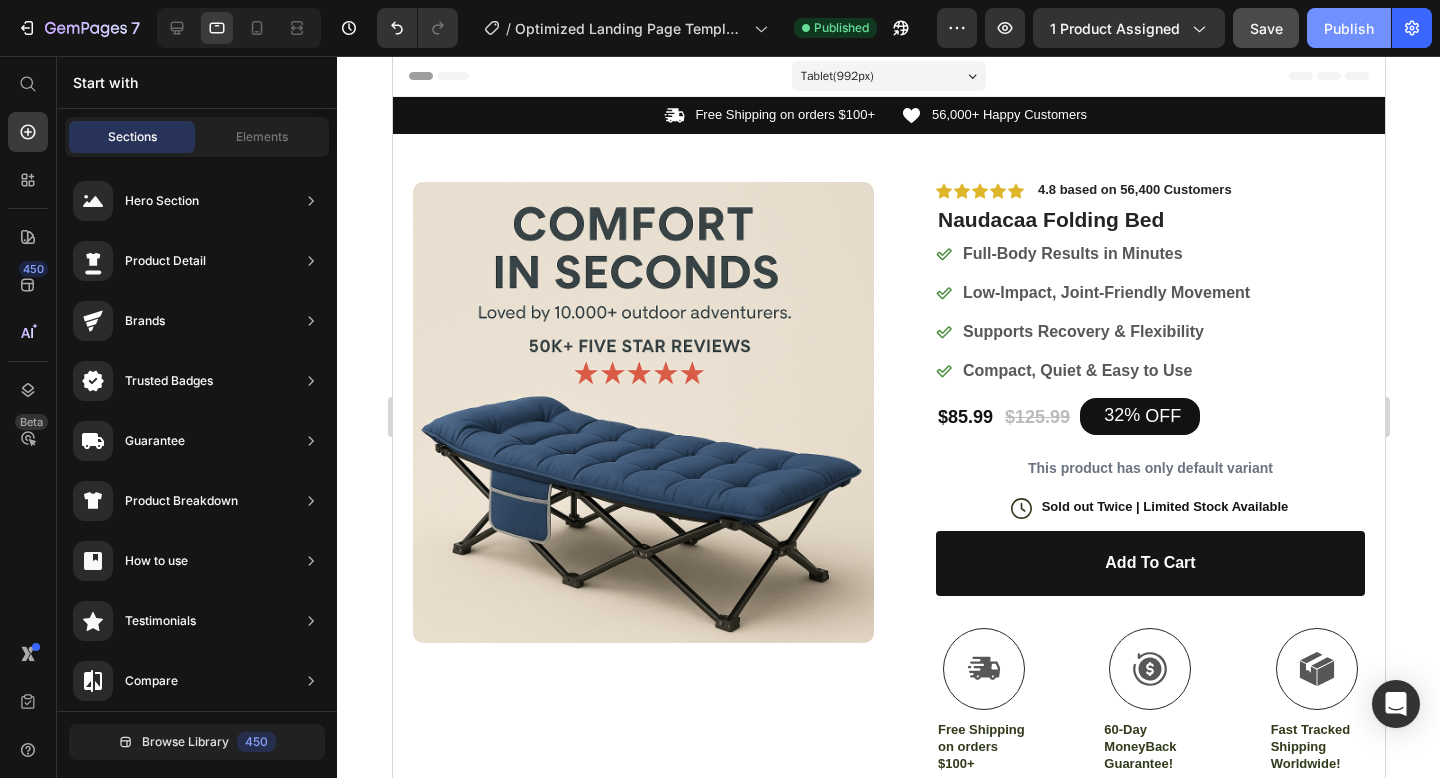 click on "Publish" 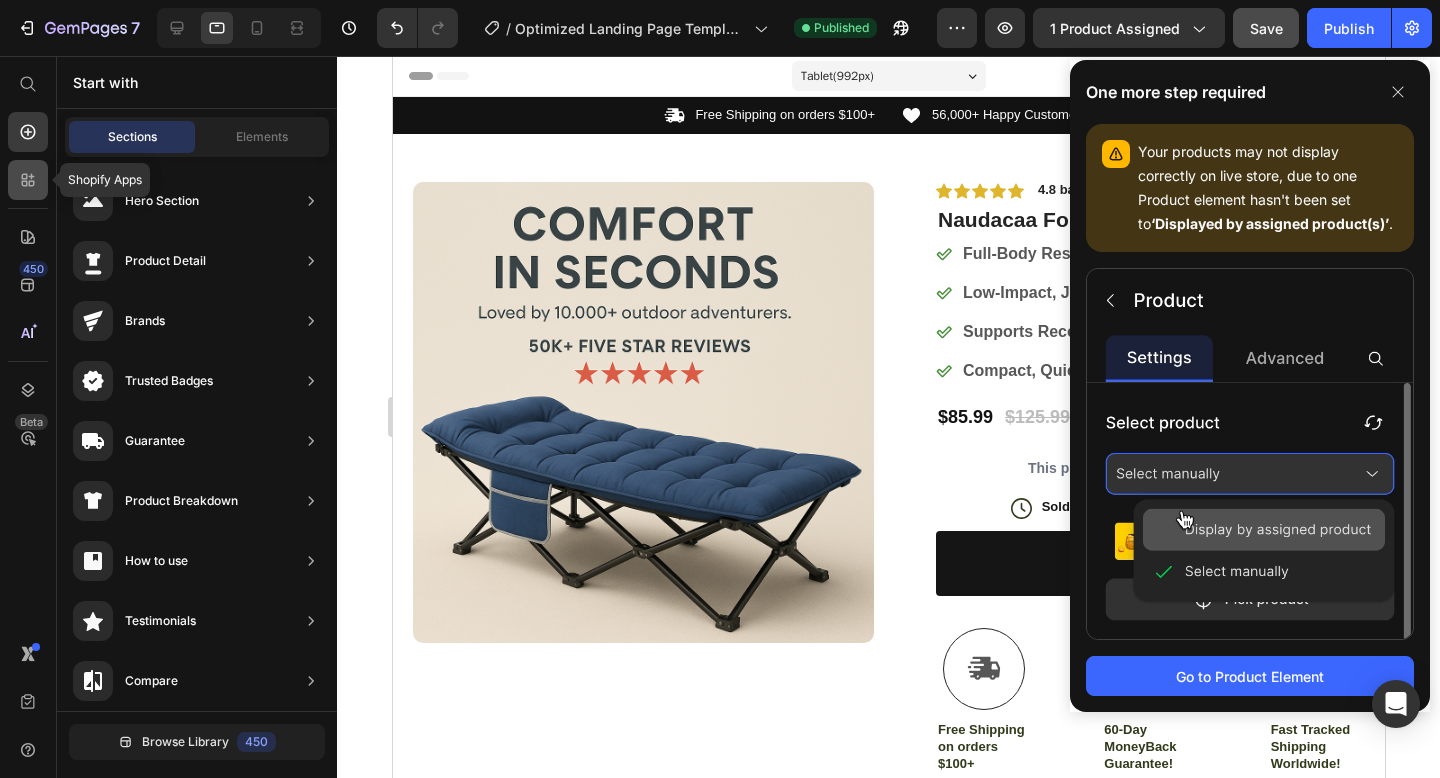 click 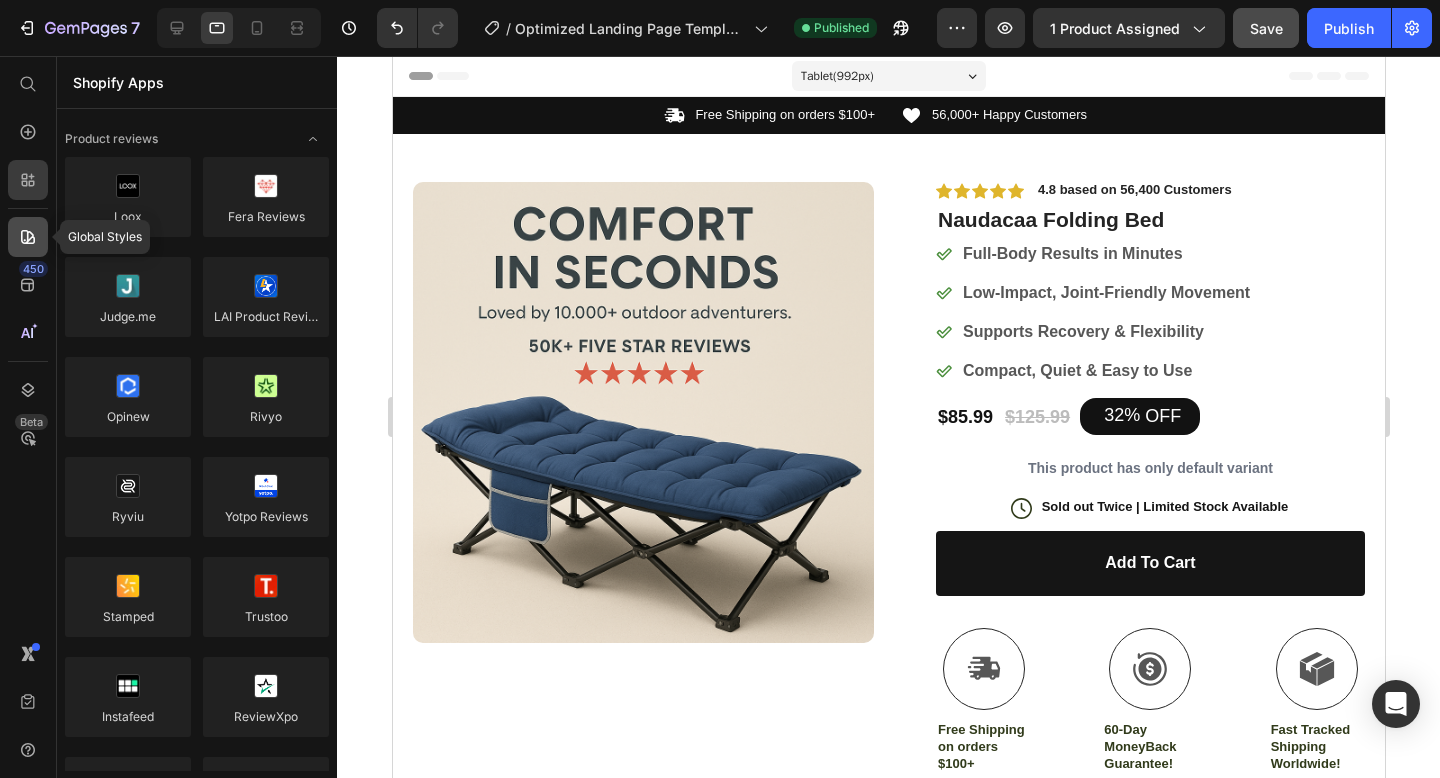 click 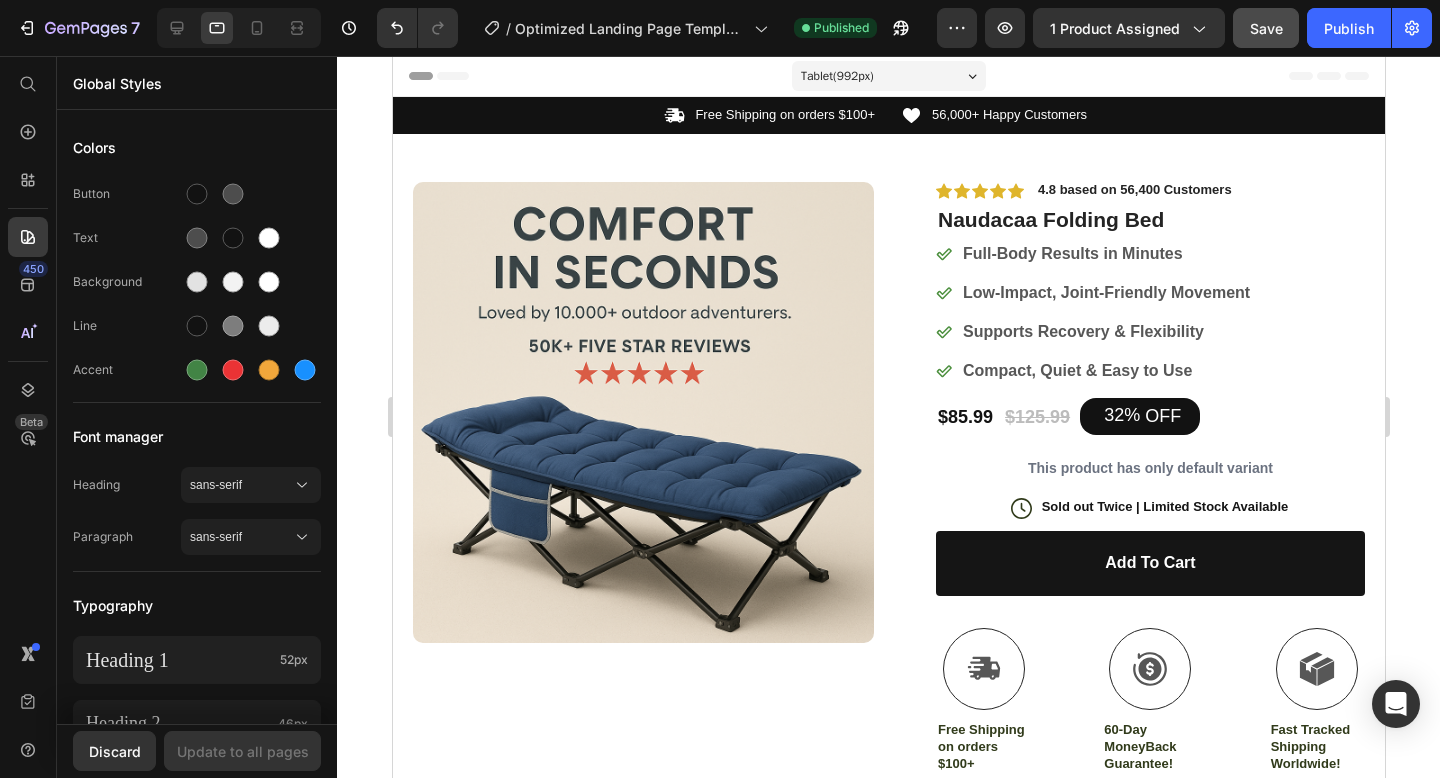 click on "450 Beta" at bounding box center (28, 349) 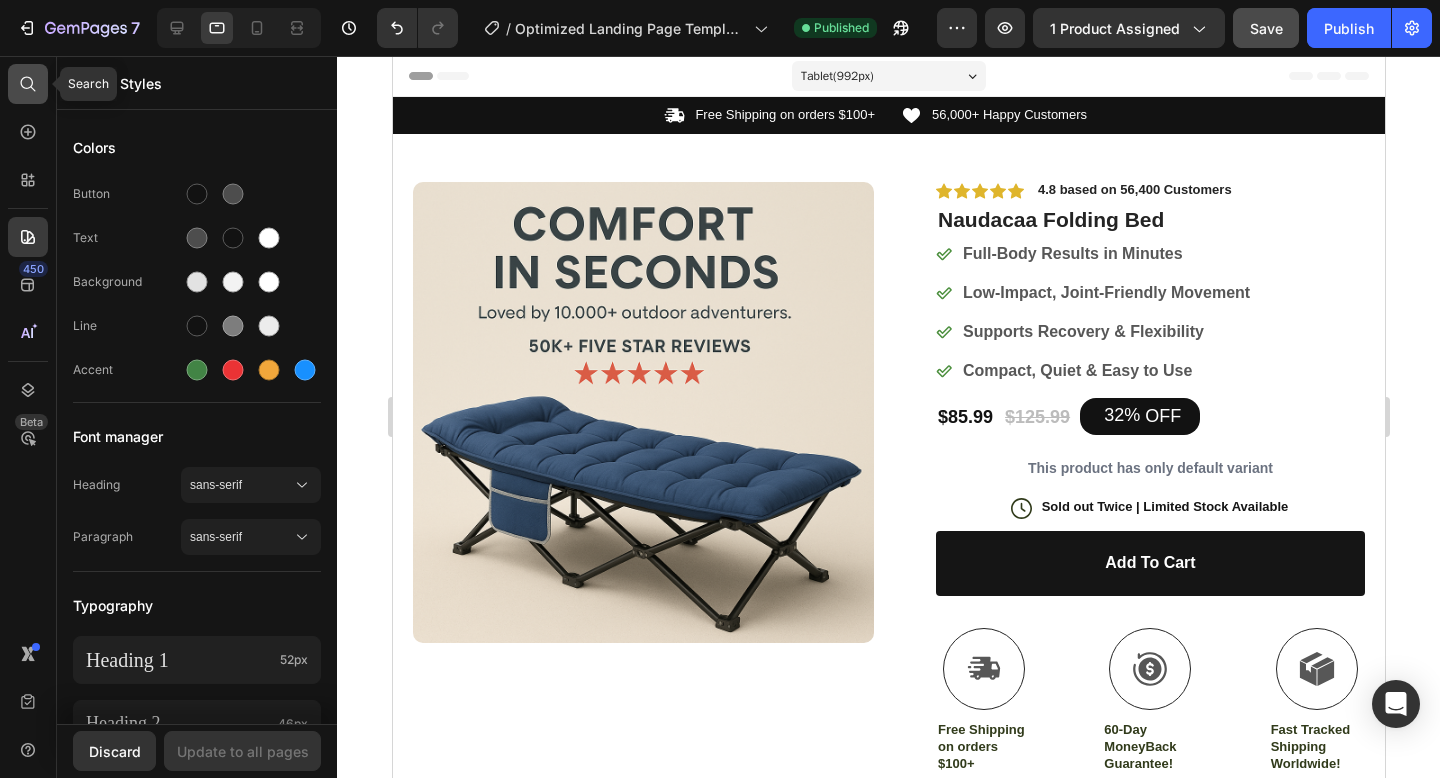 click 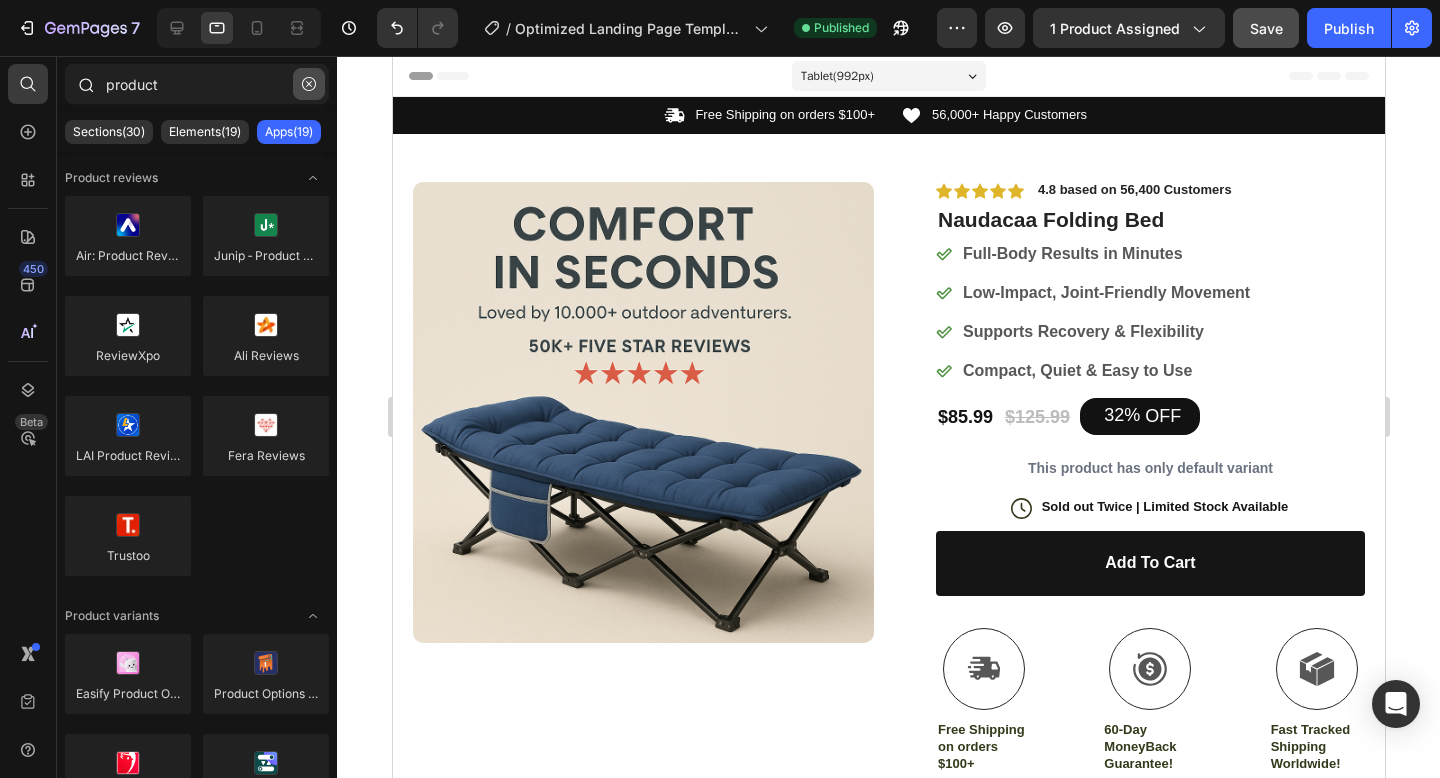 click 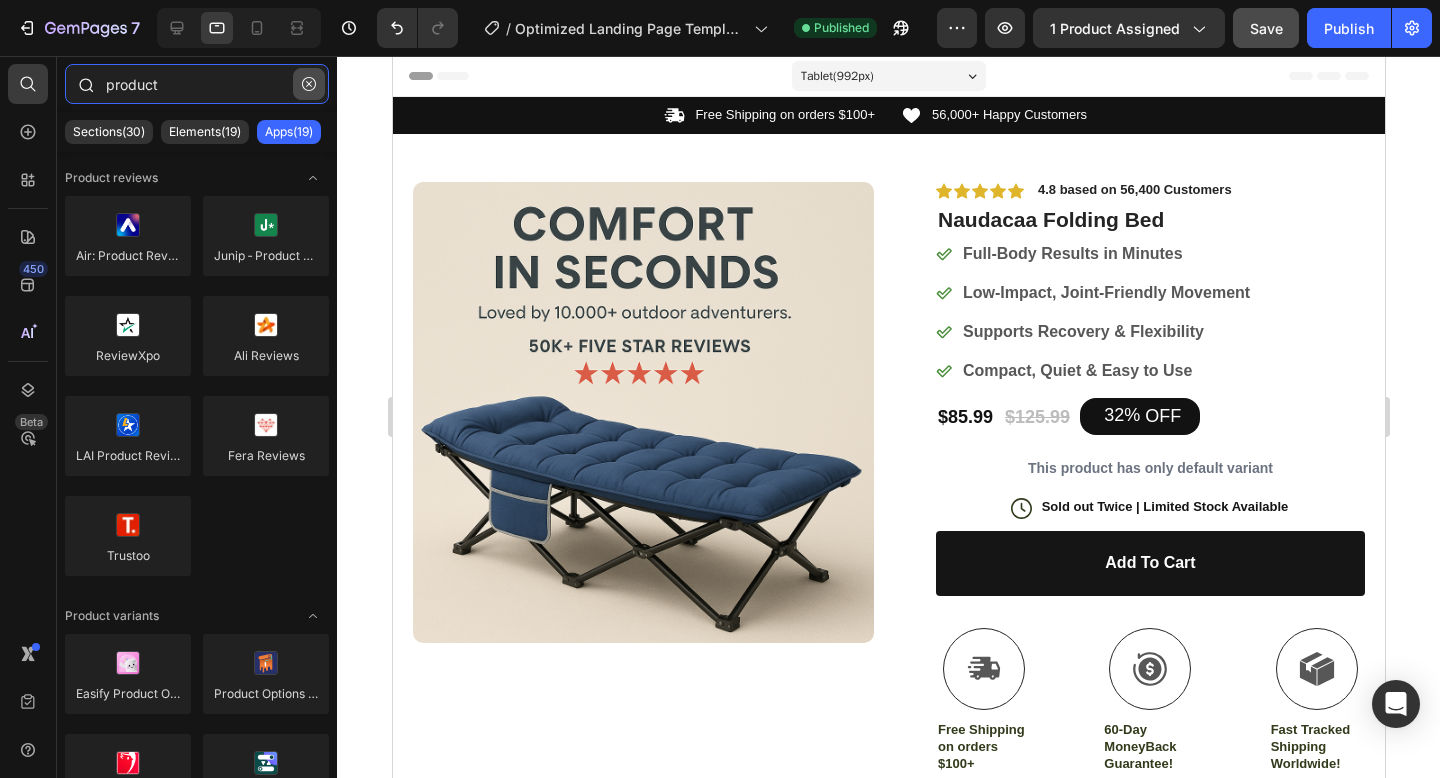 type 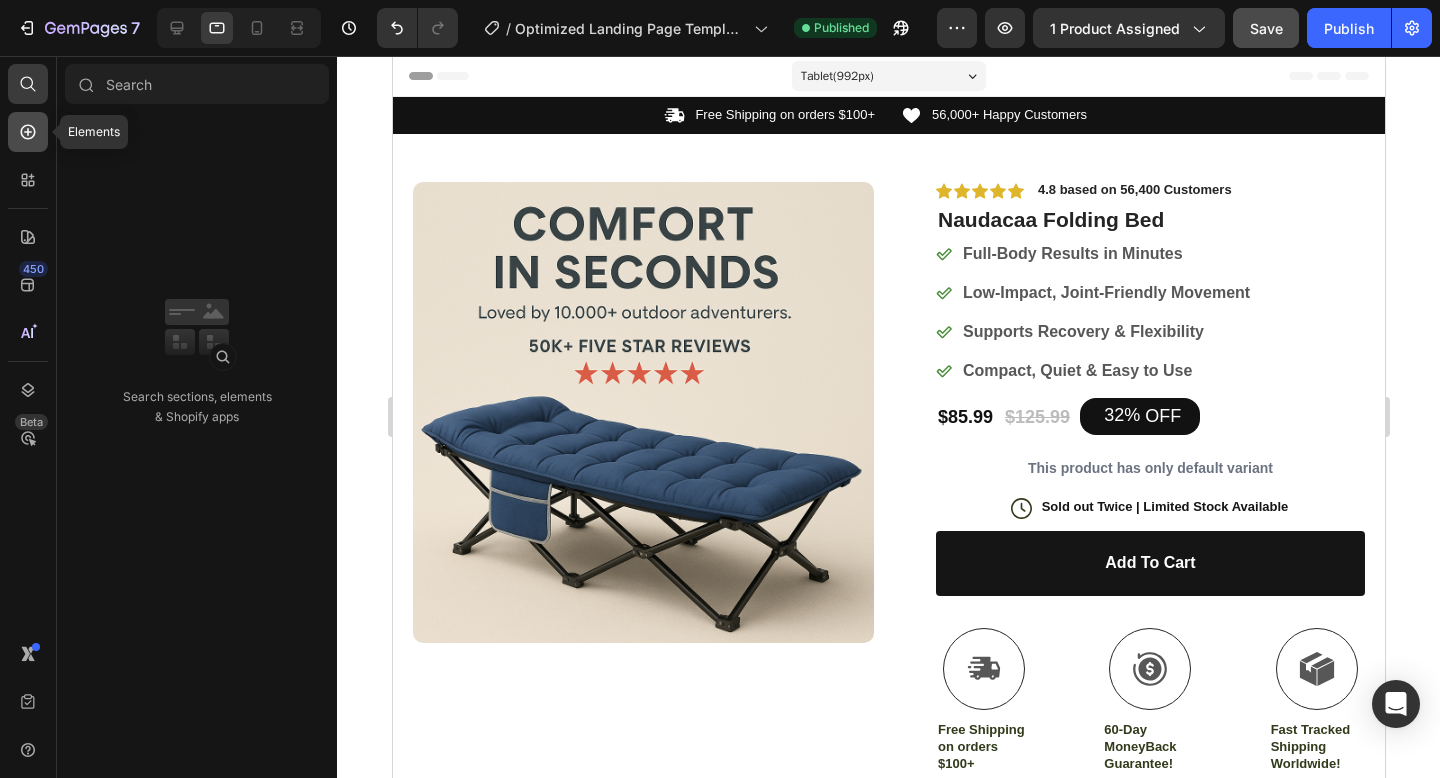click 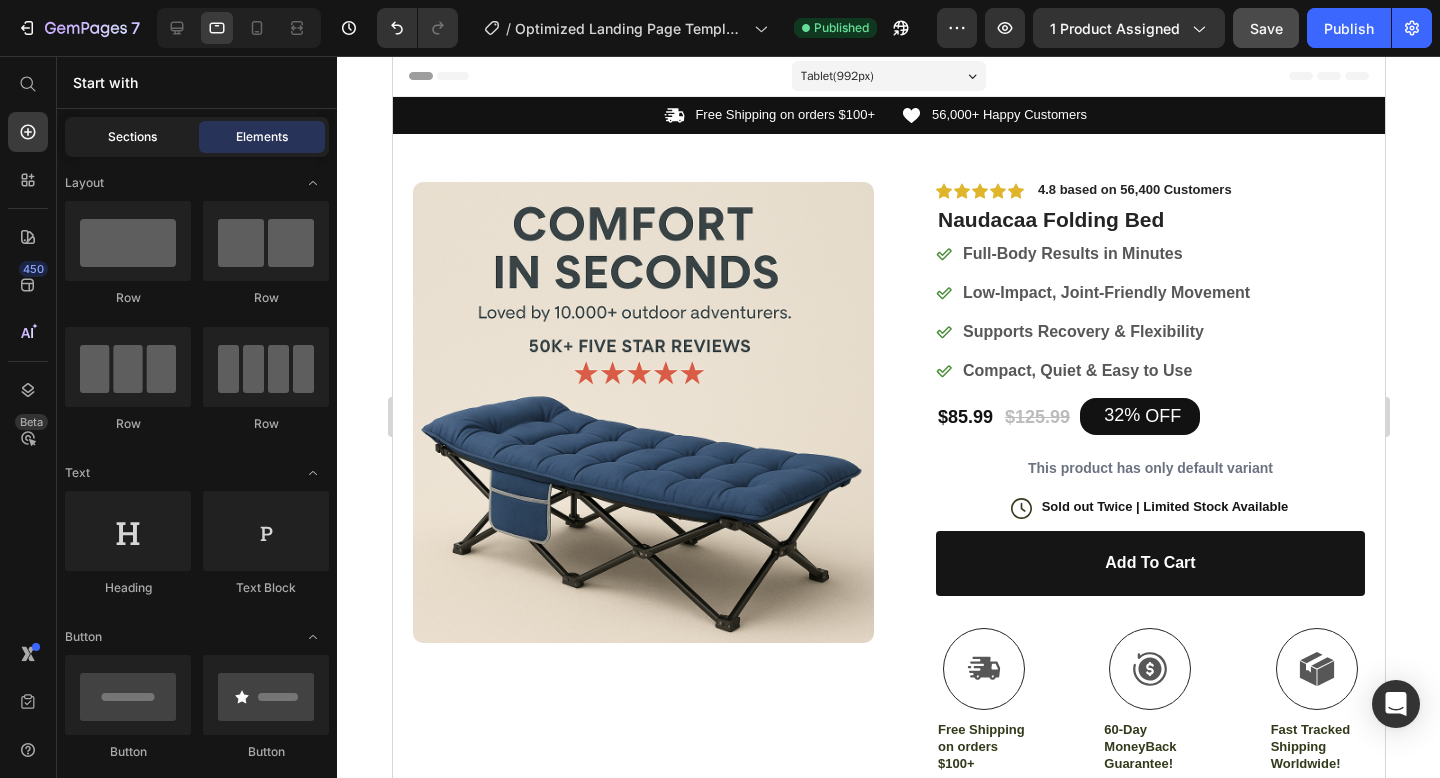 click on "Sections" 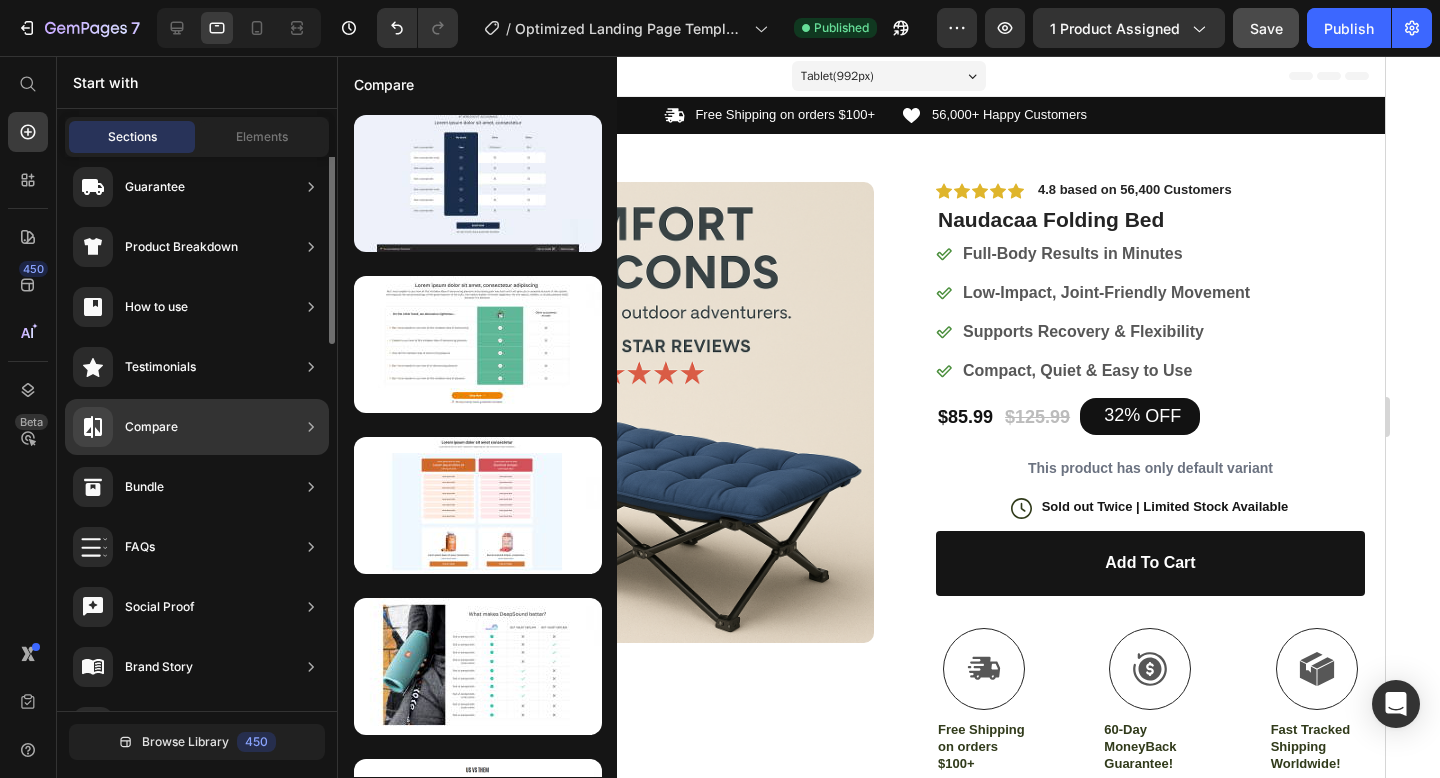 scroll, scrollTop: 0, scrollLeft: 0, axis: both 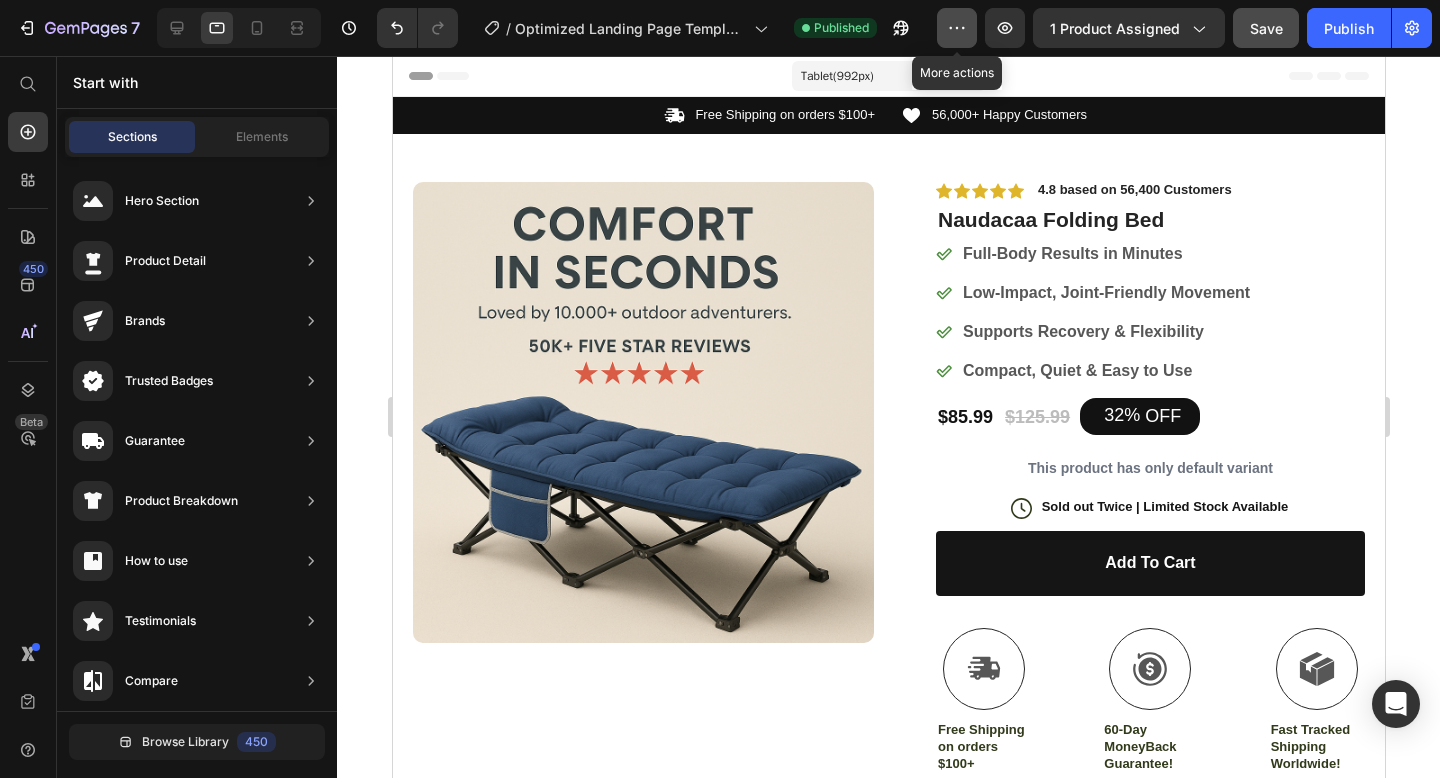 click 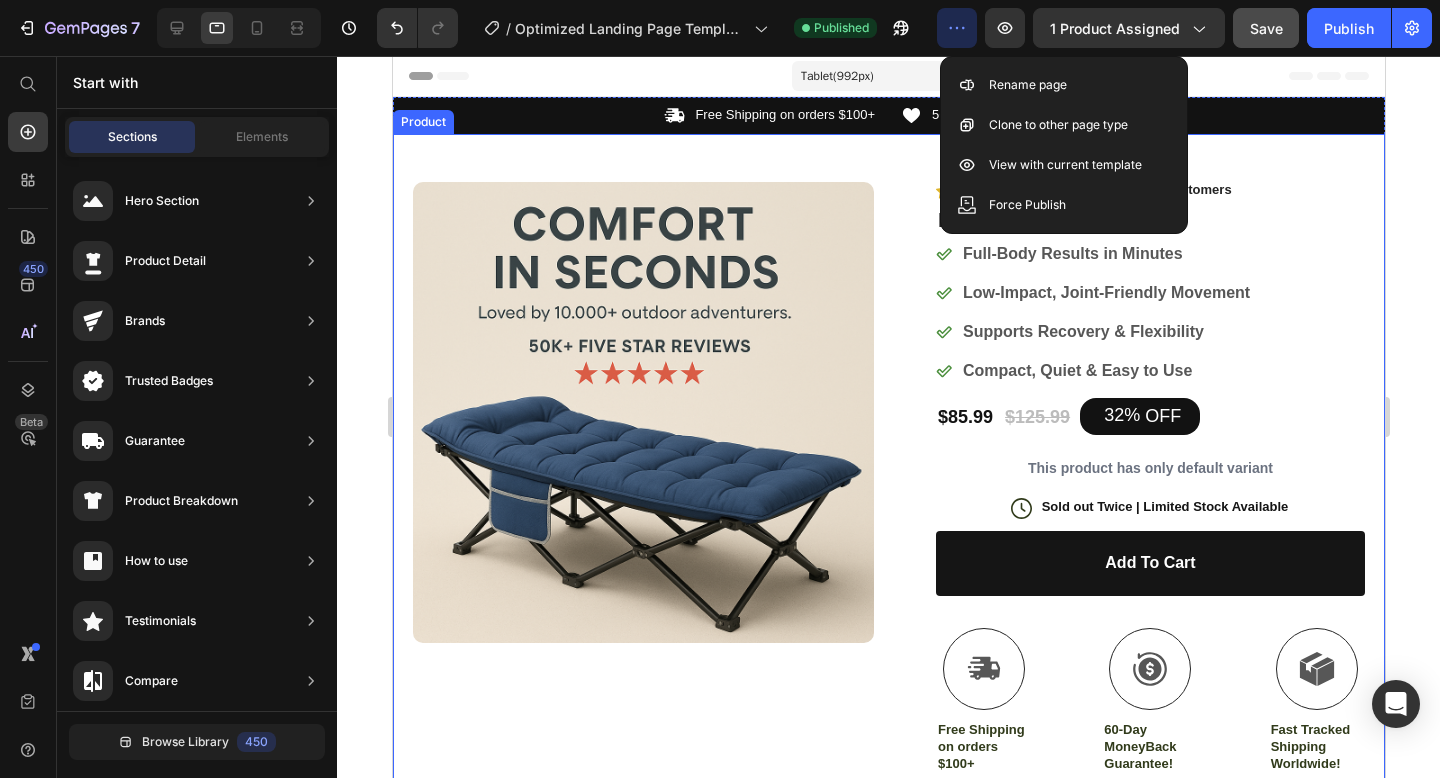 click on "Product Images #1 Home  Product of 2025 Text Block Row Icon Icon Icon Icon Icon Icon List 4.8 based on 56,400 Customers Text Block Row Naudacaa Folding Bed Product Title
Full-Body Results in Minutes
Low-Impact, Joint-Friendly Movement
Supports Recovery & Flexibility
Compact, Quiet & Easy to Use Item List $85.99 Product Price $125.99 Product Price 32% OFF Discount Tag Row This product has only default variant Product Variants & Swatches
Icon Sold out Twice | Limited Stock Available Text Block Row add to cart Add to Cart
Icon Free Shipping on orders $100+ Text Block
Icon 60-Day MoneyBack Guarantee! Text Block
Icon Fast Tracked Shipping Worldwide! Text Block Row Image Icon Icon Icon Icon Icon Icon List “I’ve tried other portable beds before, but Noliva is on another level. I use it for guests, road trips, even naps in my office. It’s the first folding bed that doesn’t  feel" at bounding box center [888, 561] 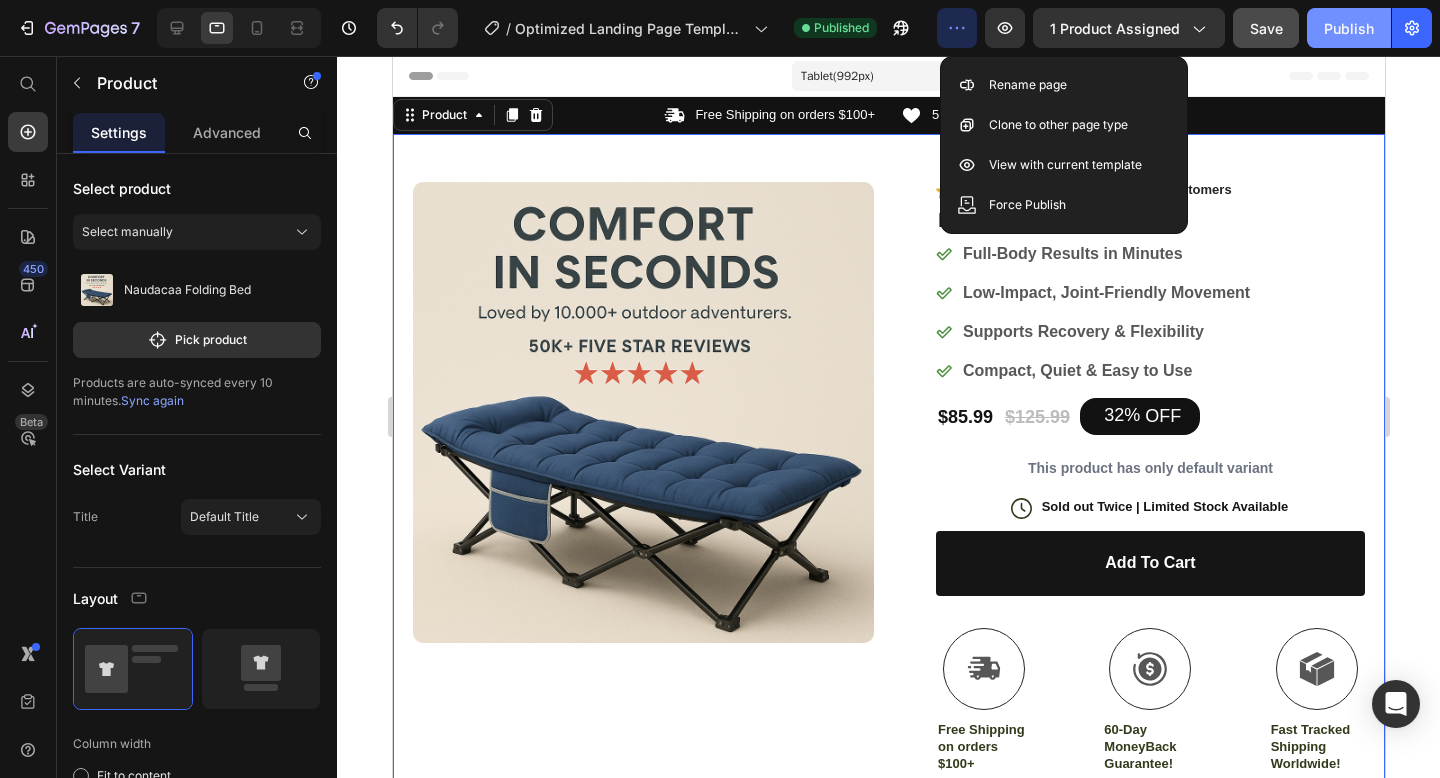 click on "Publish" at bounding box center [1349, 28] 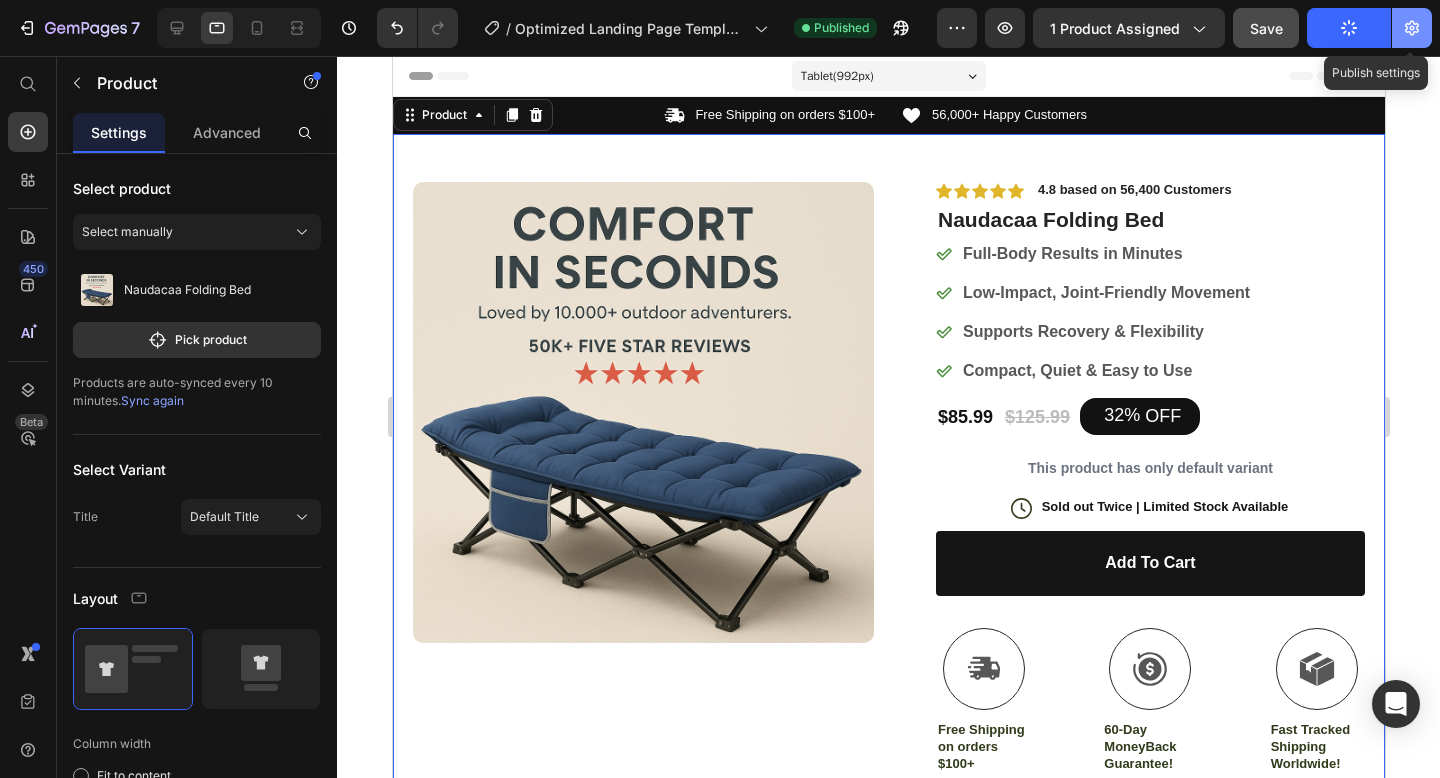 click 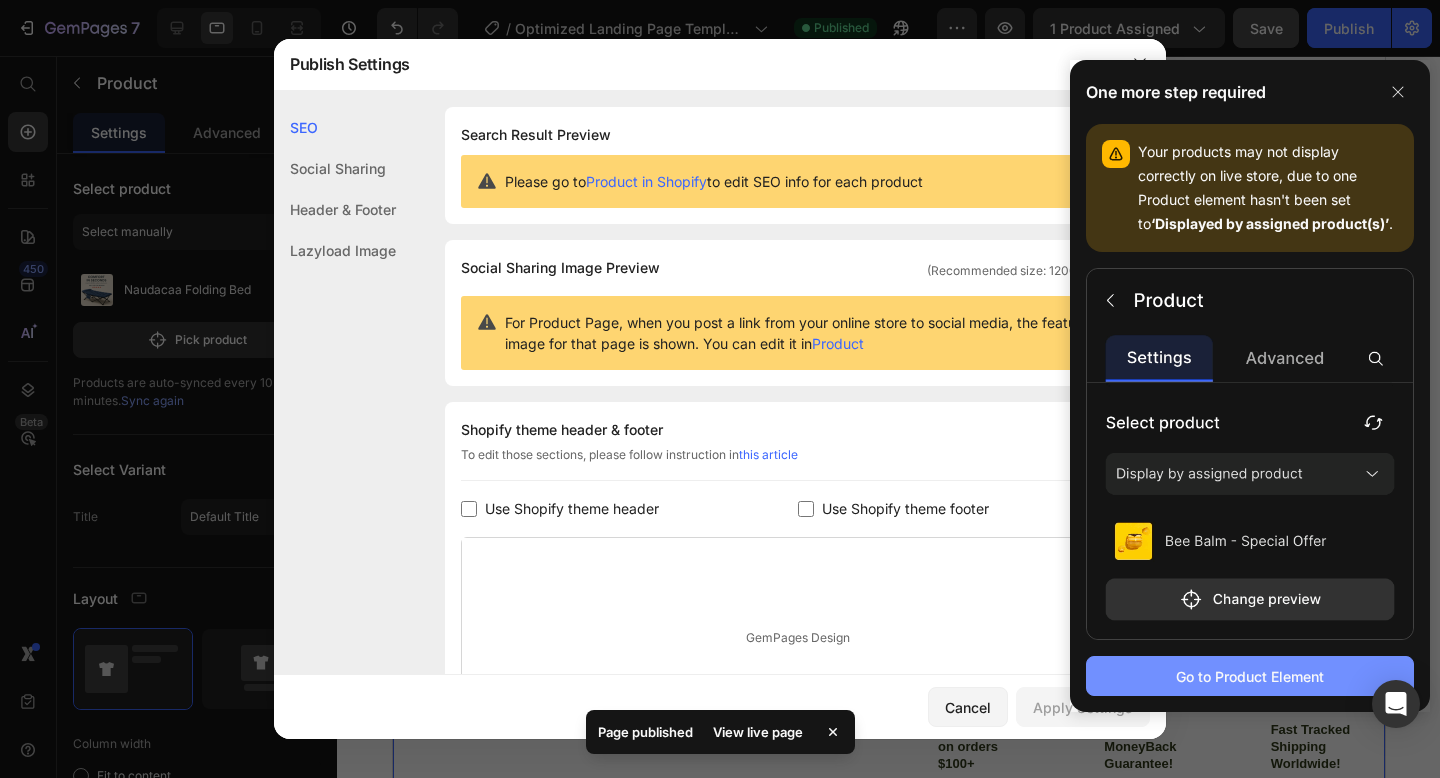 click on "Go to Product Element" at bounding box center (1250, 676) 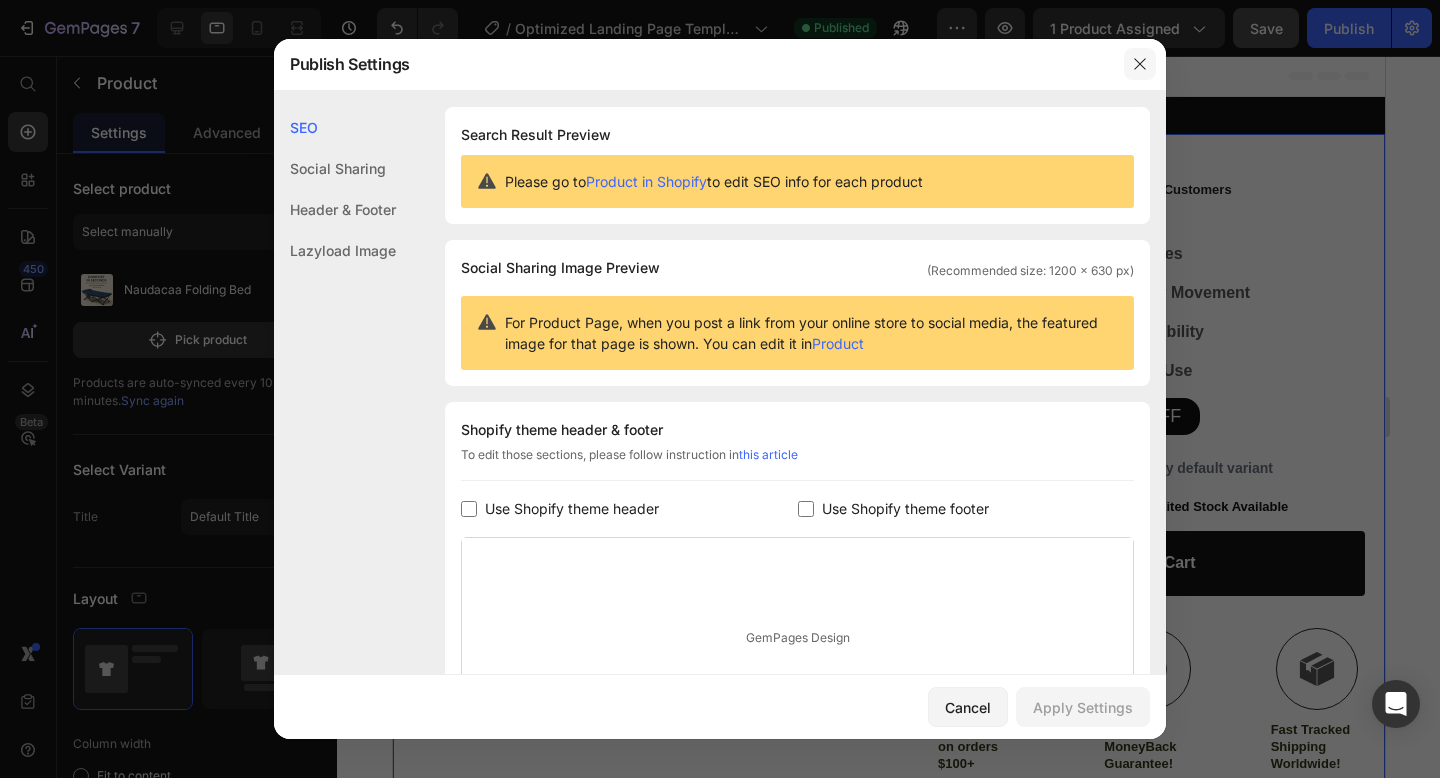 click at bounding box center (1140, 64) 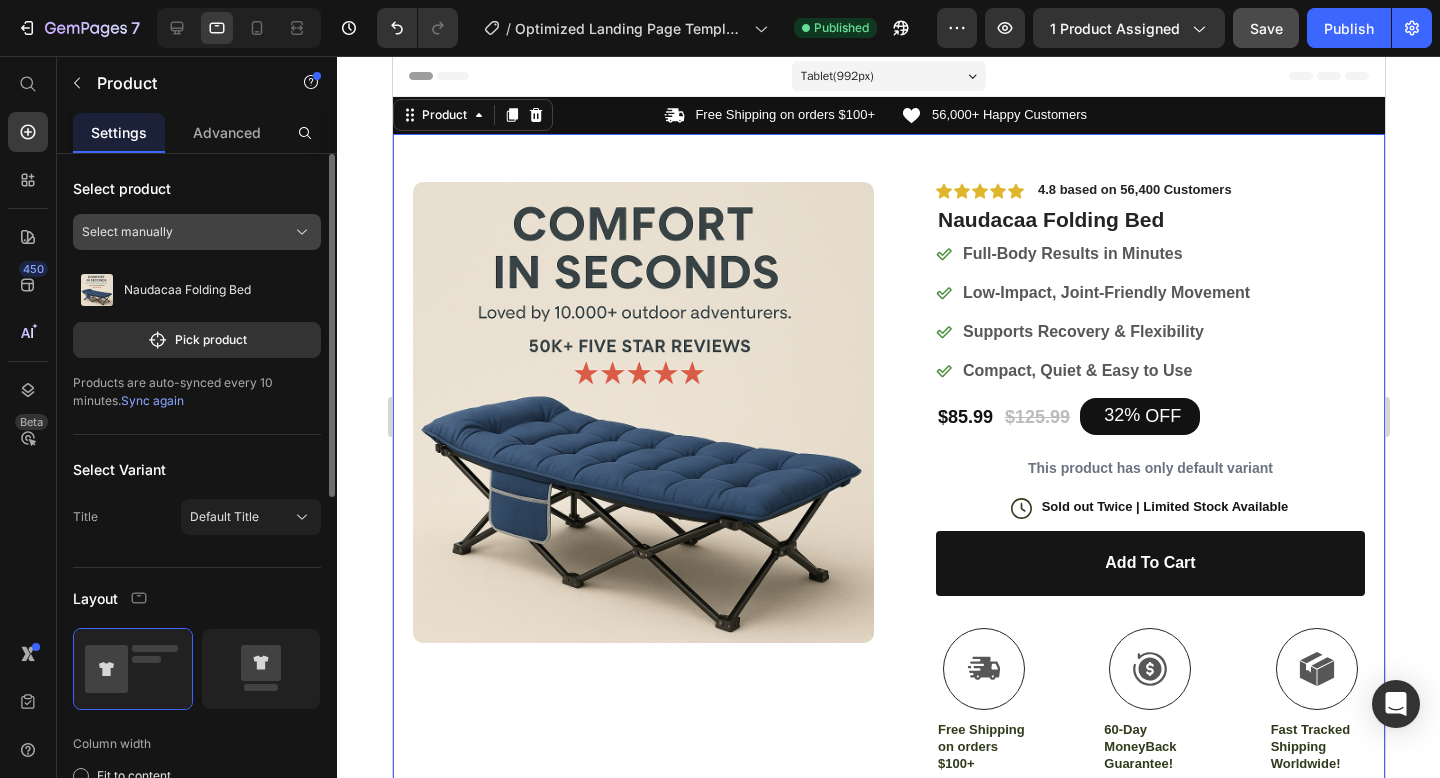 click on "Select manually" 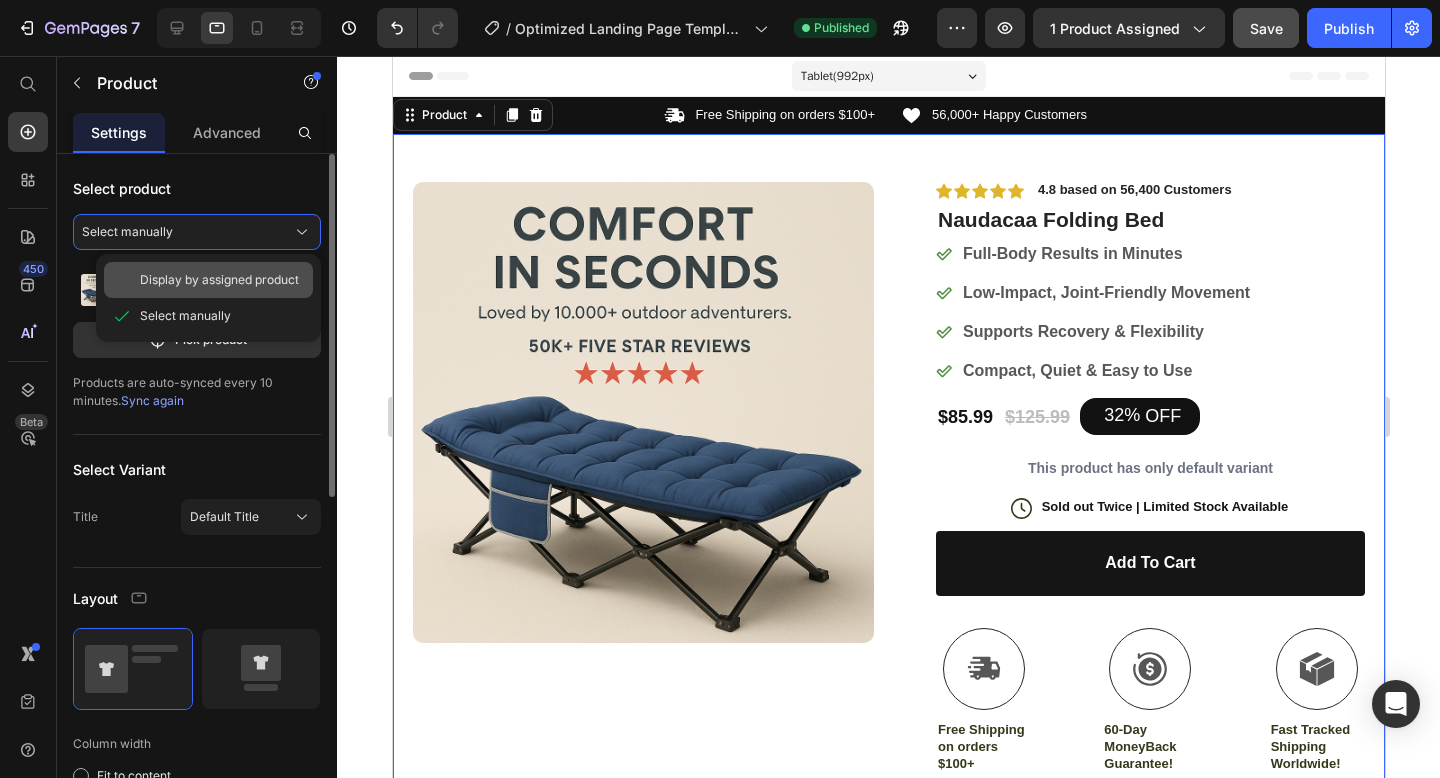 click on "Display by assigned product" at bounding box center [219, 280] 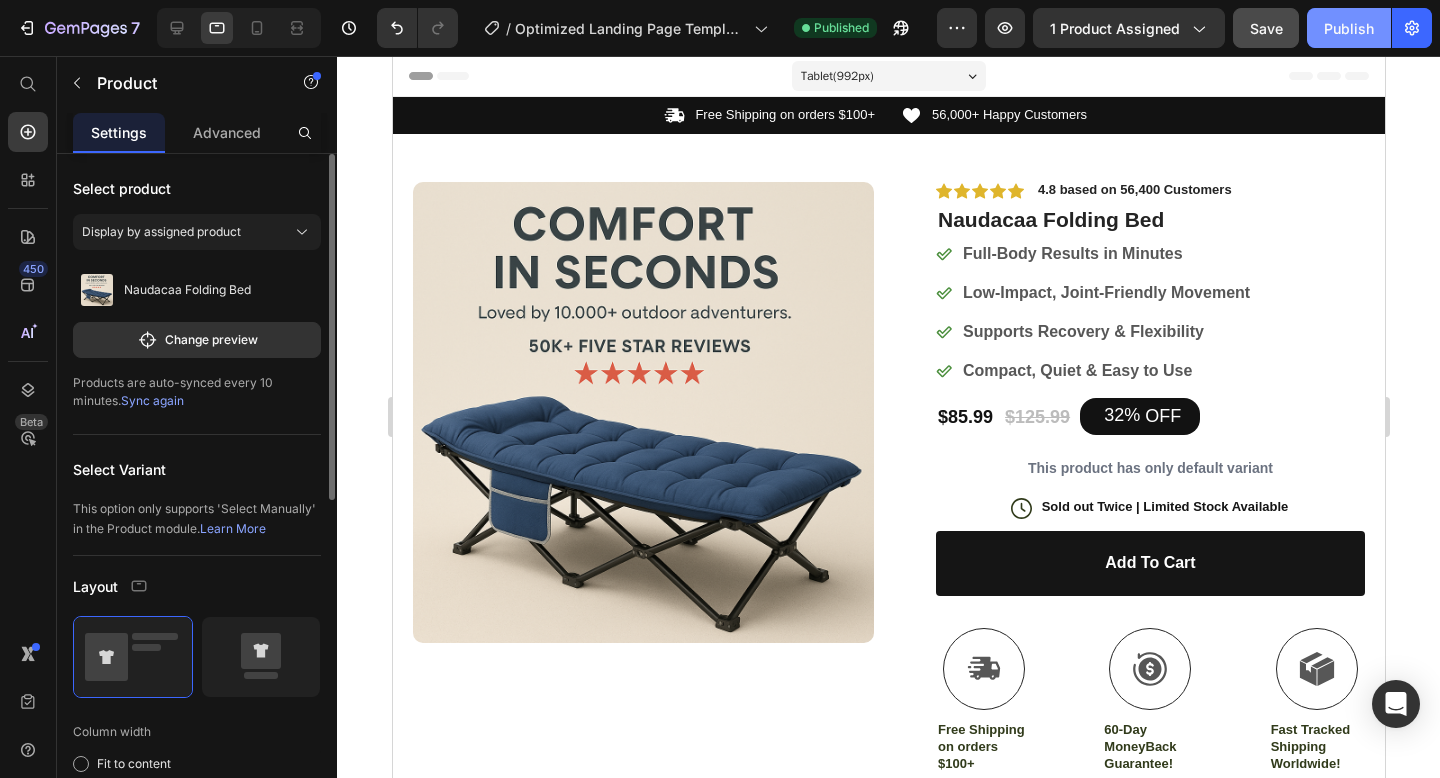 click on "Publish" 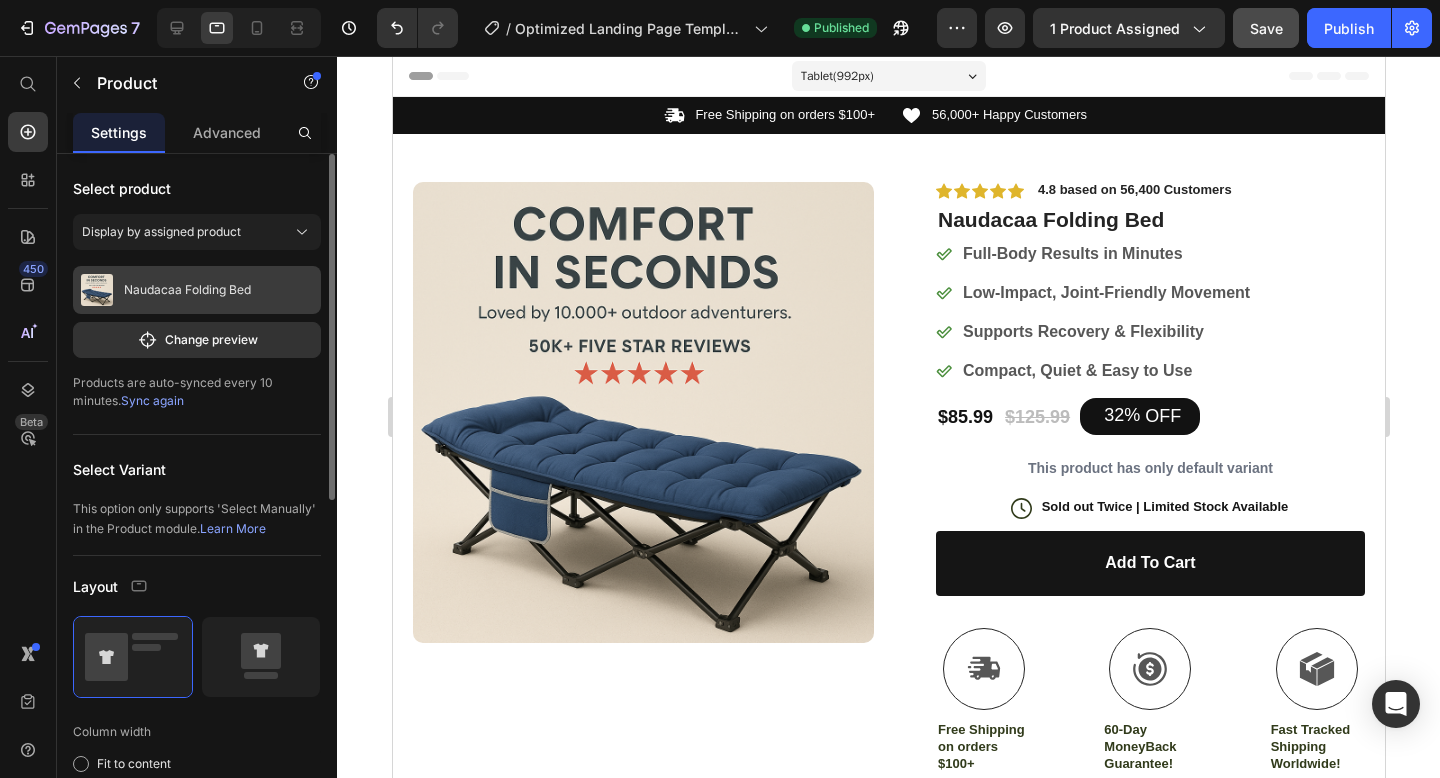 click on "Naudacaa Folding Bed" at bounding box center [197, 290] 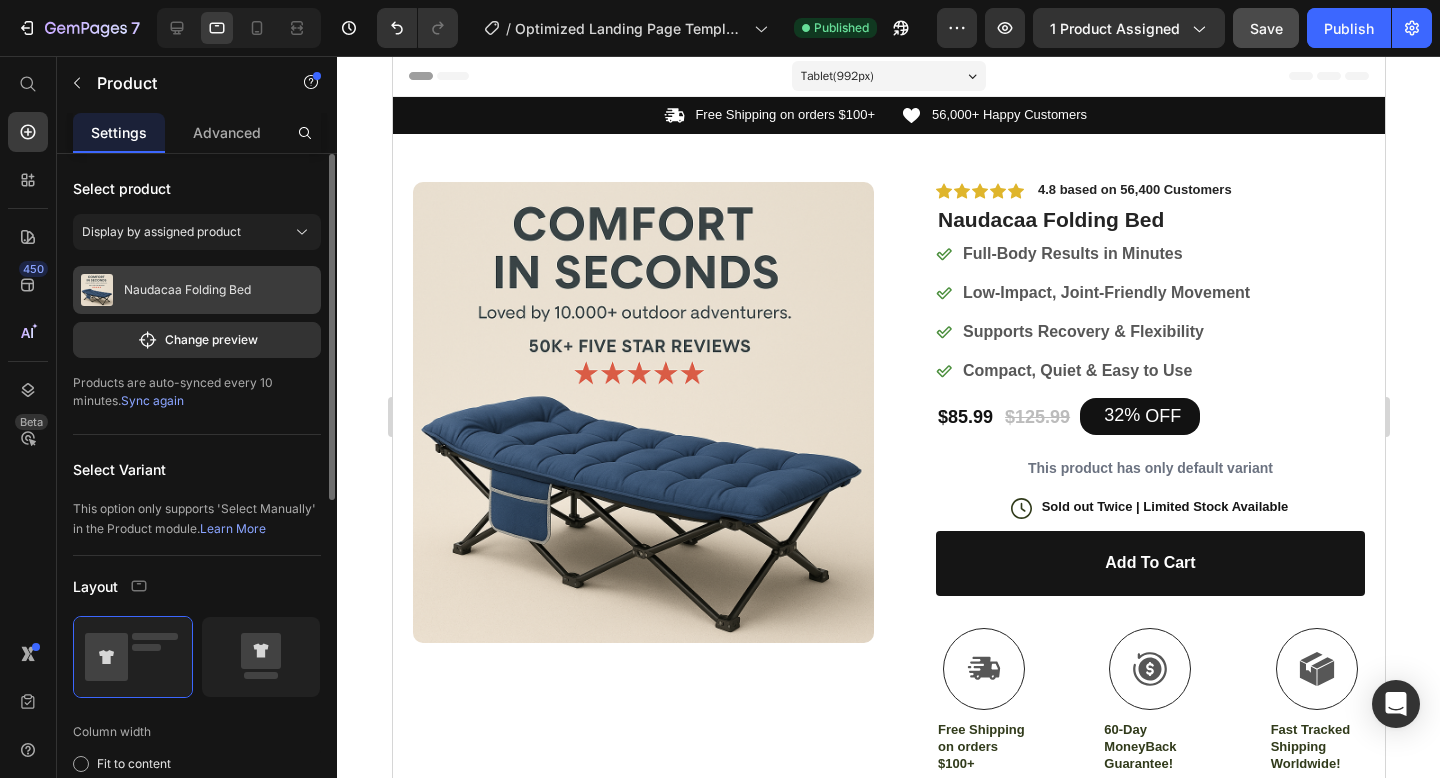 click on "Naudacaa Folding Bed" at bounding box center [187, 290] 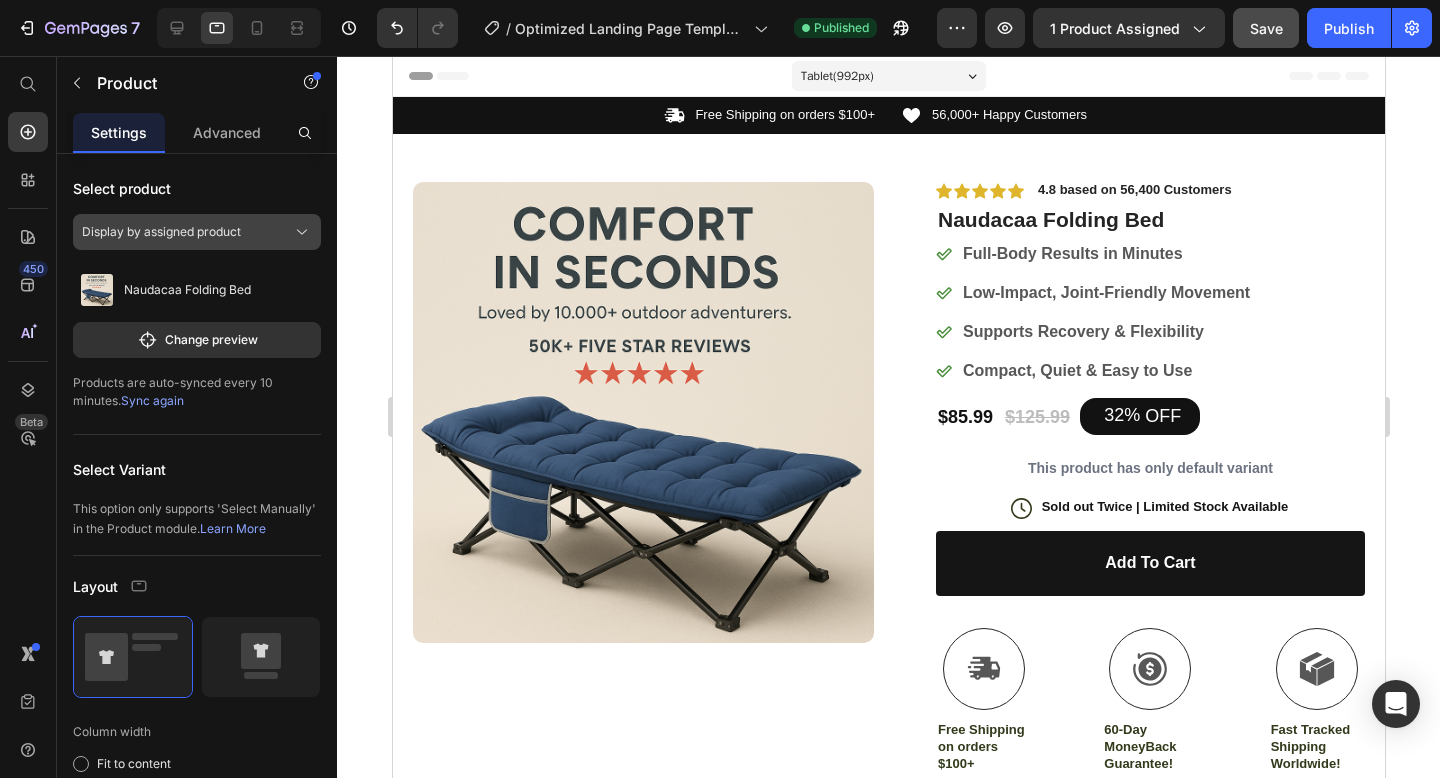 click on "Display by assigned product" at bounding box center [197, 232] 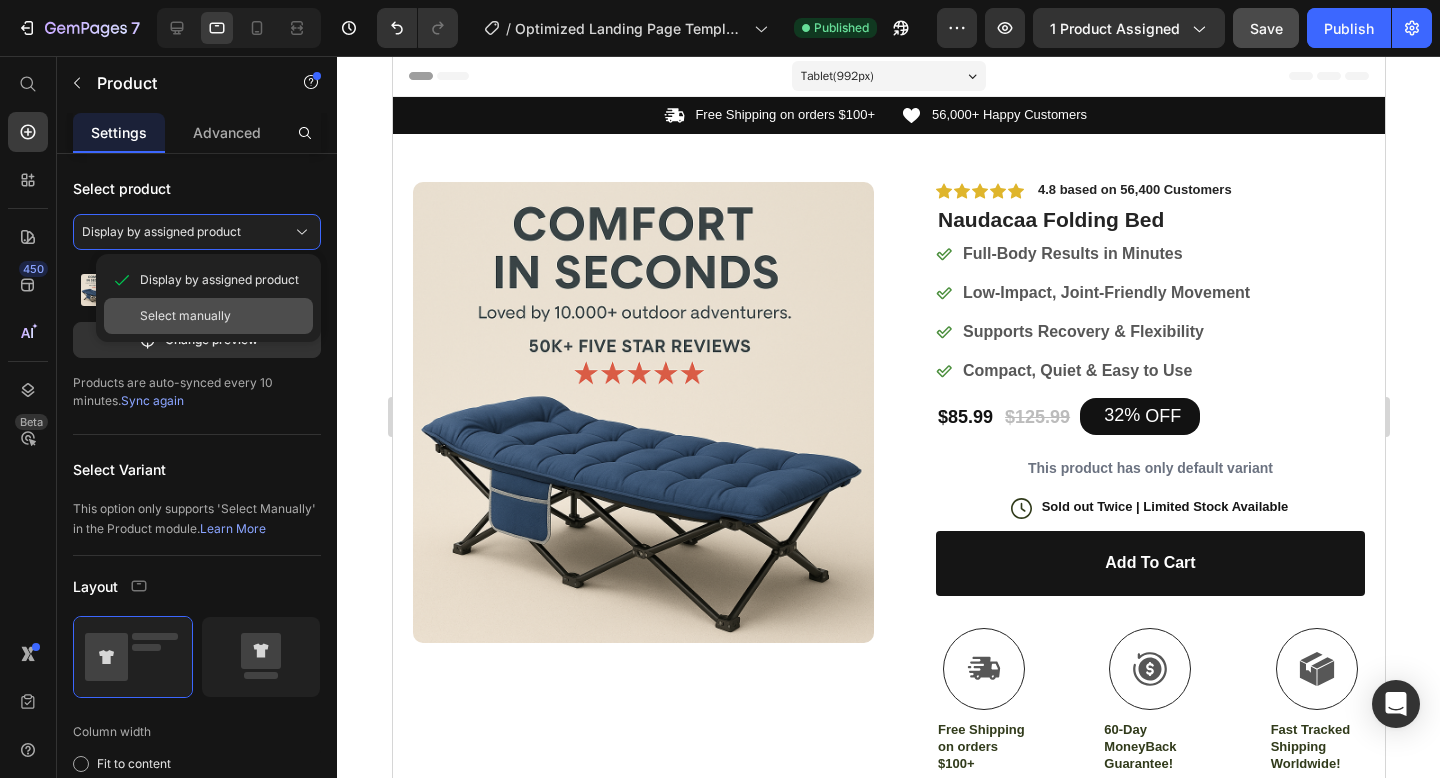 click on "Select manually" 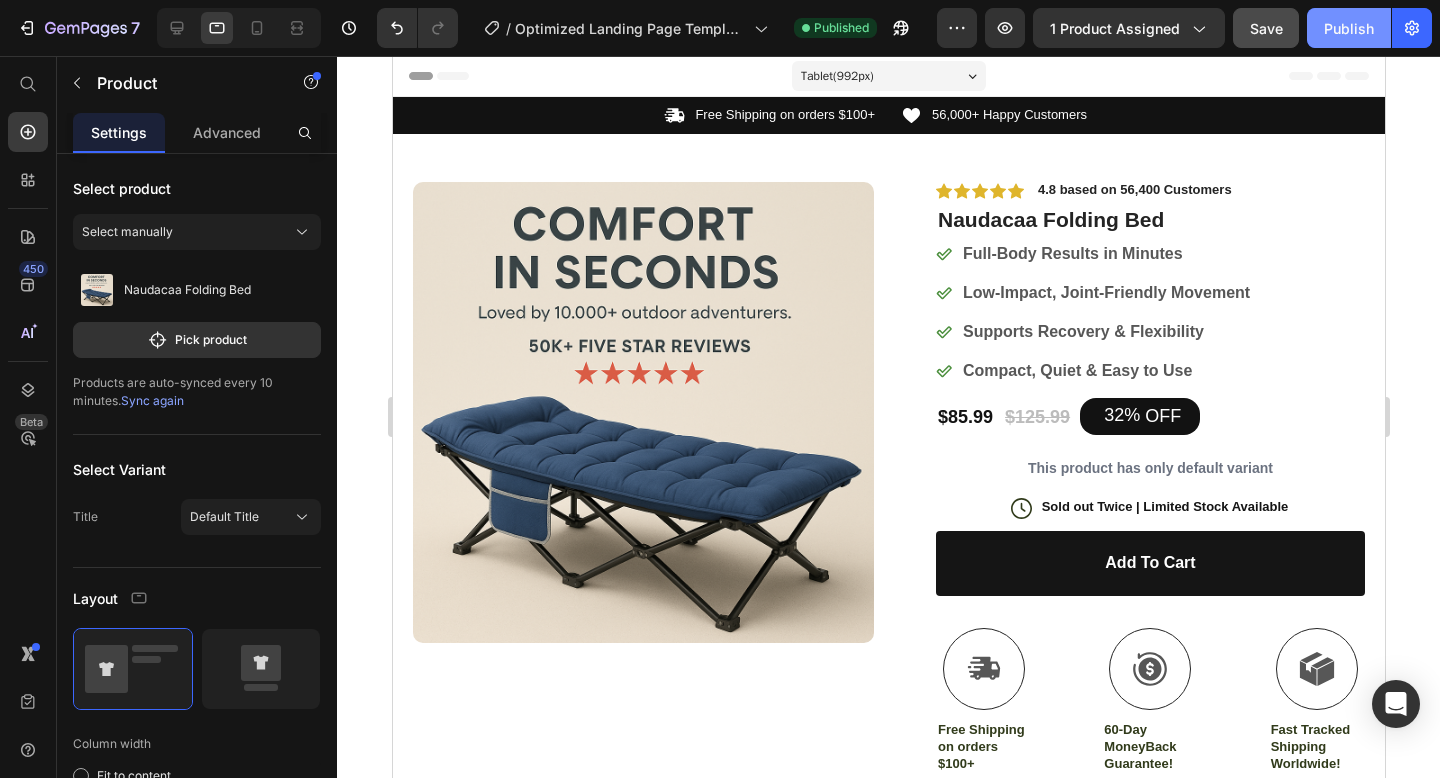click on "Publish" 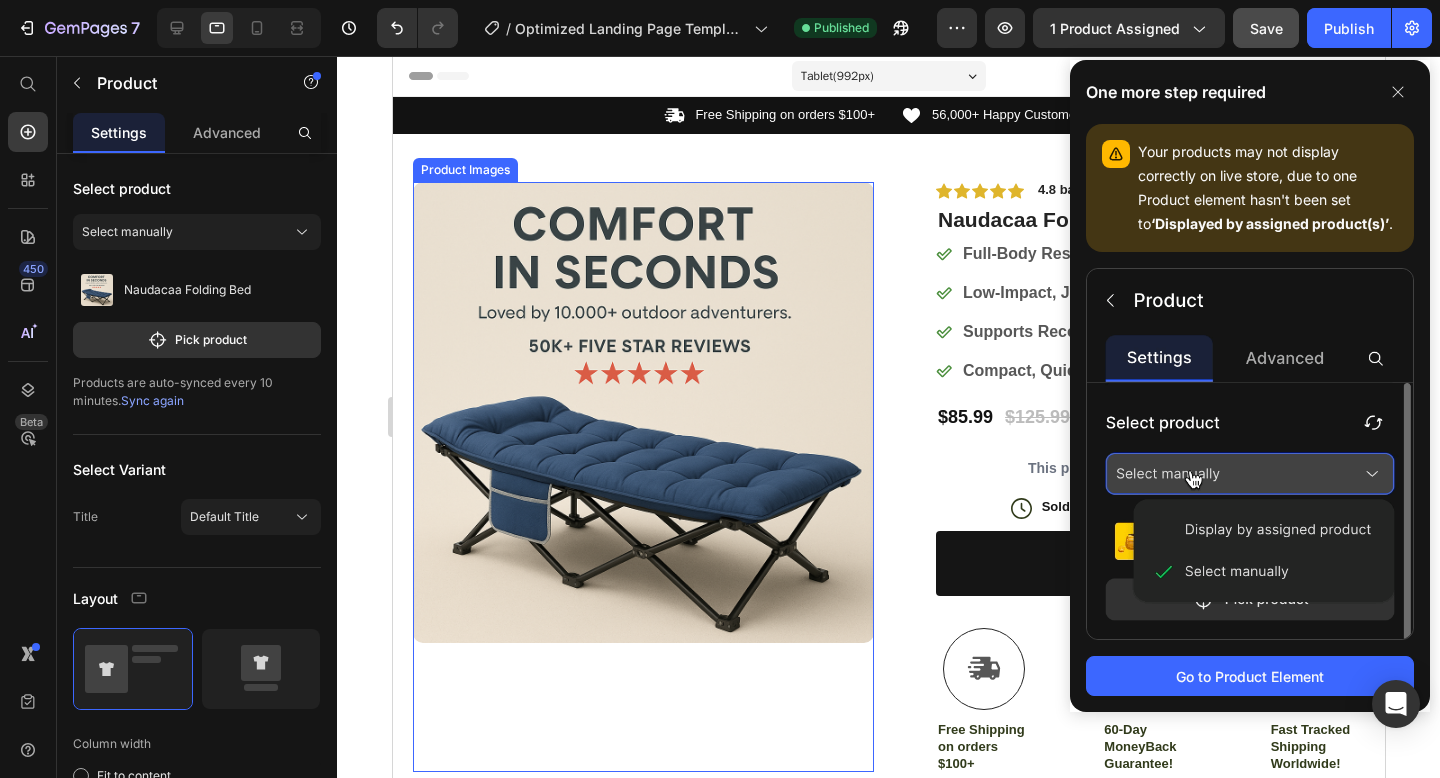 click at bounding box center [642, 412] 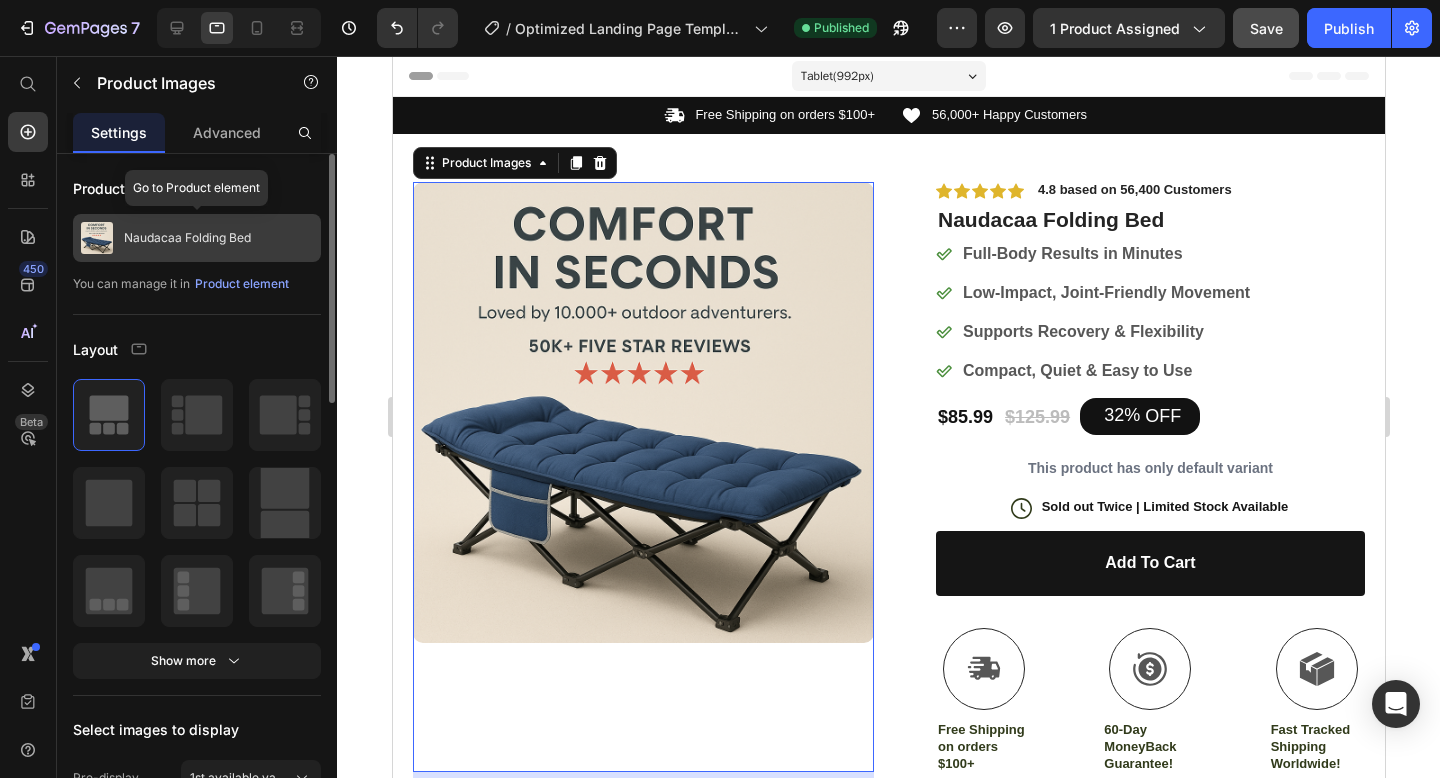 click on "Naudacaa Folding Bed" at bounding box center [197, 238] 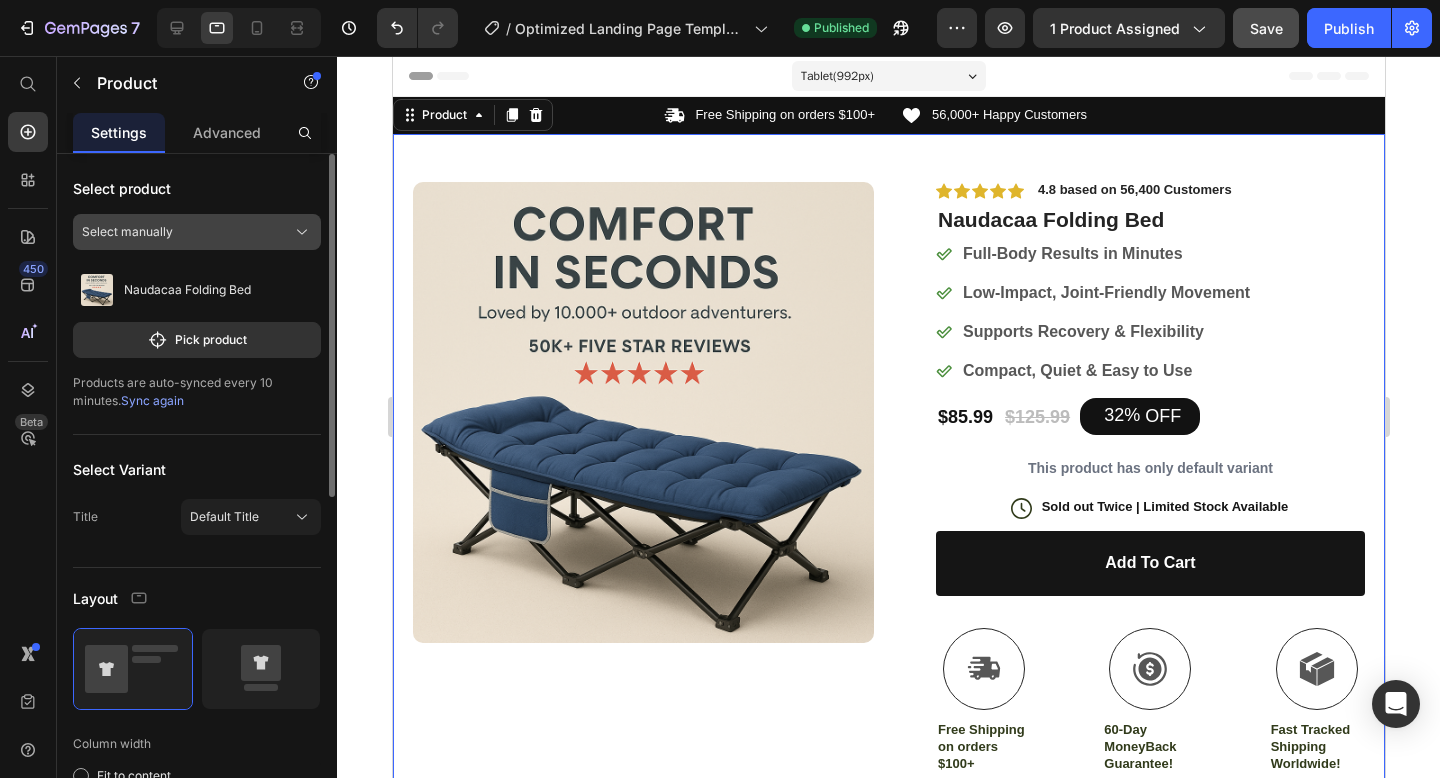 click on "Select manually" 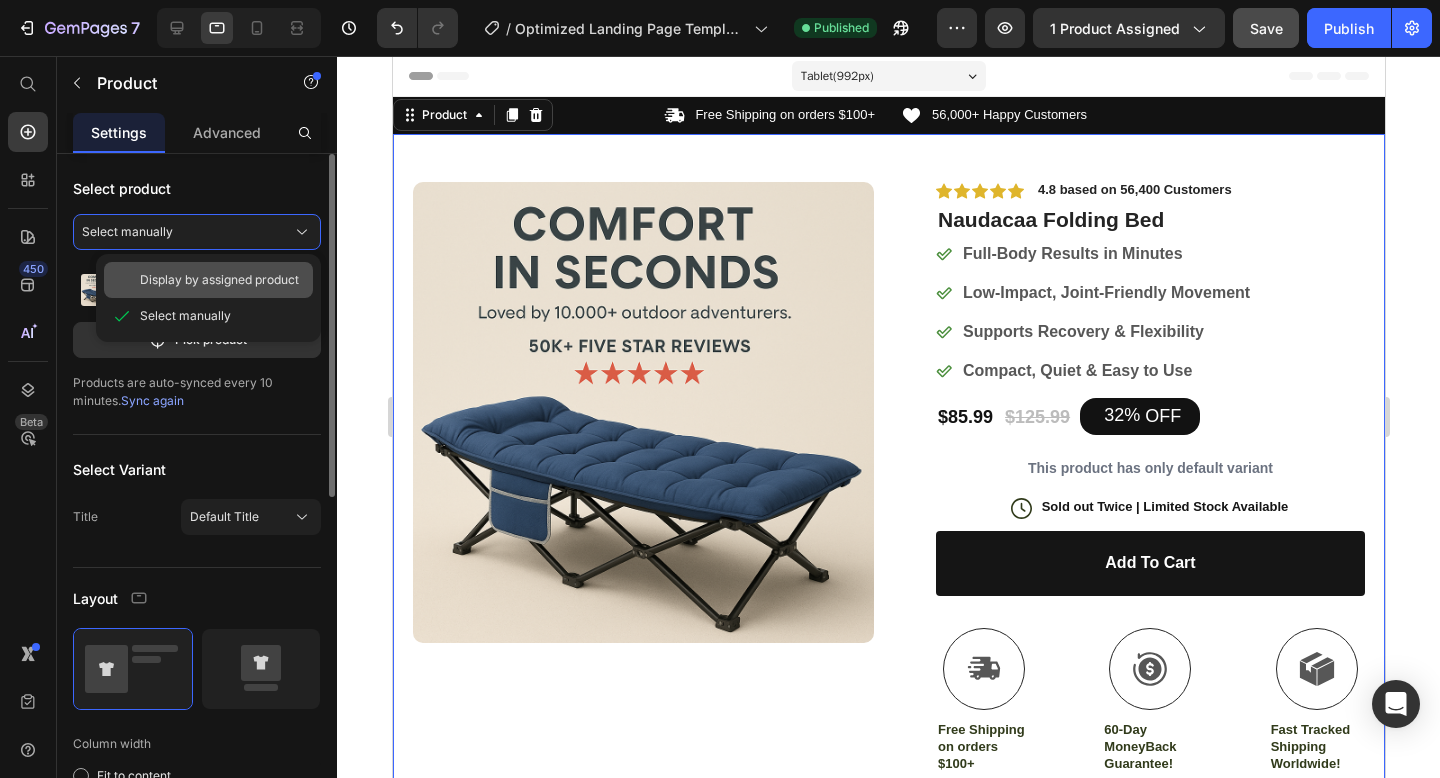 click on "Display by assigned product" at bounding box center [219, 280] 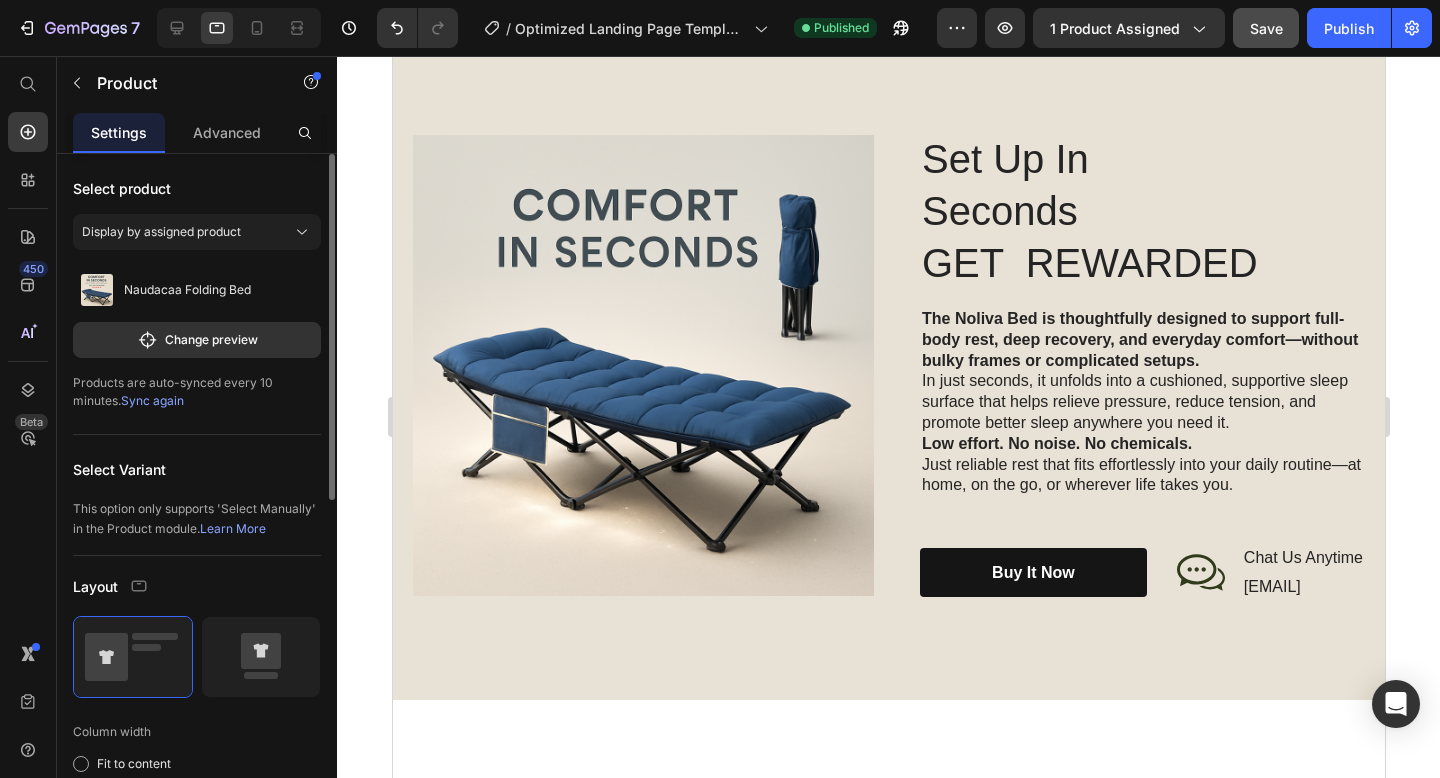 scroll, scrollTop: 1528, scrollLeft: 0, axis: vertical 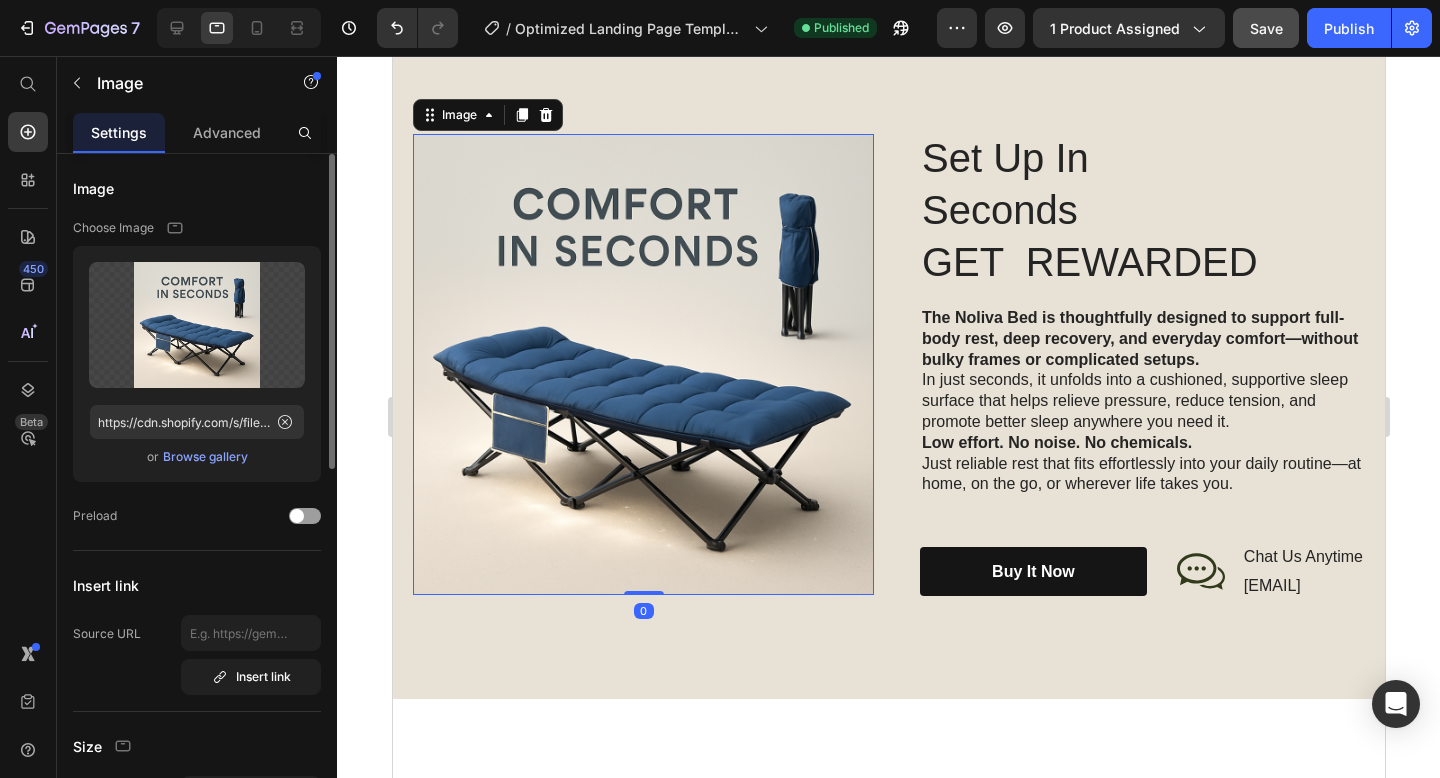 click at bounding box center [642, 364] 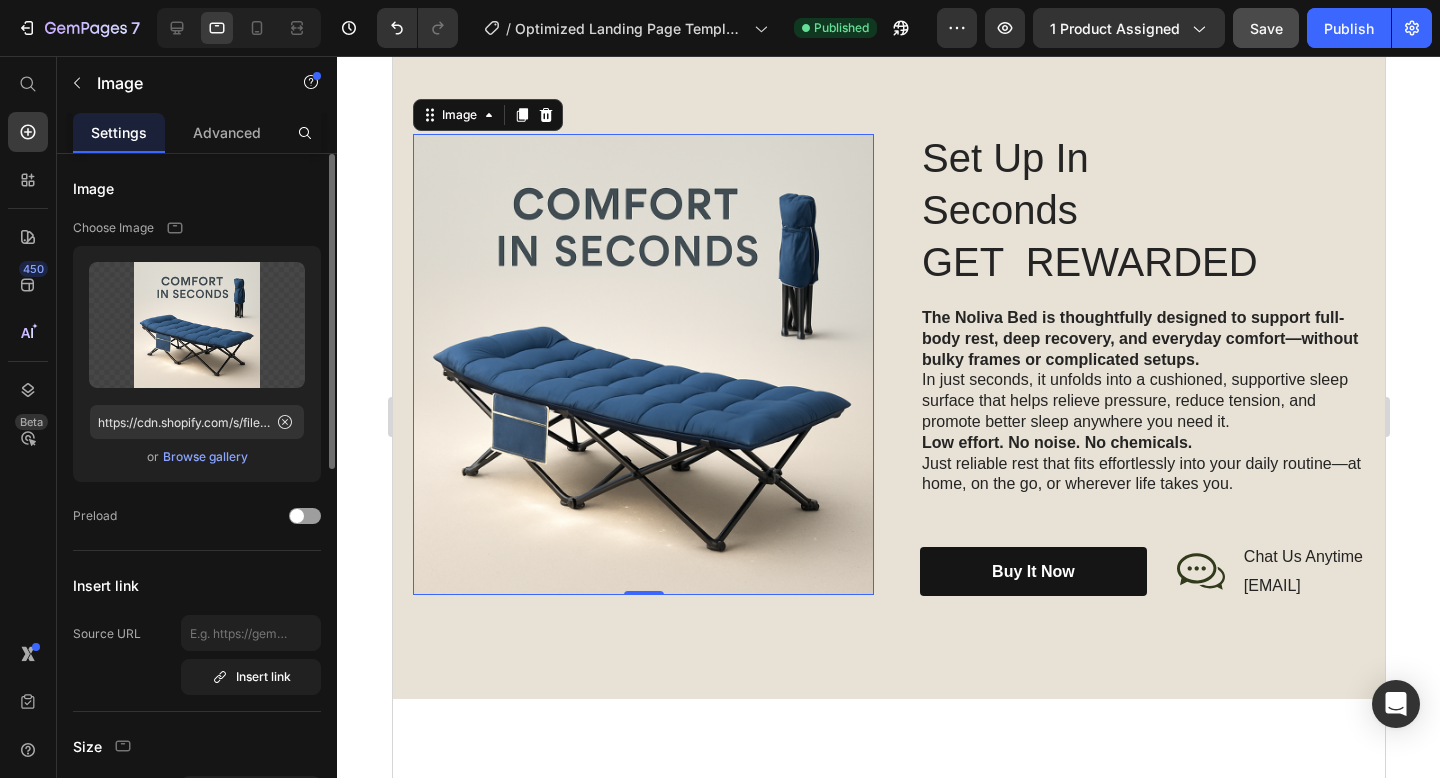 click at bounding box center [642, 364] 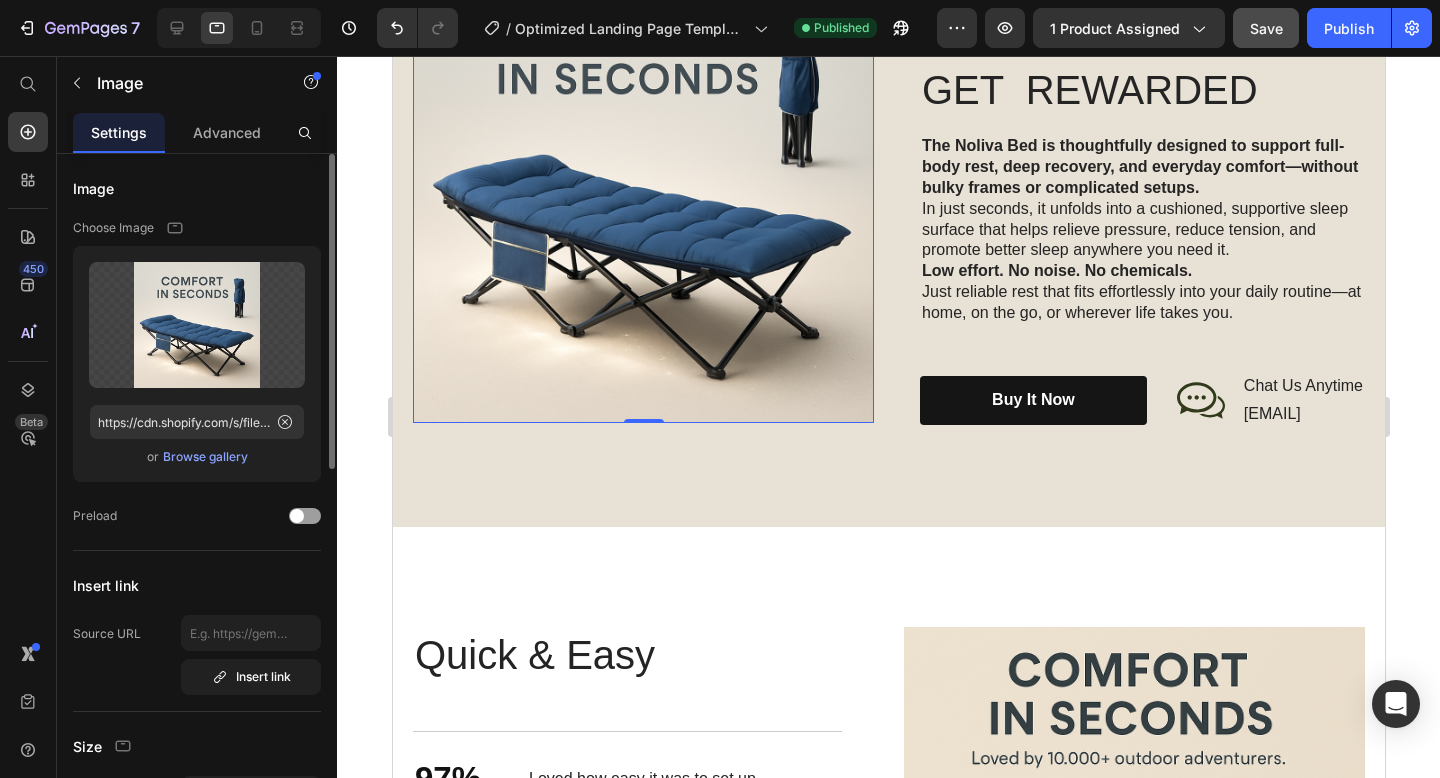 scroll, scrollTop: 2034, scrollLeft: 0, axis: vertical 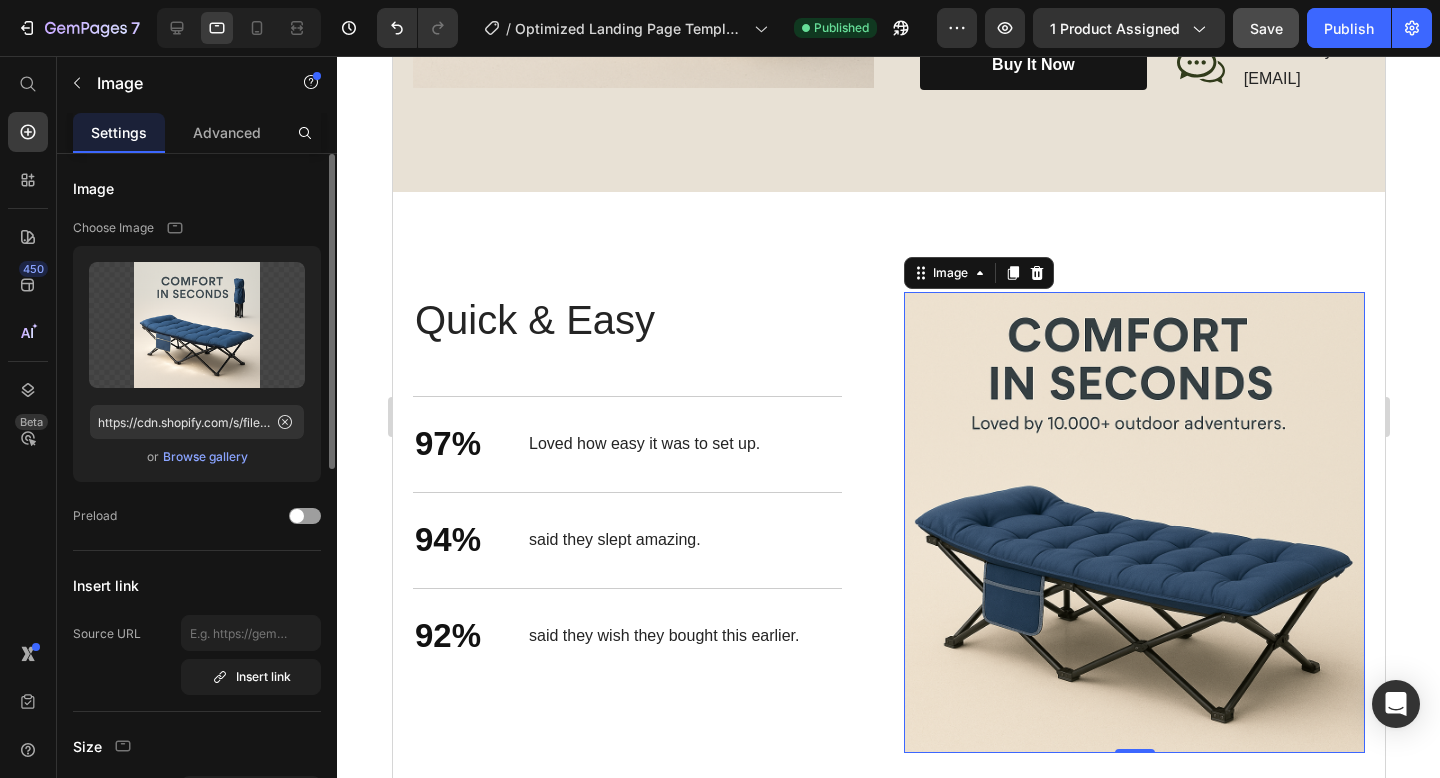 click at bounding box center [1133, 522] 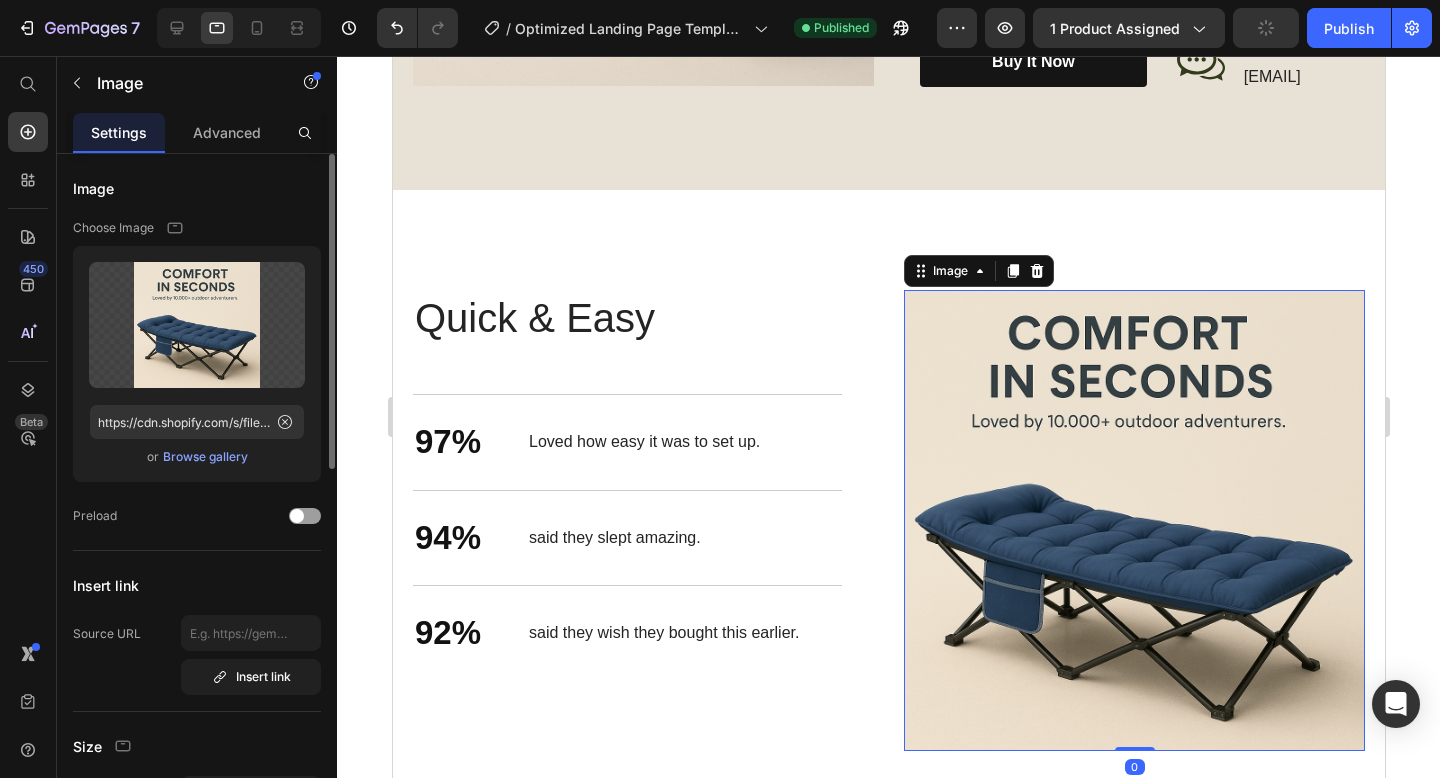 scroll, scrollTop: 2103, scrollLeft: 0, axis: vertical 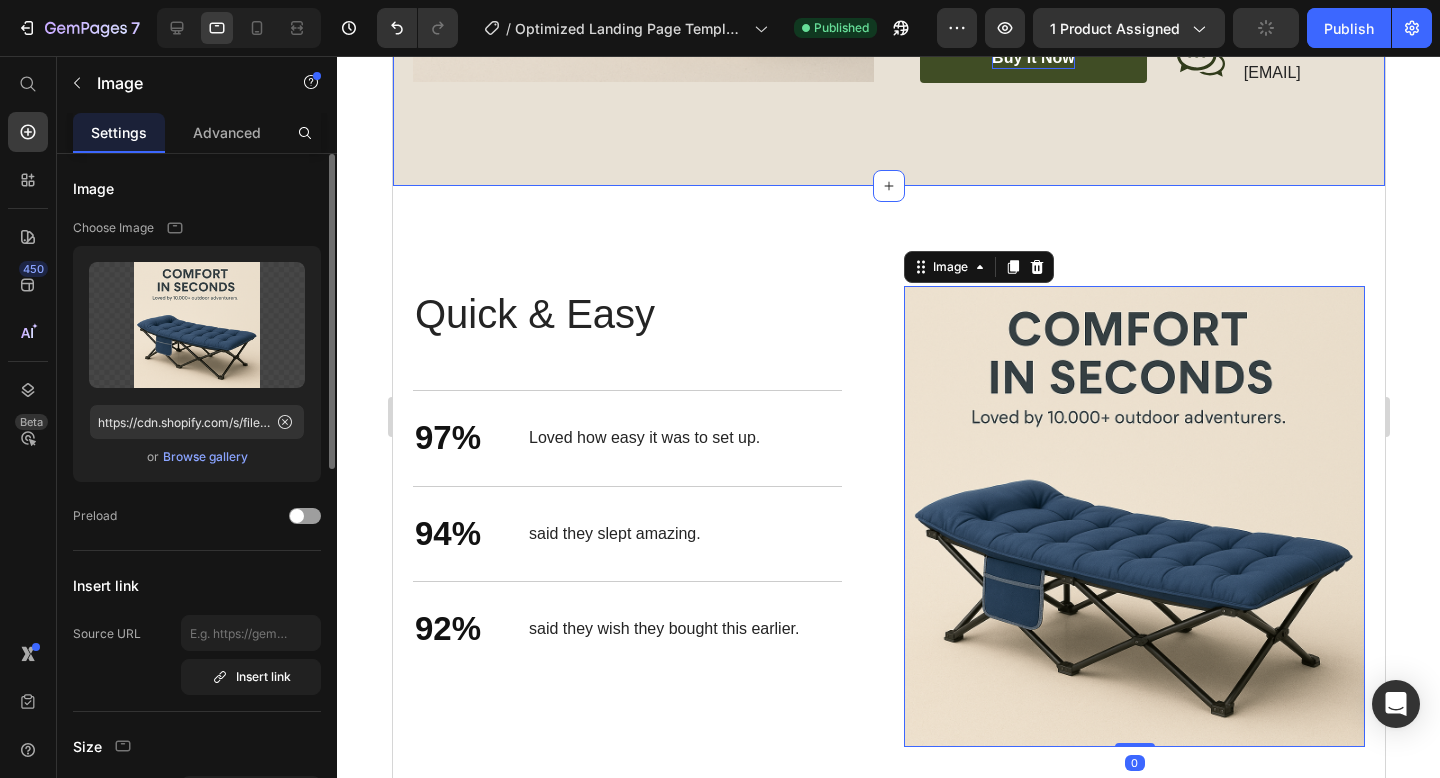click on "buy it now" at bounding box center (1032, 58) 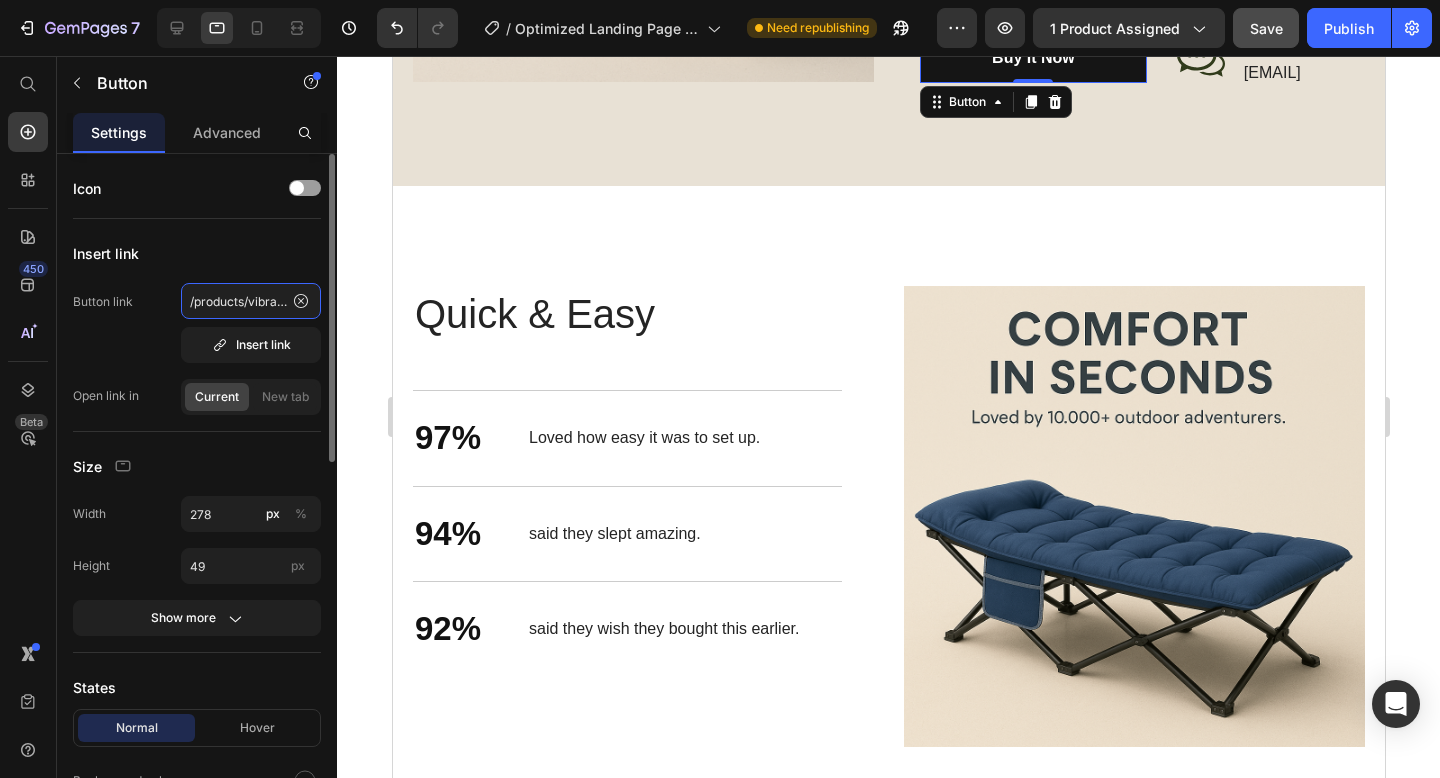 click on "/products/vibracore-vibration-plate" 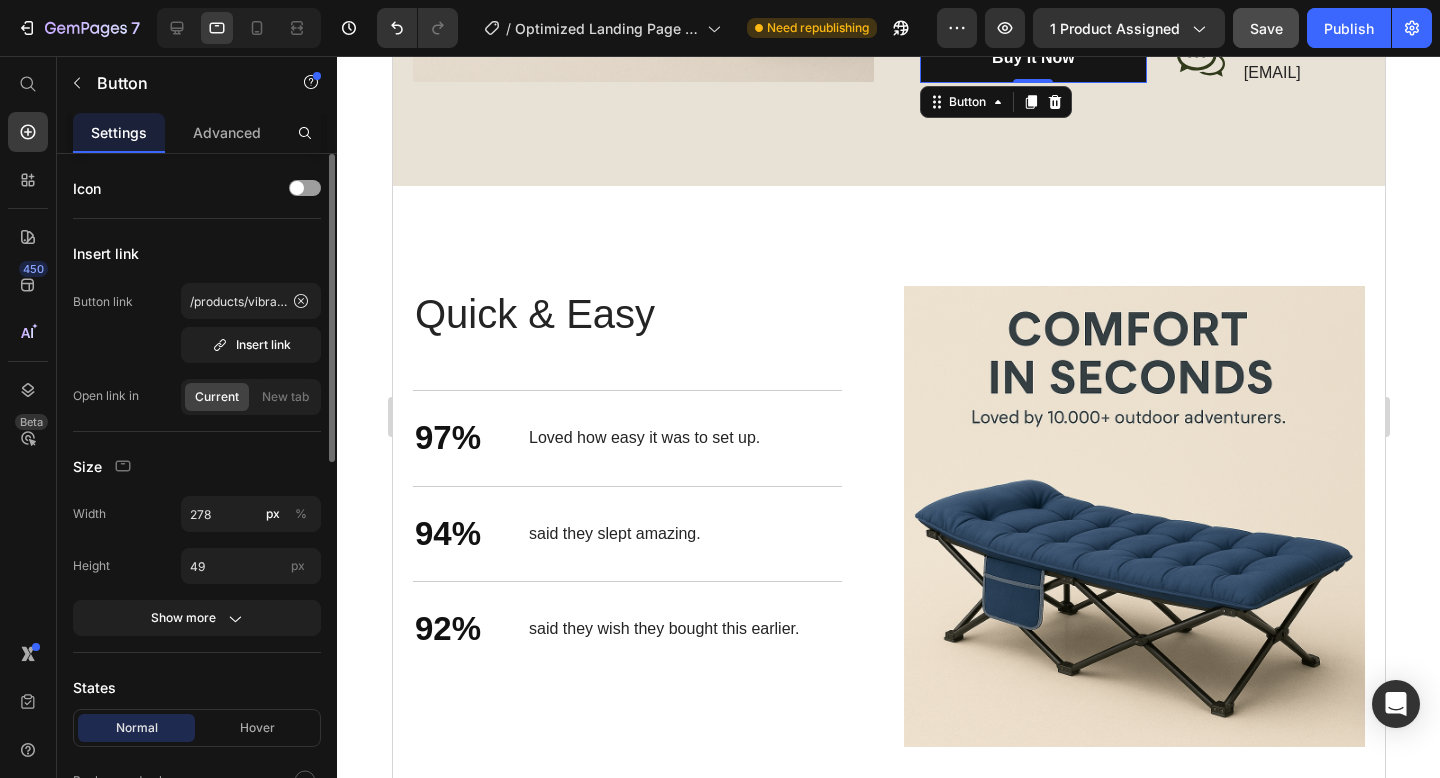 click on "Button link /products/vibracore-vibration-plate  Insert link" at bounding box center [197, 323] 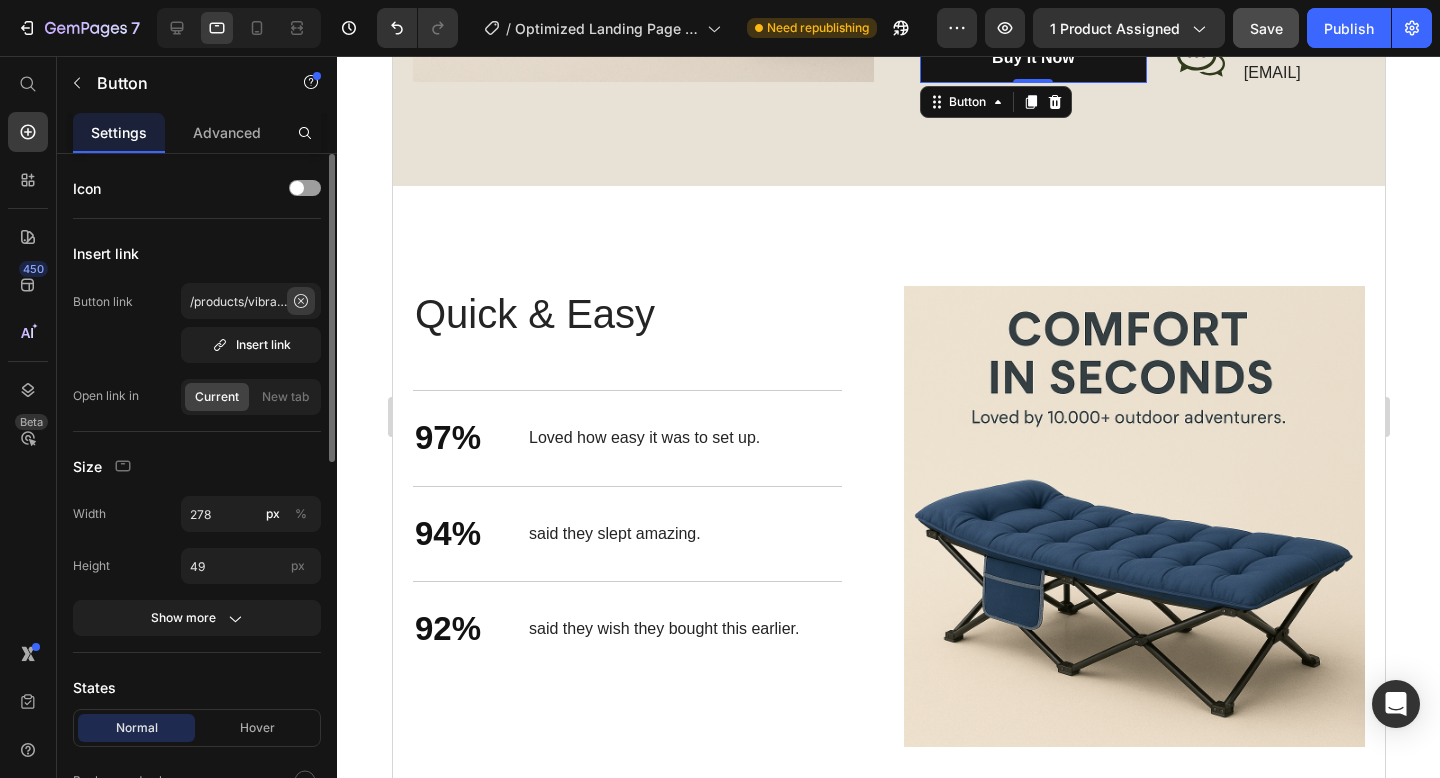 click 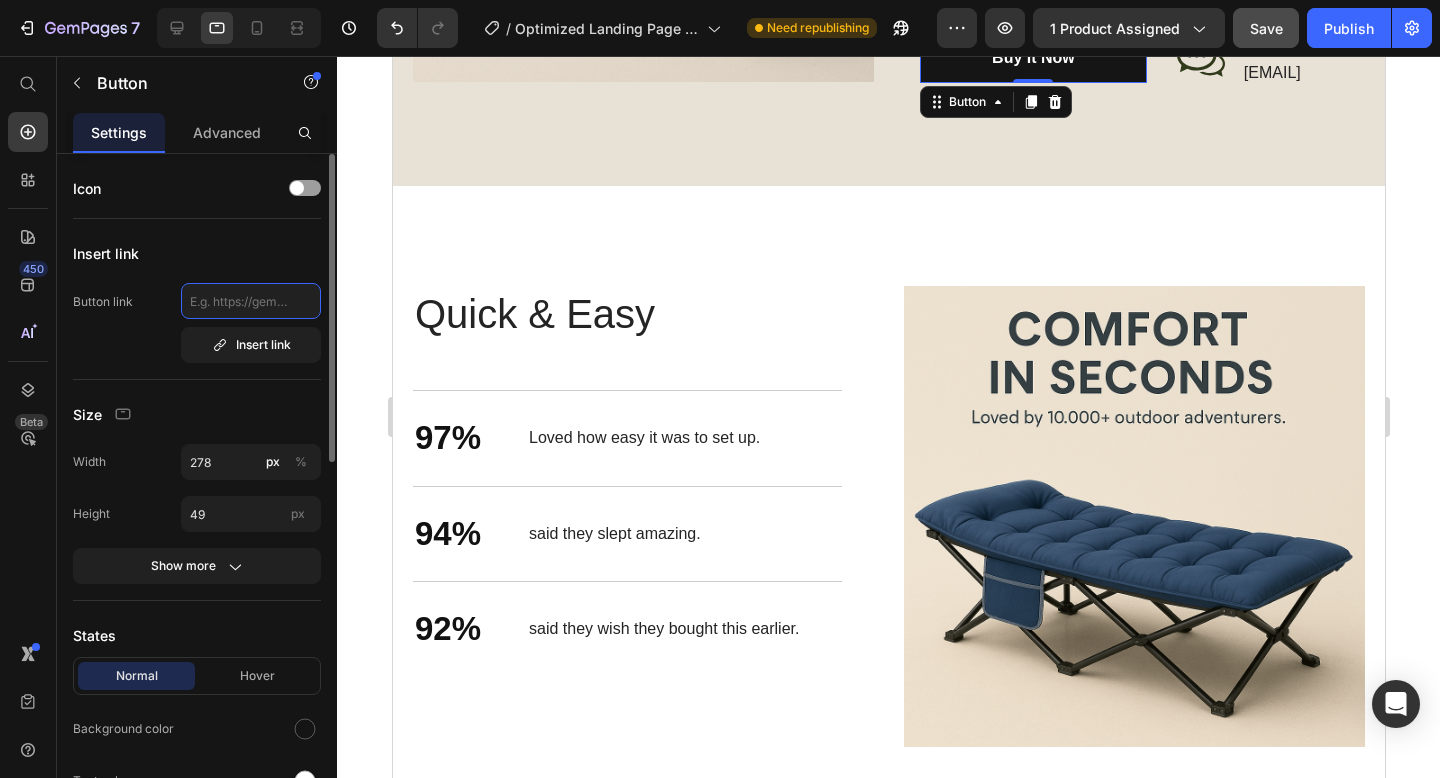 click 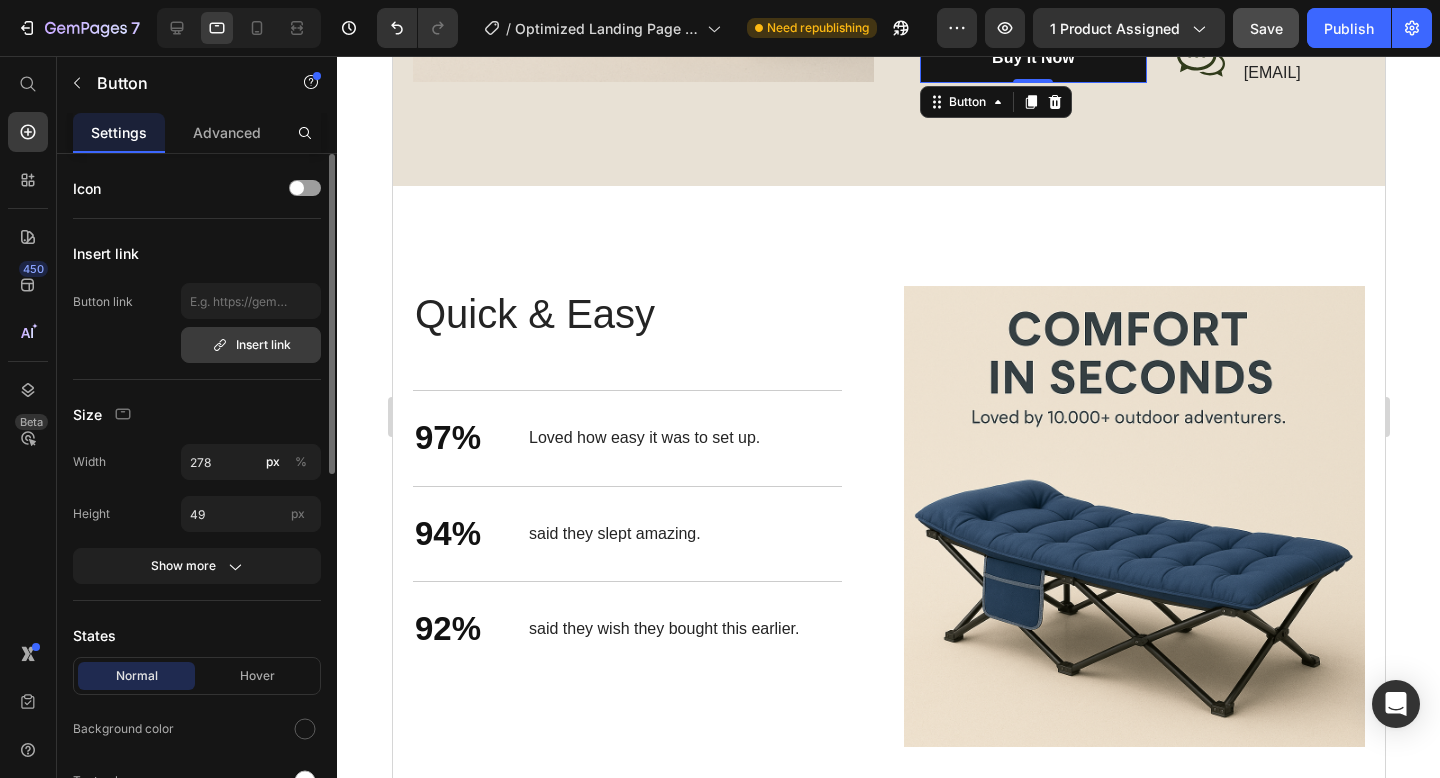 click on "Insert link" at bounding box center (251, 345) 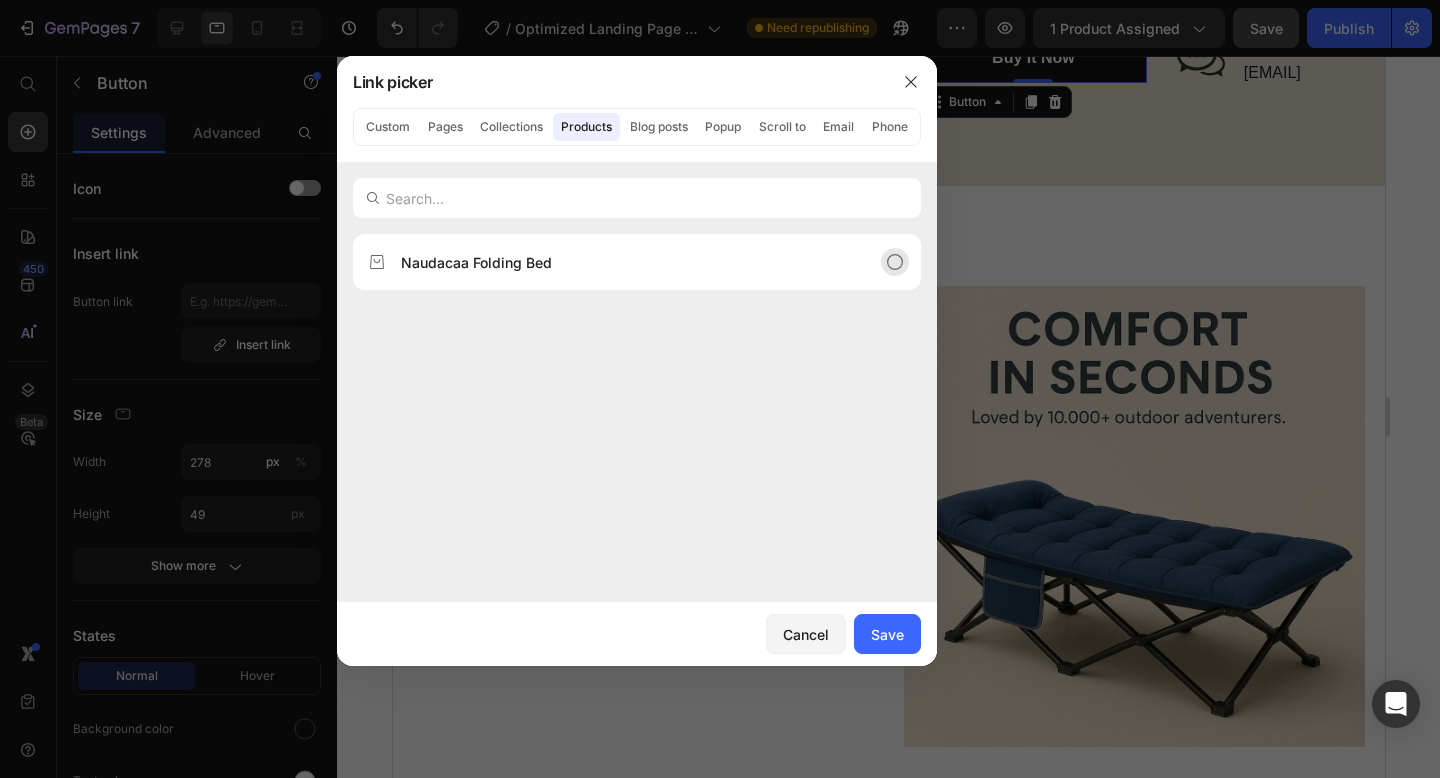 click on "Naudacaa Folding Bed" at bounding box center (476, 262) 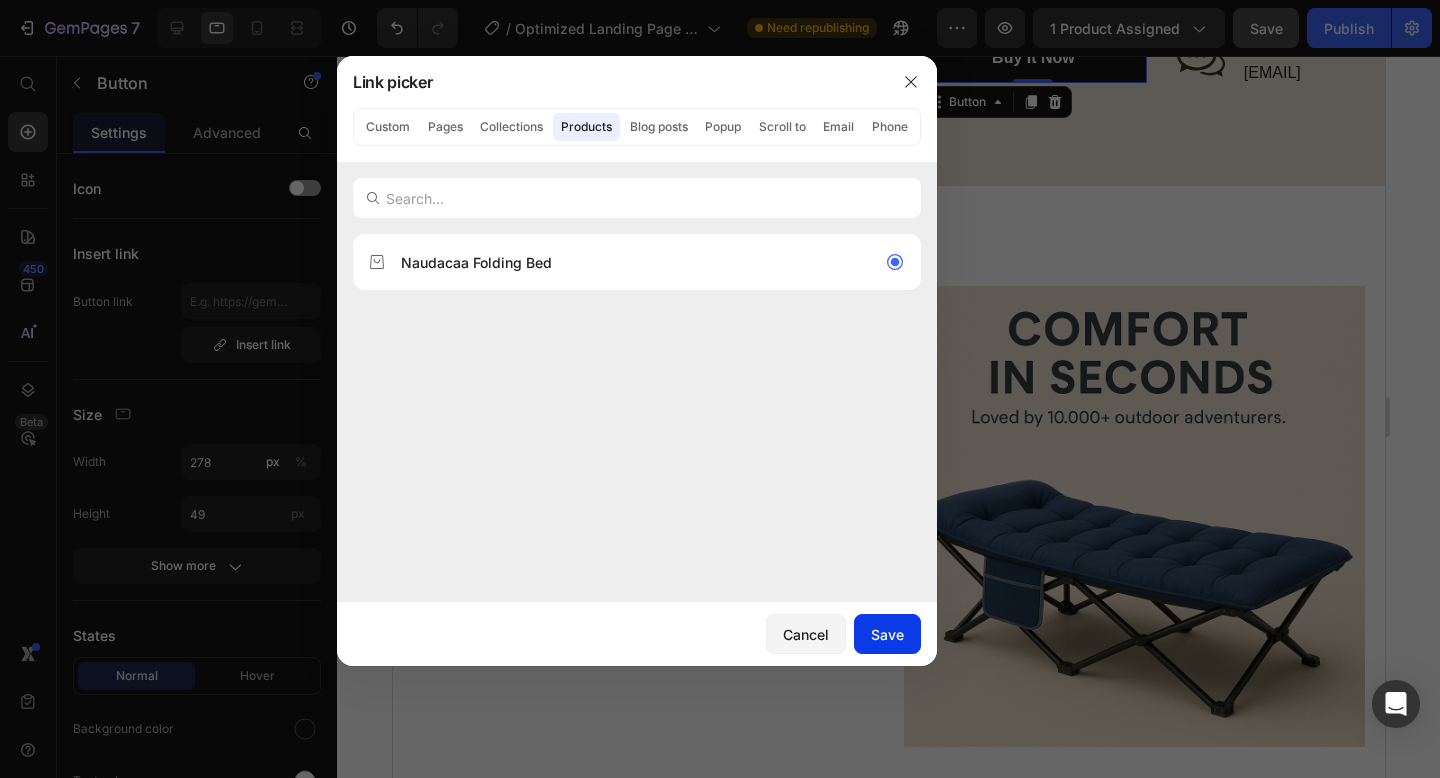 click on "Save" at bounding box center (887, 634) 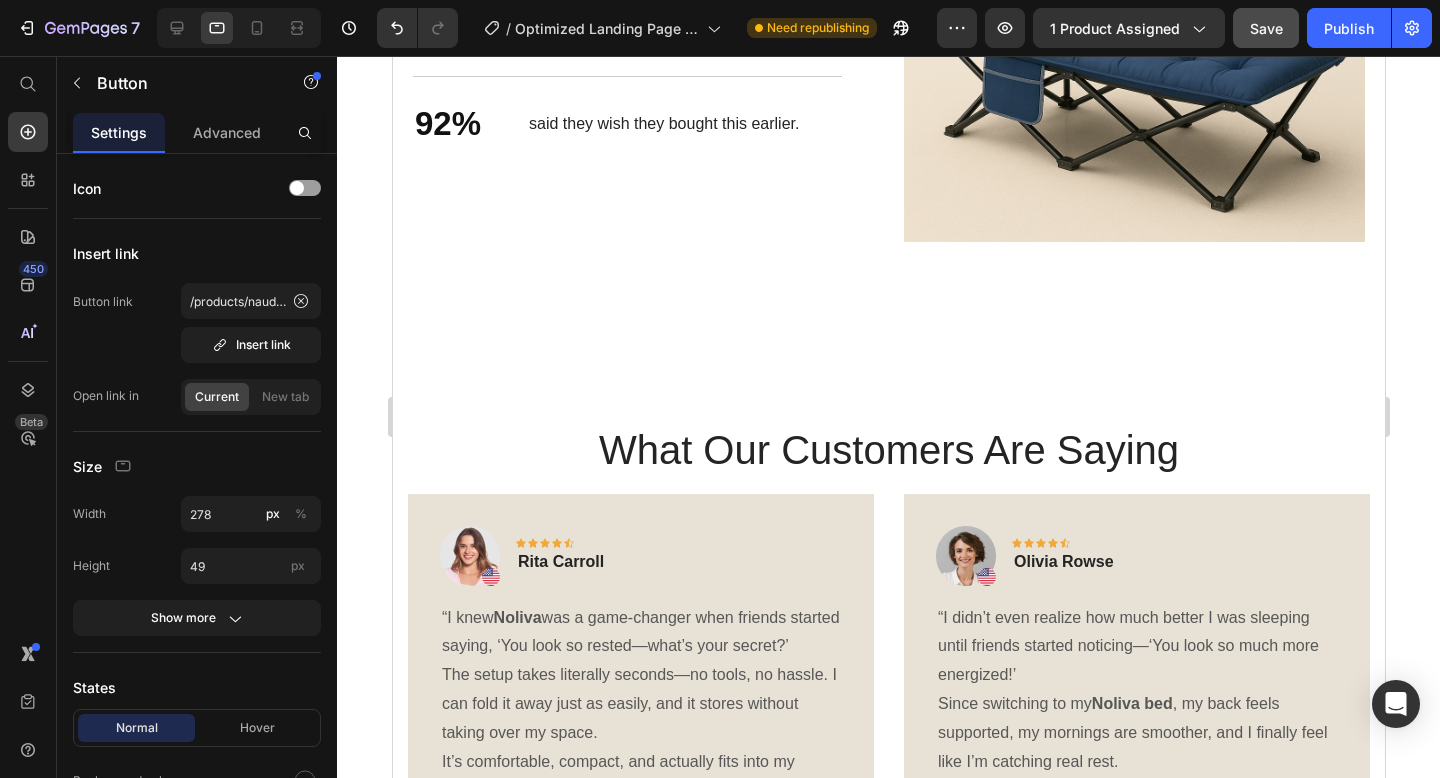 scroll, scrollTop: 2559, scrollLeft: 0, axis: vertical 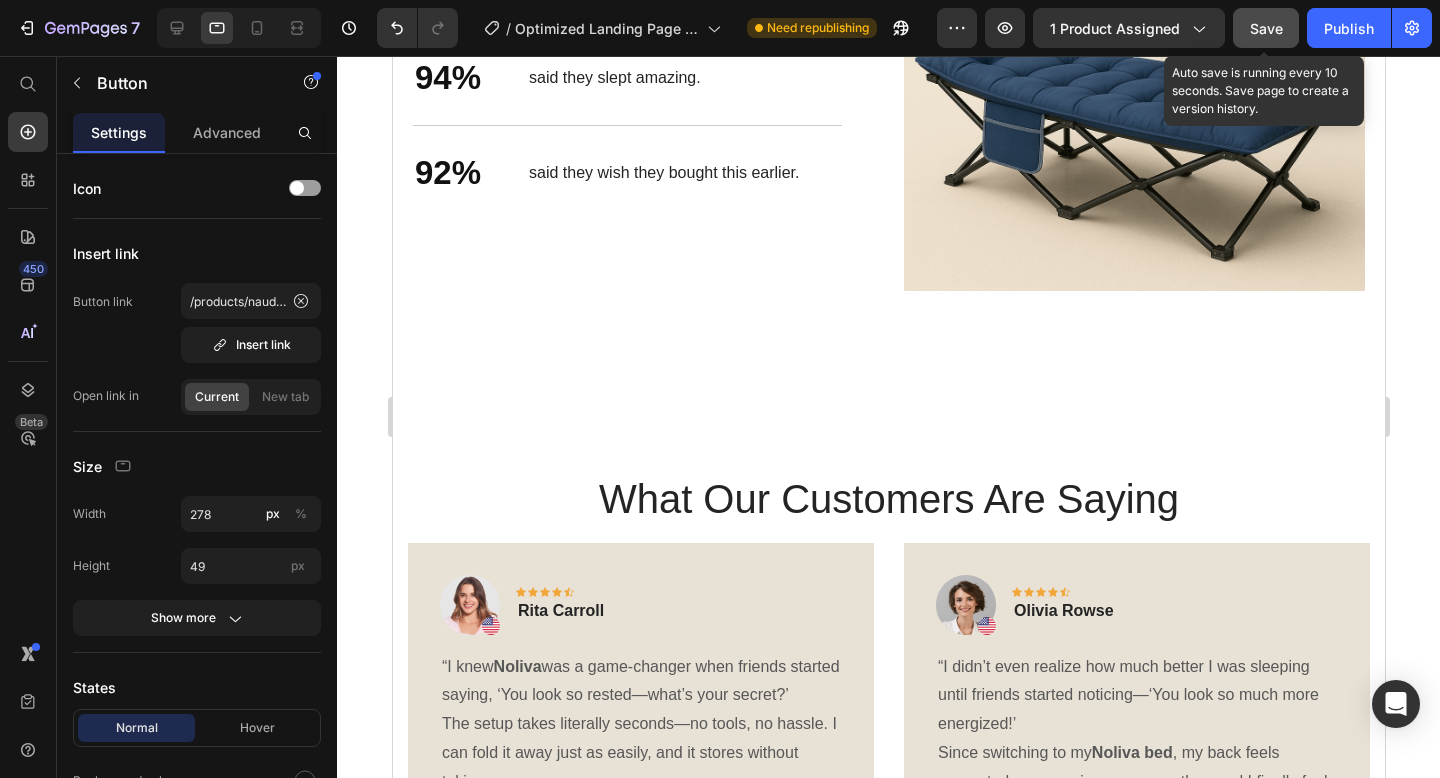click on "Save" at bounding box center [1266, 28] 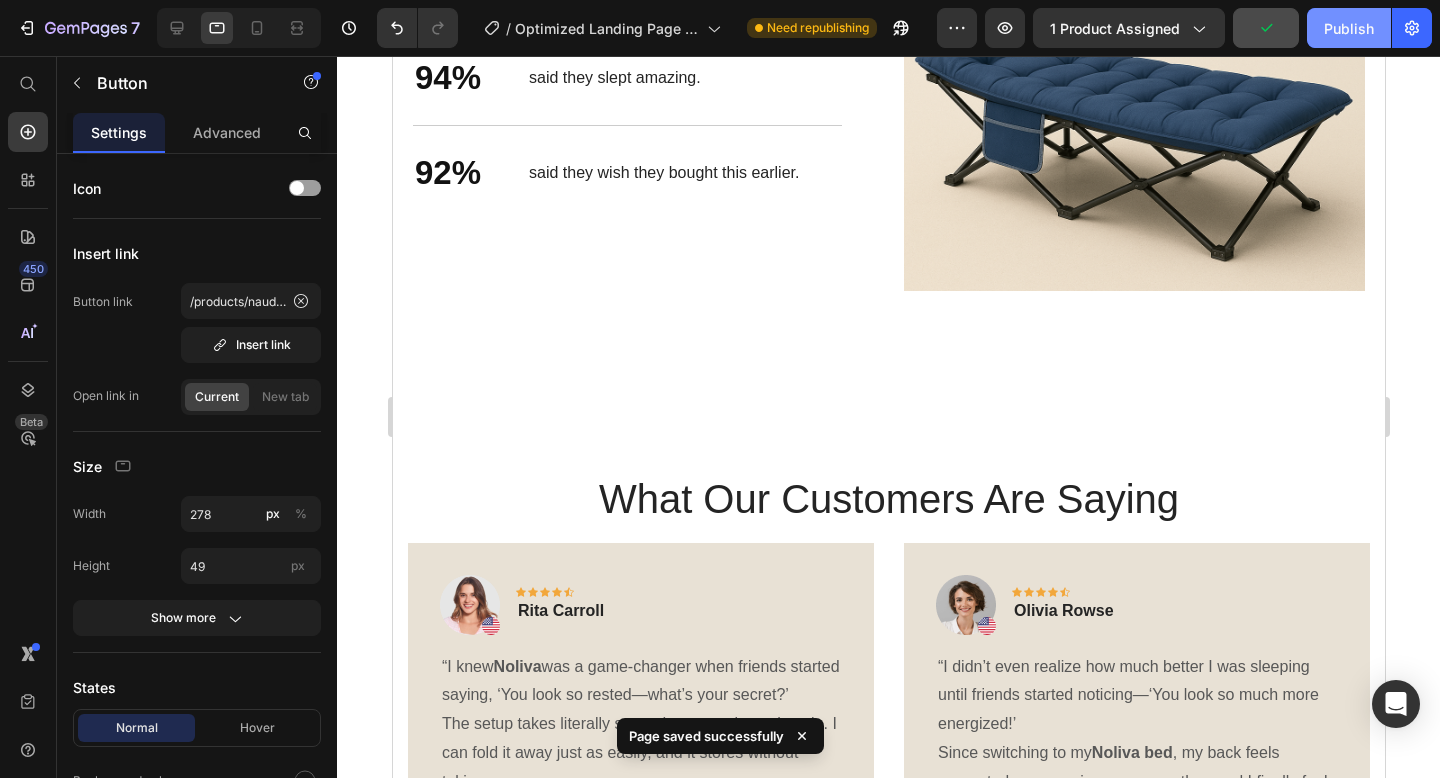 click on "Publish" at bounding box center (1349, 28) 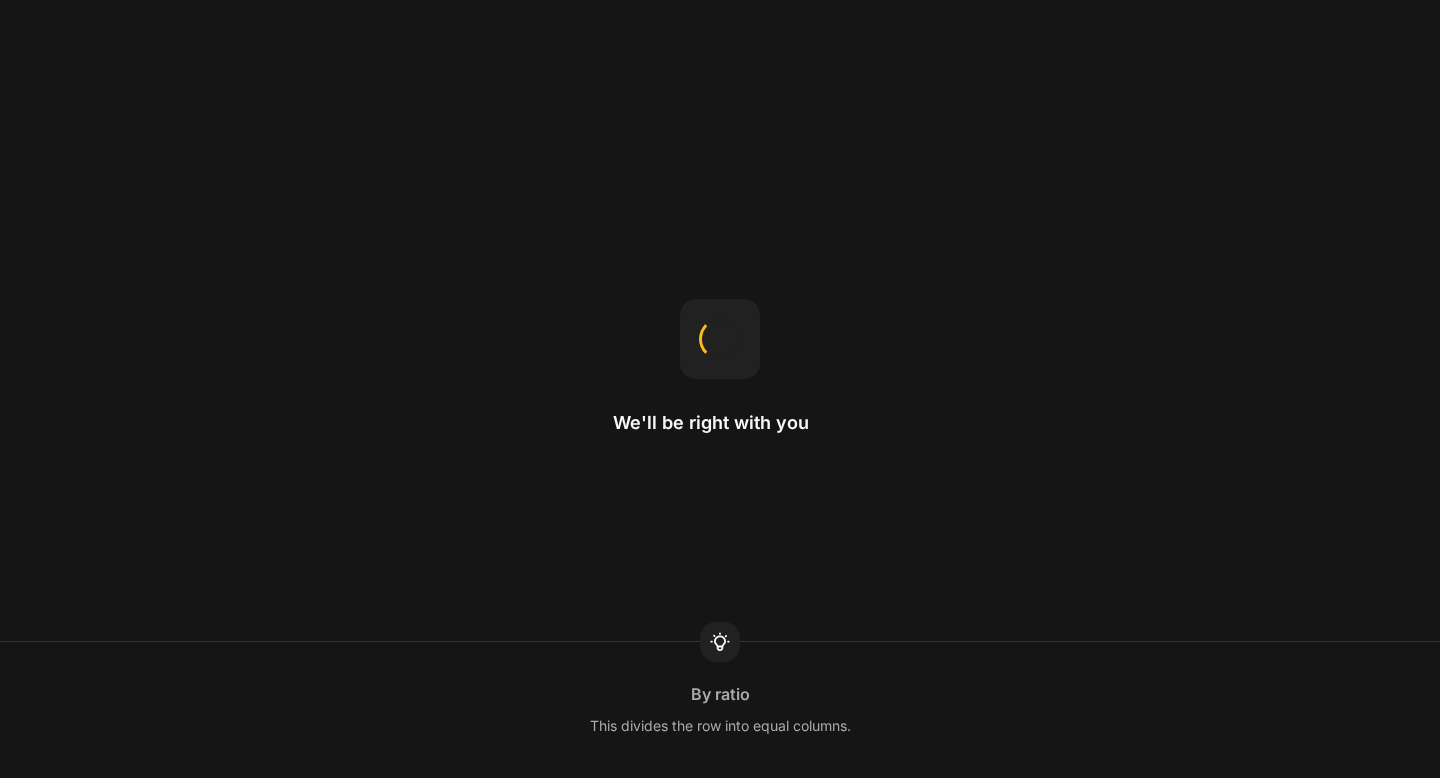 scroll, scrollTop: 0, scrollLeft: 0, axis: both 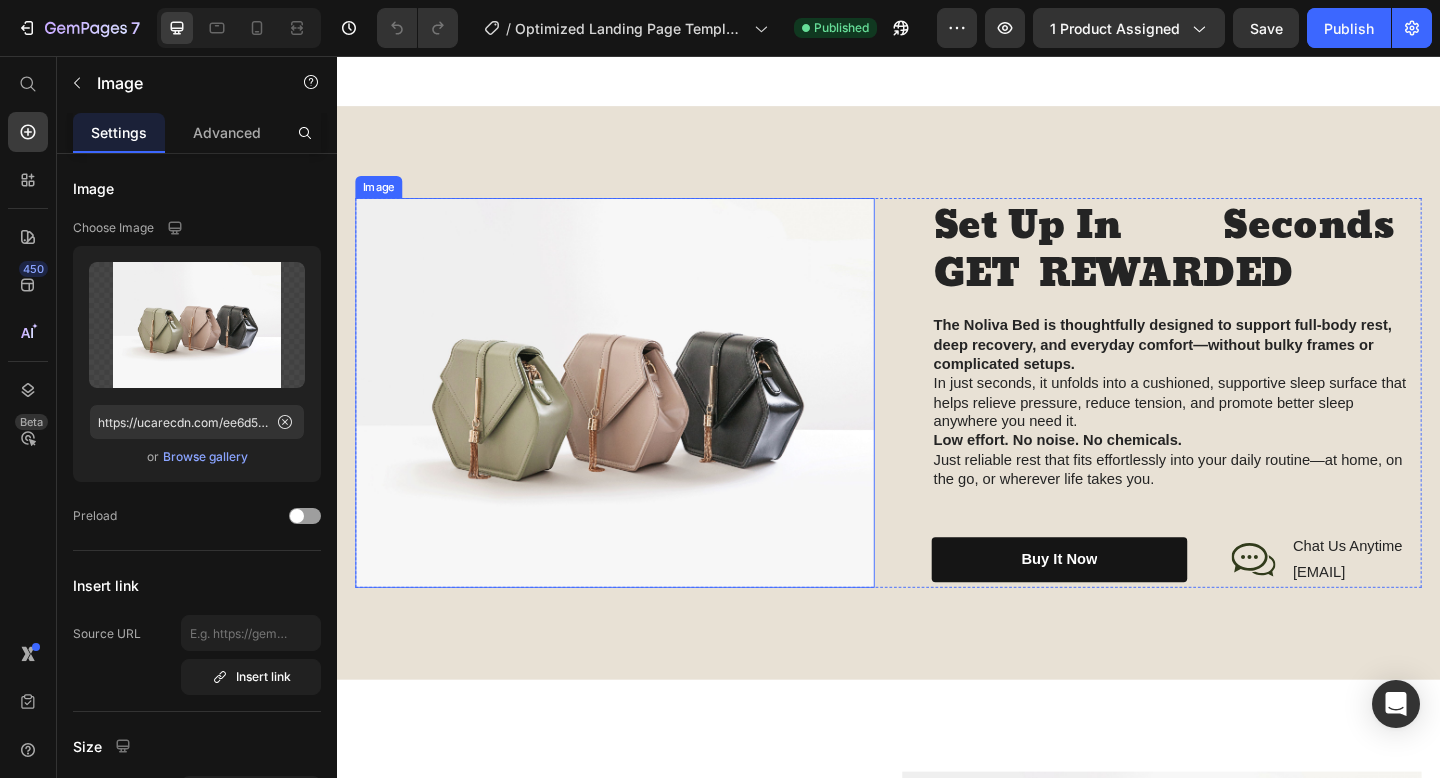 click at bounding box center [639, 423] 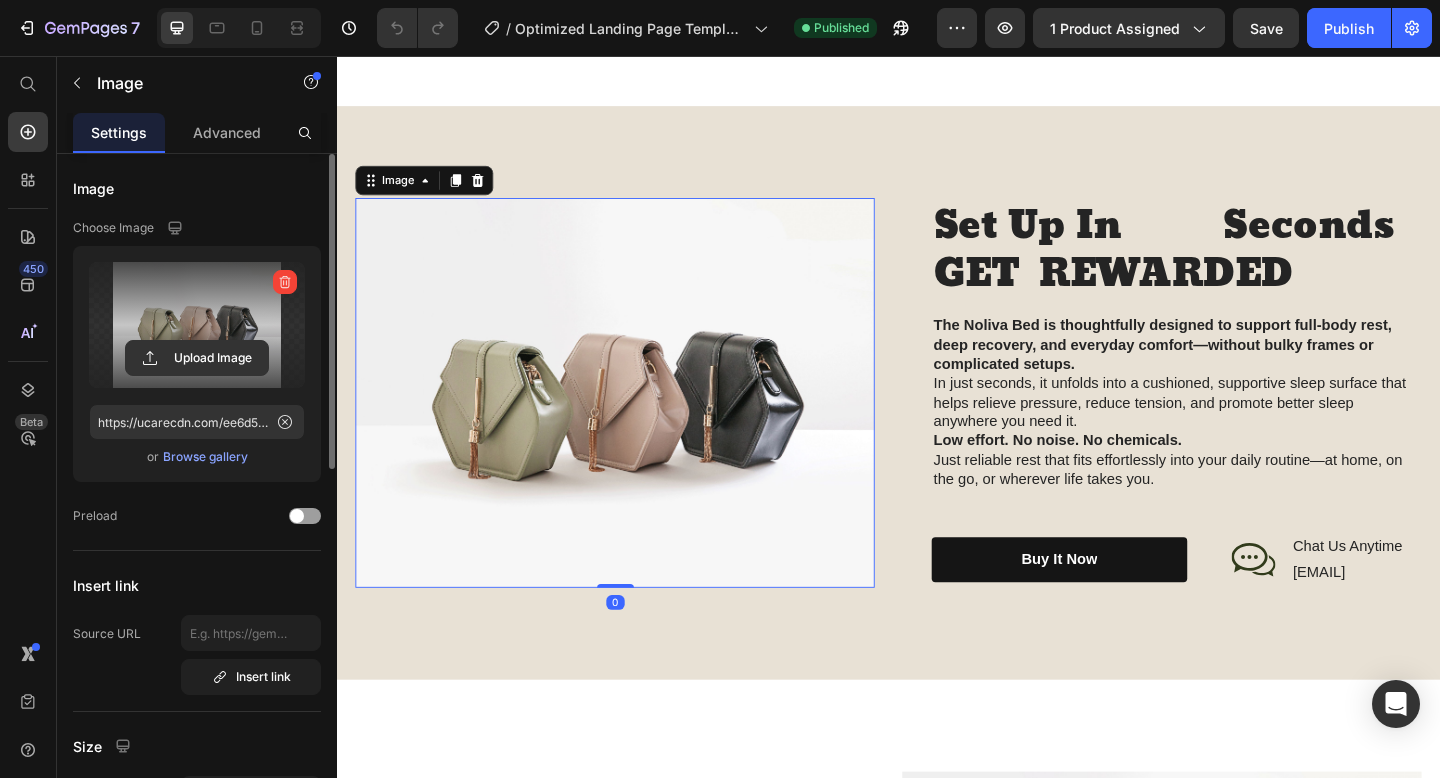 click at bounding box center (197, 325) 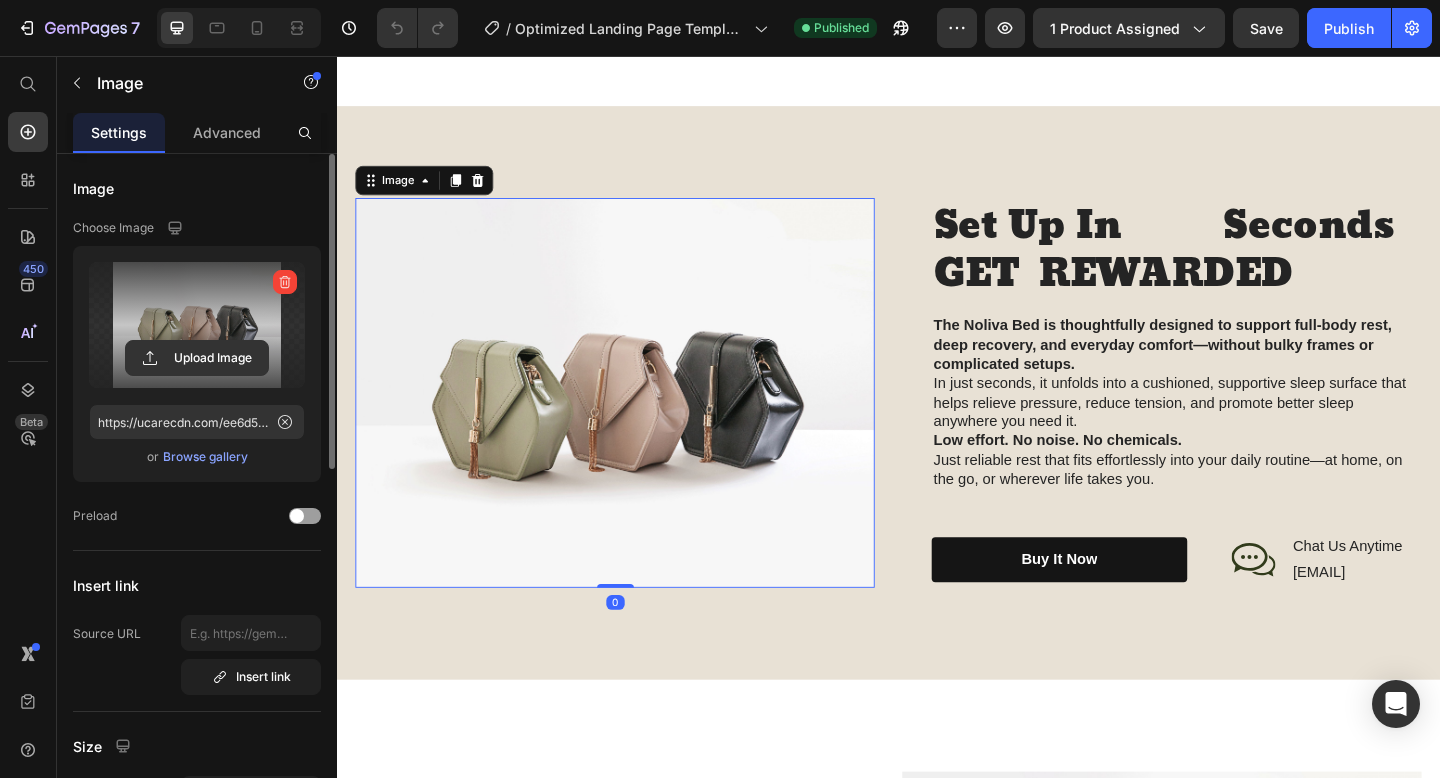 click 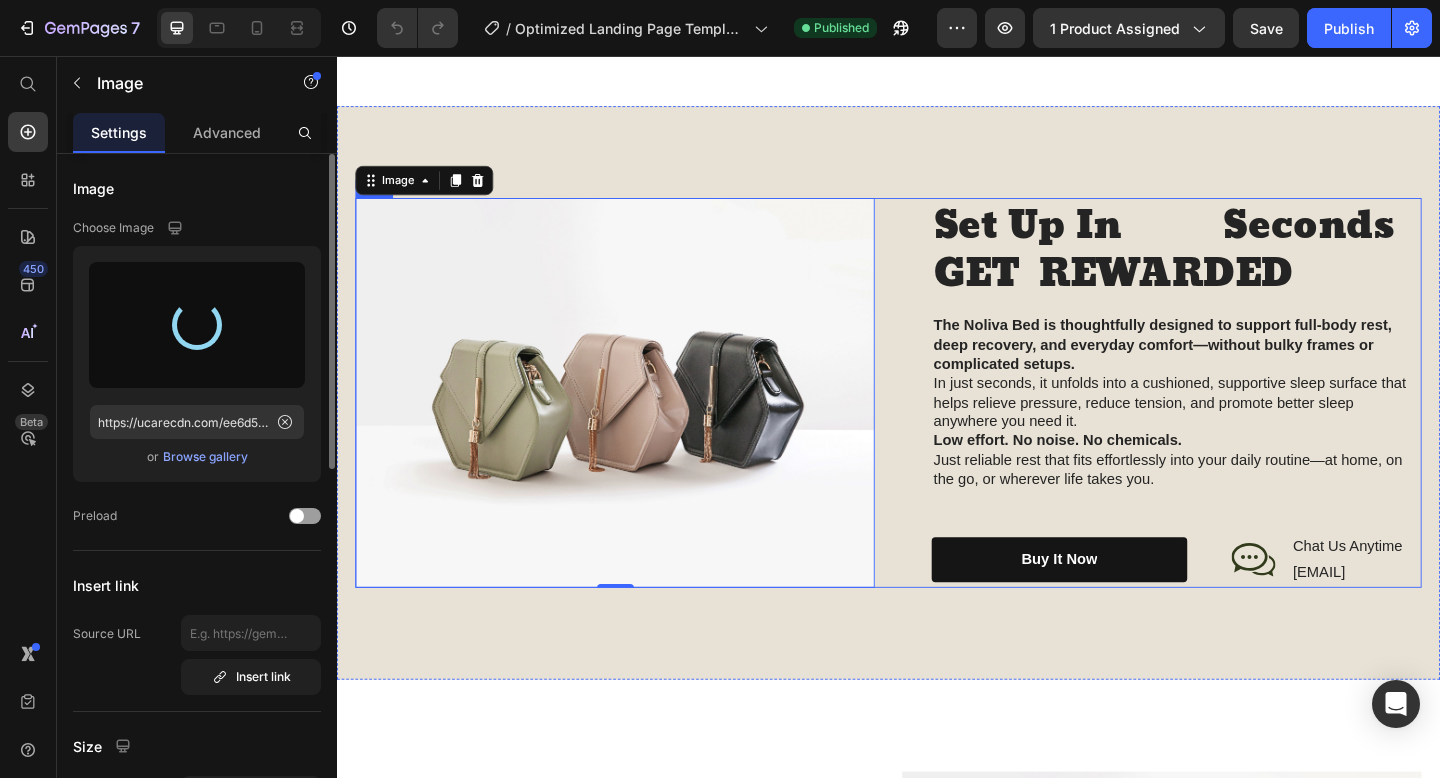 type on "https://cdn.shopify.com/s/files/1/0643/4167/2020/files/gempages_575031405239600240-d0343f69-04d5-4eca-aa50-bd1c627fc704.png" 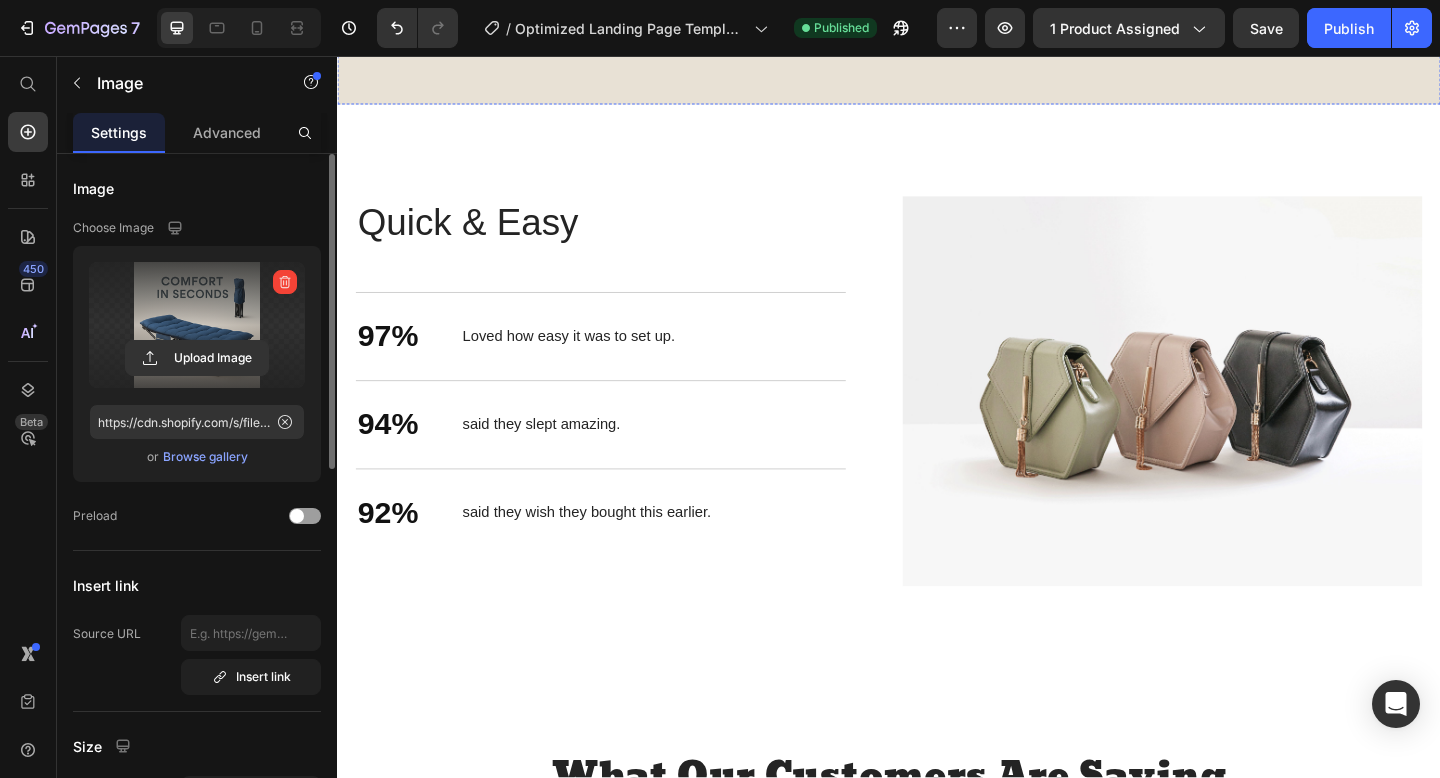 scroll, scrollTop: 2208, scrollLeft: 0, axis: vertical 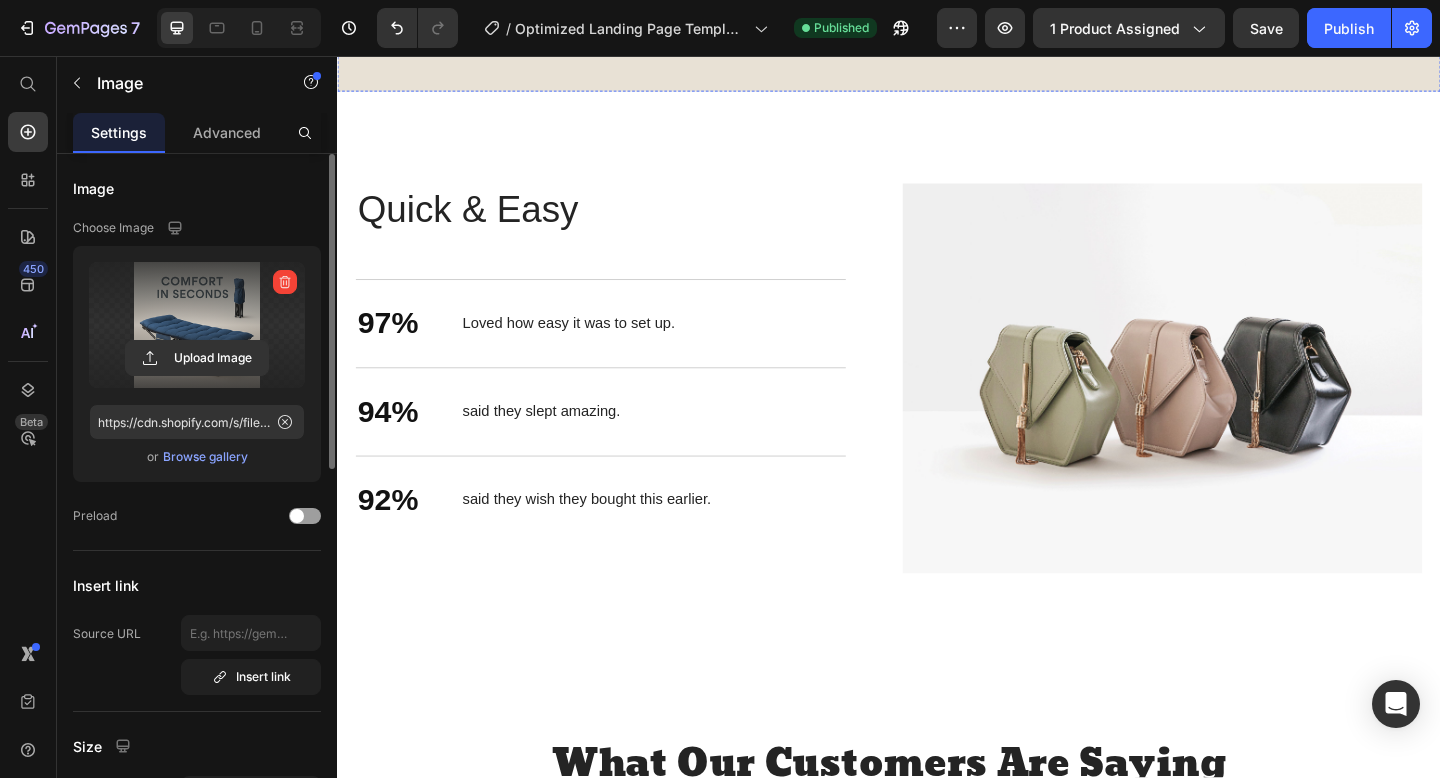 click at bounding box center (1234, 407) 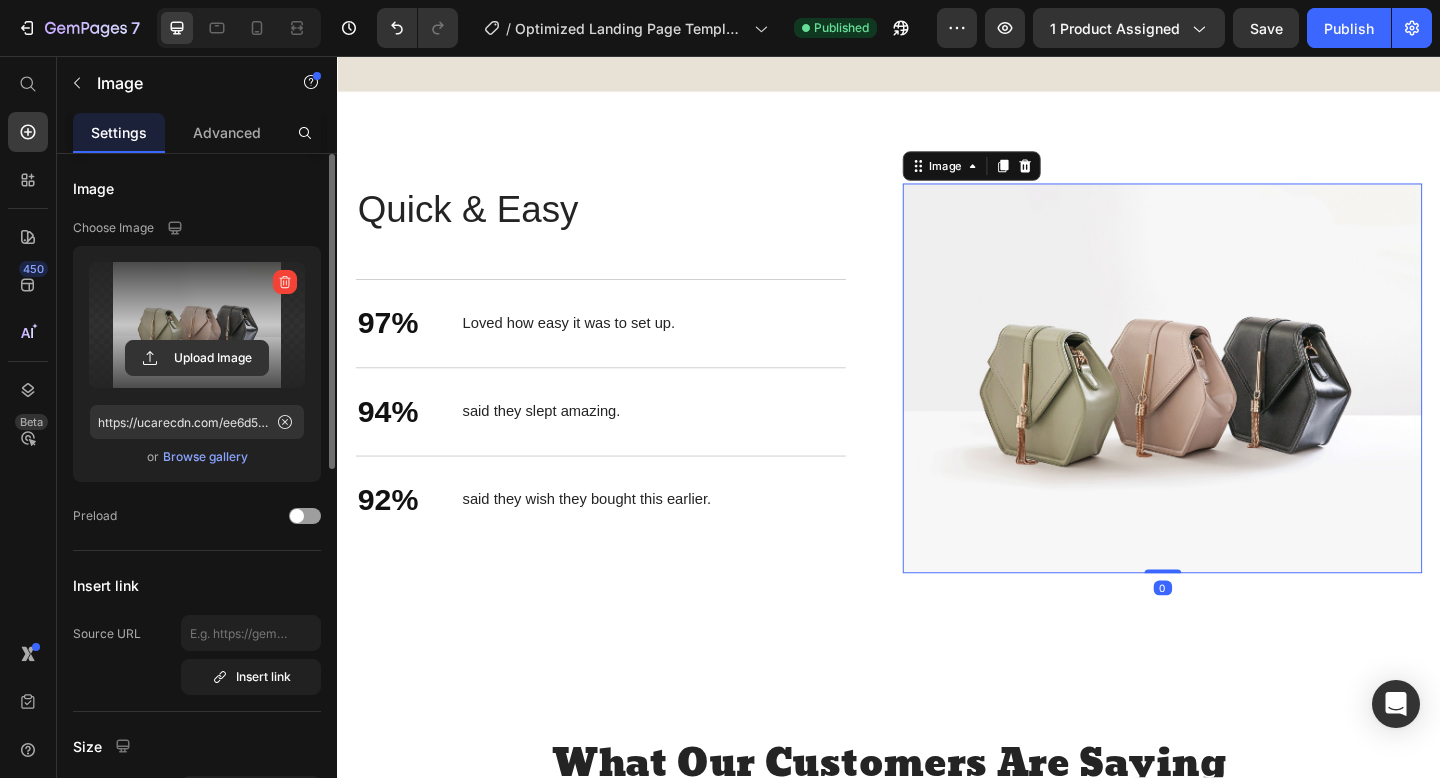 click at bounding box center (197, 325) 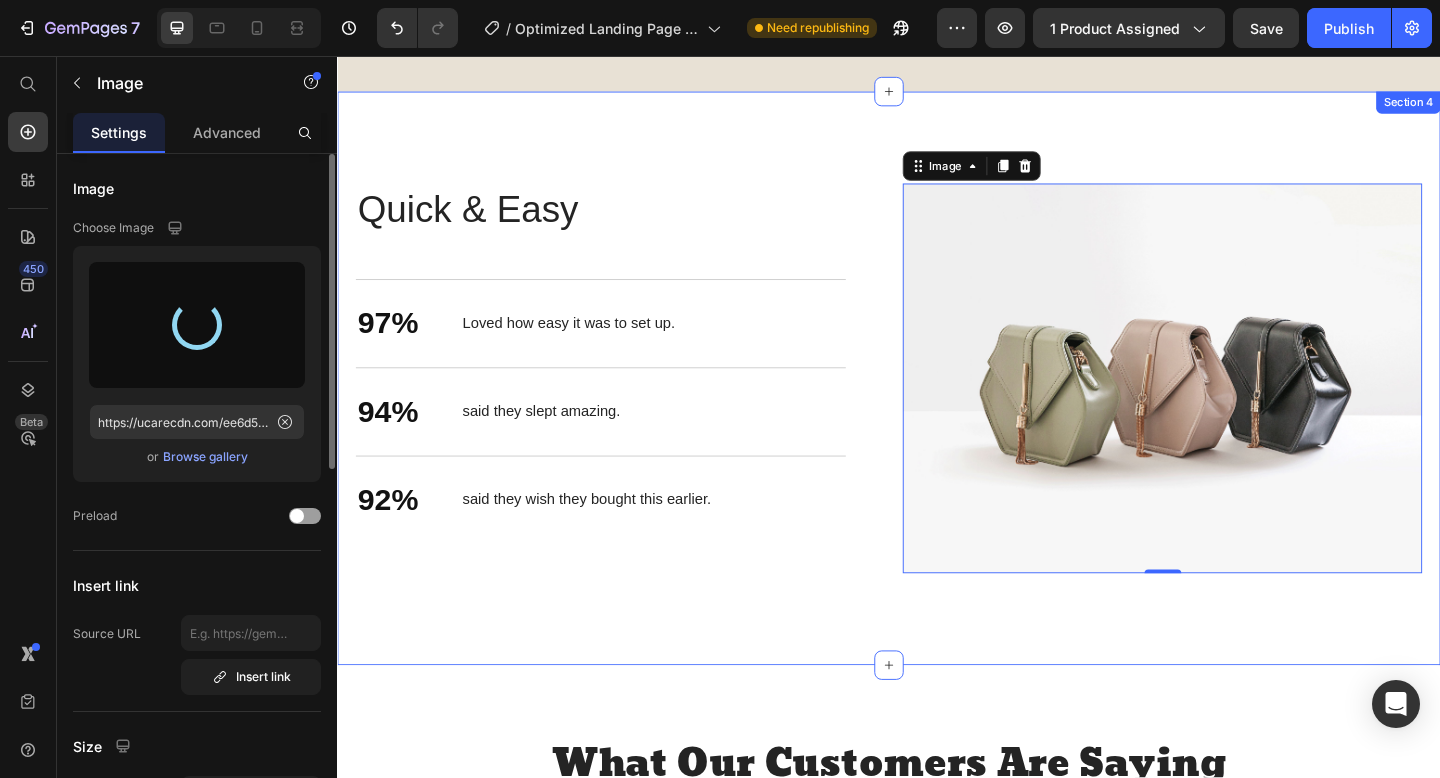 type on "https://cdn.shopify.com/s/files/1/0643/4167/2020/files/gempages_575031405239600240-d0343f69-04d5-4eca-aa50-bd1c627fc704.png" 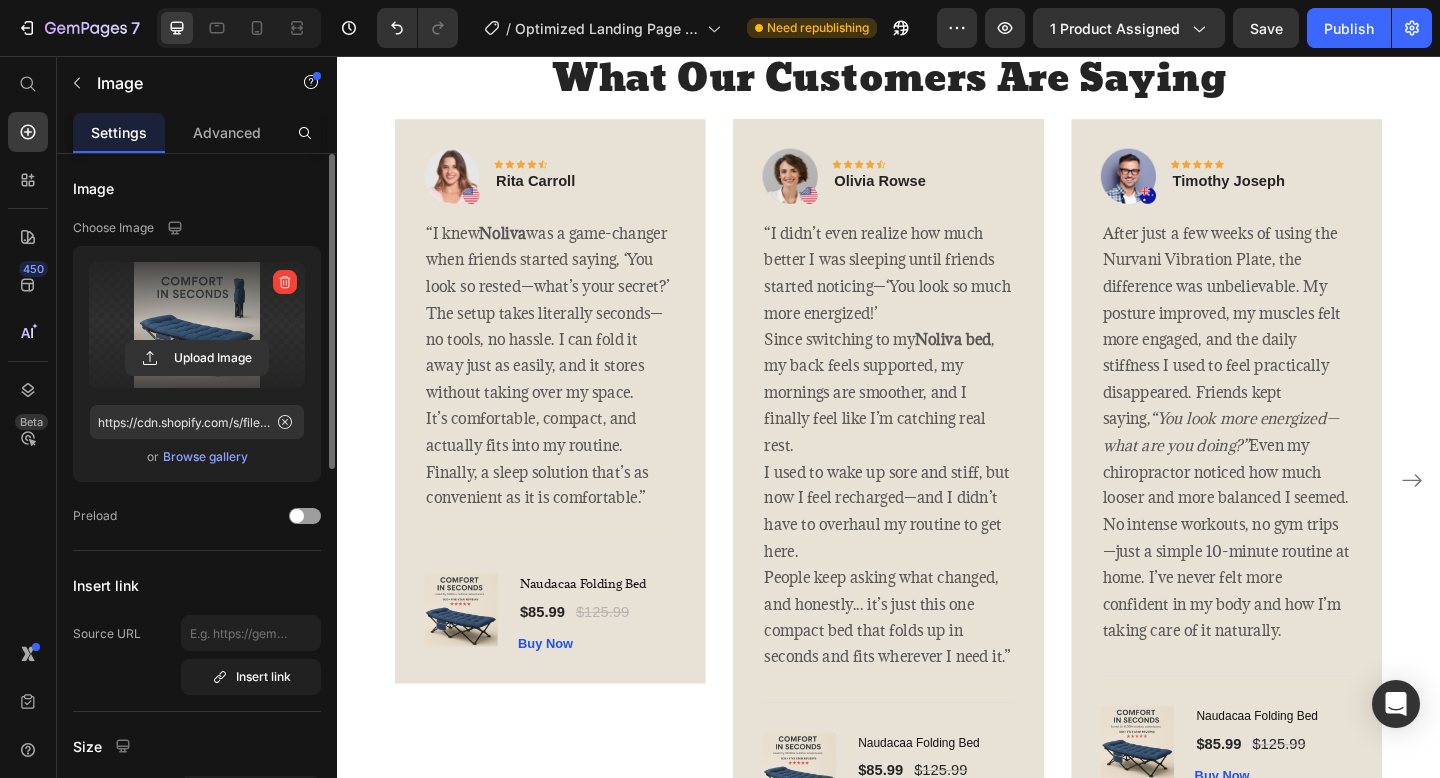 scroll, scrollTop: 2788, scrollLeft: 0, axis: vertical 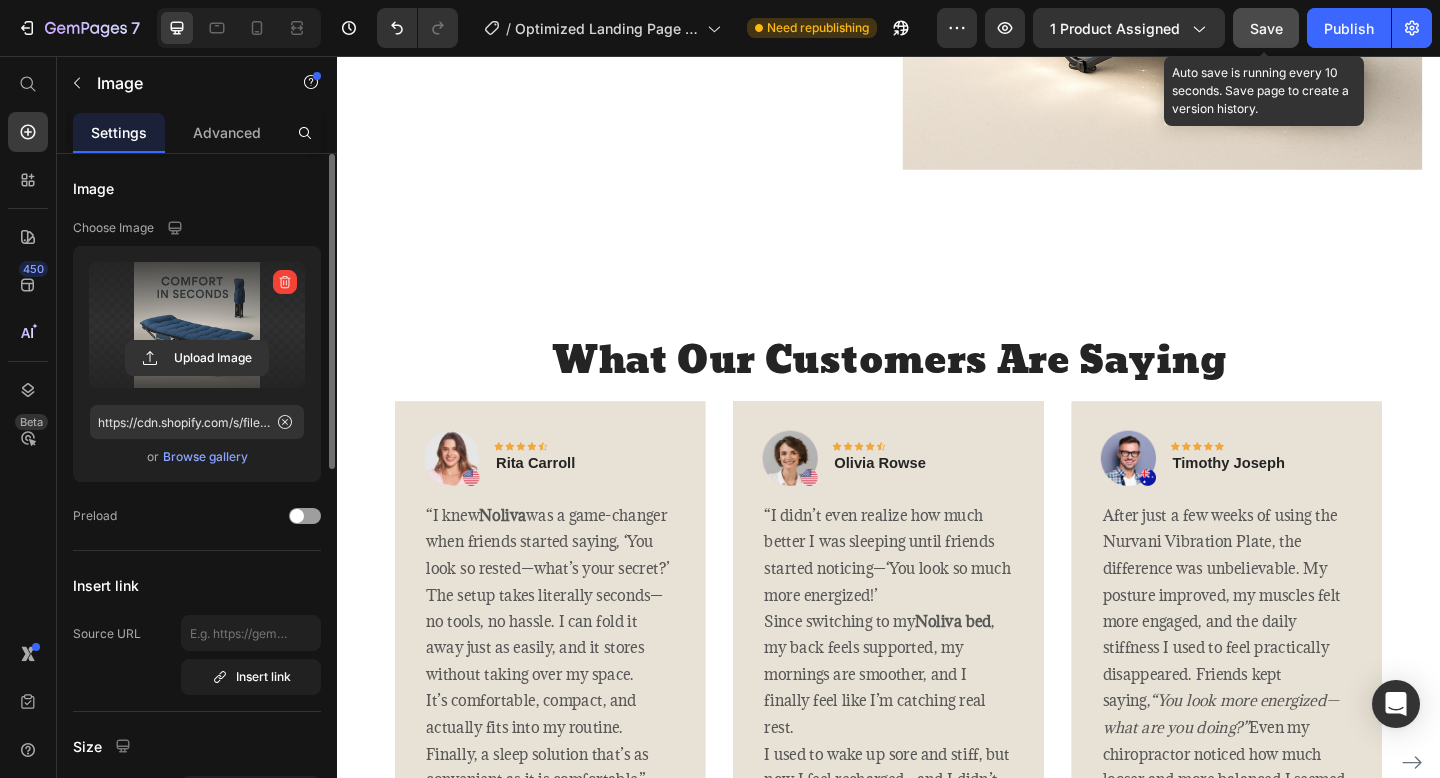click on "Save" 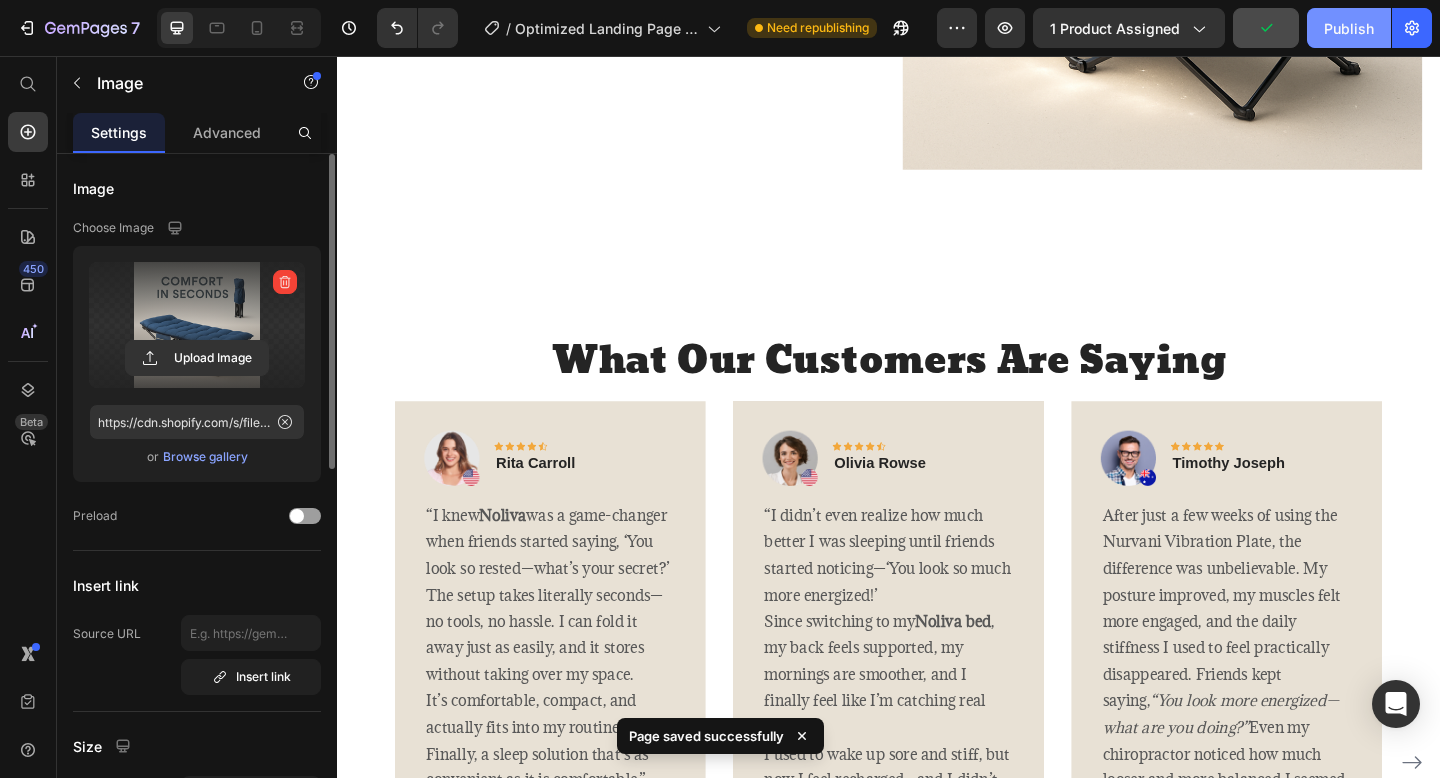 click on "Publish" at bounding box center [1349, 28] 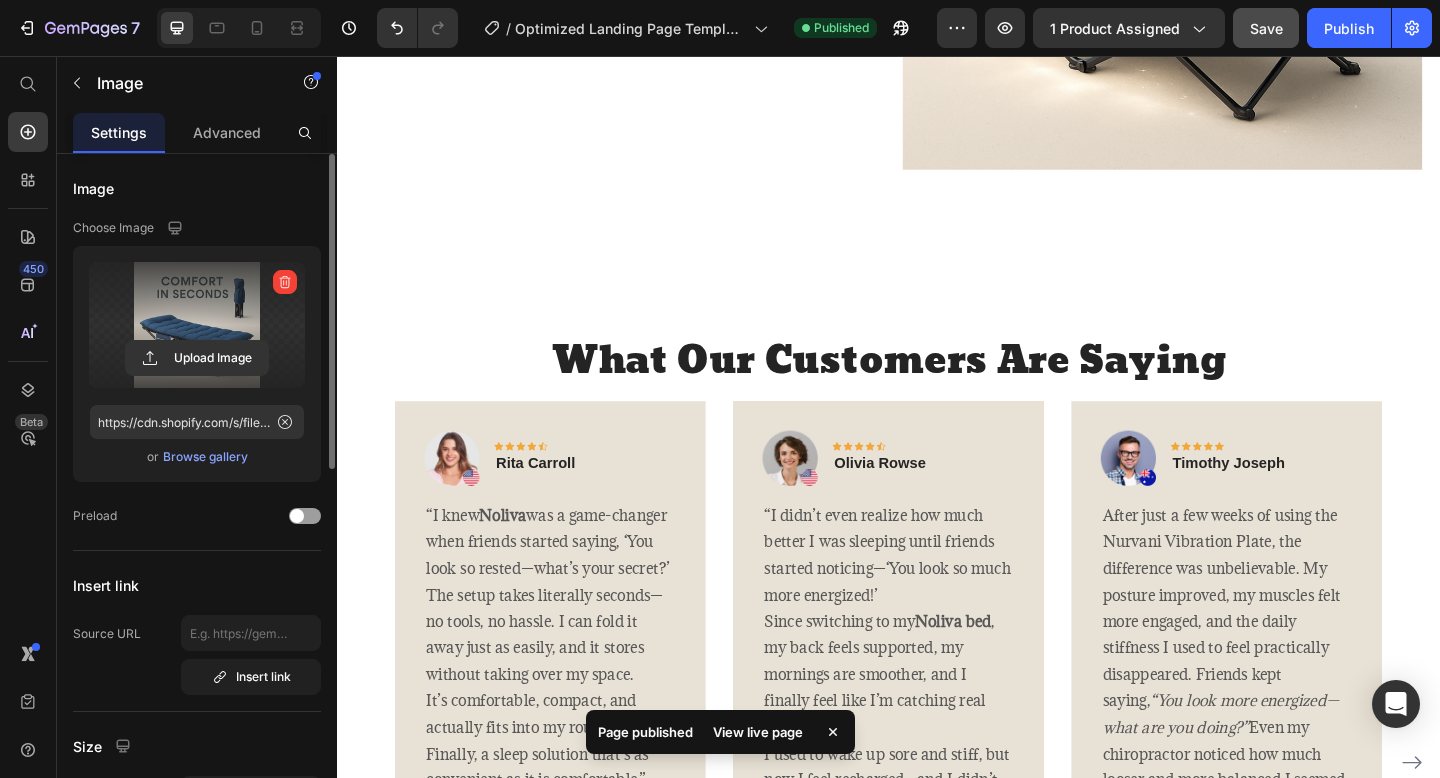click on "View live page" at bounding box center [758, 732] 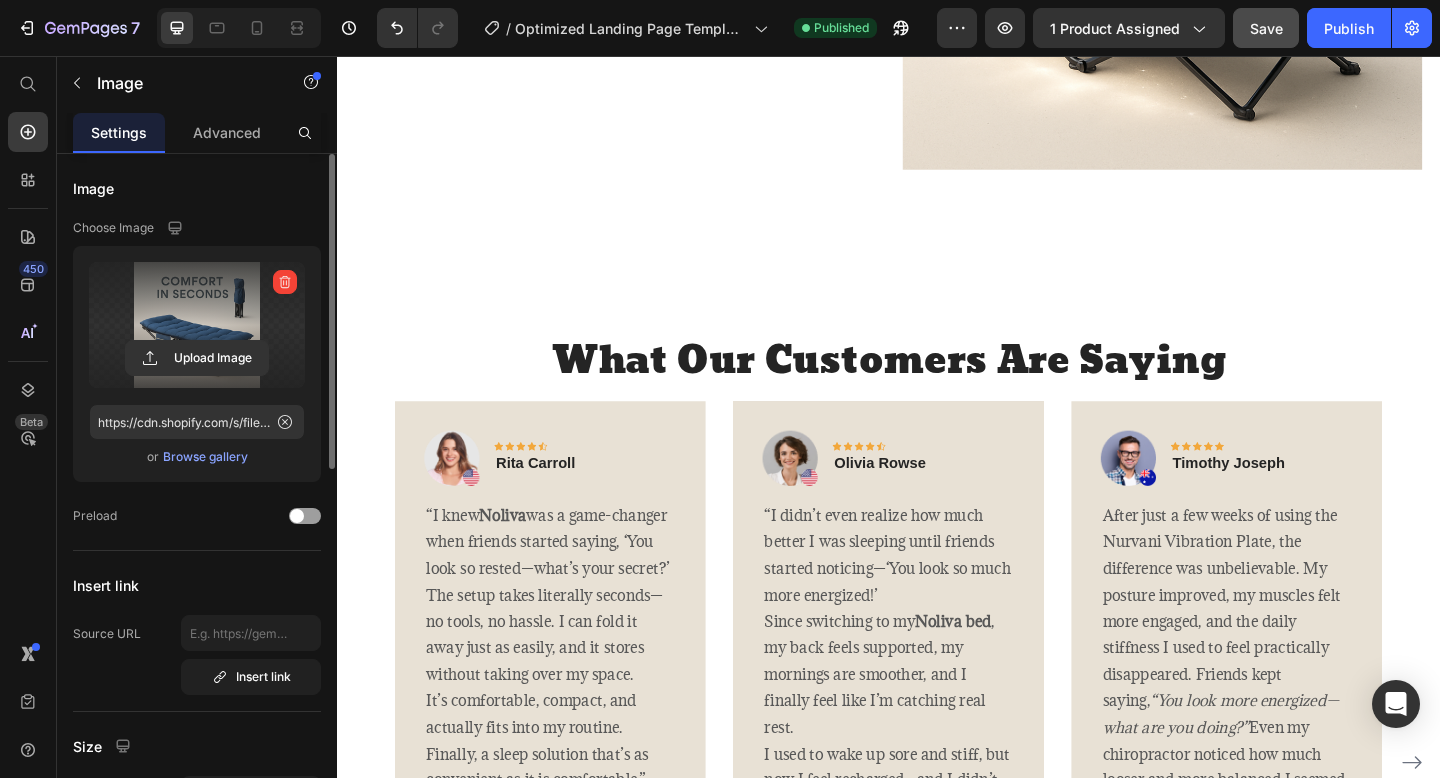 click on "Settings" at bounding box center [119, 132] 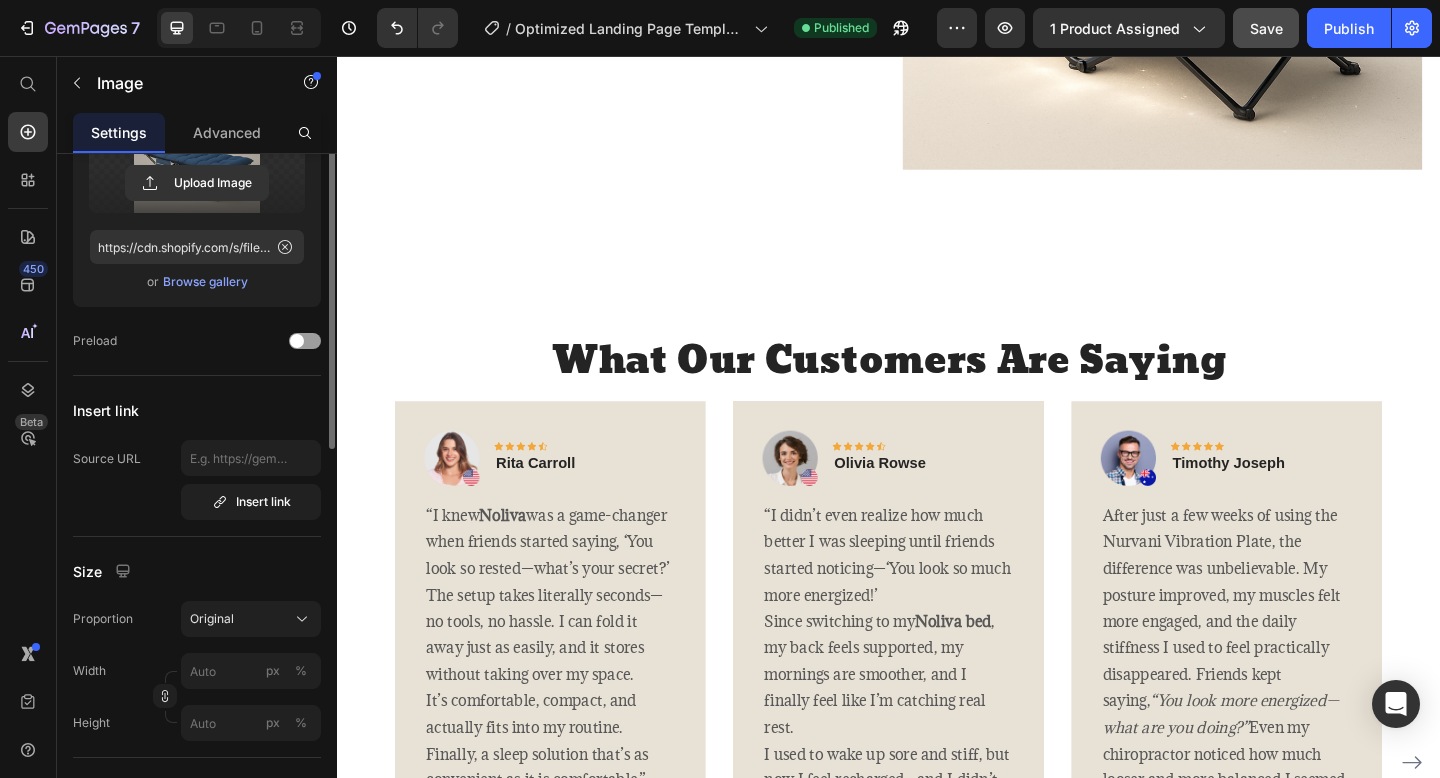 scroll, scrollTop: 0, scrollLeft: 0, axis: both 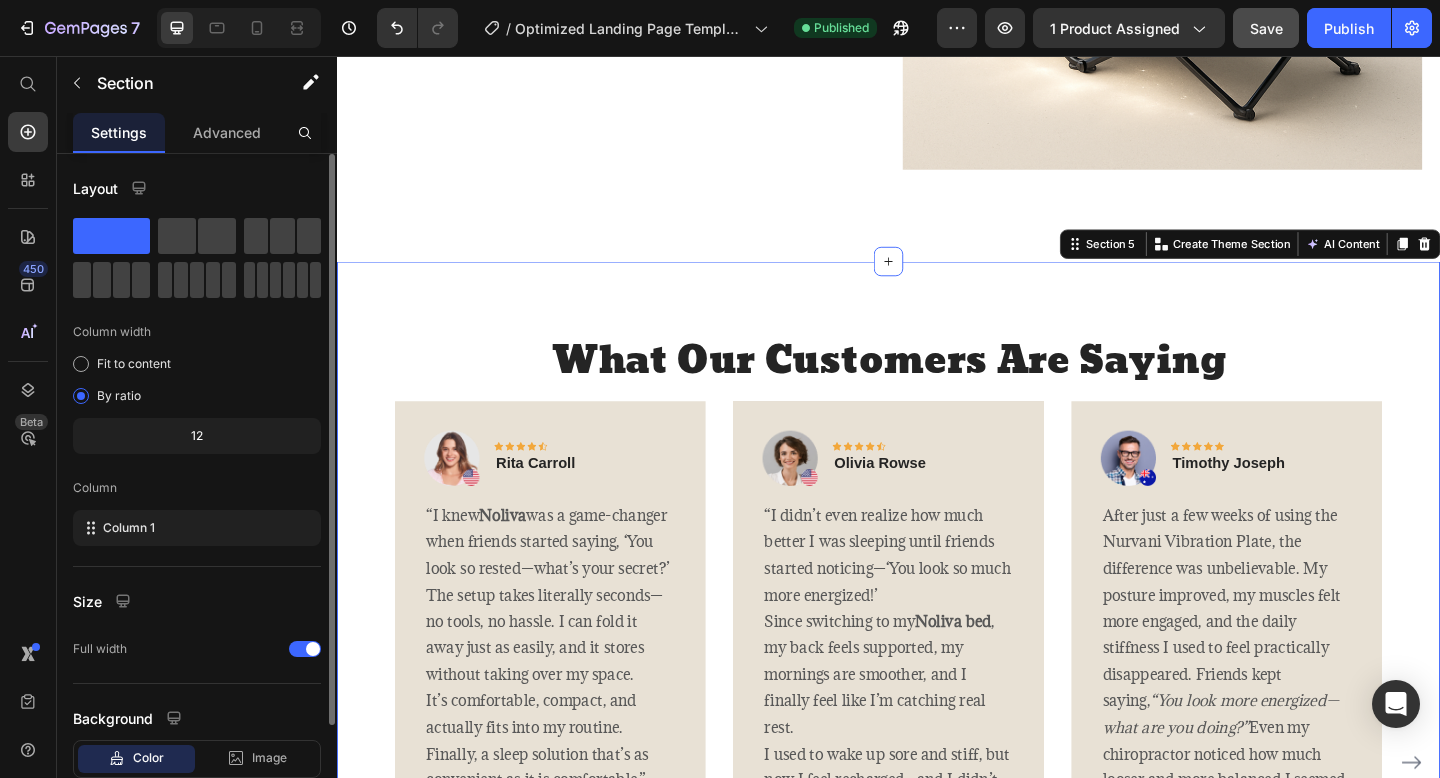 click on "What Our Customers Are Saying Heading
Image
Icon
Icon
Icon
Icon
Icon Row [FIRST] [LAST] Text block Row “I knew  Noliva  was a game-changer when friends started saying, ‘You look so rested—what’s your secret?’ The setup takes literally seconds—no tools, no hassle. I can fold it away just as easily, and it stores without taking over my space. It’s comfortable, compact, and actually fits into my routine. Finally, a sleep solution that’s as convenient as it is comfortable.” Text block                Title Line (P) Images & Gallery Naudacaa Folding Bed (P) Title $85.99 (P) Price $125.99 (P) Price Row Buy Now (P) Cart Button Product Row Image
Icon
Icon
Icon
Icon
Icon Row [FIRST] [LAST] Text block Row “I didn’t even realize how much better I was sleeping until friends started noticing—‘You look so much more energized!’" at bounding box center (937, 803) 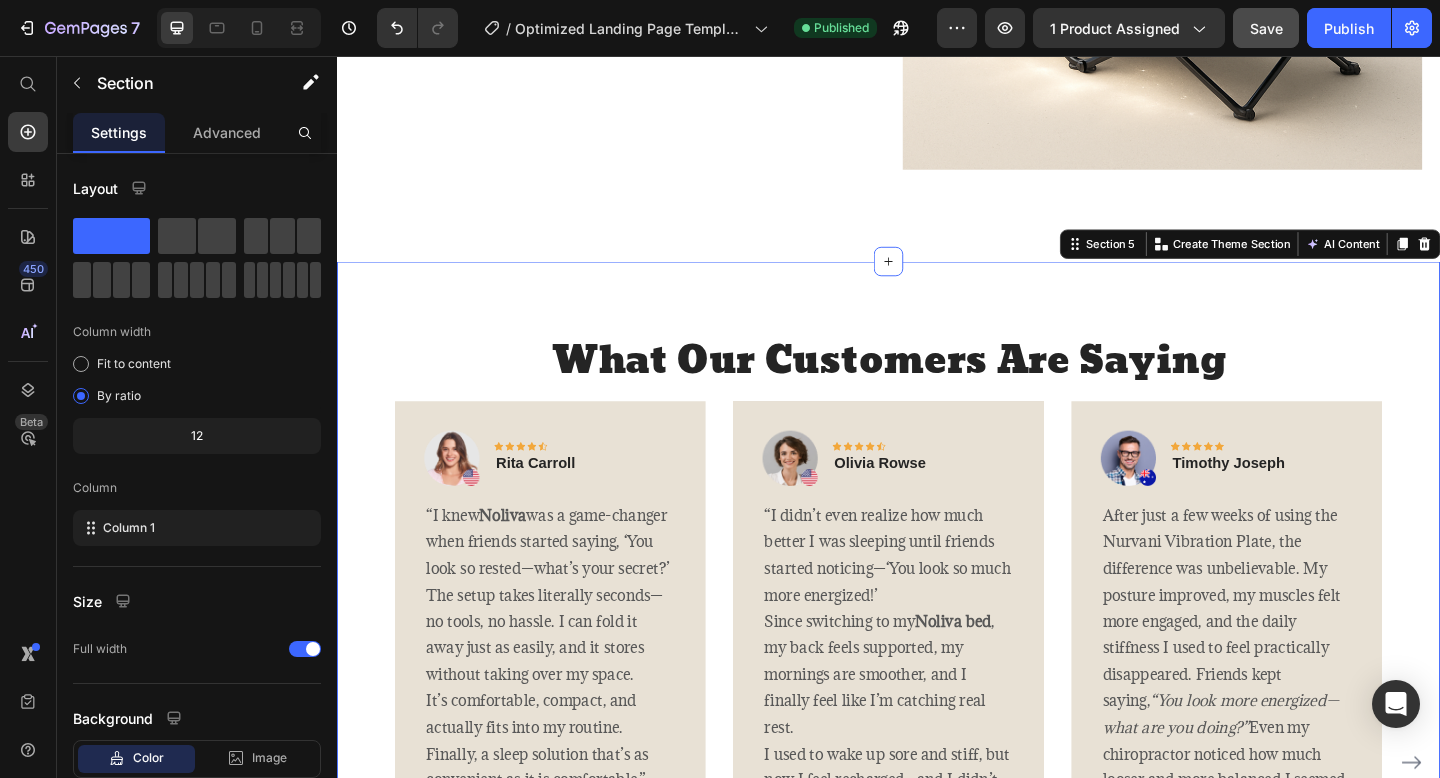 click on "Settings" at bounding box center (119, 132) 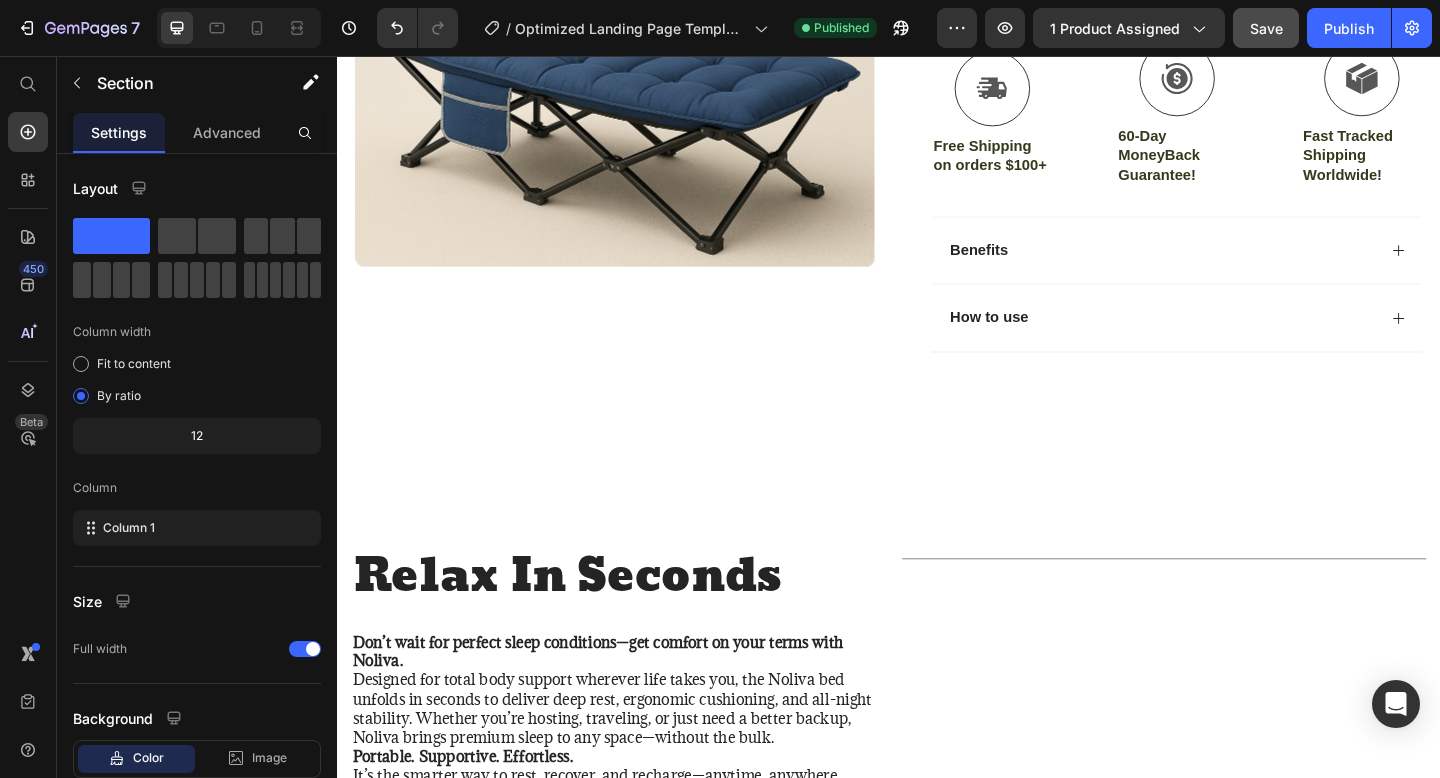 scroll, scrollTop: 0, scrollLeft: 0, axis: both 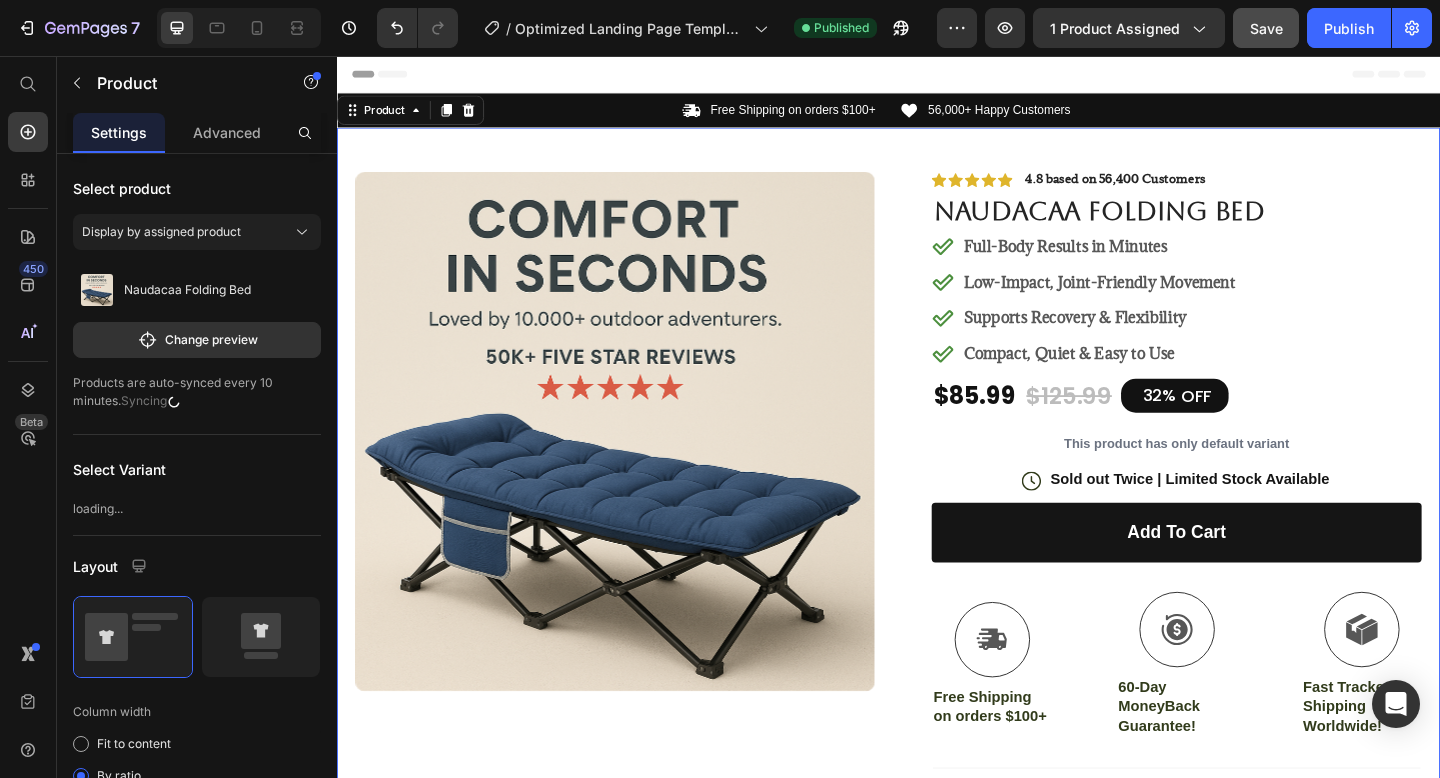 click on "Product Images #1 Home  Product of 2025 Text Block Row Icon Icon Icon Icon Icon Icon List 4.8 based on 56,400 Customers Text Block Row Naudacaa Folding Bed Product Title
Full-Body Results in Minutes
Low-Impact, Joint-Friendly Movement
Supports Recovery & Flexibility
Compact, Quiet & Easy to Use Item List $85.99 Product Price $125.99 Product Price 32% OFF Discount Tag Row This product has only default variant Product Variants & Swatches
Icon Sold out Twice | Limited Stock Available Text Block Row add to cart Add to Cart
Icon Free Shipping on orders $100+ Text Block
Icon 60-Day MoneyBack Guarantee! Text Block
Icon Fast Tracked Shipping Worldwide! Text Block Row Image Icon Icon Icon Icon Icon Icon List “I’ve tried other portable beds before, but Noliva is on another level. I use it for guests, road trips, even naps in my office. It’s the first folding bed that doesn’t  feel" at bounding box center [937, 572] 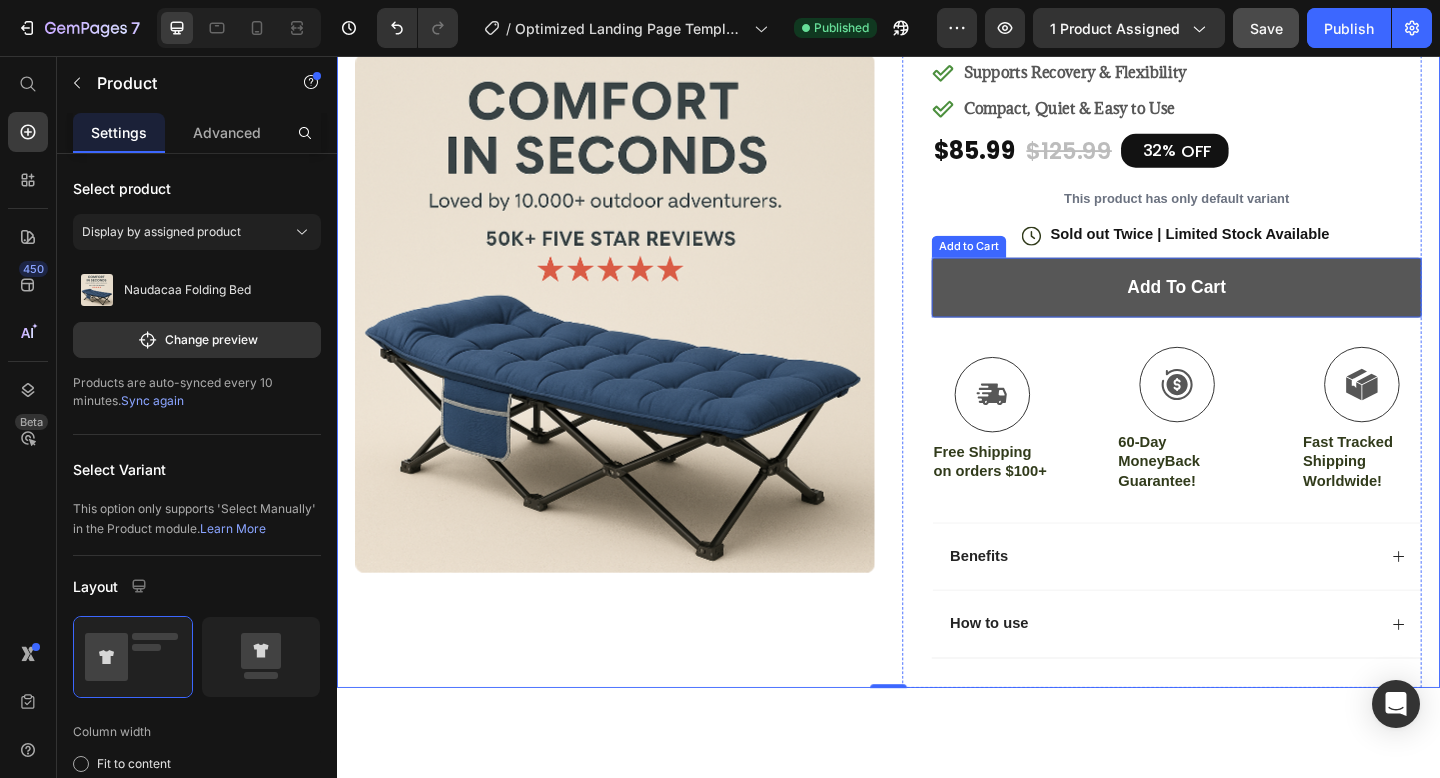 scroll, scrollTop: 0, scrollLeft: 0, axis: both 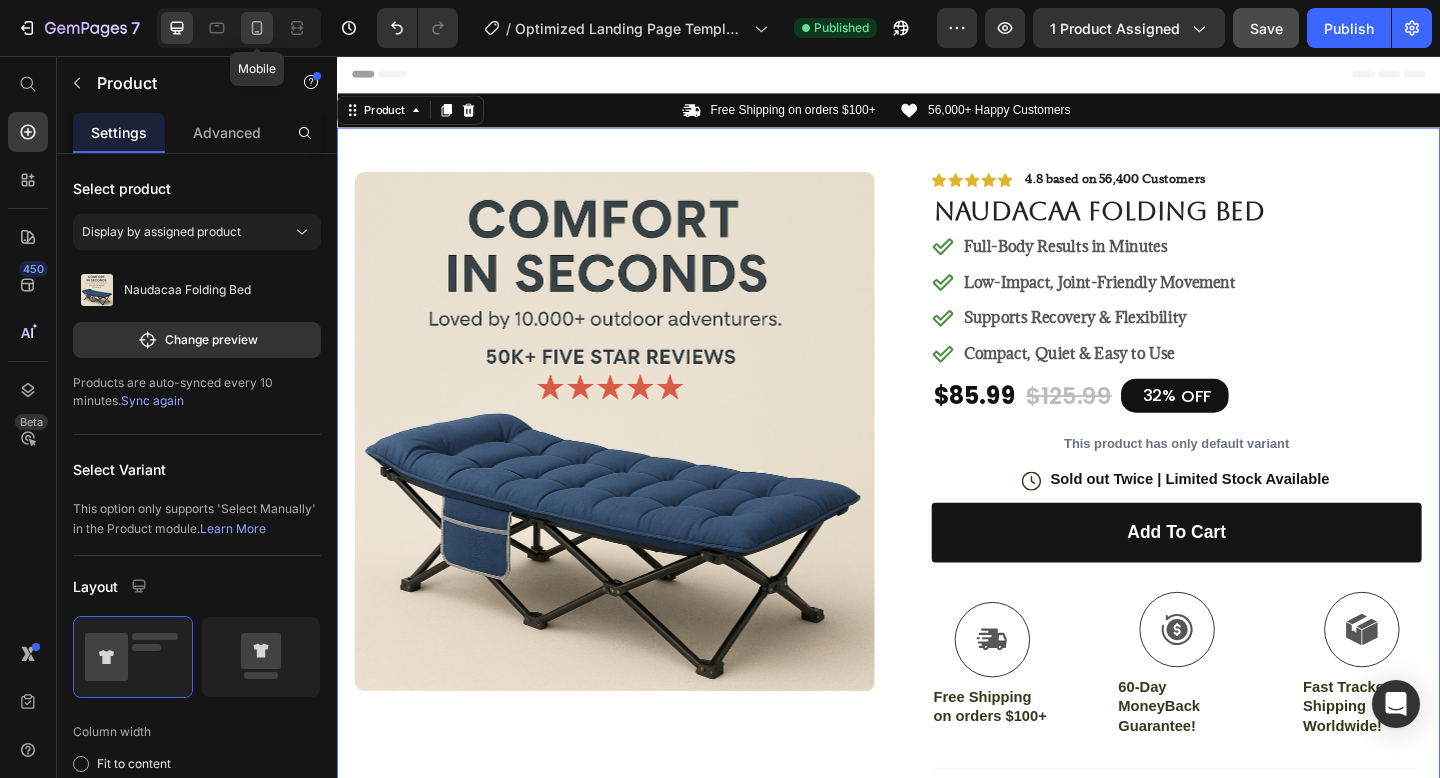 click 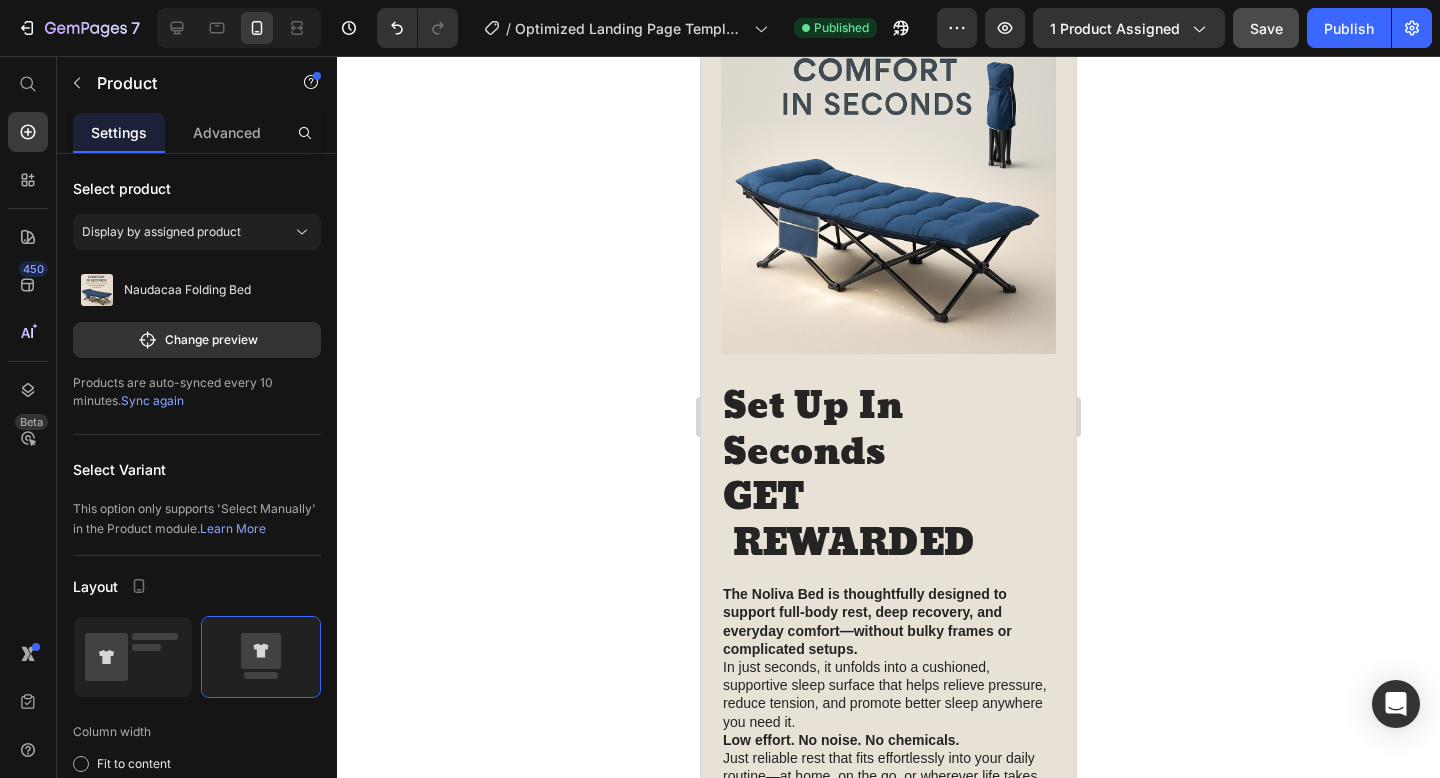 scroll, scrollTop: 1782, scrollLeft: 0, axis: vertical 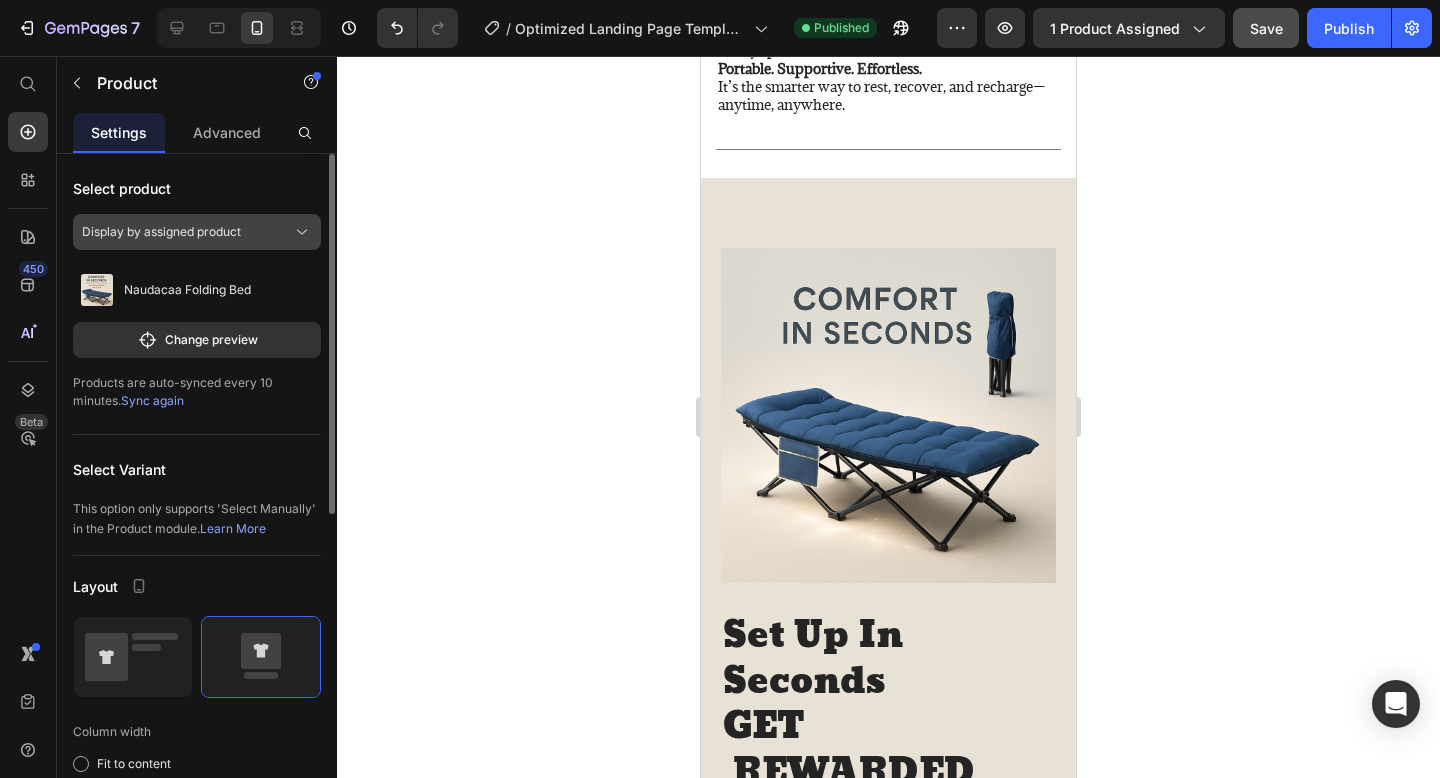 click 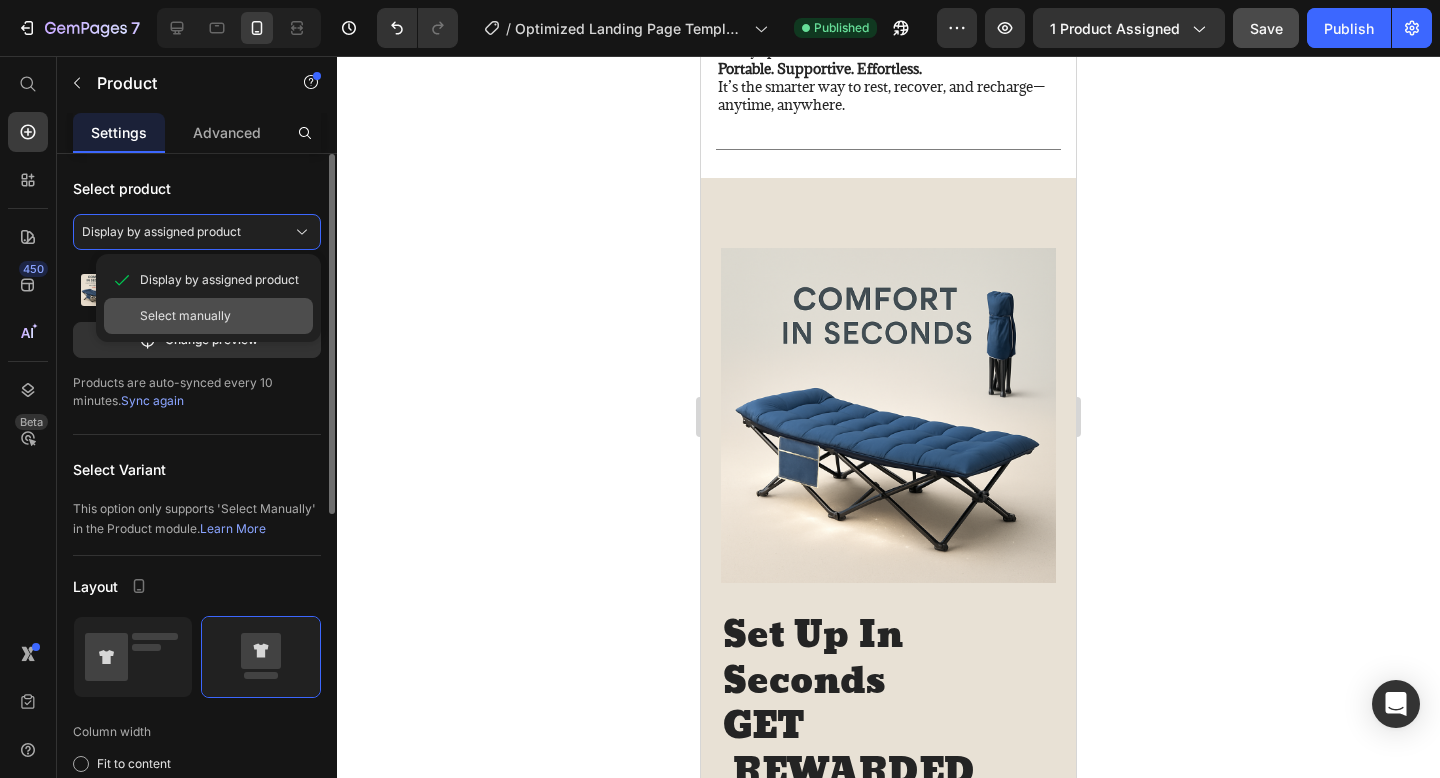 click on "Select manually" 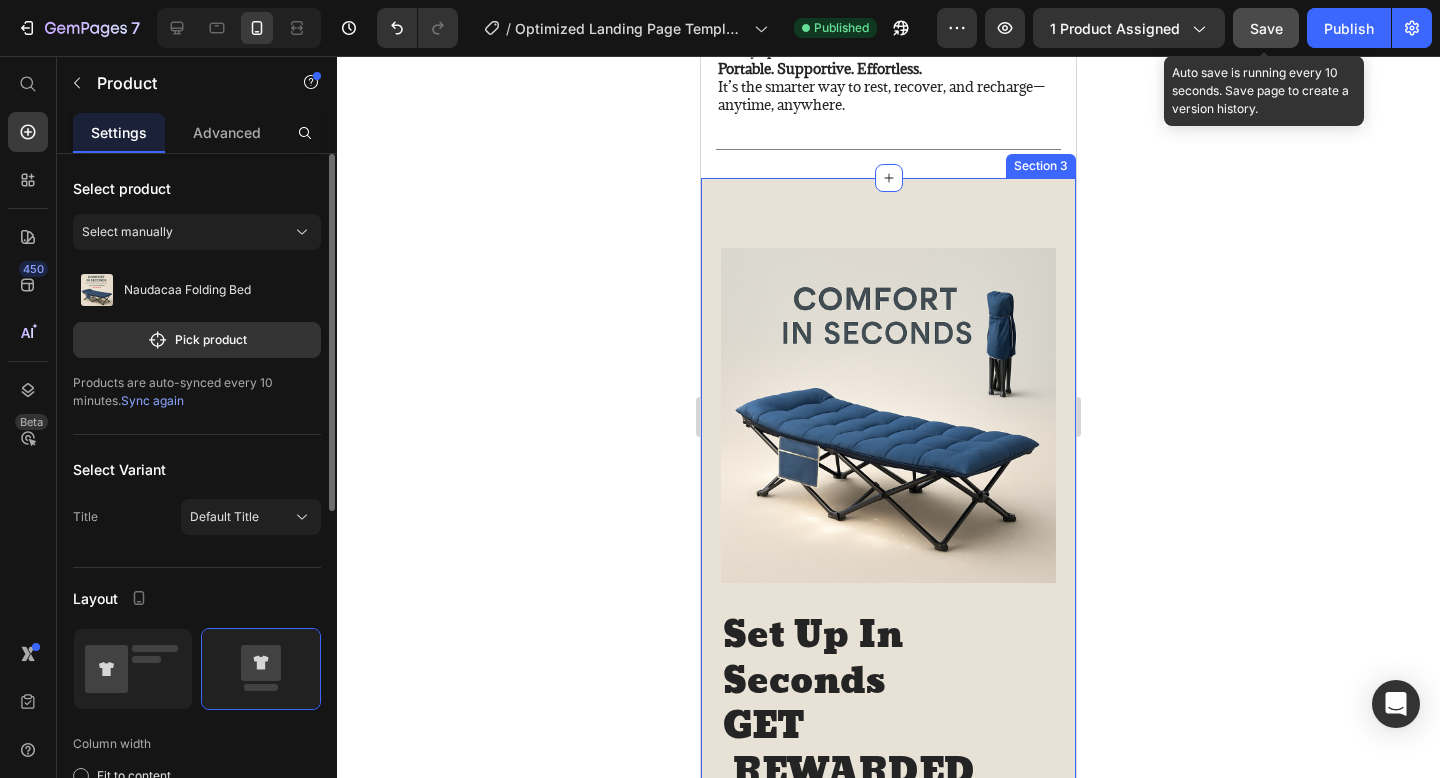 click on "Save" at bounding box center [1266, 28] 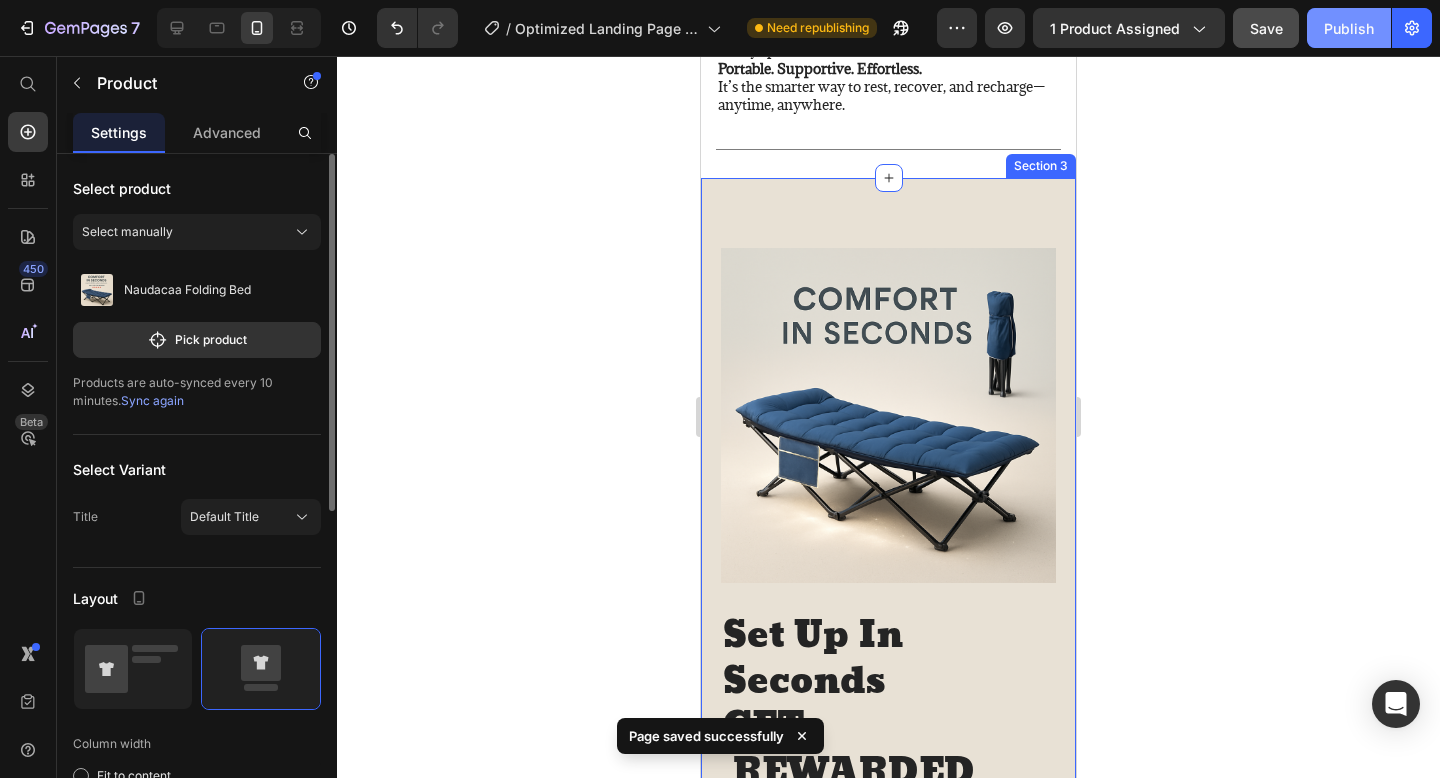 click on "Publish" 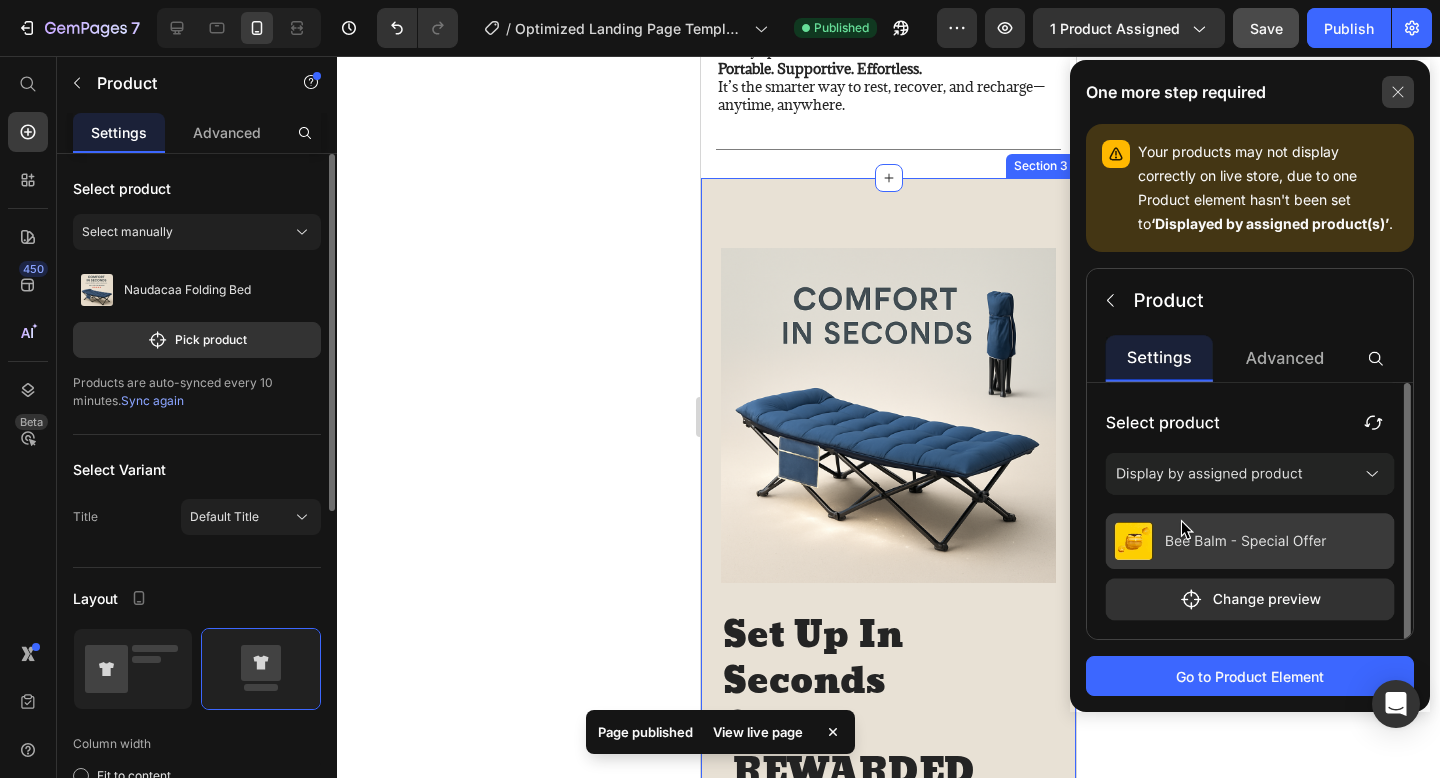 click 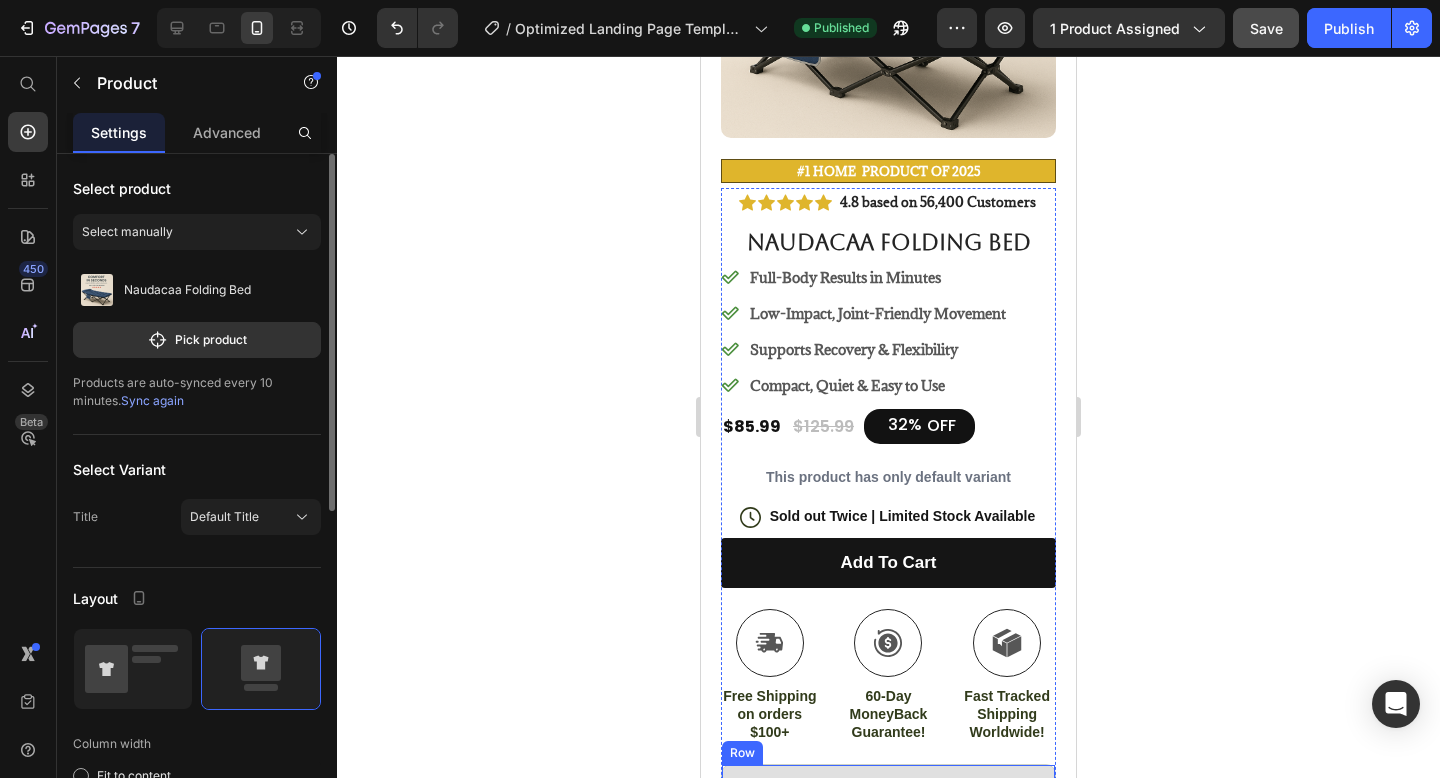 scroll, scrollTop: 0, scrollLeft: 0, axis: both 